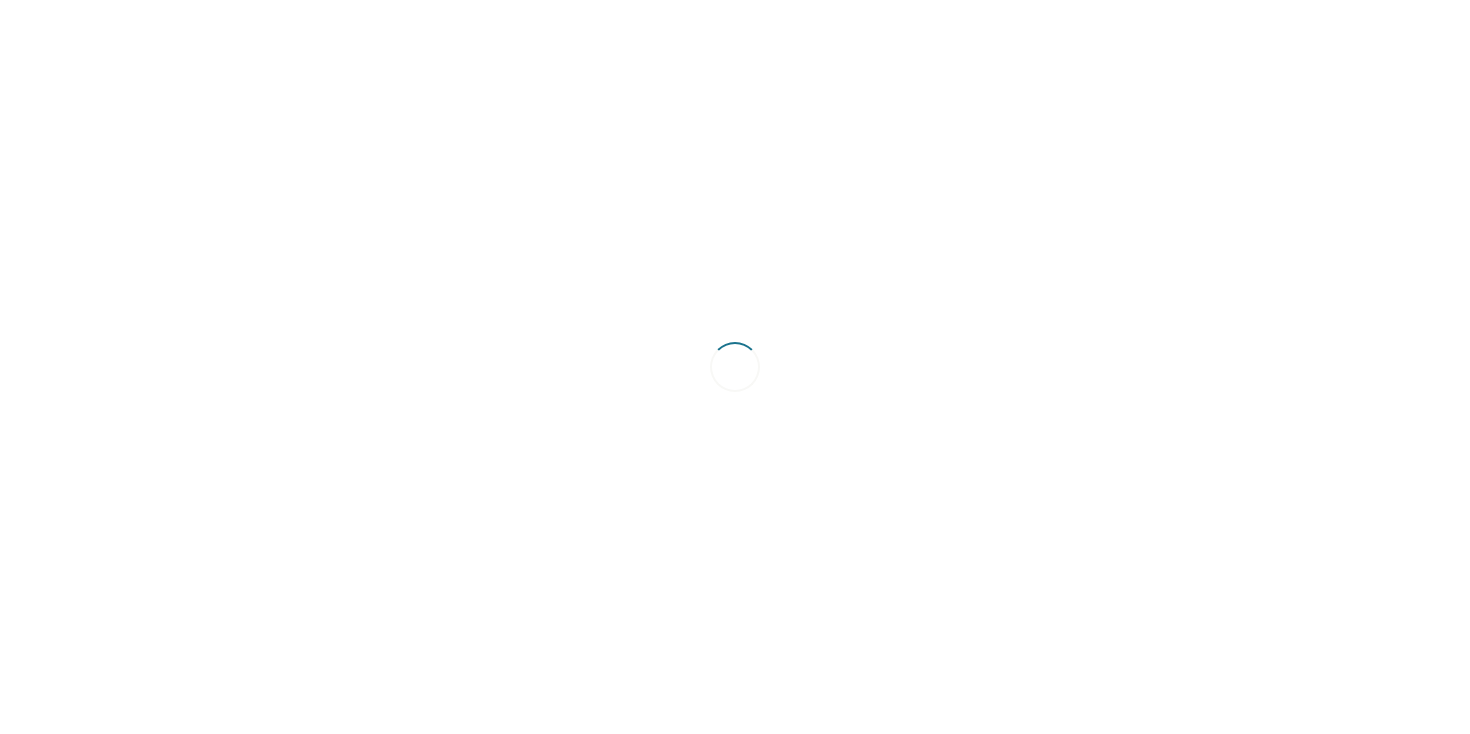 scroll, scrollTop: 0, scrollLeft: 0, axis: both 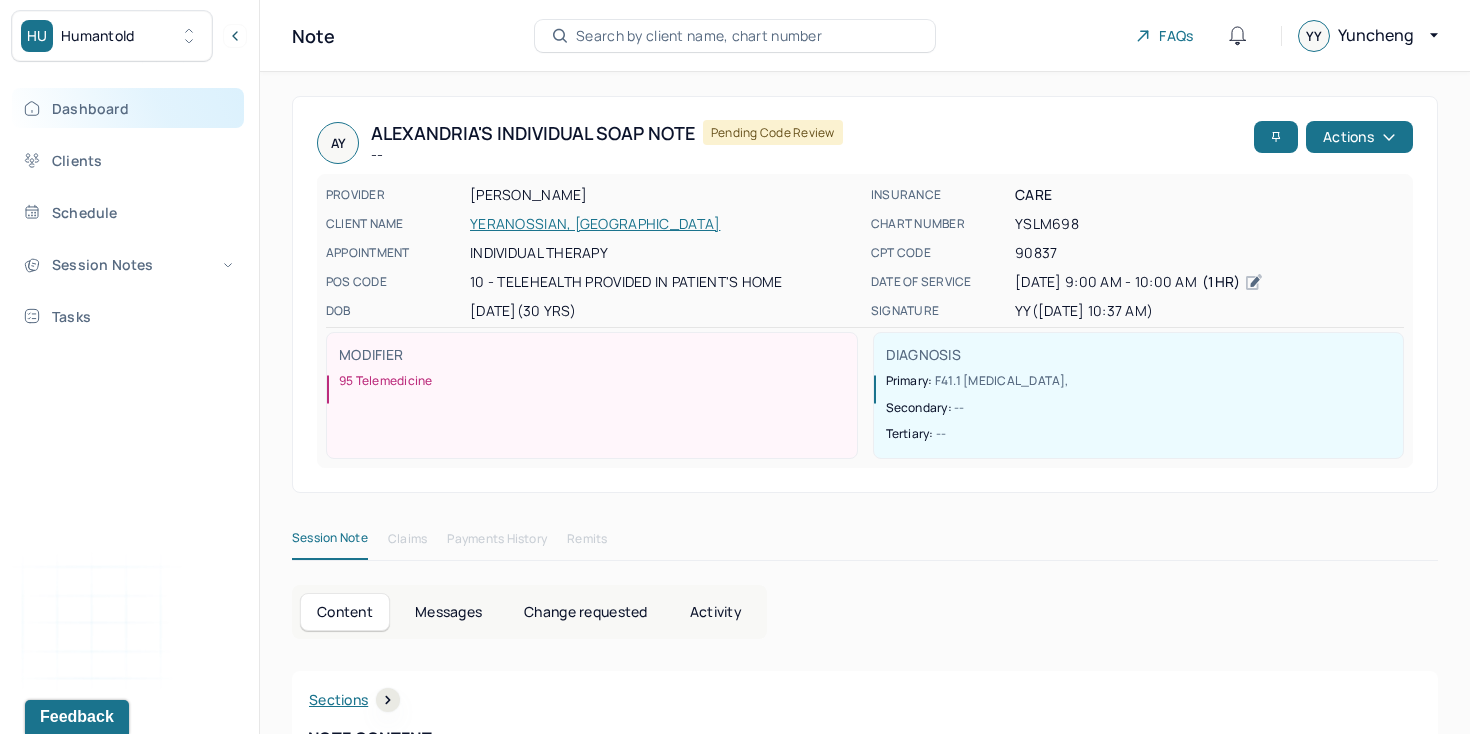 click on "Dashboard" at bounding box center (128, 108) 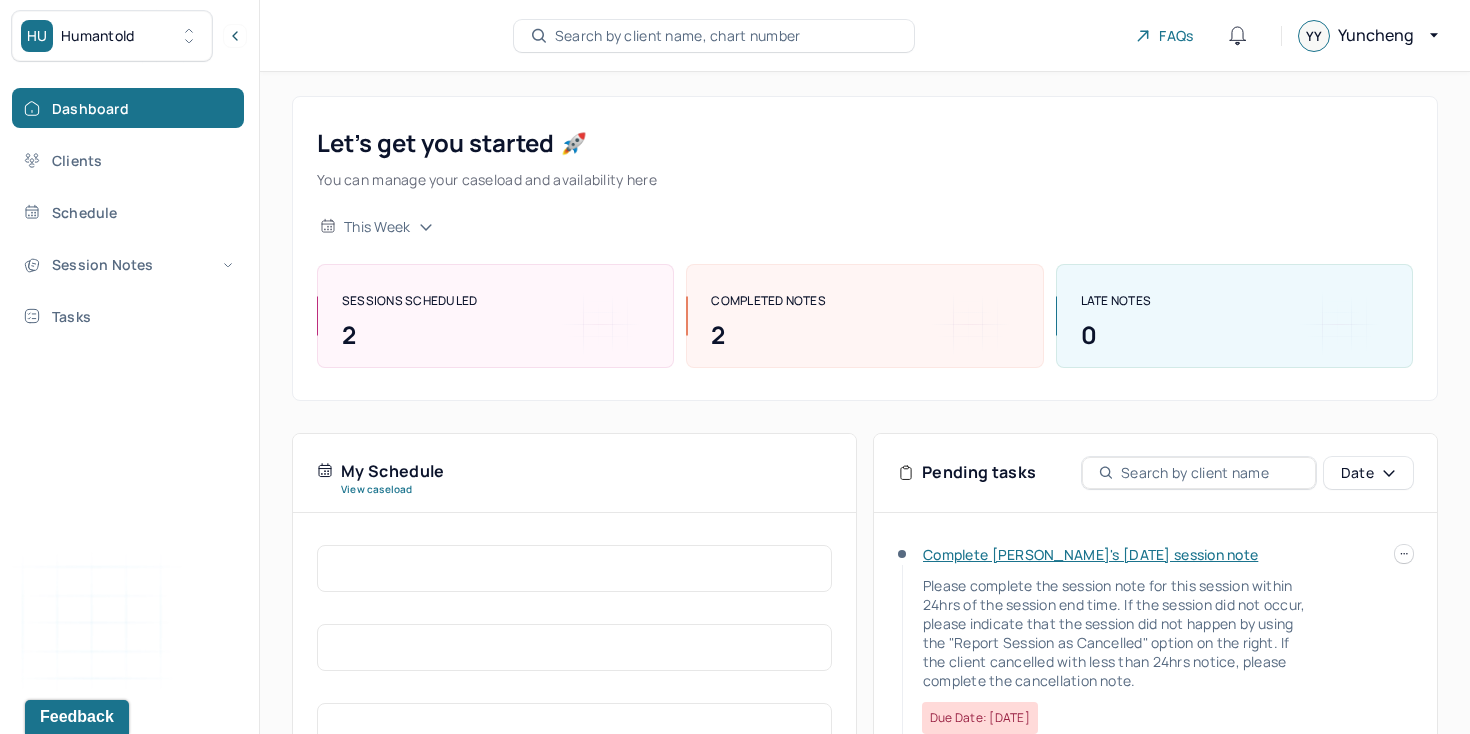 click on "Complete [PERSON_NAME]'s [DATE] session note" at bounding box center [1090, 554] 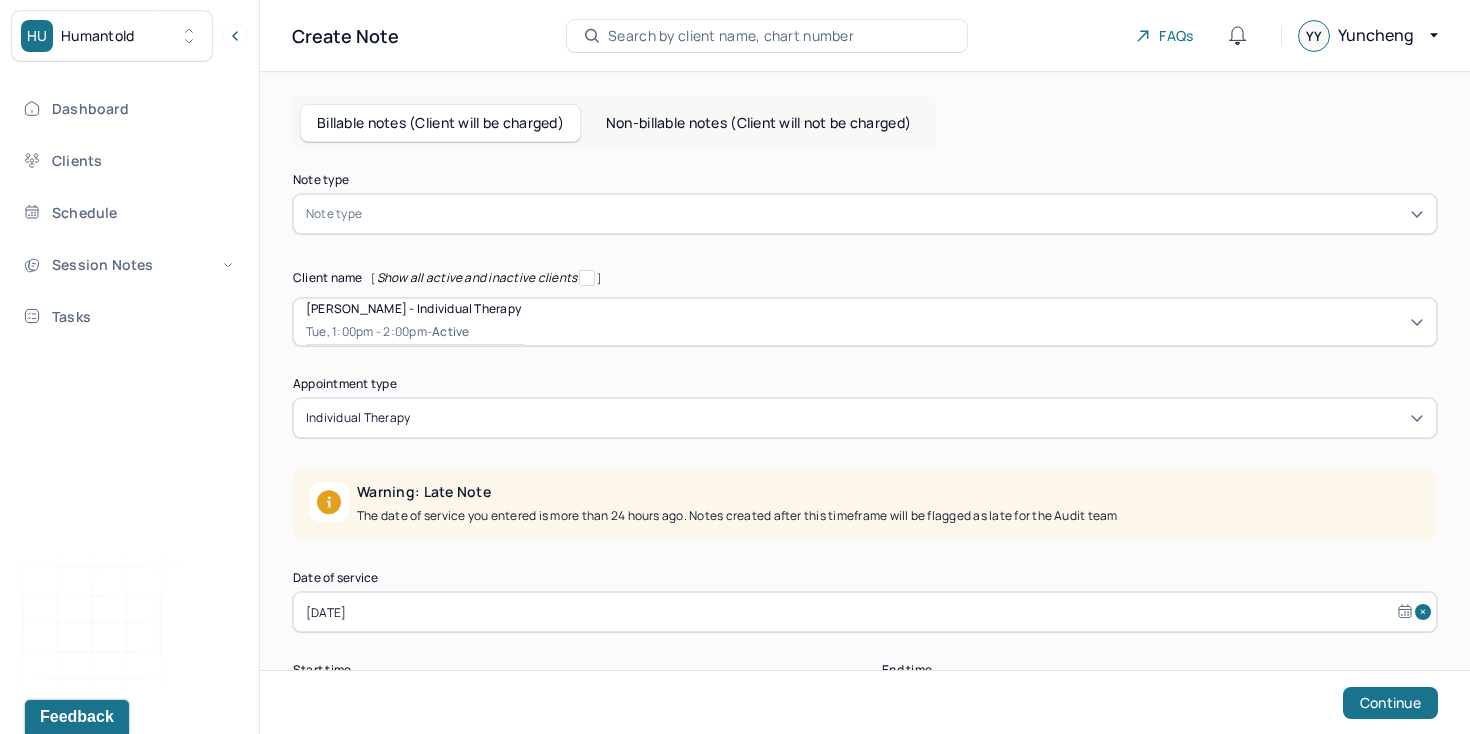 click on "Note type Note type" at bounding box center (865, 204) 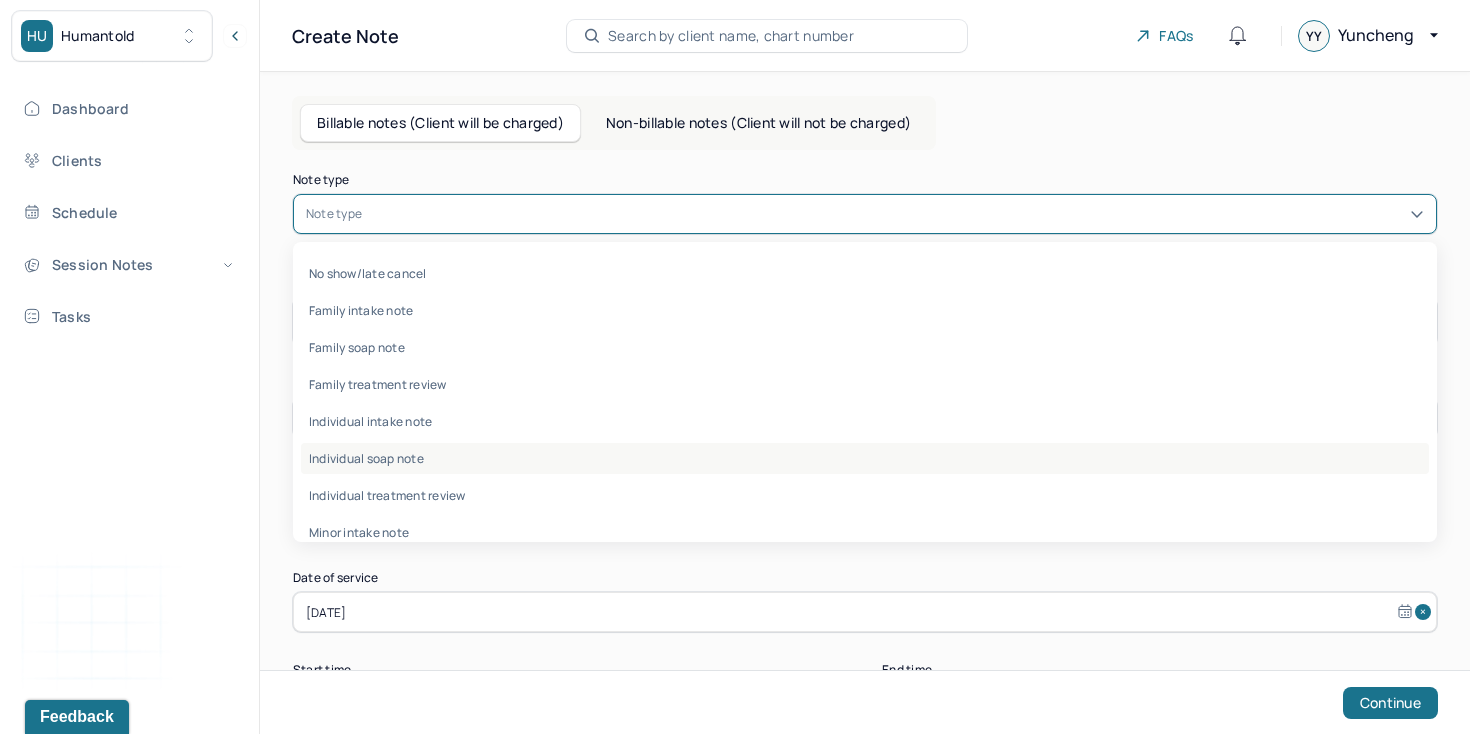 click on "Individual soap note" at bounding box center (865, 458) 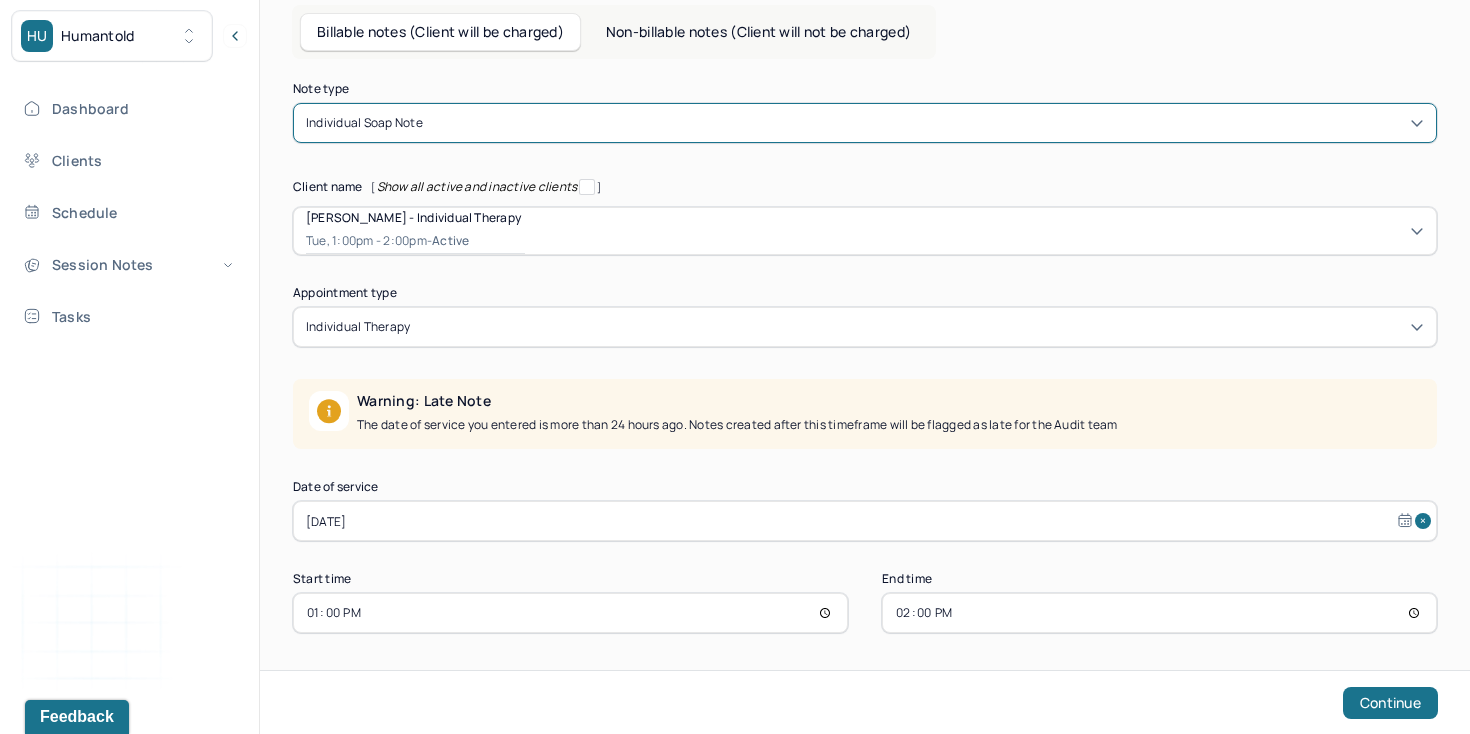 scroll, scrollTop: 95, scrollLeft: 0, axis: vertical 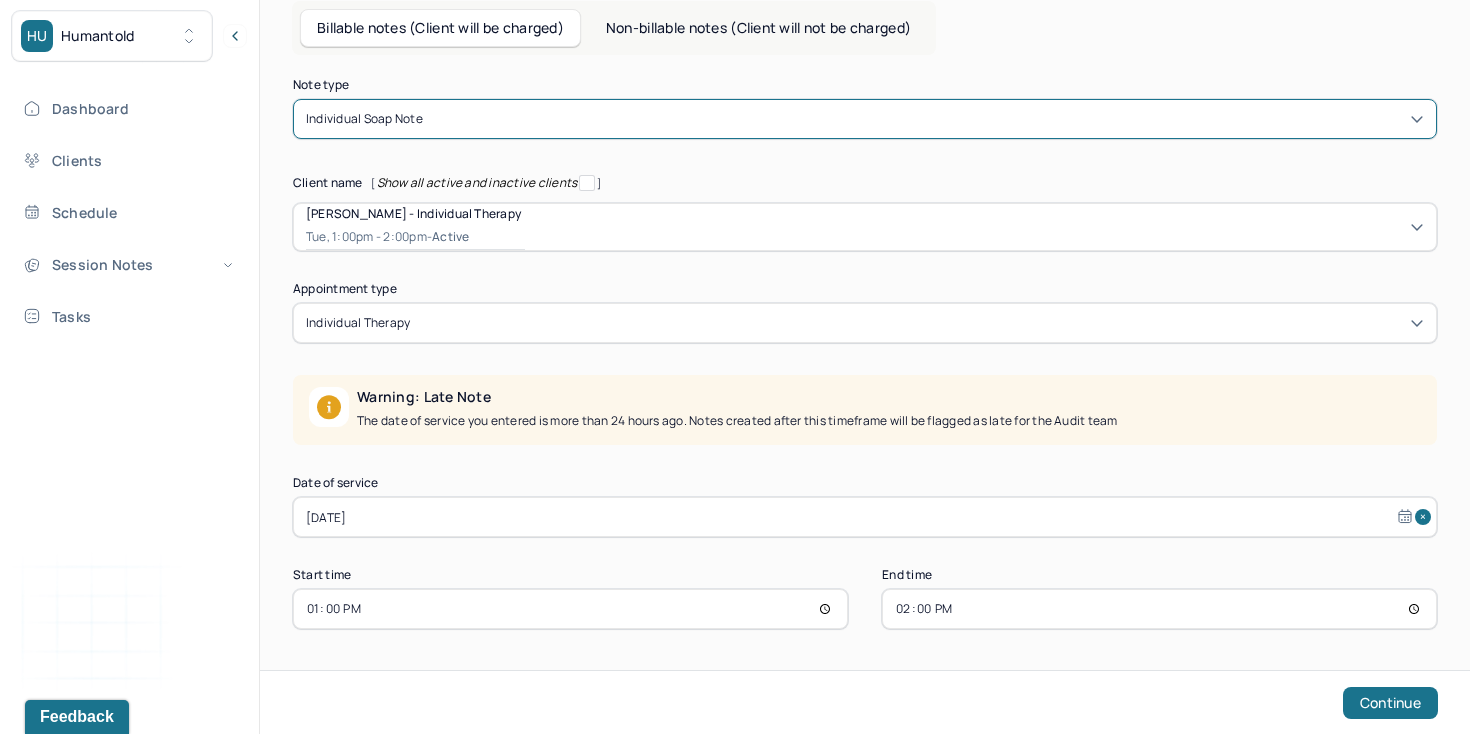 click on "Jun 24, 2025" at bounding box center [865, 517] 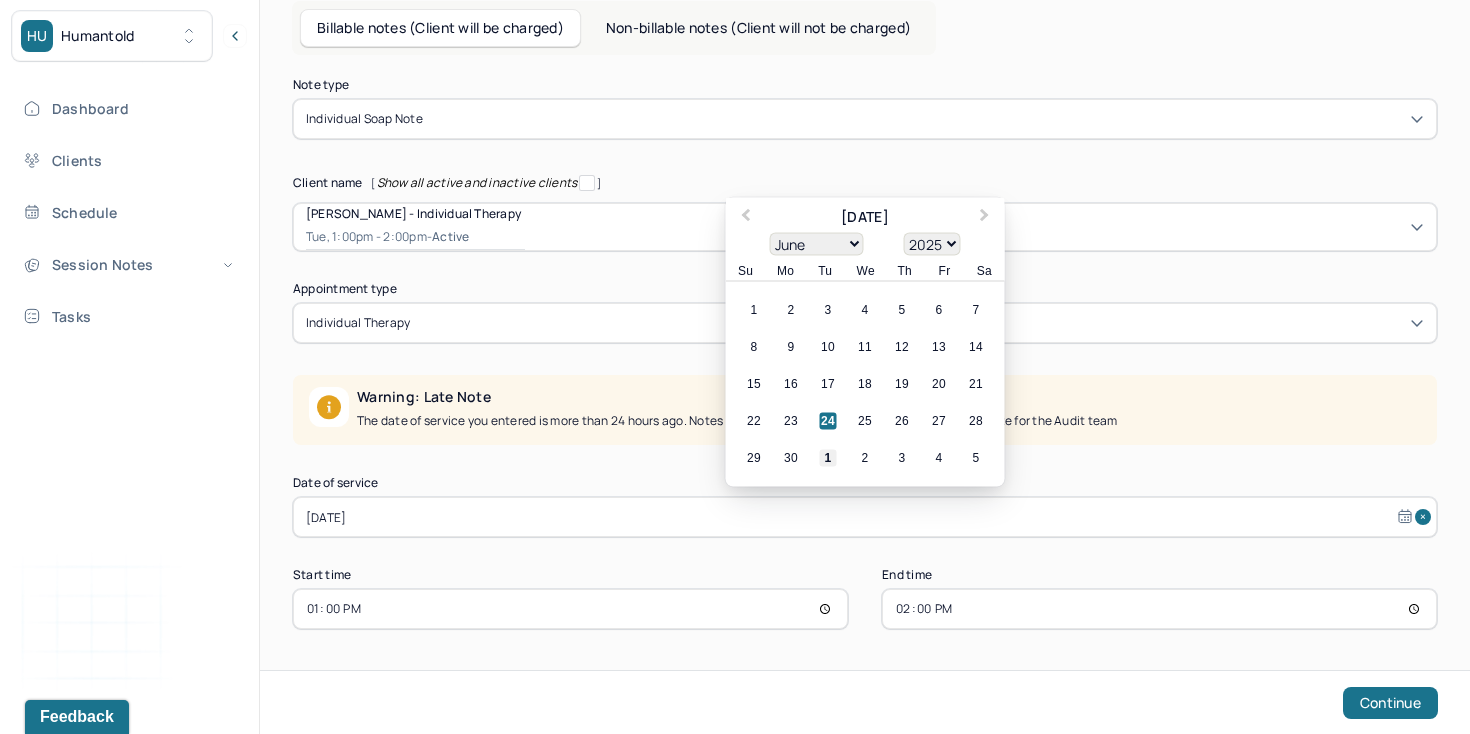 click on "1" at bounding box center [828, 458] 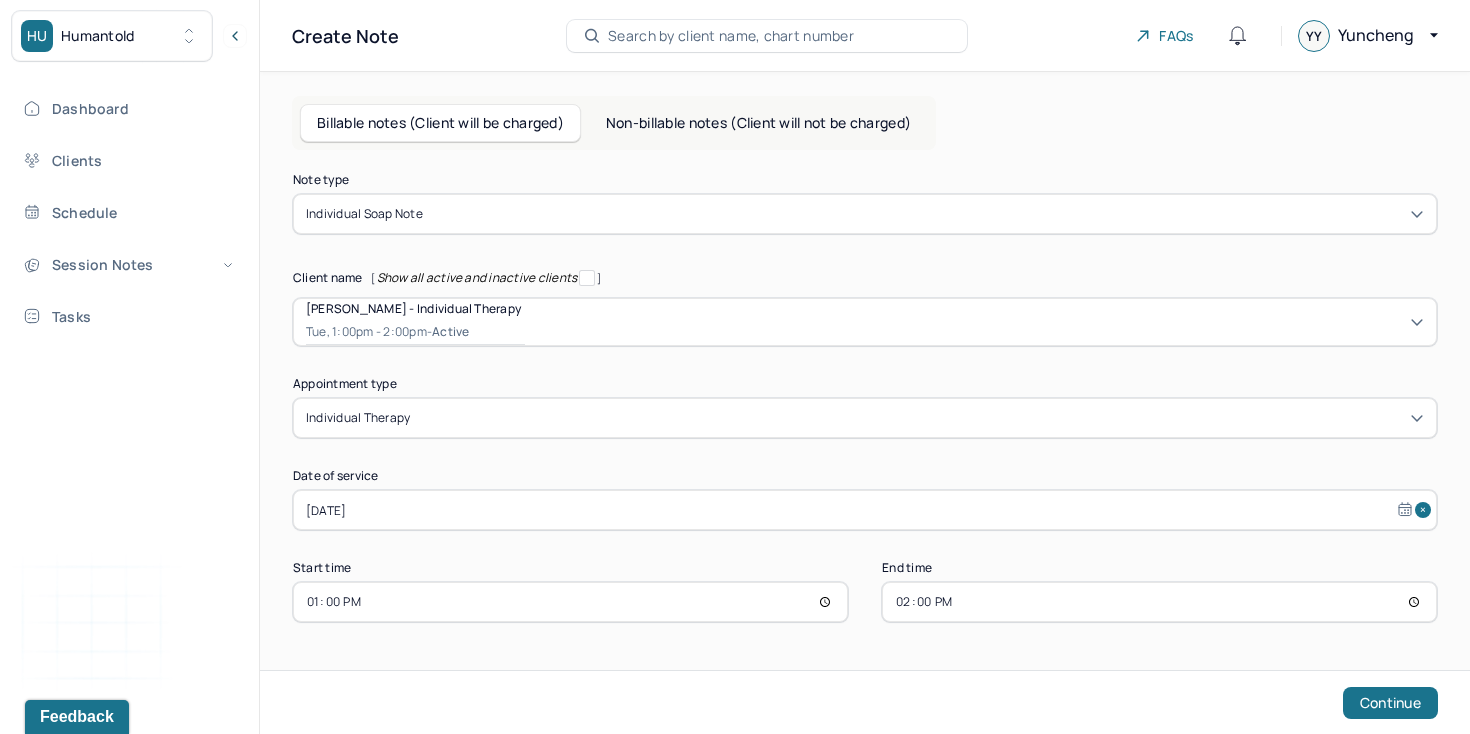 select on "6" 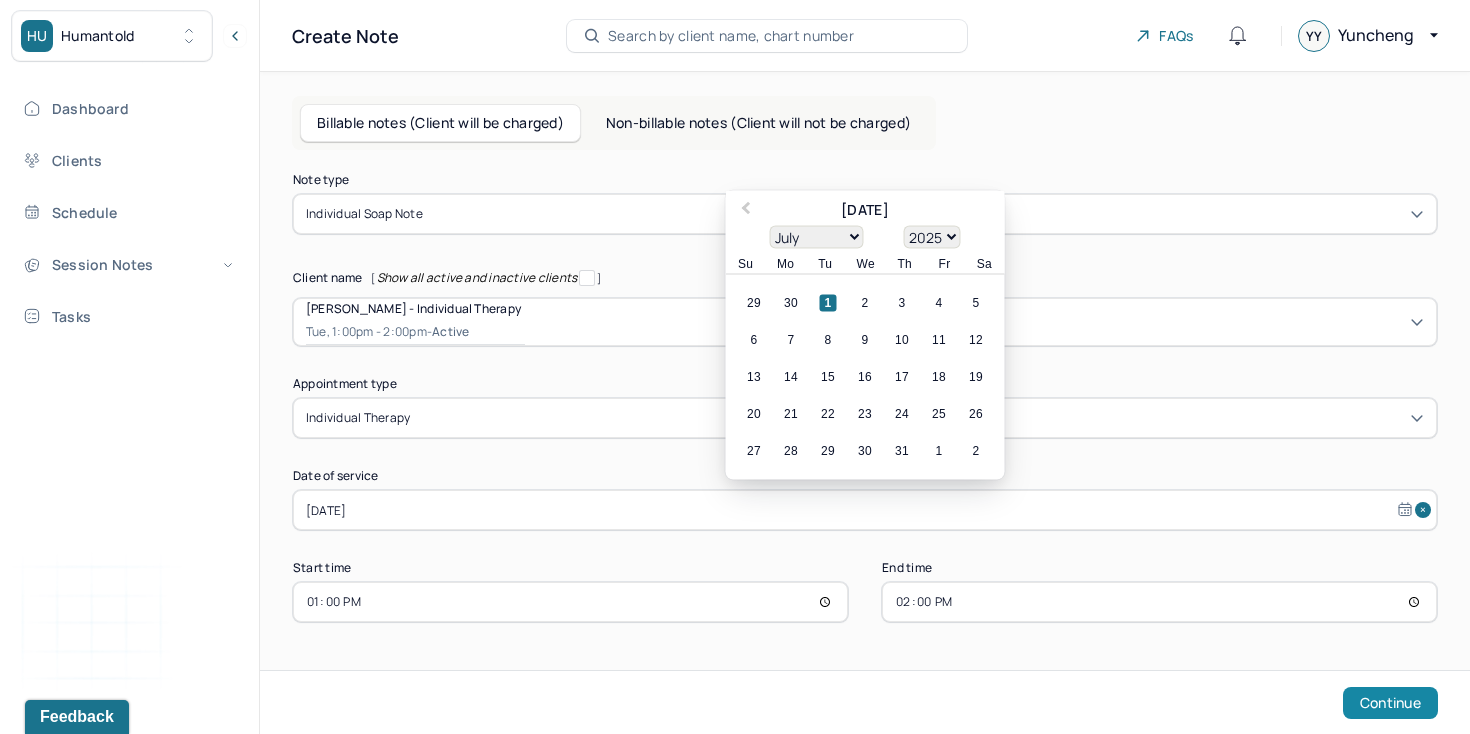 click on "Continue" at bounding box center [1390, 703] 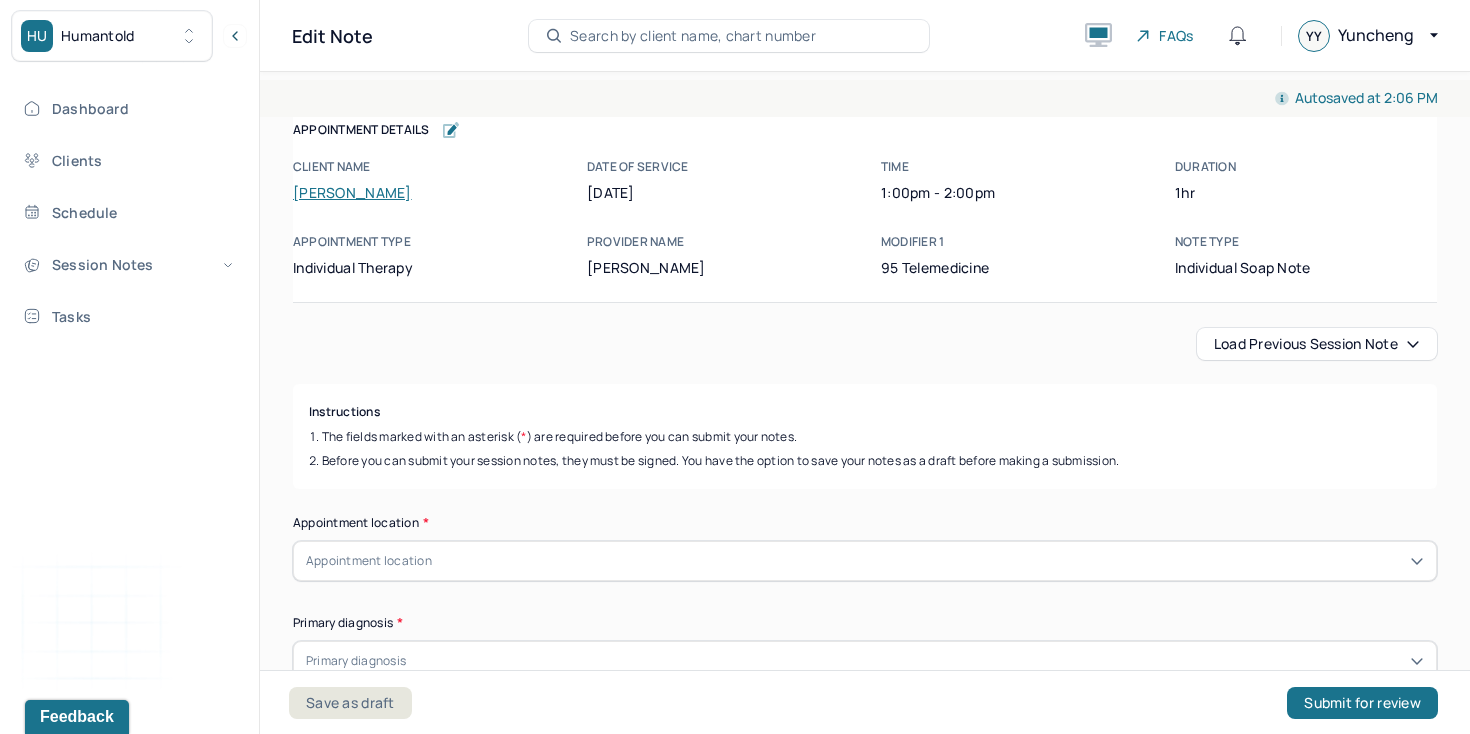 click on "Load previous session note" at bounding box center (1317, 344) 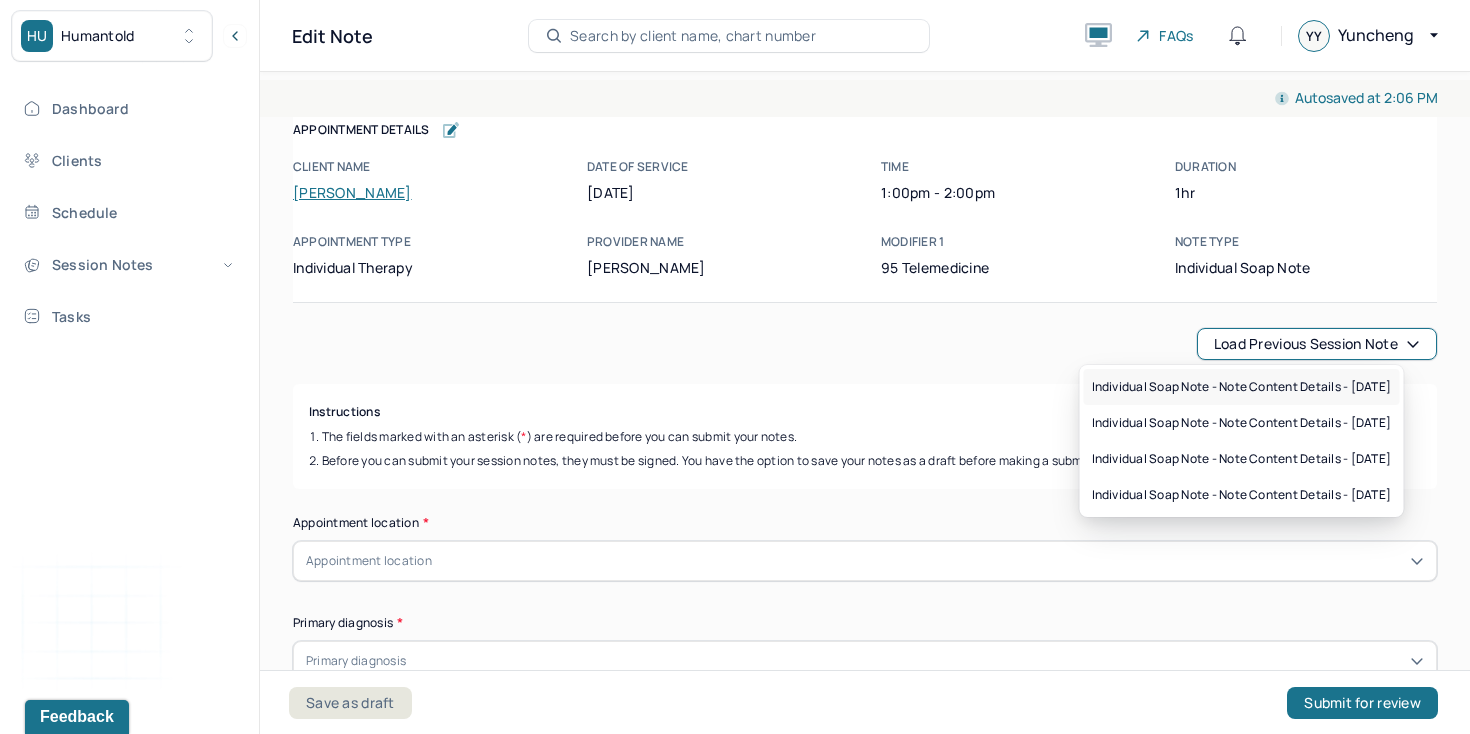 click on "Individual soap note   - Note content Details -   06/17/2025" at bounding box center (1242, 387) 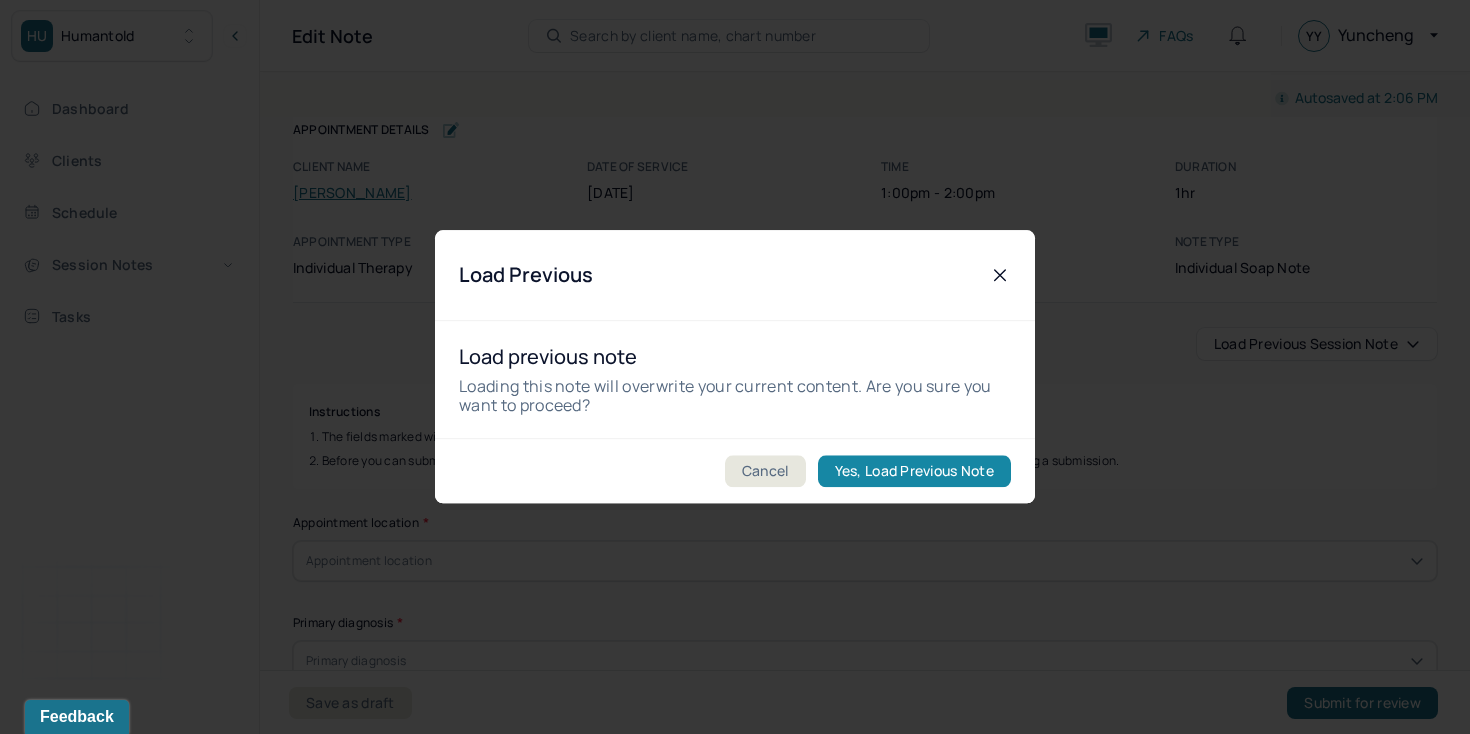 click on "Yes, Load Previous Note" at bounding box center (914, 472) 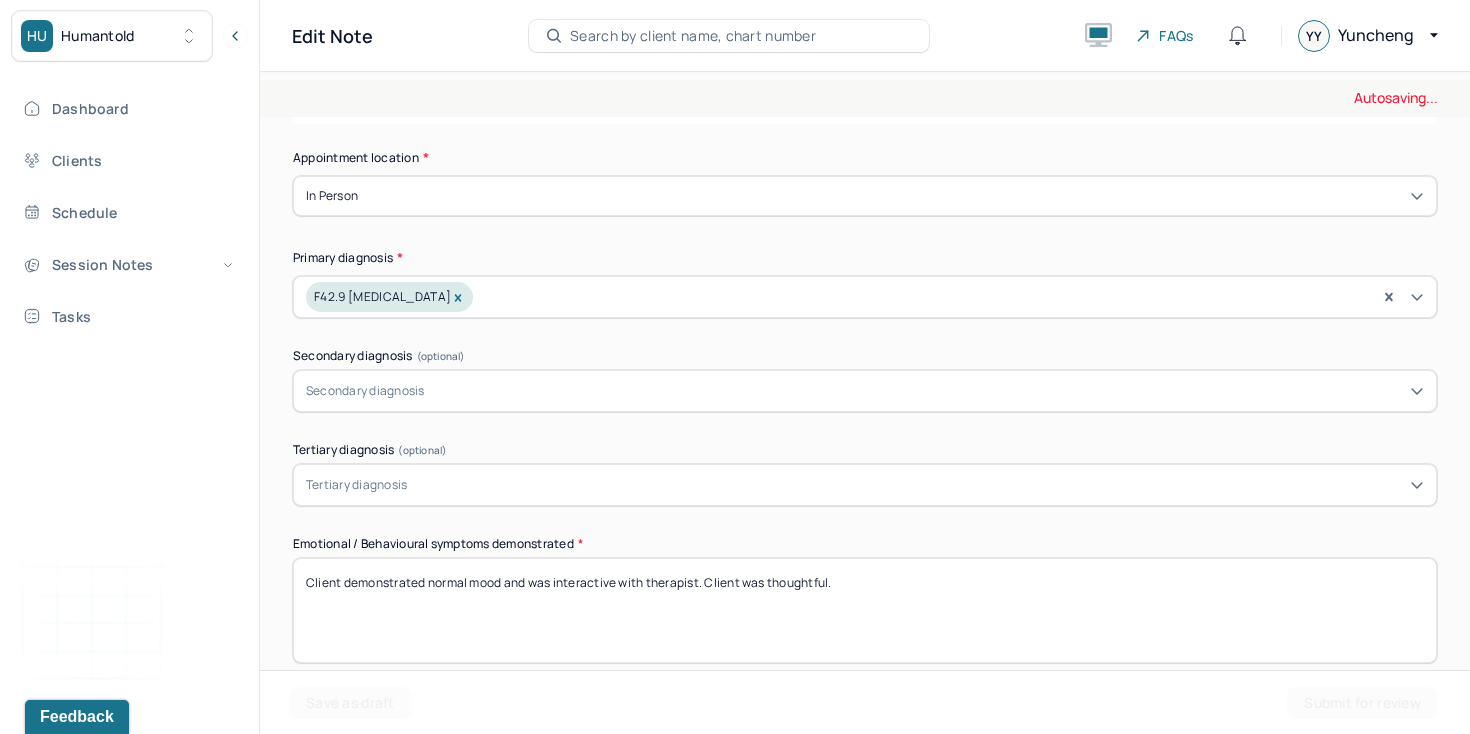scroll, scrollTop: 375, scrollLeft: 0, axis: vertical 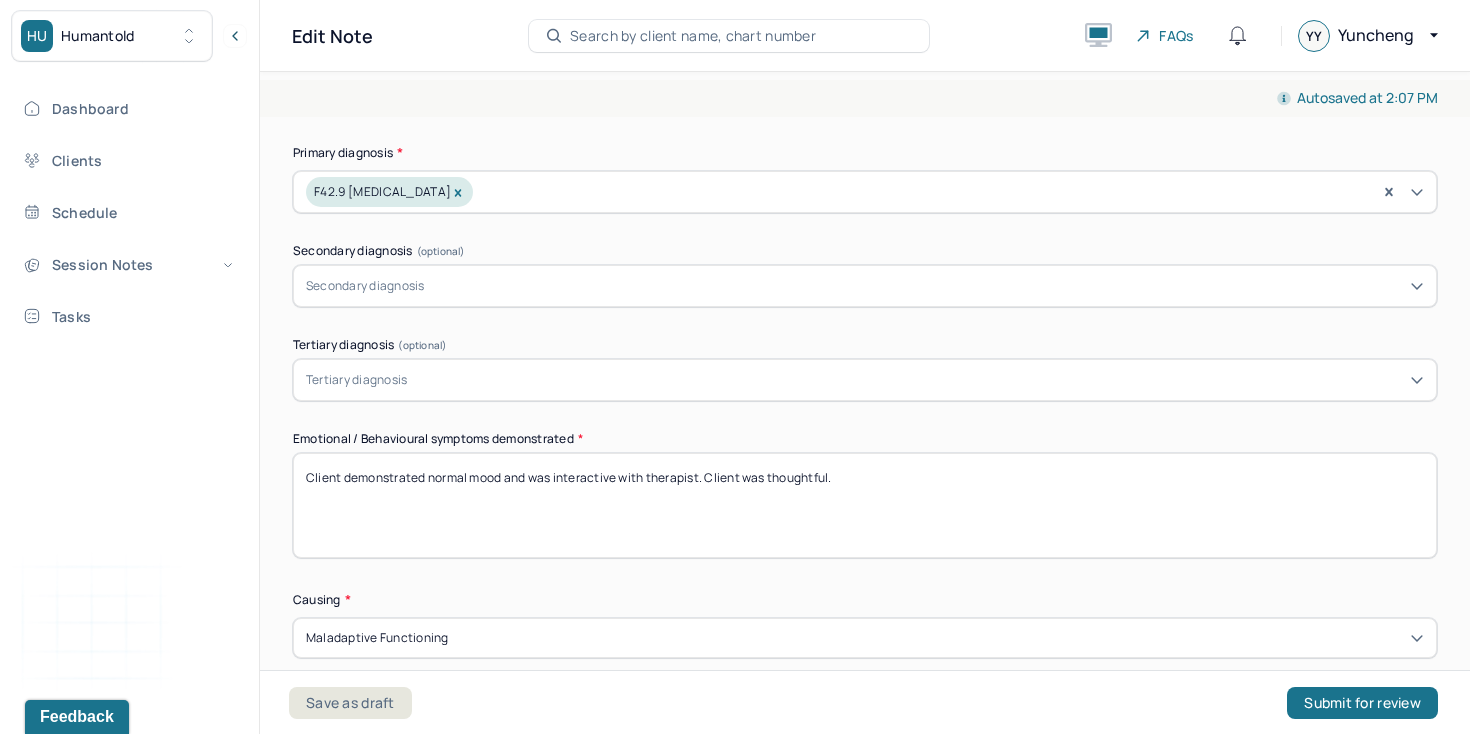 drag, startPoint x: 828, startPoint y: 476, endPoint x: 768, endPoint y: 476, distance: 60 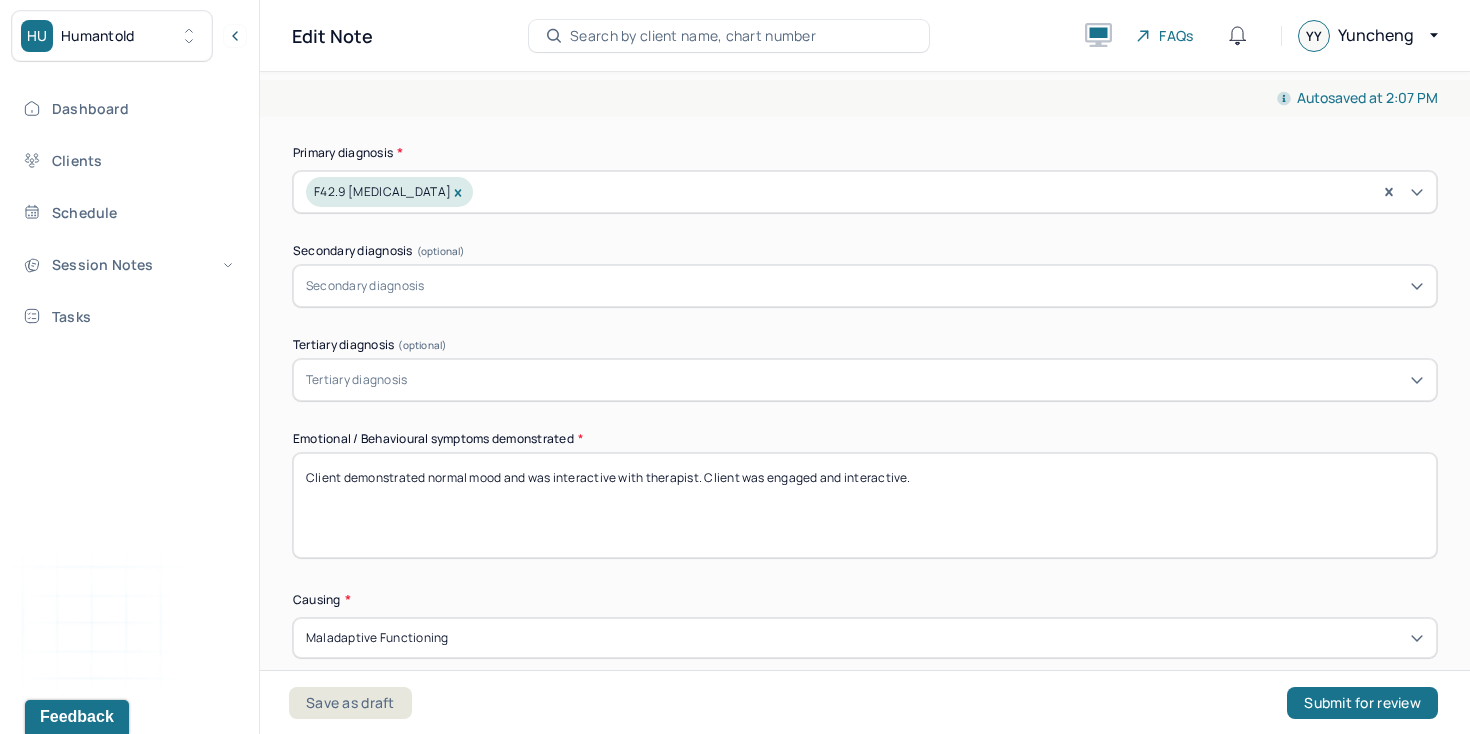 drag, startPoint x: 430, startPoint y: 472, endPoint x: 591, endPoint y: 462, distance: 161.31026 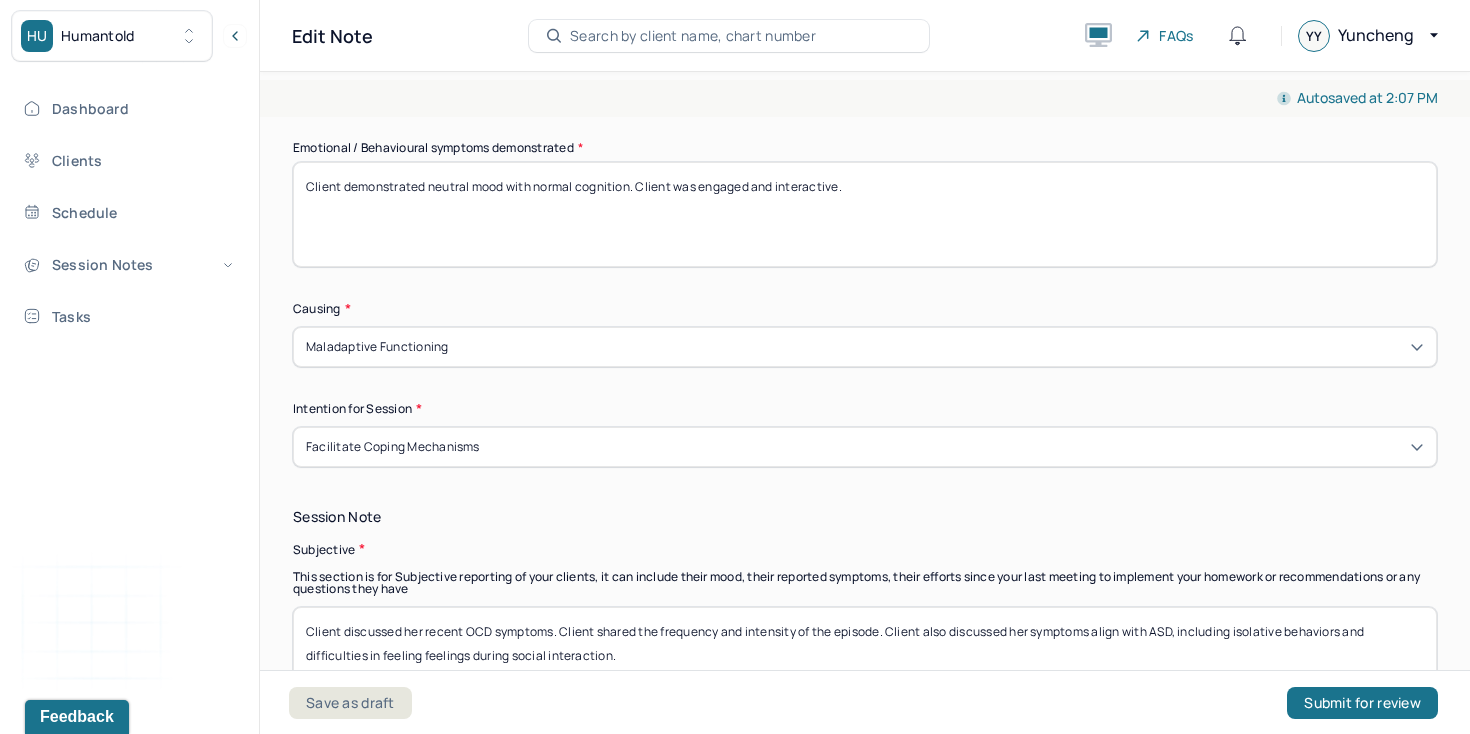 scroll, scrollTop: 765, scrollLeft: 0, axis: vertical 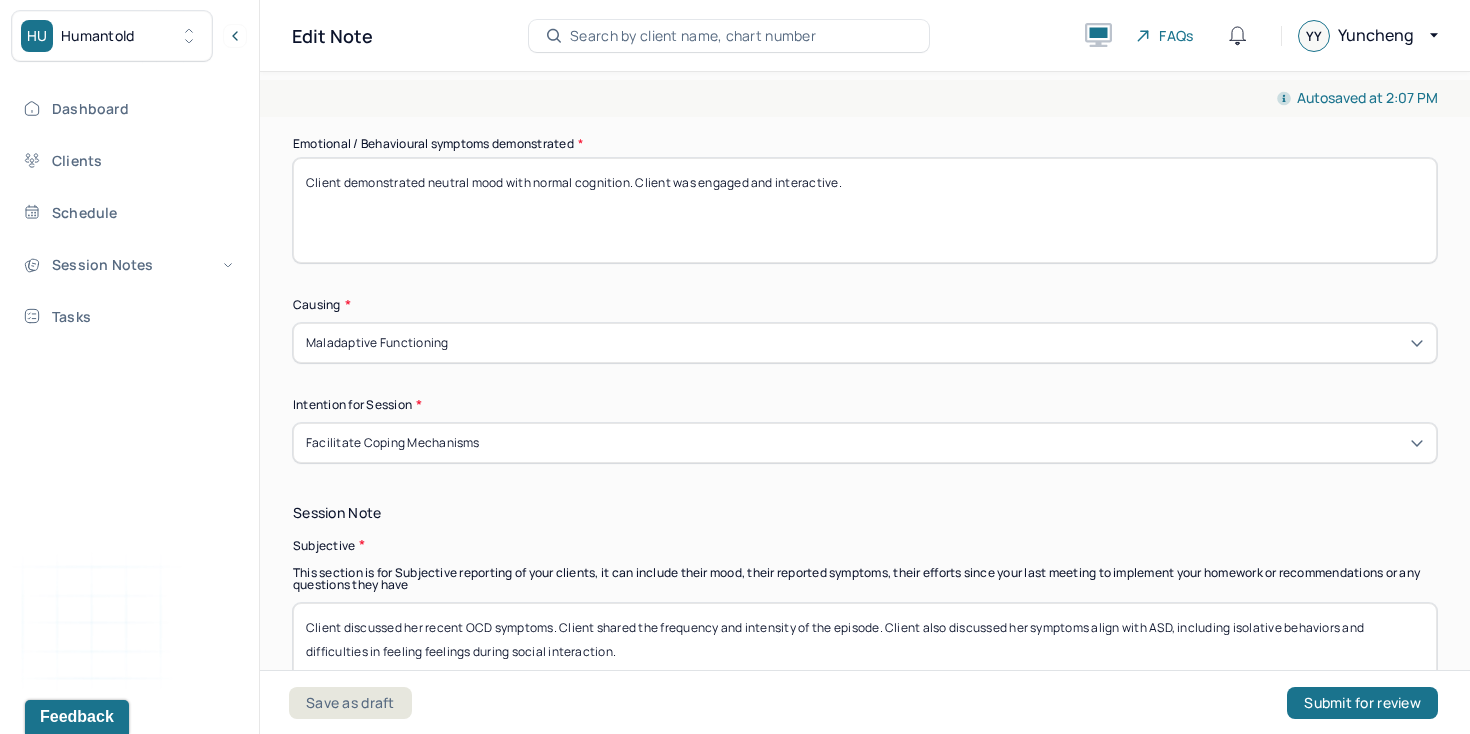 type on "Client demonstrated neutral mood with normal cognition. Client was engaged and interactive." 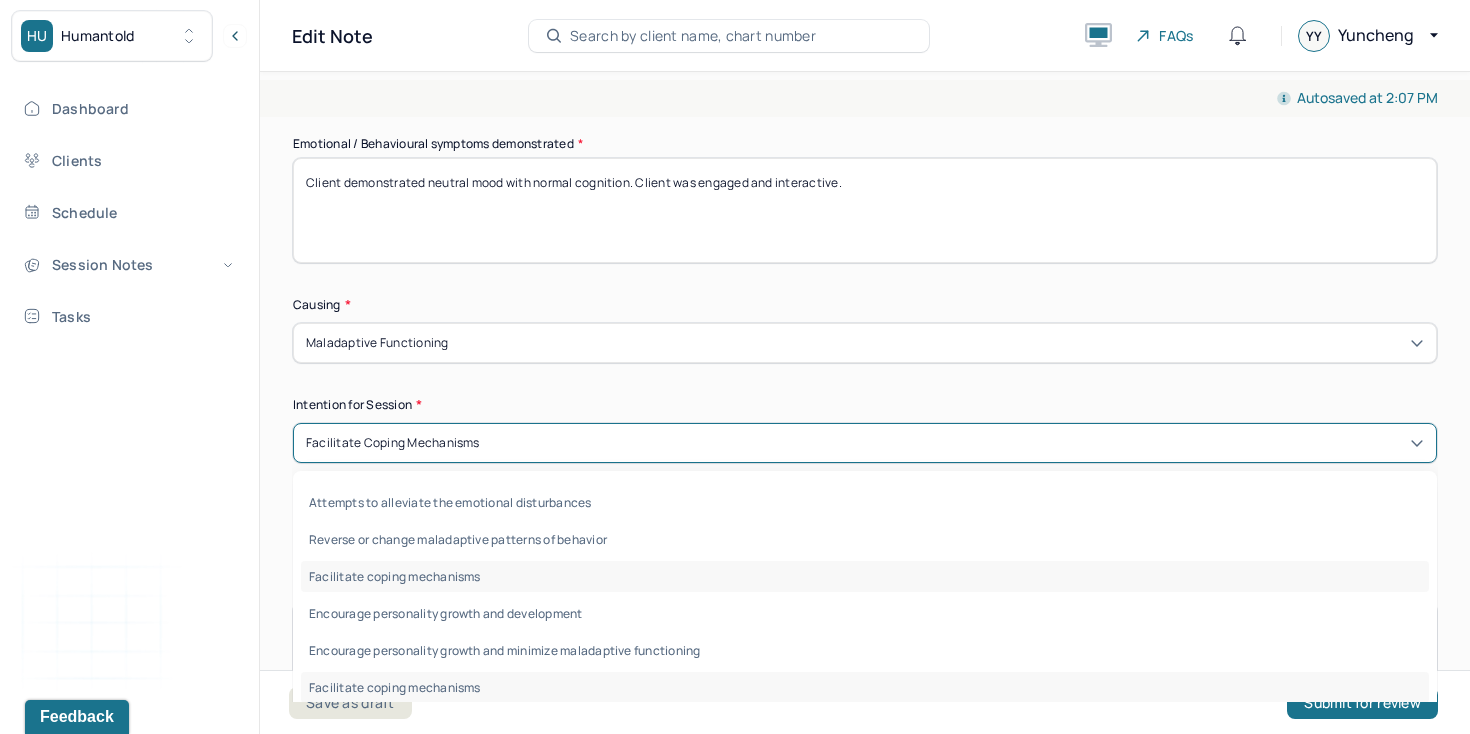 drag, startPoint x: 413, startPoint y: 496, endPoint x: 417, endPoint y: 525, distance: 29.274563 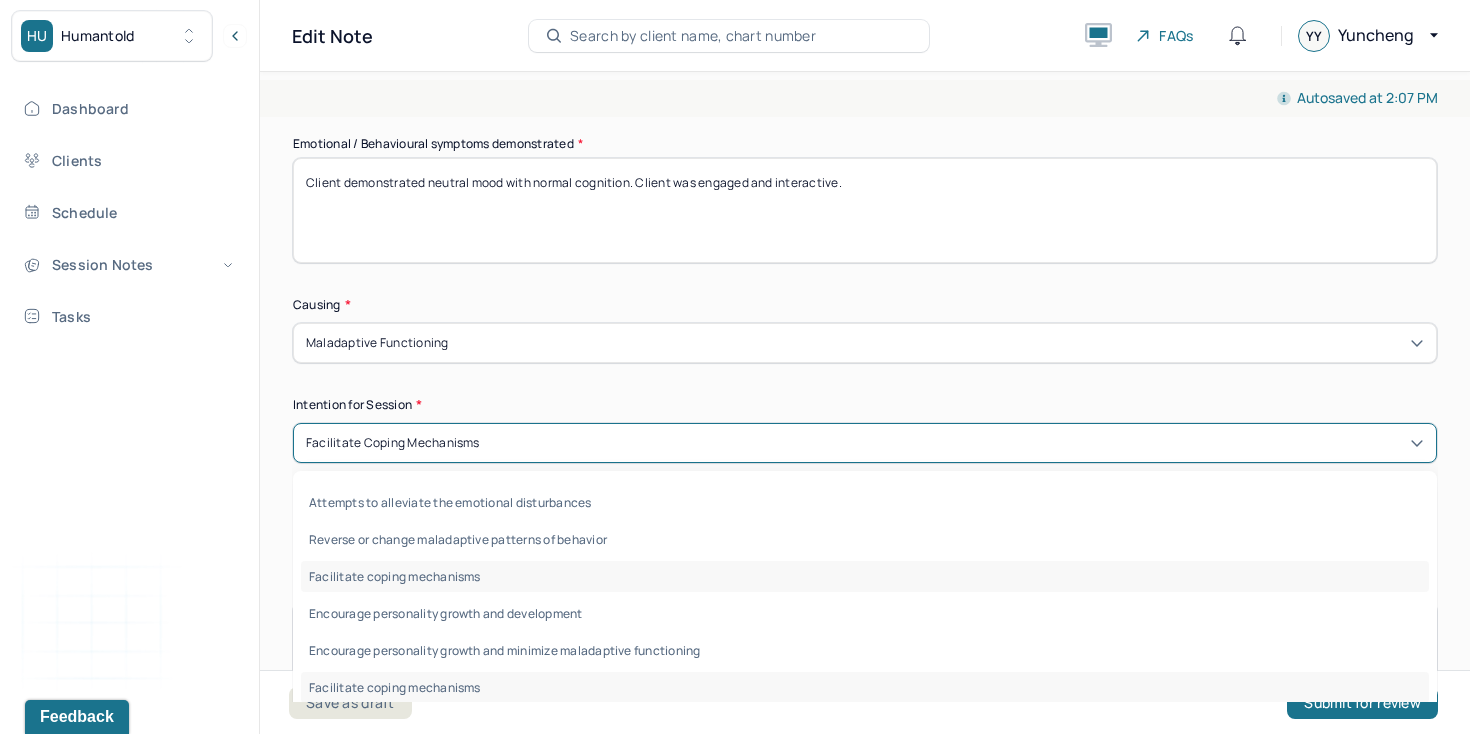 click on "Attempts to alleviate the emotional disturbances" at bounding box center [865, 502] 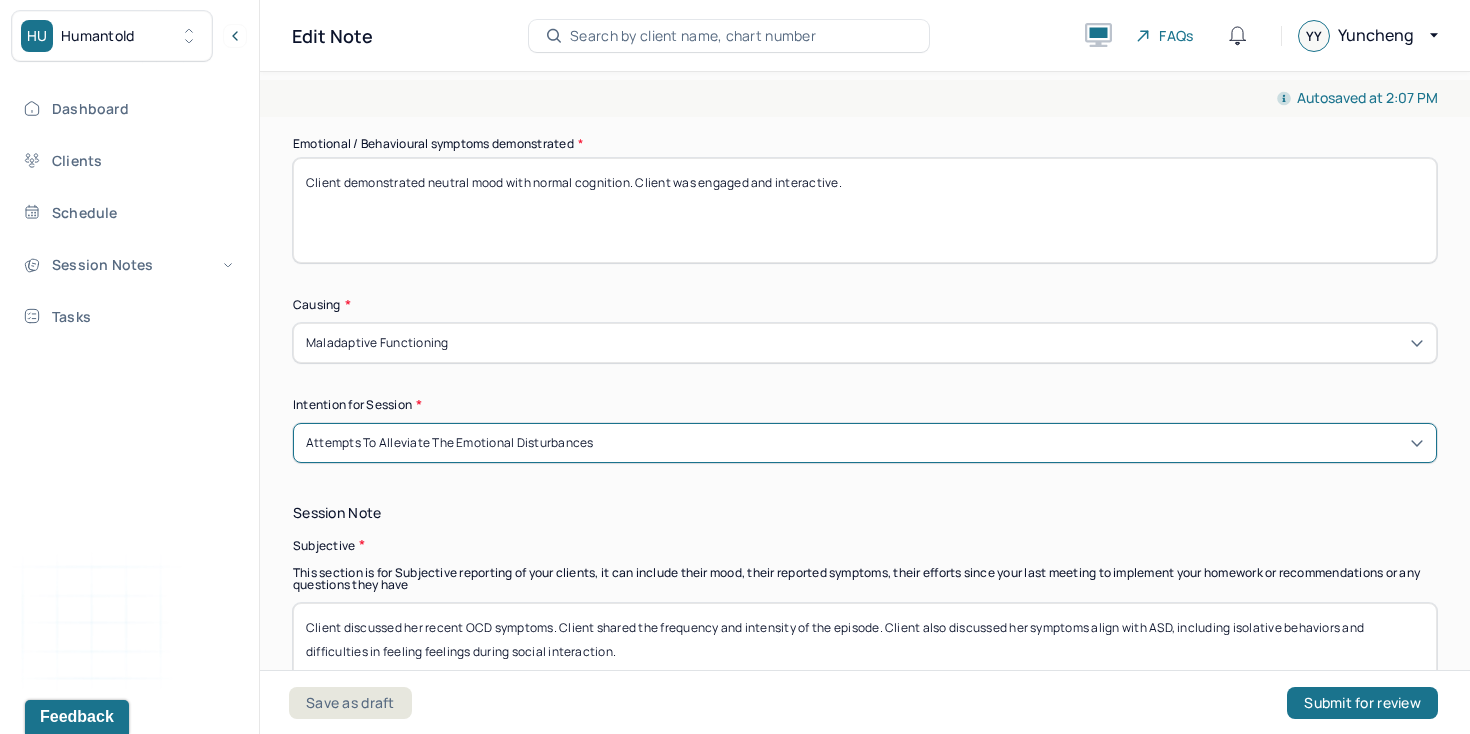 scroll, scrollTop: 920, scrollLeft: 0, axis: vertical 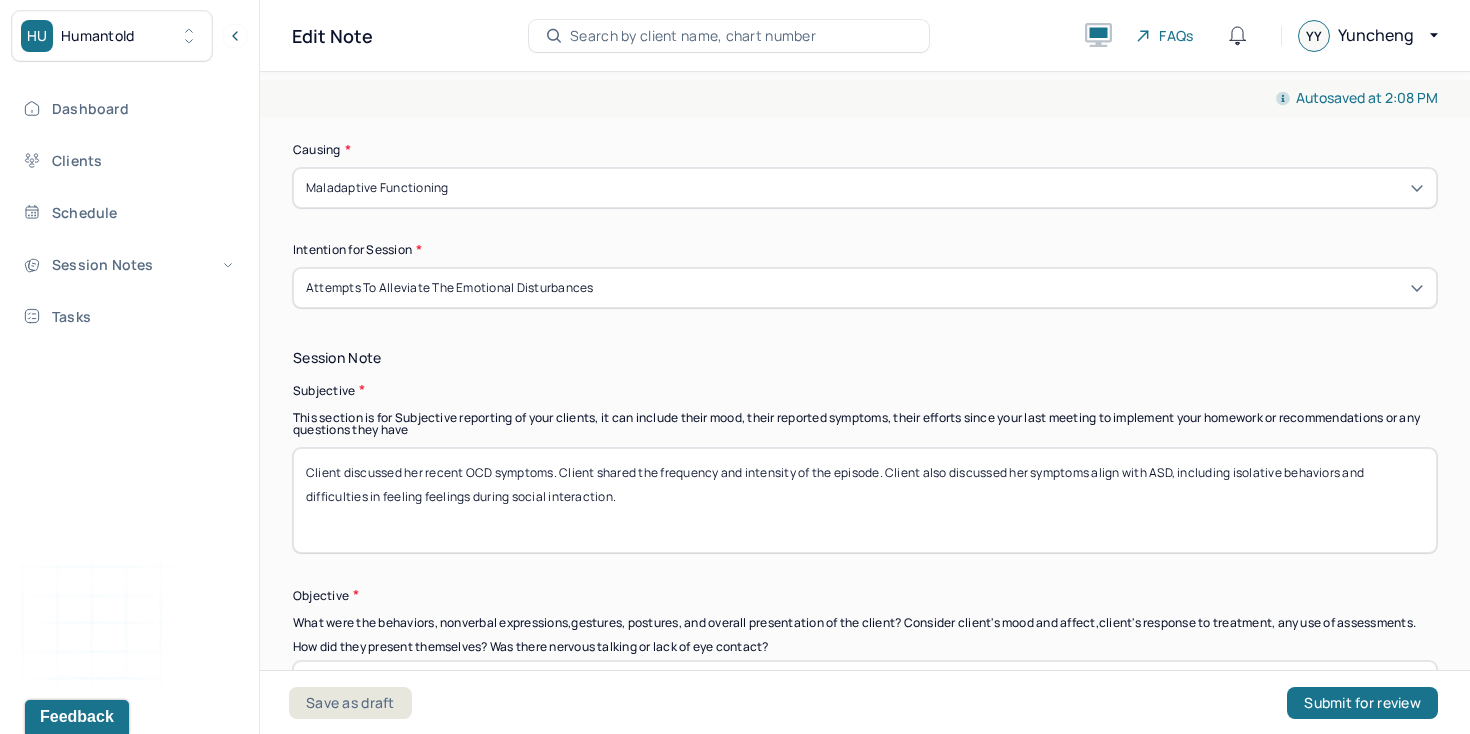 drag, startPoint x: 426, startPoint y: 469, endPoint x: 659, endPoint y: 515, distance: 237.49738 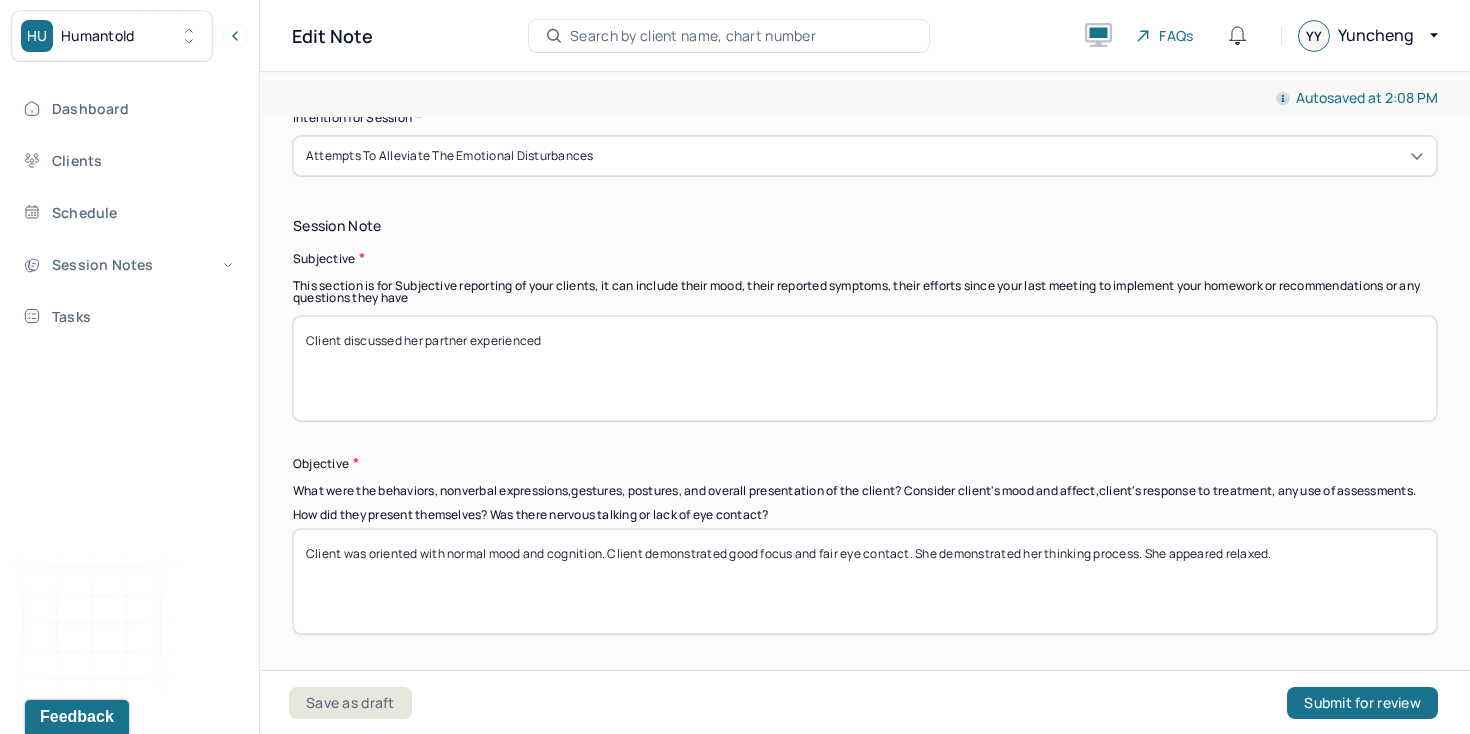 scroll, scrollTop: 1055, scrollLeft: 0, axis: vertical 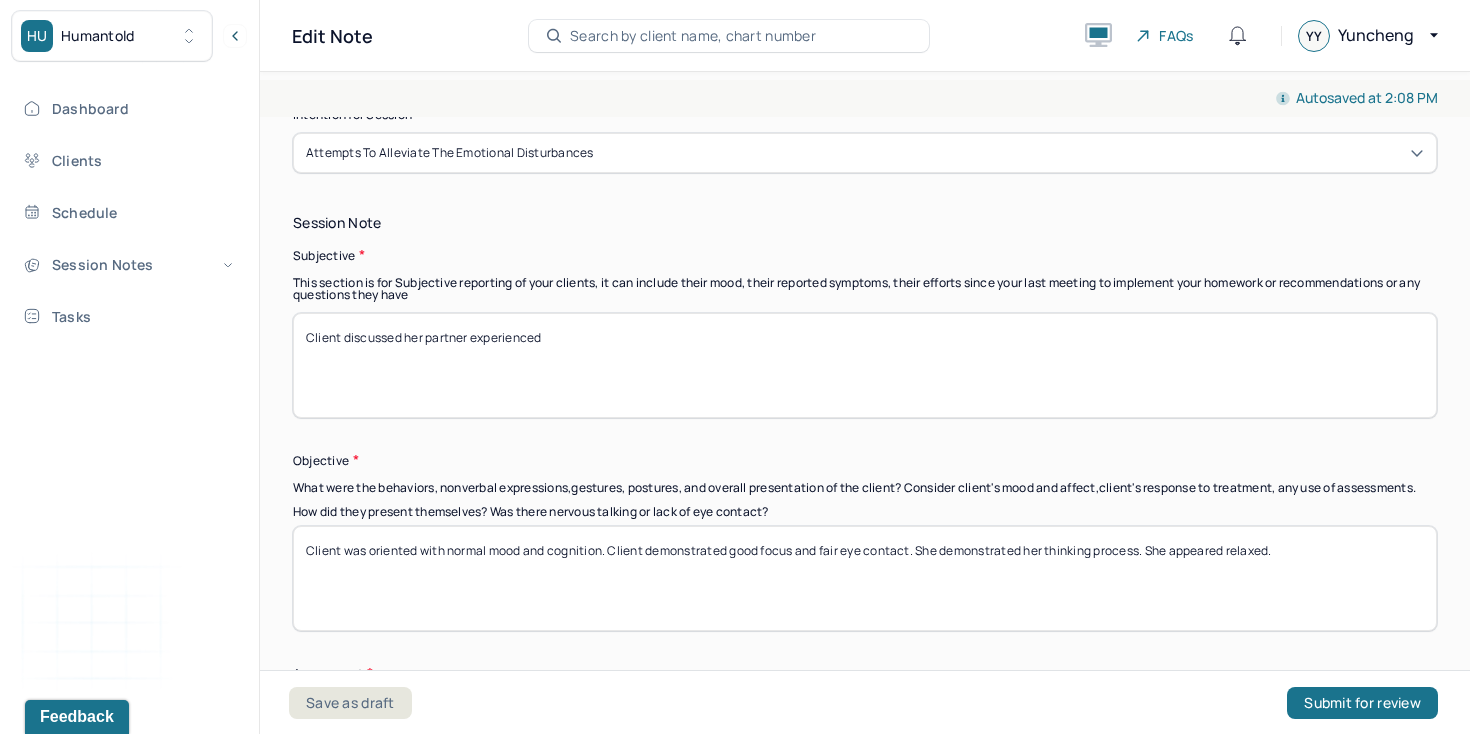 type on "Client discussed her partner experienced" 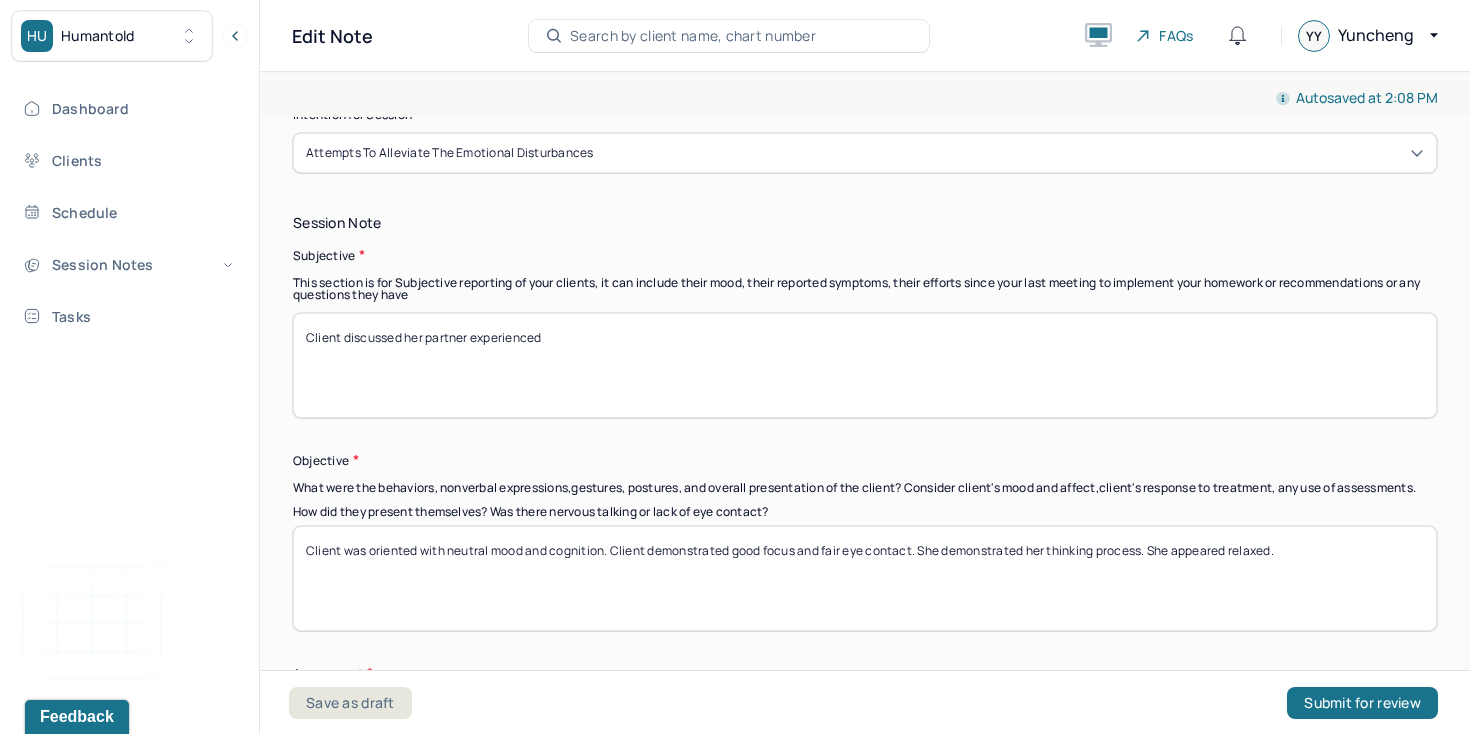 drag, startPoint x: 610, startPoint y: 561, endPoint x: 1295, endPoint y: 561, distance: 685 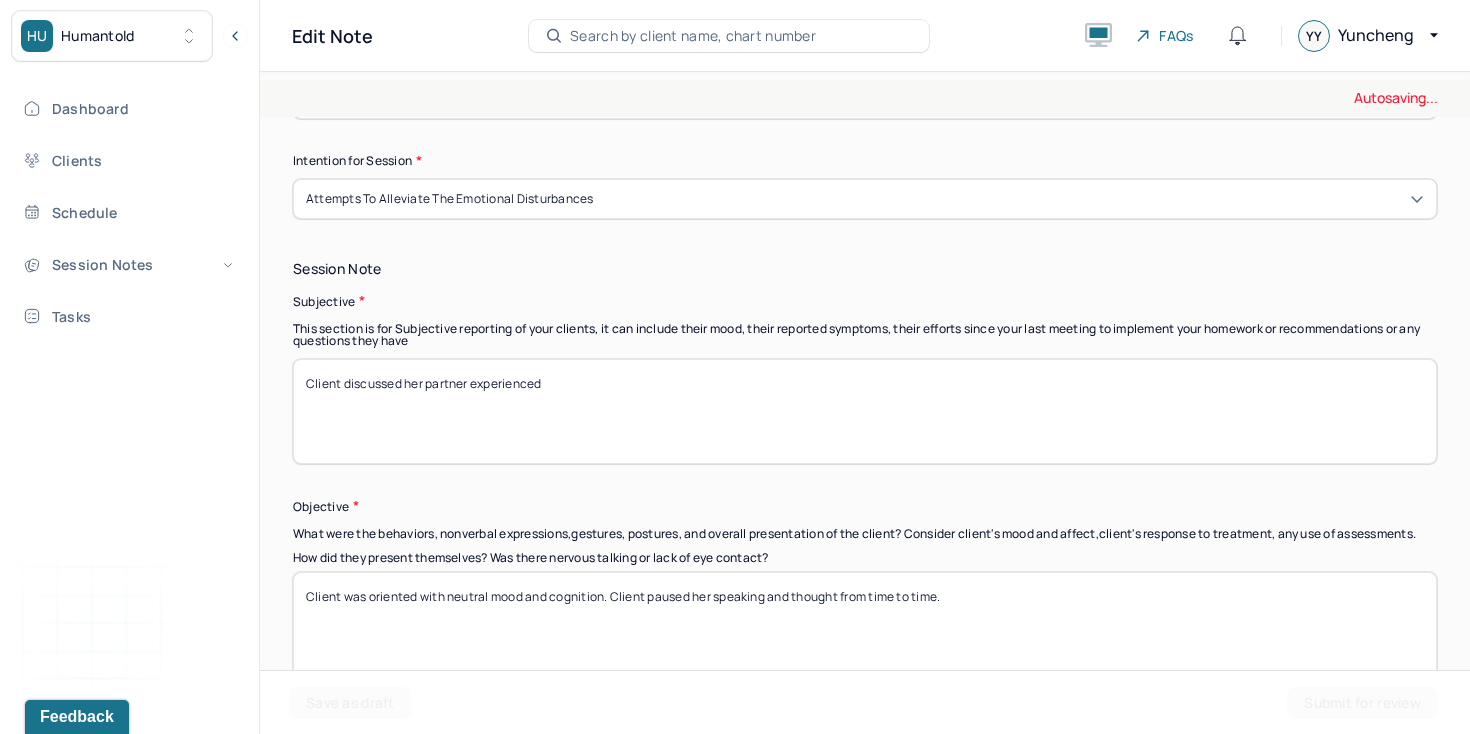 scroll, scrollTop: 995, scrollLeft: 0, axis: vertical 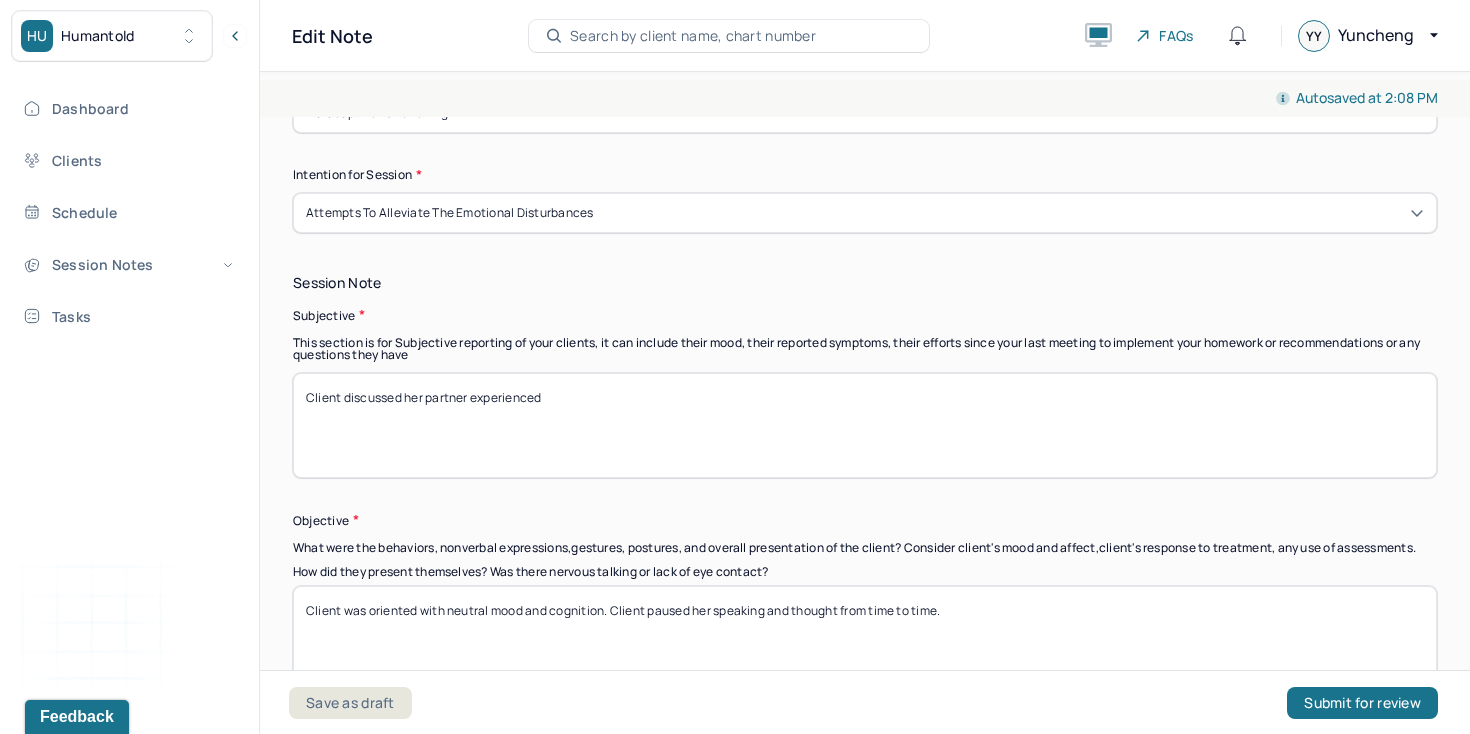 drag, startPoint x: 840, startPoint y: 621, endPoint x: 769, endPoint y: 625, distance: 71.11259 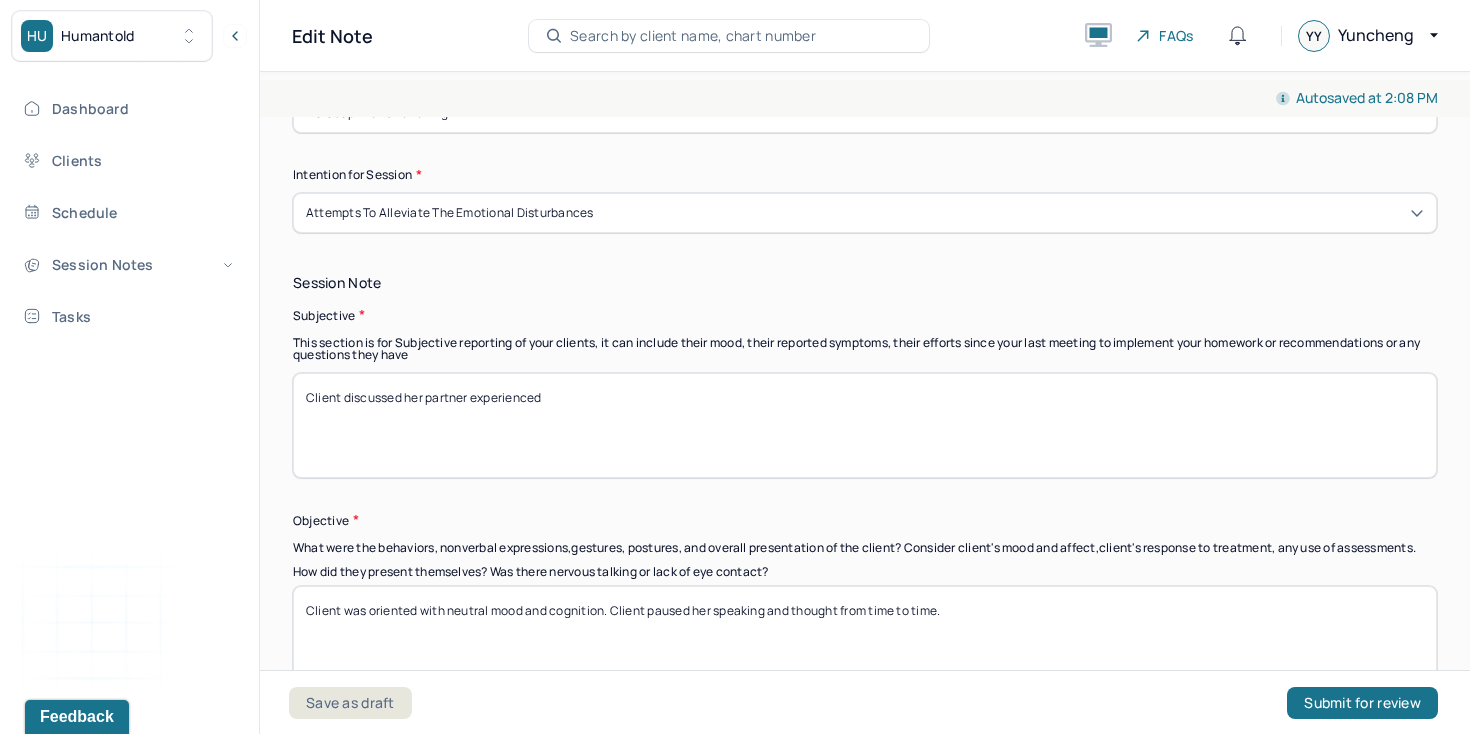 click on "Client was oriented with neutral mood and cognition. Client paused her speaking and thought from time to time." at bounding box center (865, 638) 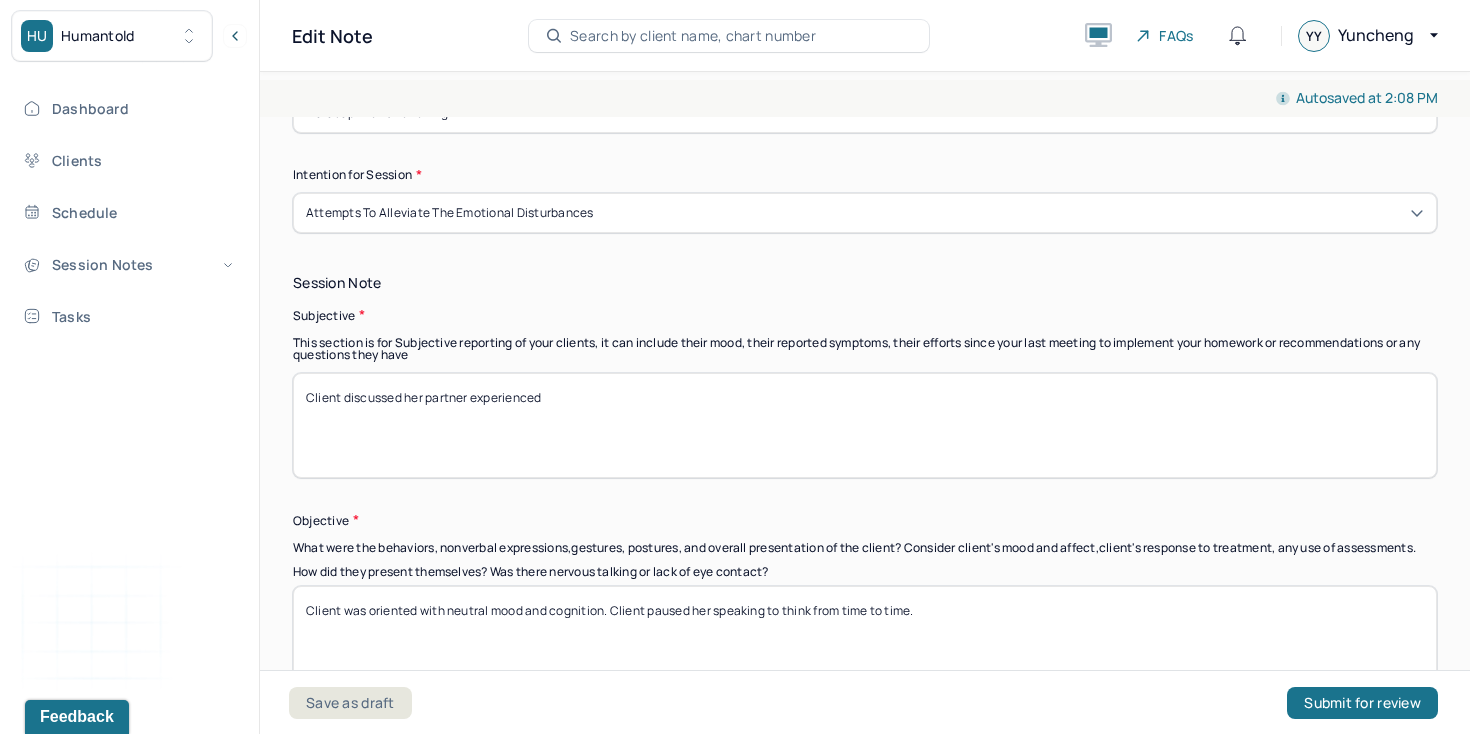type on "Client was oriented with neutral mood and cognition. Client paused her speaking to think from time to time." 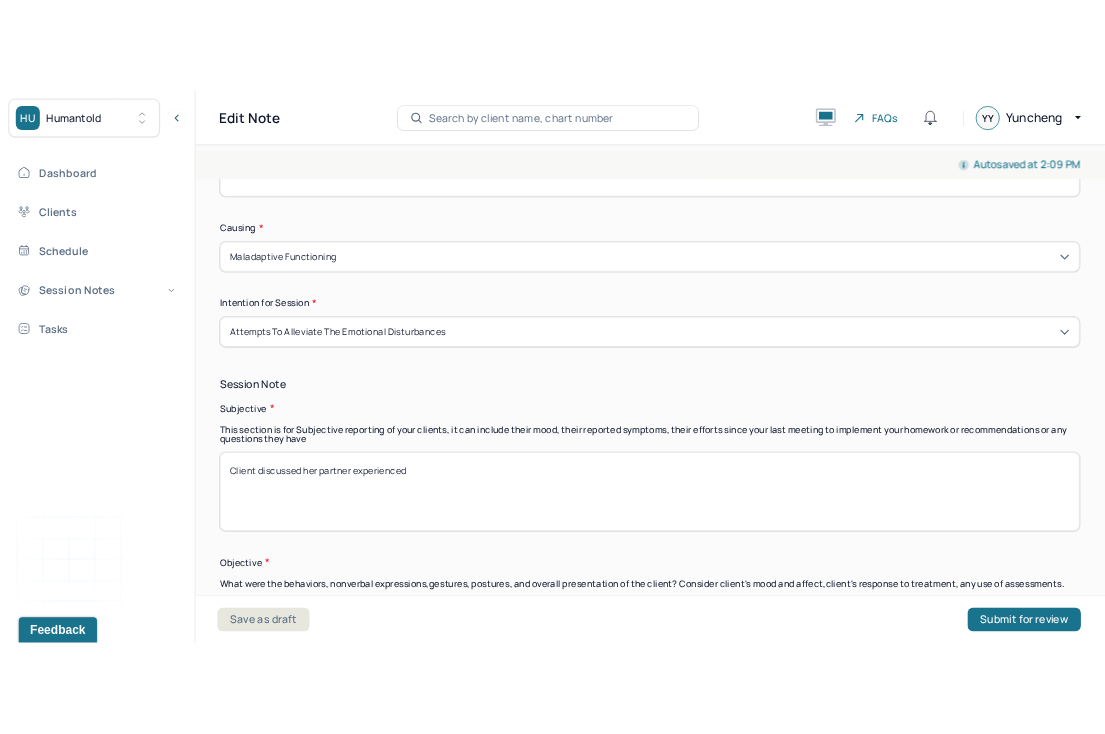 scroll, scrollTop: 957, scrollLeft: 0, axis: vertical 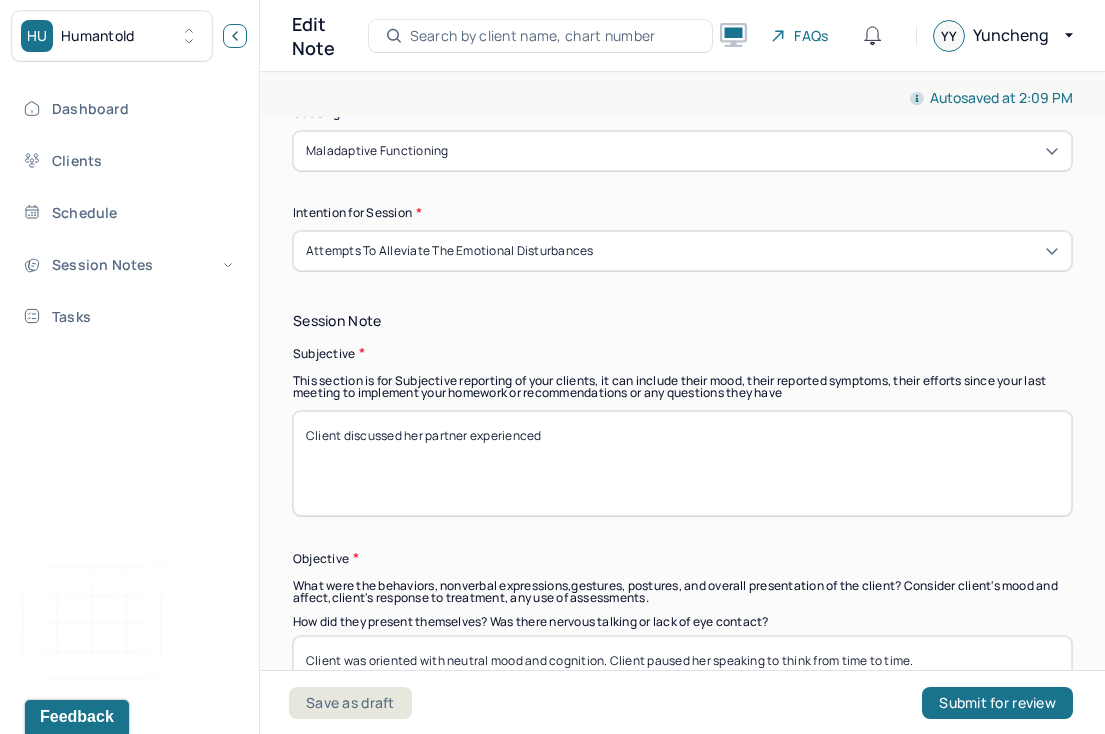 click at bounding box center (235, 36) 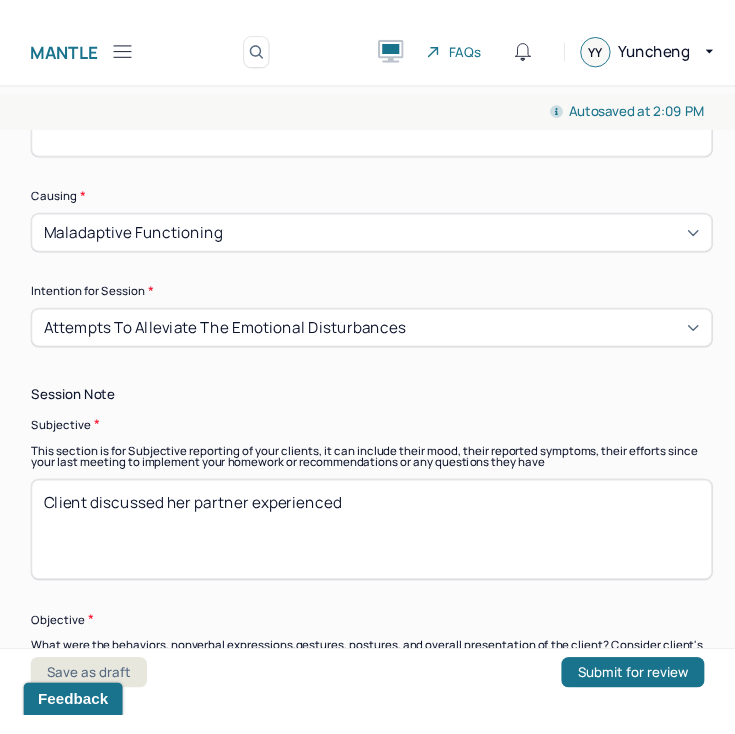 scroll, scrollTop: 1056, scrollLeft: 0, axis: vertical 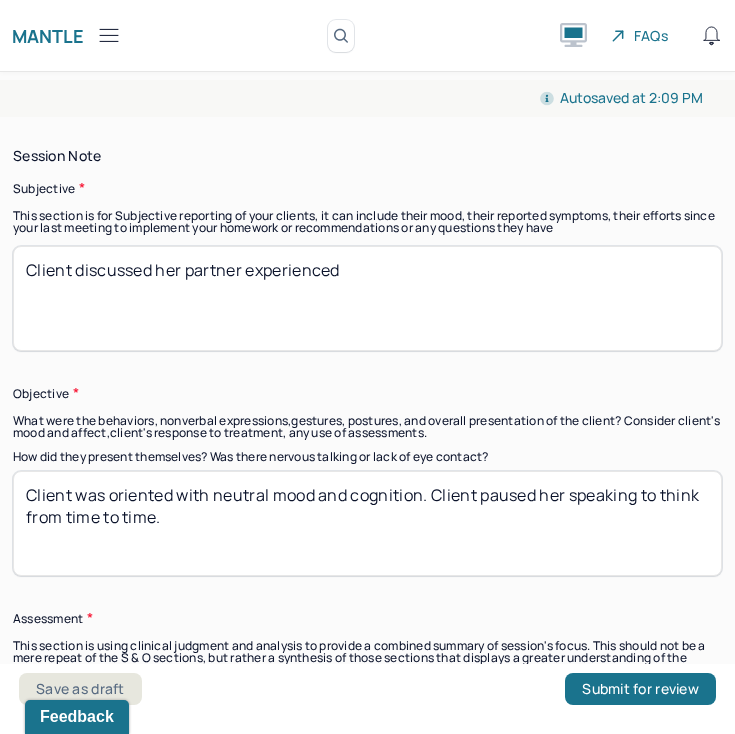 click on "Client discussed her partner experienced" at bounding box center (367, 298) 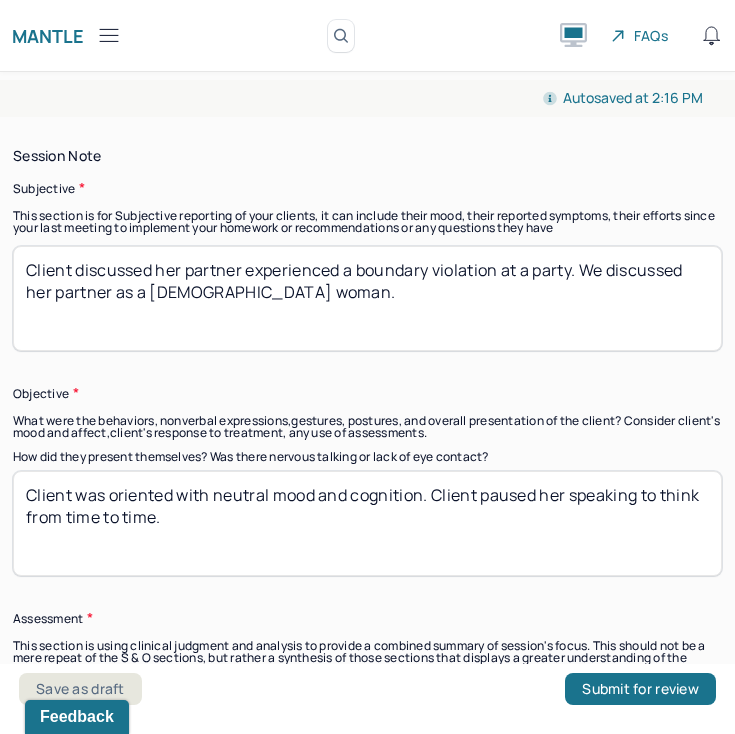 click on "Client discussed her partner experienced a boundary violation at a party. We discussed her partner as a transgender woman." at bounding box center [367, 298] 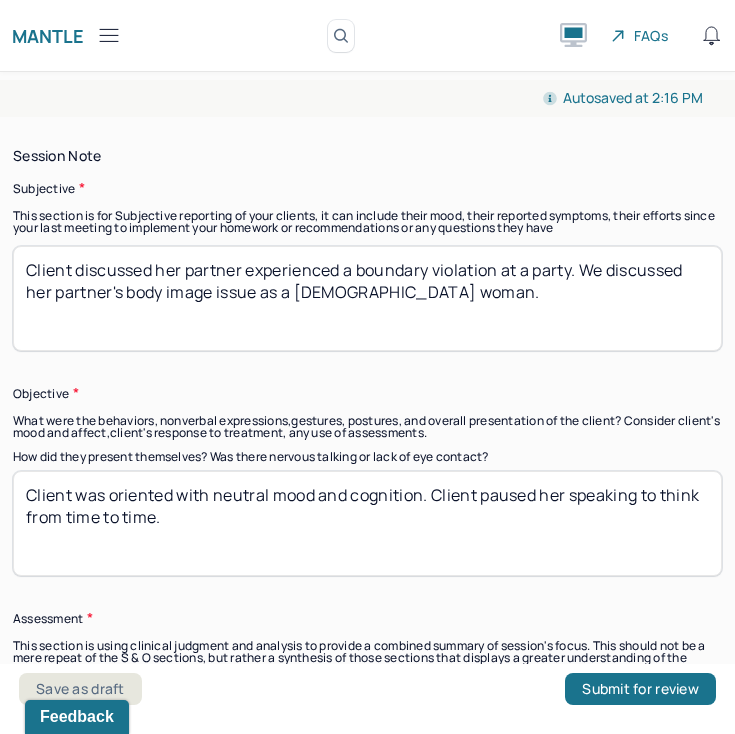 click on "Client discussed her partner experienced a boundary violation at a party. We discussed her partner as a transgender woman." at bounding box center [367, 298] 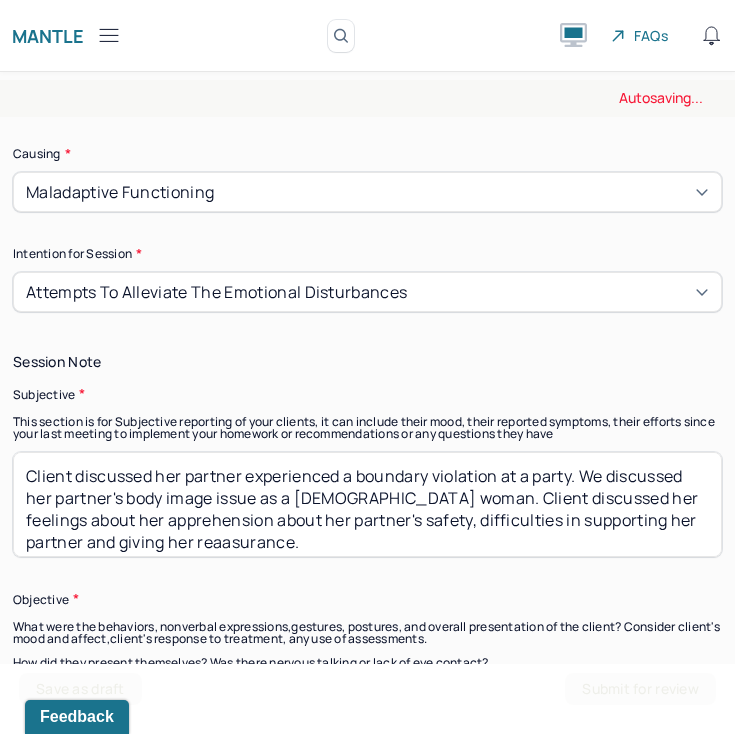 scroll, scrollTop: 838, scrollLeft: 0, axis: vertical 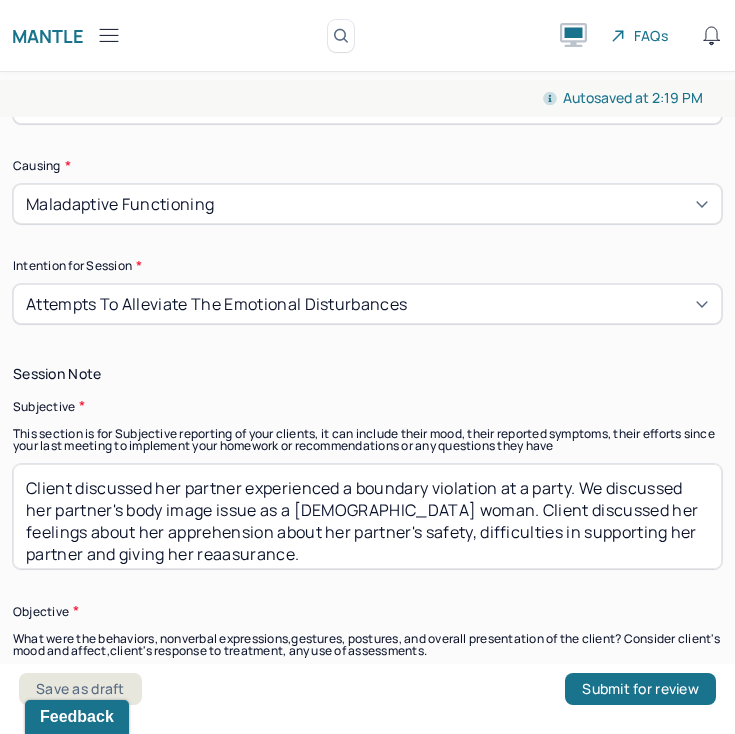 click on "Client discussed her partner experienced a boundary violation at a party. We discussed her partner's body image issue as a transgender woman. Client discussed her feelings about her apprehension about her partner's safety, difficulties in supporting her partner and giving her reaasurance." at bounding box center [367, 516] 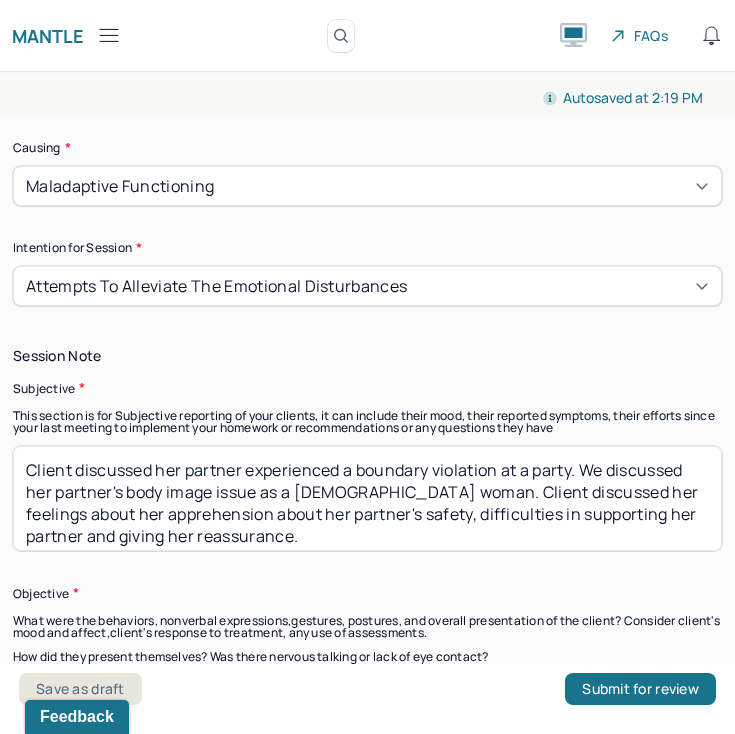 scroll, scrollTop: 866, scrollLeft: 0, axis: vertical 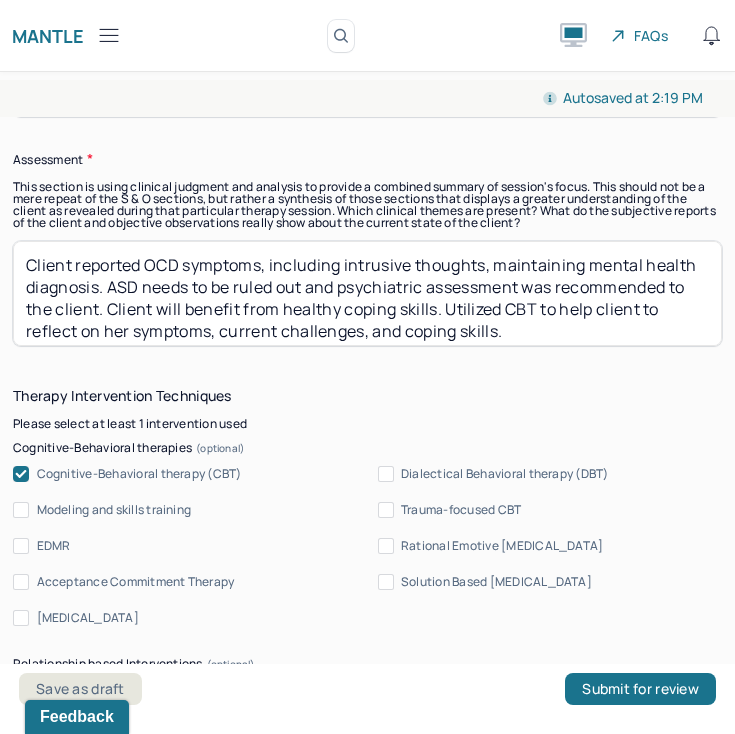 type on "Client discussed her partner experienced a boundary violation at a party. We discussed her partner's body image issue as a transgender woman. Client discussed her feelings about her apprehension about her partner's safety, difficulties in supporting her partner and giving her reassurance." 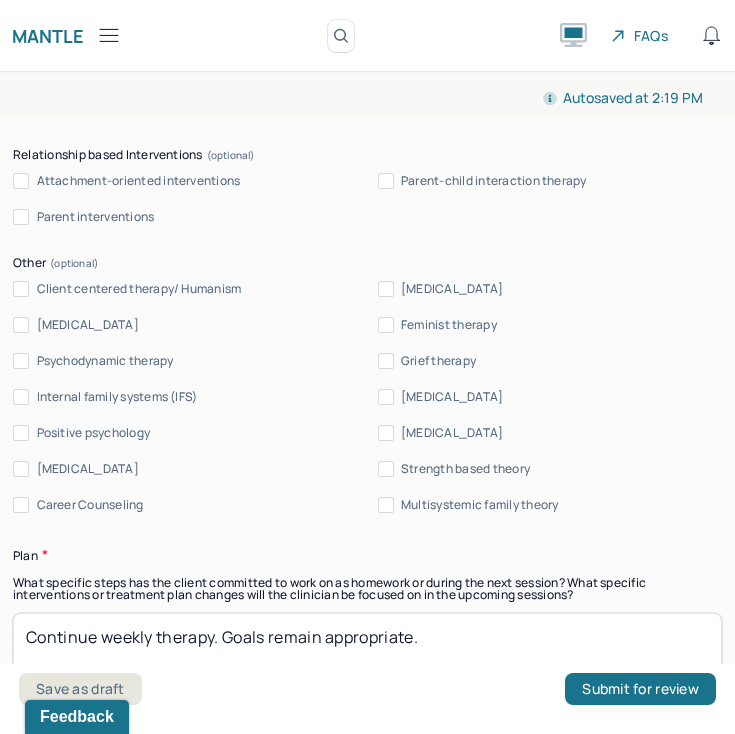 scroll, scrollTop: 2058, scrollLeft: 0, axis: vertical 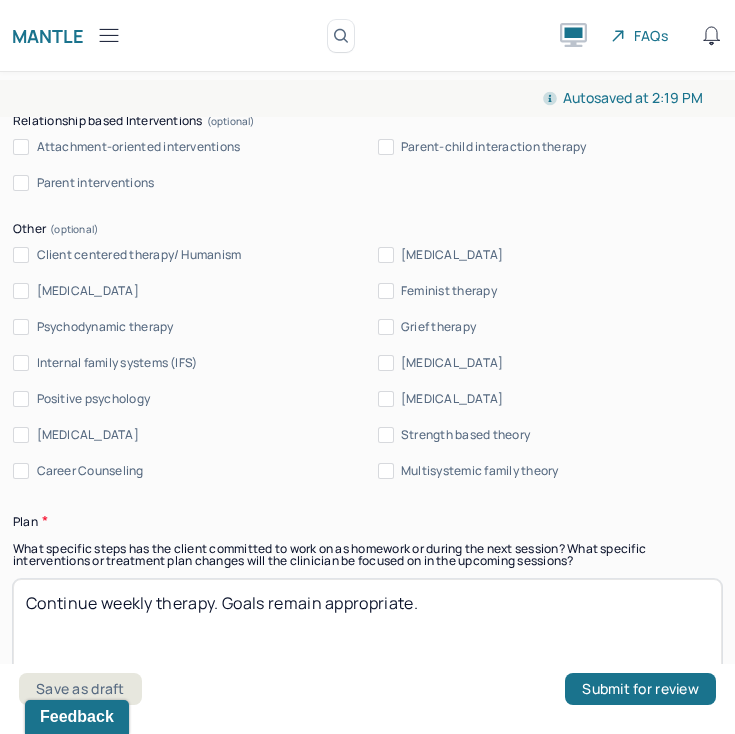 click on "Feminist therapy" at bounding box center (437, 291) 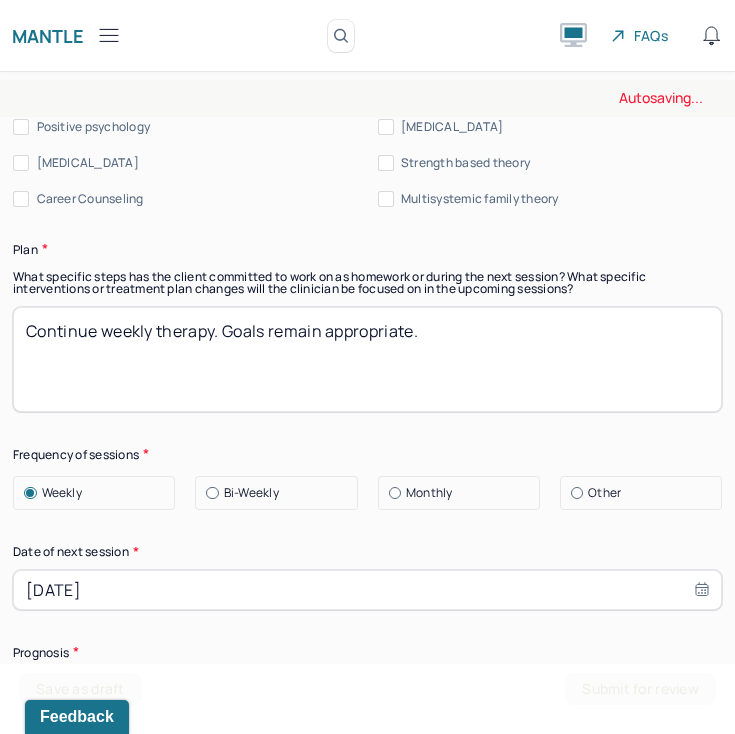 scroll, scrollTop: 2351, scrollLeft: 0, axis: vertical 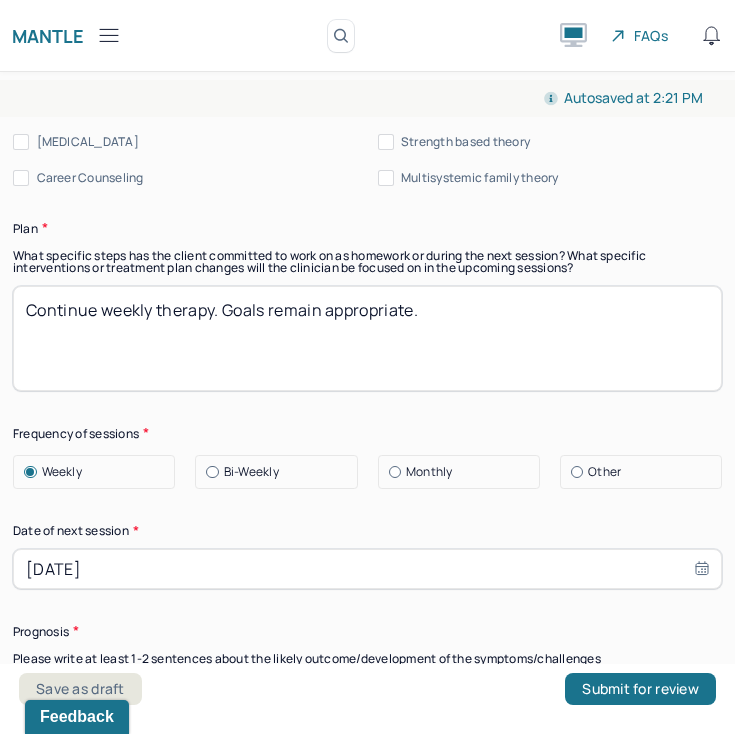 select on "6" 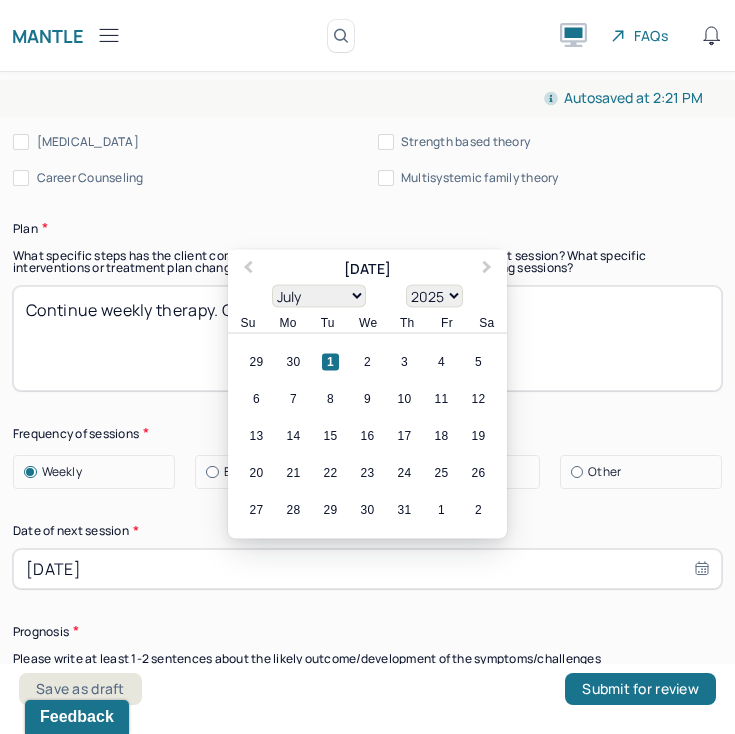 click on "[DATE]" at bounding box center (367, 569) 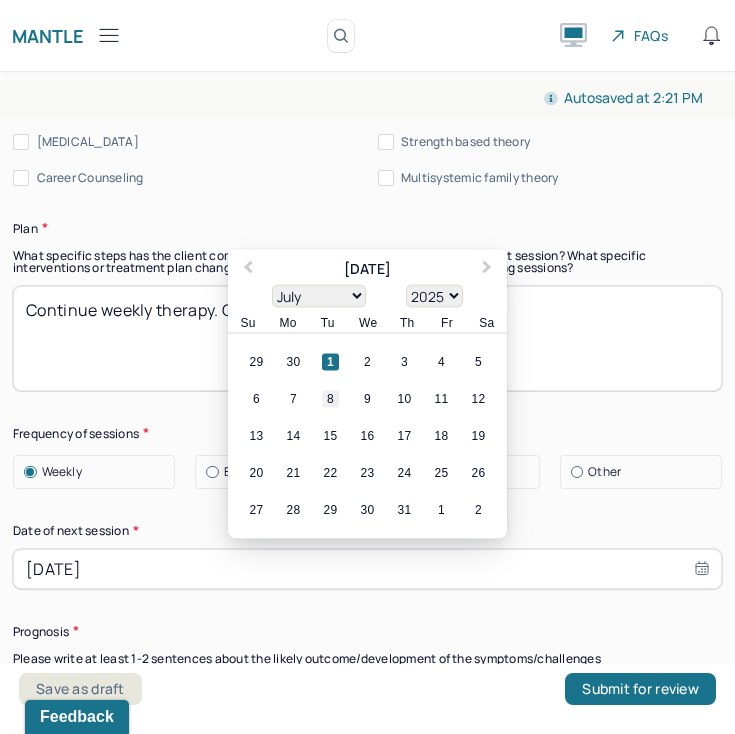 click on "8" at bounding box center [330, 398] 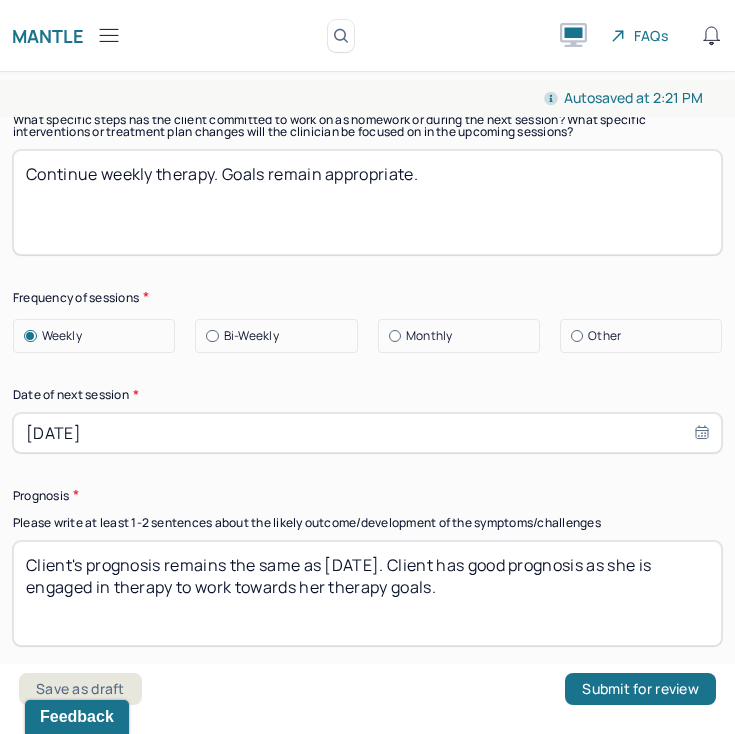 scroll, scrollTop: 2488, scrollLeft: 0, axis: vertical 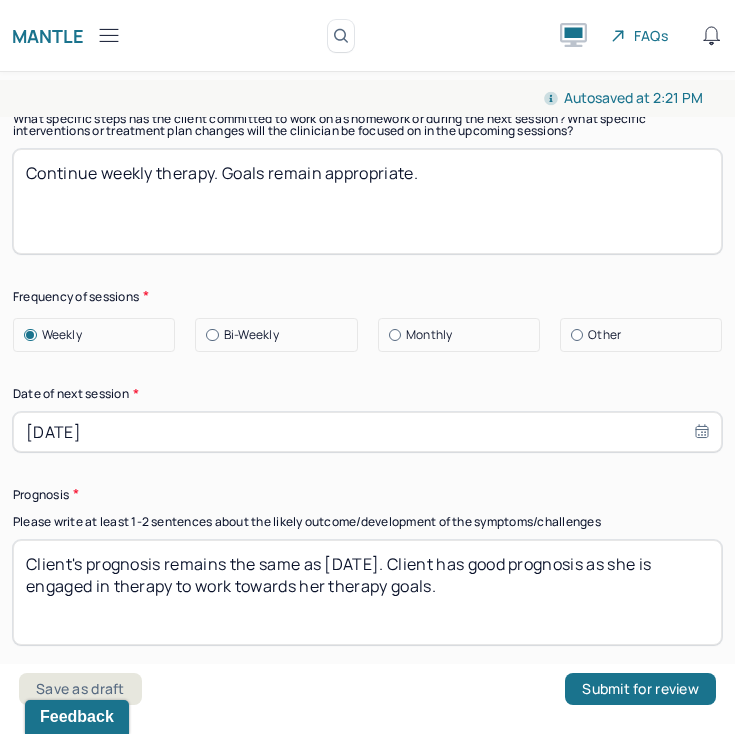 click on "[DATE]" at bounding box center [367, 432] 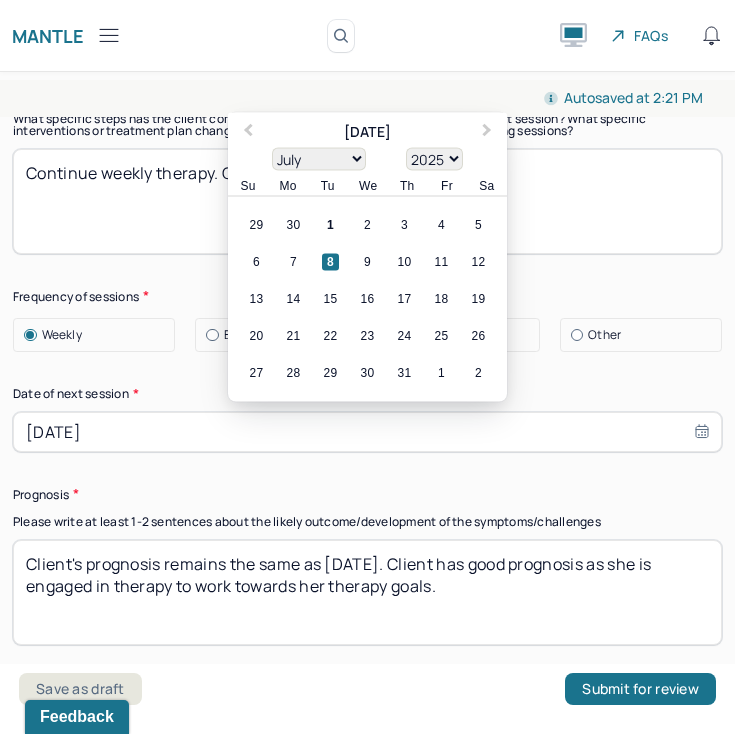 click on "Prognosis" at bounding box center [367, 494] 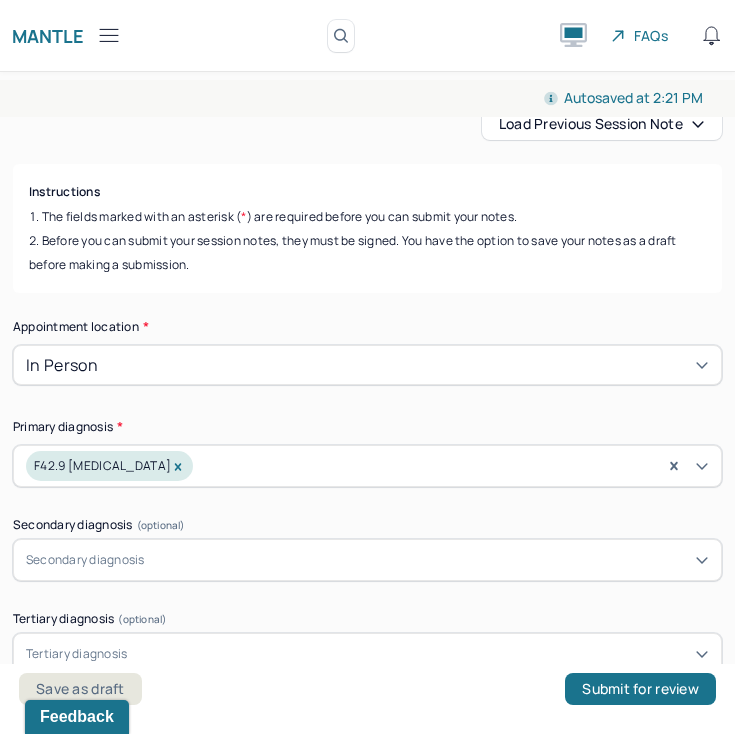 scroll, scrollTop: 57, scrollLeft: 0, axis: vertical 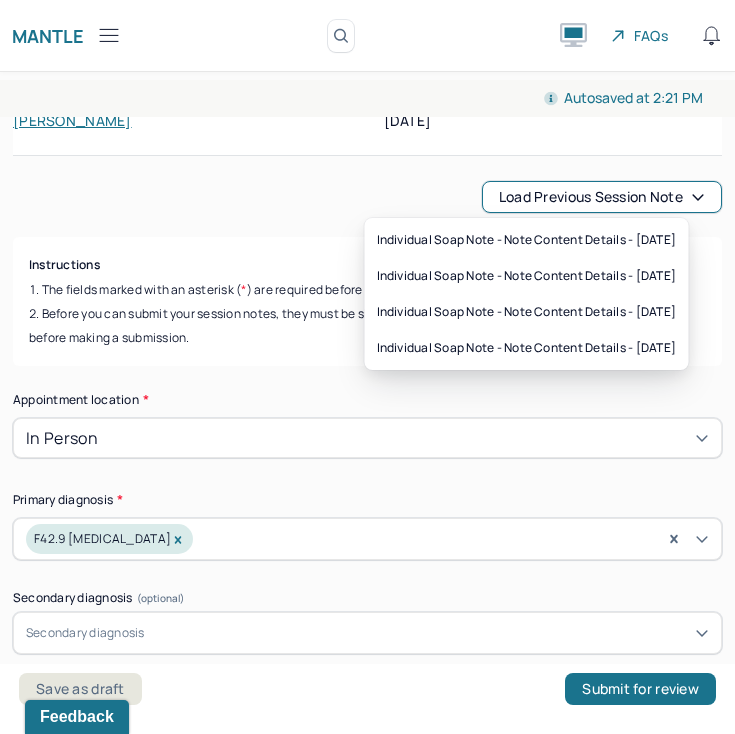 click on "Load previous session note" at bounding box center (602, 197) 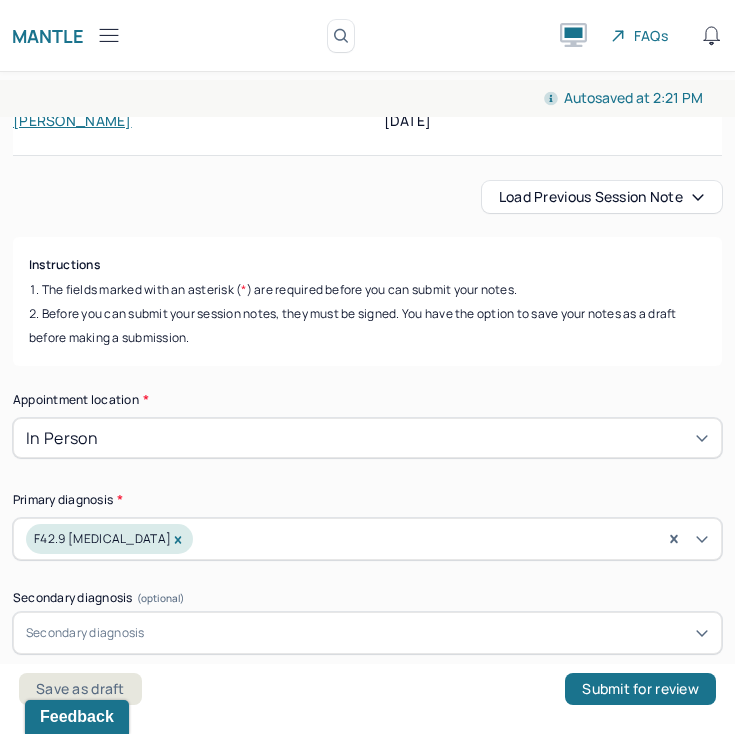 click on "Load previous session note   Instructions The fields marked with an asterisk ( * ) are required before you can submit your notes. Before you can submit your session notes, they must be signed. You have the option to save your notes as a draft before making a submission. Appointment location * In person Primary diagnosis * F42.9 OBSESSIVE-COMPULSIVE DISORDER, UNSPECIFIED Secondary diagnosis (optional) Secondary diagnosis Tertiary diagnosis (optional) Tertiary diagnosis Emotional / Behavioural symptoms demonstrated * Client demonstrated neutral mood with normal cognition. Client was engaged and interactive. Causing * Maladaptive Functioning Intention for Session * Attempts to alleviate the emotional disturbances Session Note Subjective This section is for Subjective reporting of your clients, it can include their mood, their reported symptoms, their efforts since your last meeting to implement your homework or recommendations or any questions they have Objective Assessment Therapy Intervention Techniques EDMR" at bounding box center [367, 2508] 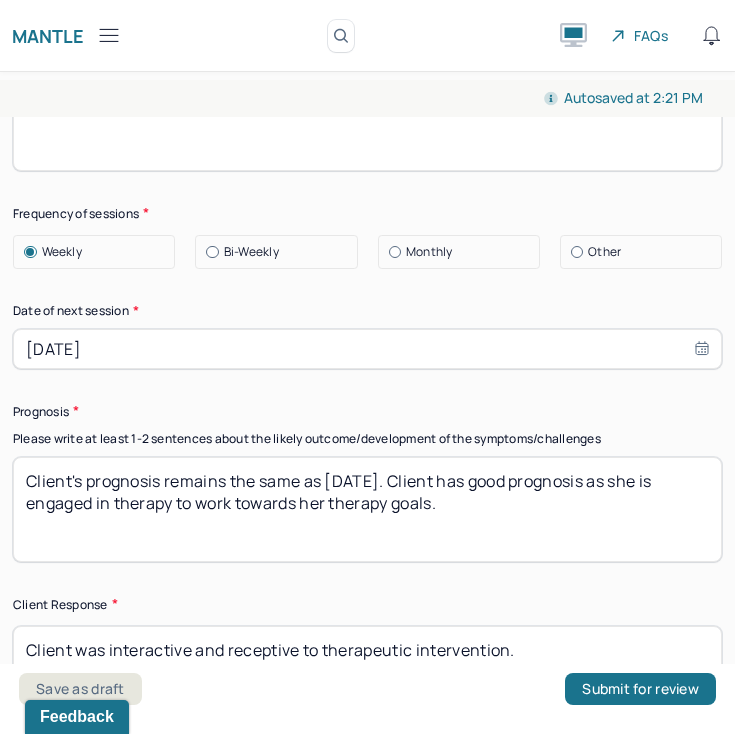 scroll, scrollTop: 2610, scrollLeft: 0, axis: vertical 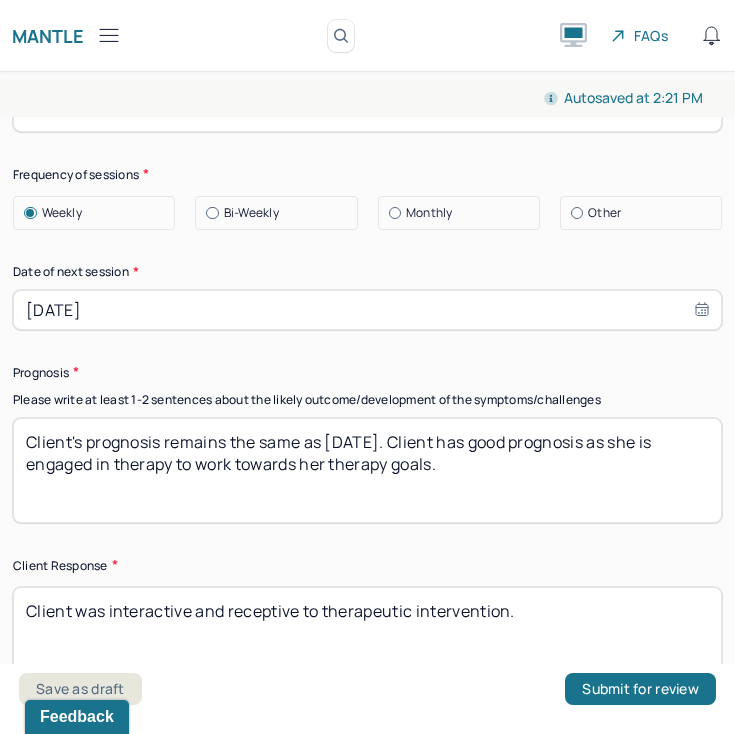 click on "Client's prognosis remains the same as 6/10/2025. Client has good prognosis as she is engaged in therapy to work towards her therapy goals." at bounding box center (367, 470) 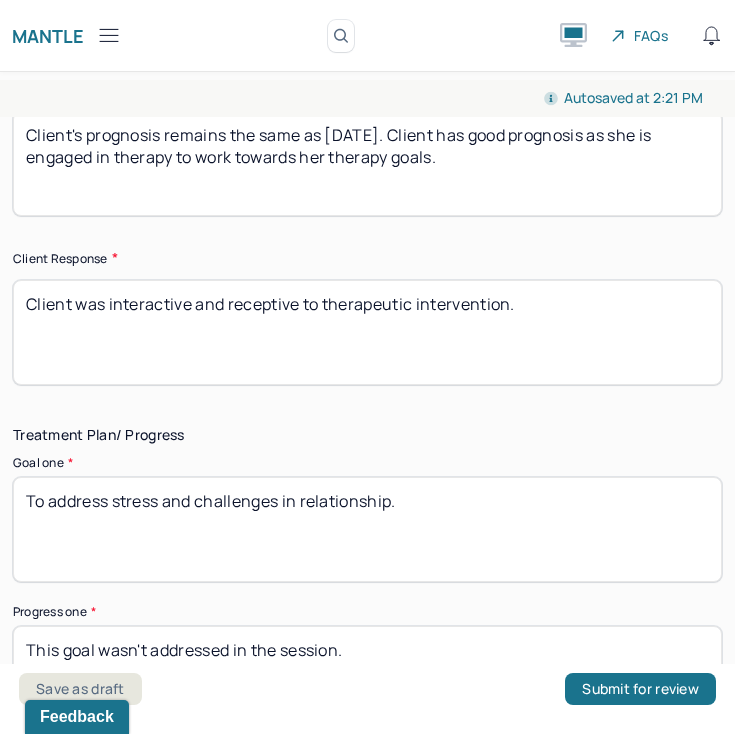 scroll, scrollTop: 2919, scrollLeft: 0, axis: vertical 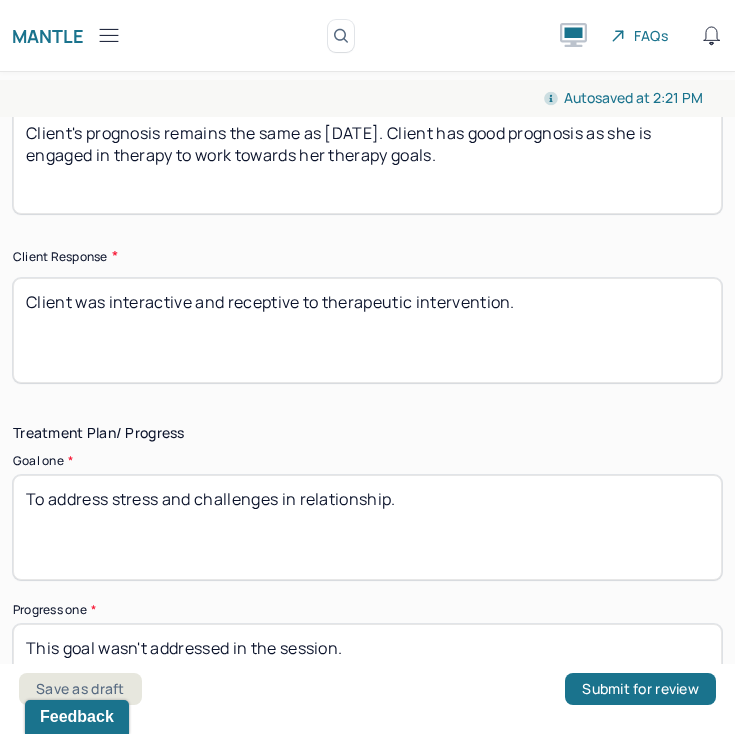 type on "Client's prognosis remains the same as 6/17/2025. Client has good prognosis as she is engaged in therapy to work towards her therapy goals." 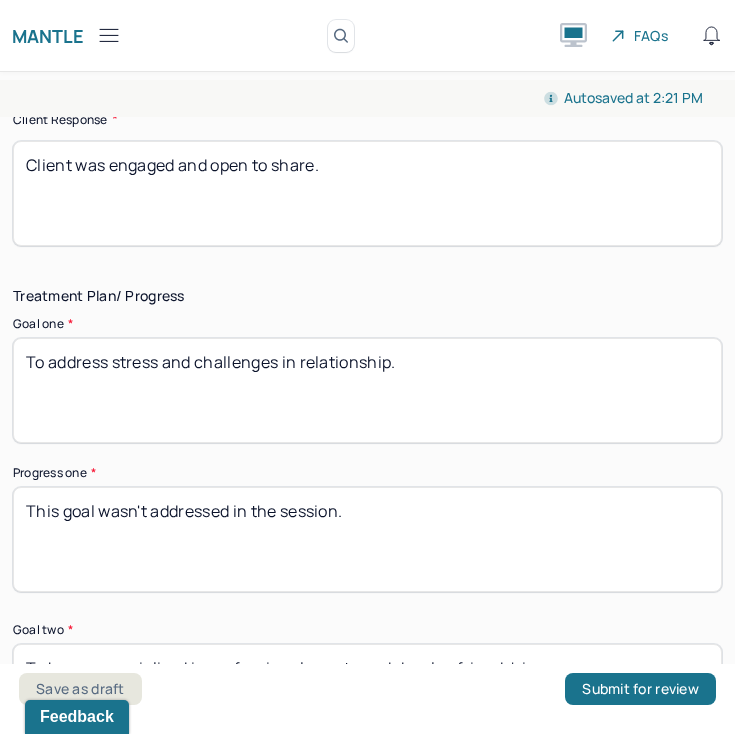 scroll, scrollTop: 3059, scrollLeft: 0, axis: vertical 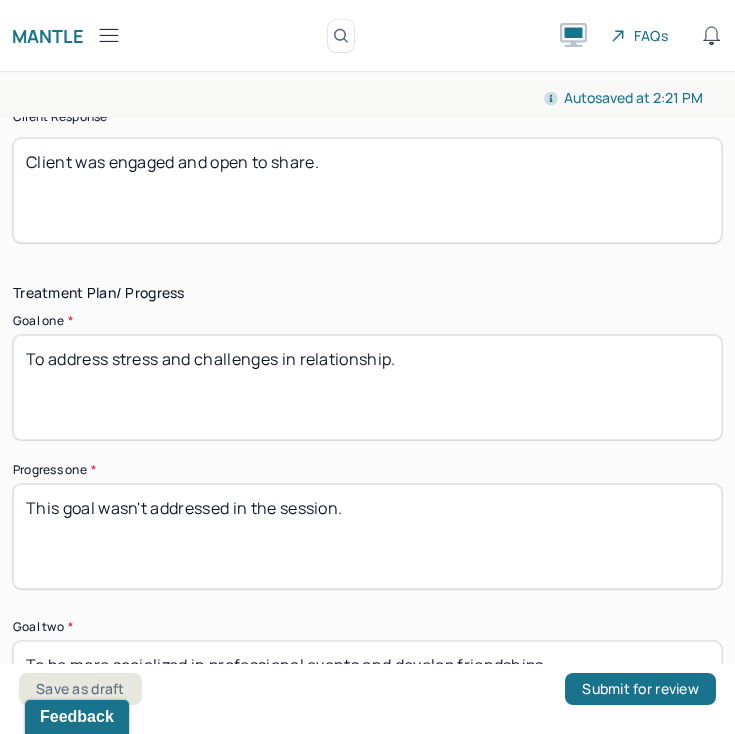 type on "Client was engaged and open to share." 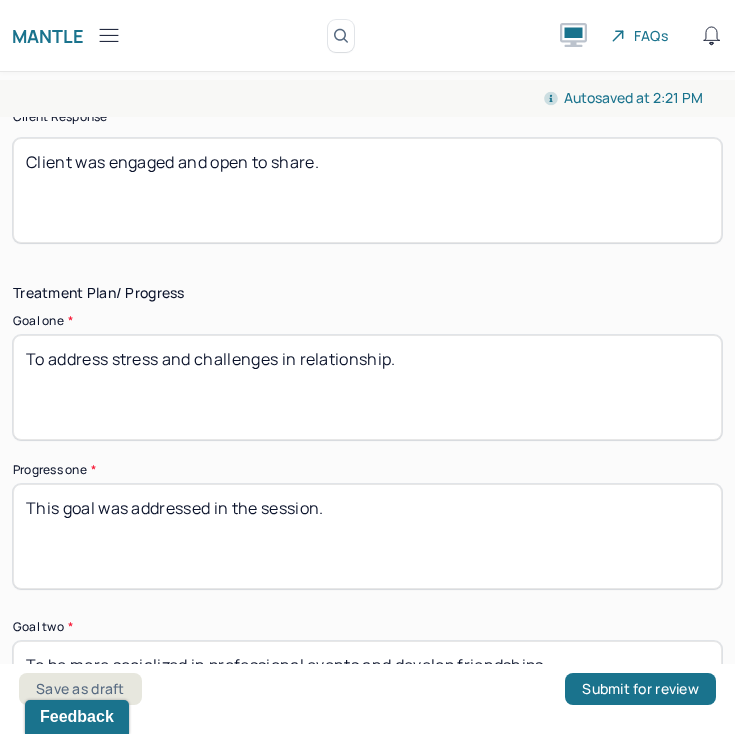 click on "This goal wasn't addressed in the session." at bounding box center [367, 536] 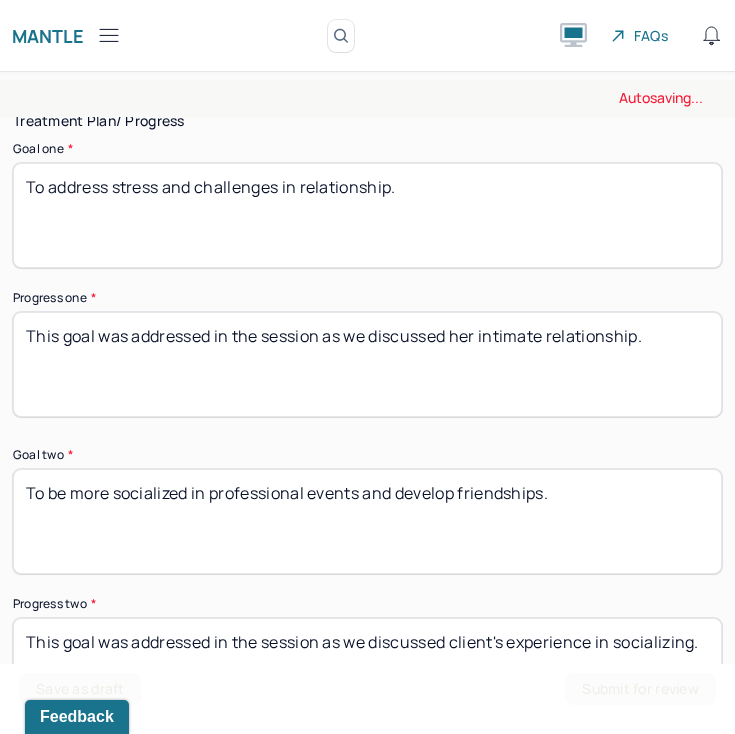 scroll, scrollTop: 3247, scrollLeft: 0, axis: vertical 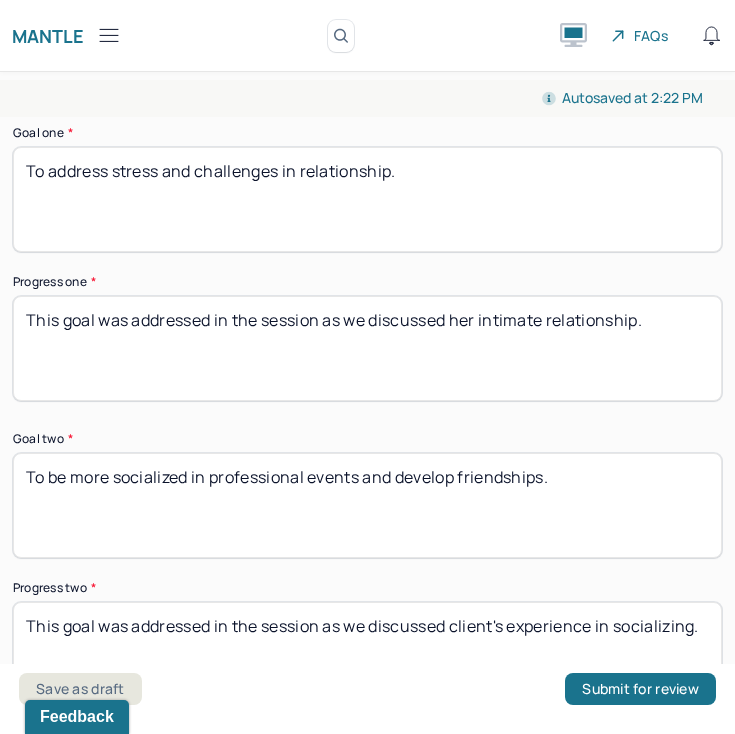 type on "This goal was addressed in the session as we discussed her intimate relationship." 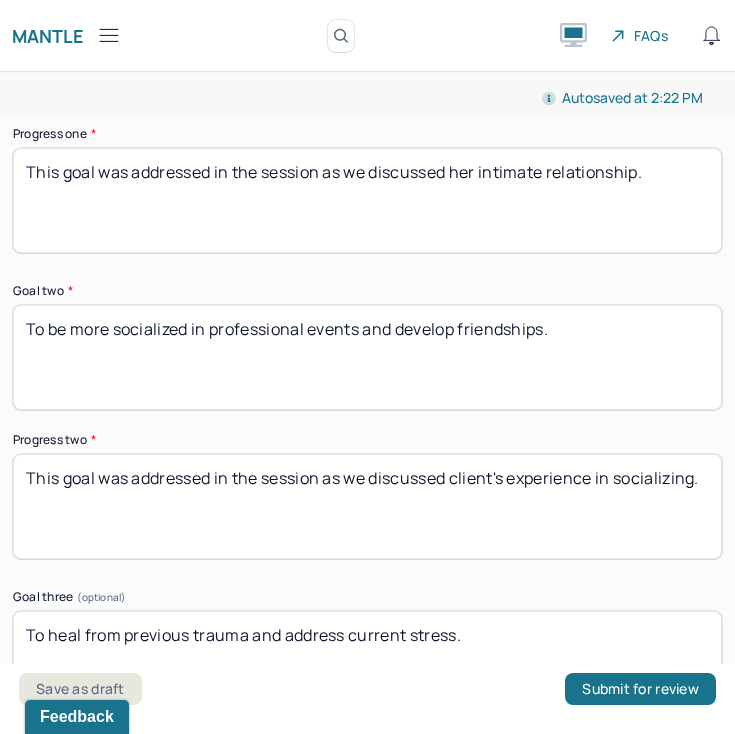 scroll, scrollTop: 3398, scrollLeft: 0, axis: vertical 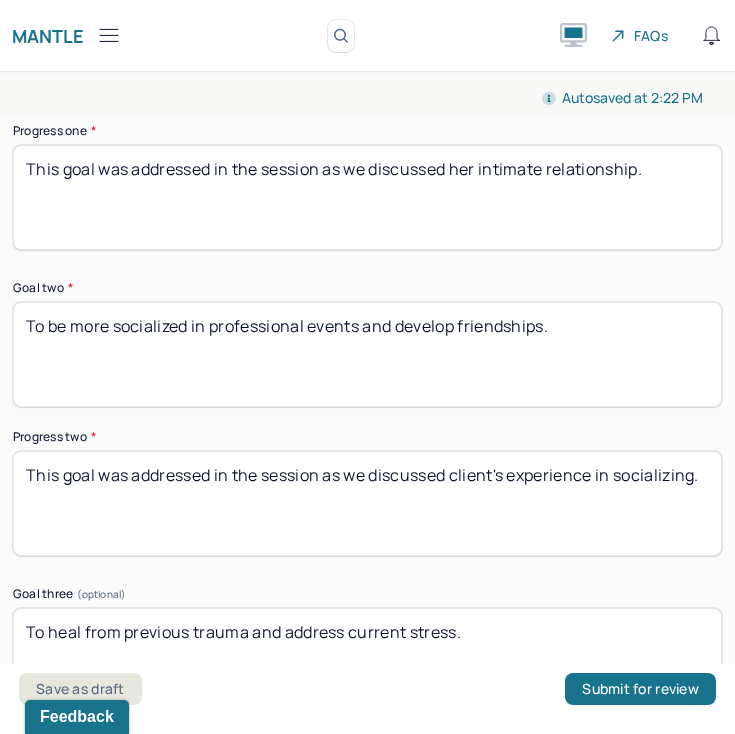 click on "This goal was addressed in the session as we discussed client's experience in socializing." at bounding box center (367, 503) 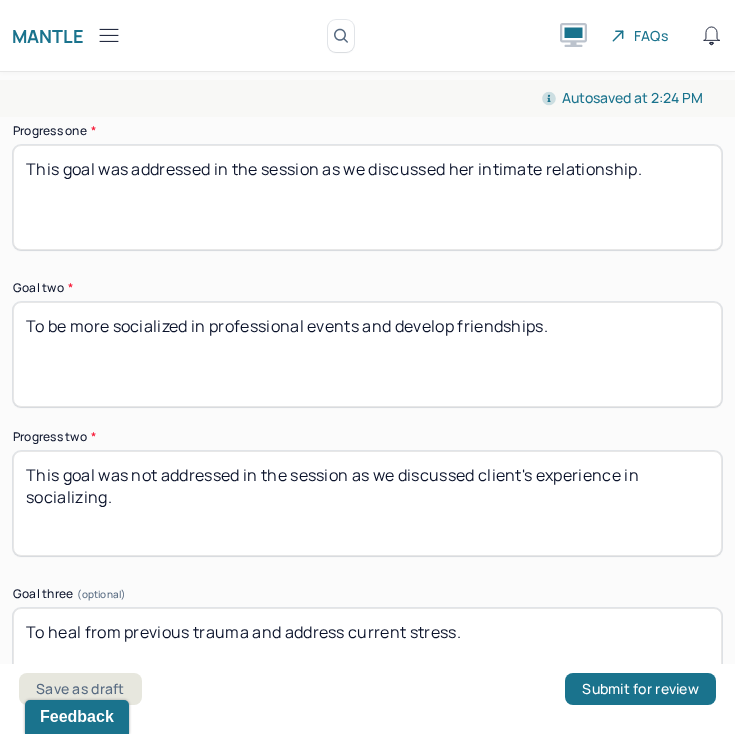 drag, startPoint x: 351, startPoint y: 469, endPoint x: 104, endPoint y: 501, distance: 249.06425 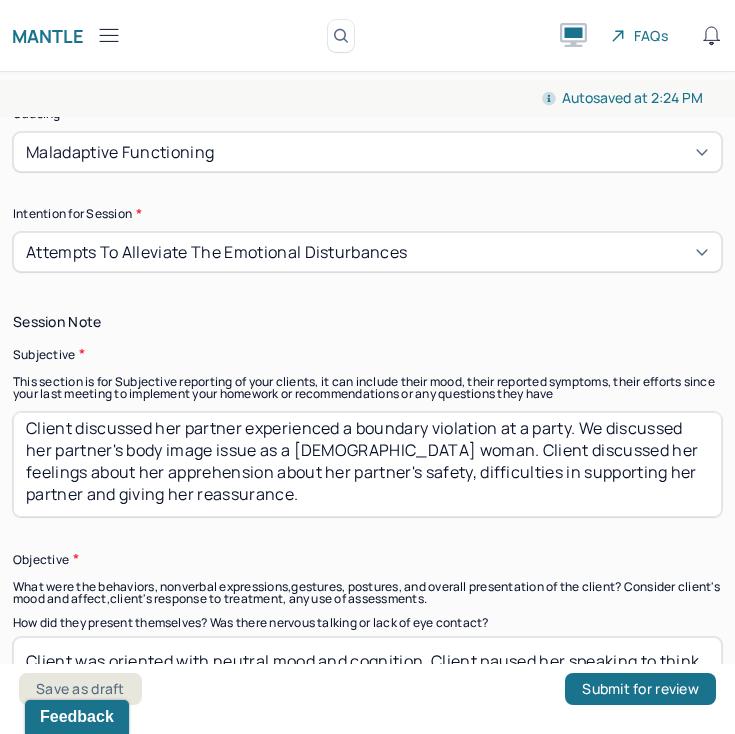 scroll, scrollTop: 887, scrollLeft: 0, axis: vertical 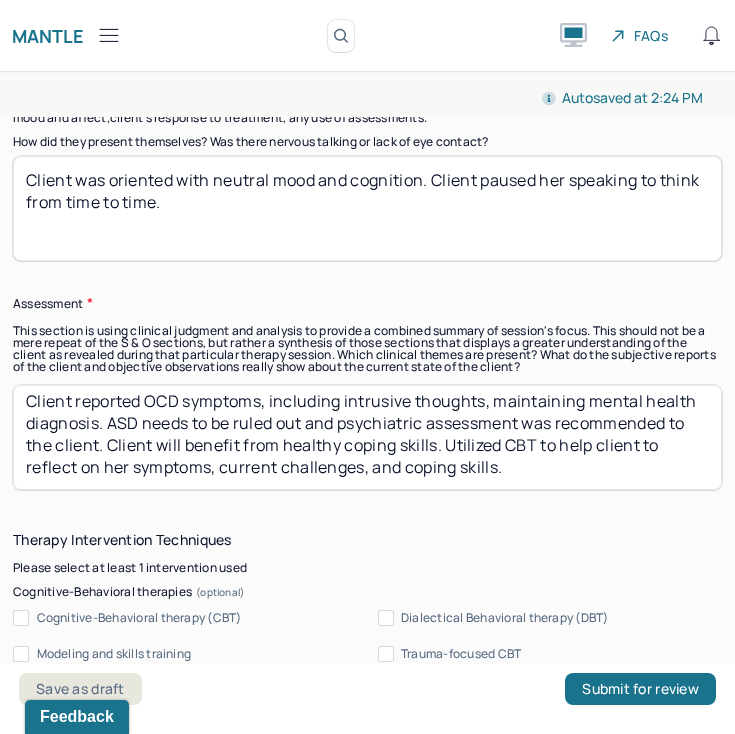 type on "This goal was not addressed in the session." 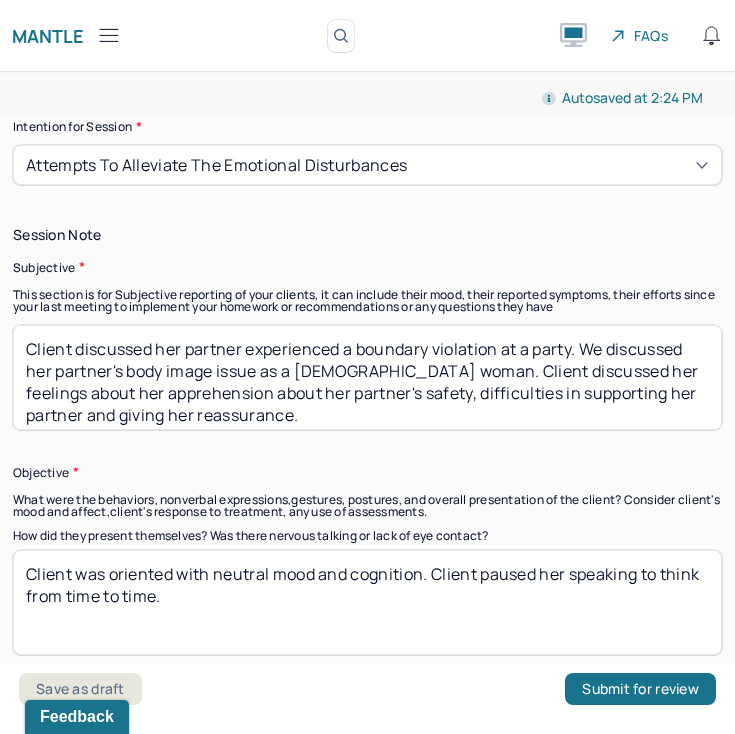 scroll, scrollTop: 976, scrollLeft: 0, axis: vertical 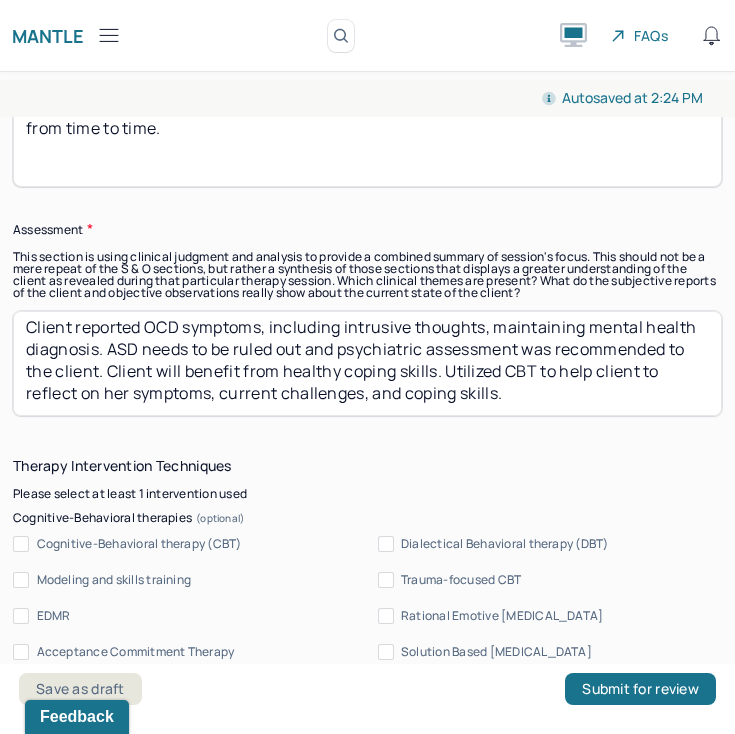 click on "Client reported OCD symptoms, including intrusive thoughts, maintaining mental health diagnosis. ASD needs to be ruled out and psychiatric assessment was recommended to the client. Client will benefit from healthy coping skills. Utilized CBT to help client to reflect on her symptoms, current challenges, and coping skills." at bounding box center [367, 363] 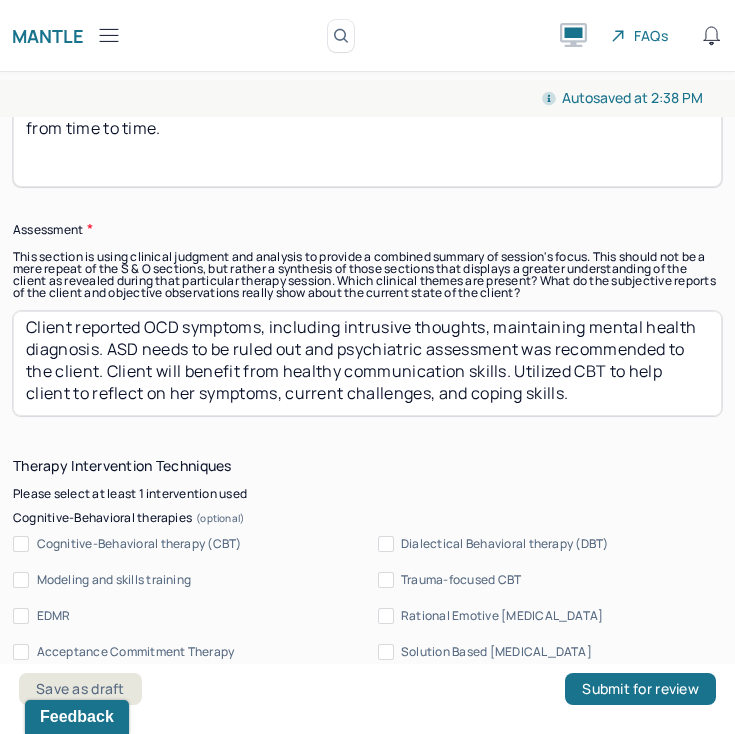 drag, startPoint x: 575, startPoint y: 367, endPoint x: 602, endPoint y: 368, distance: 27.018513 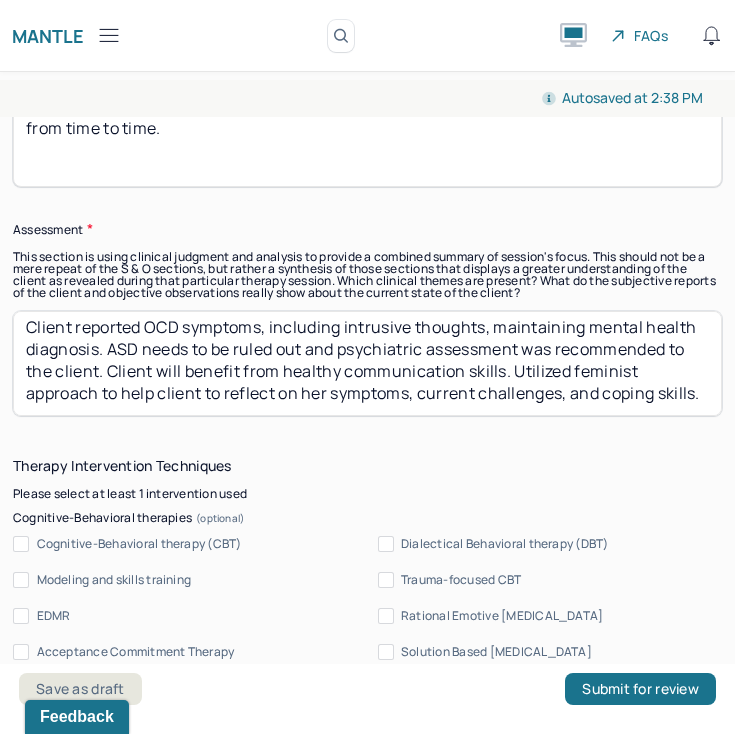 drag, startPoint x: 334, startPoint y: 392, endPoint x: 696, endPoint y: 392, distance: 362 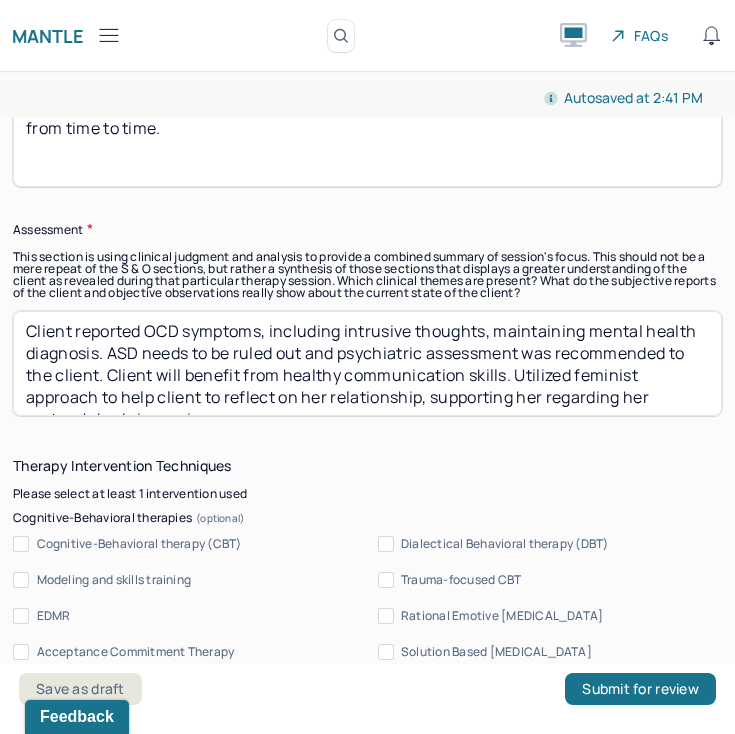 scroll, scrollTop: 0, scrollLeft: 0, axis: both 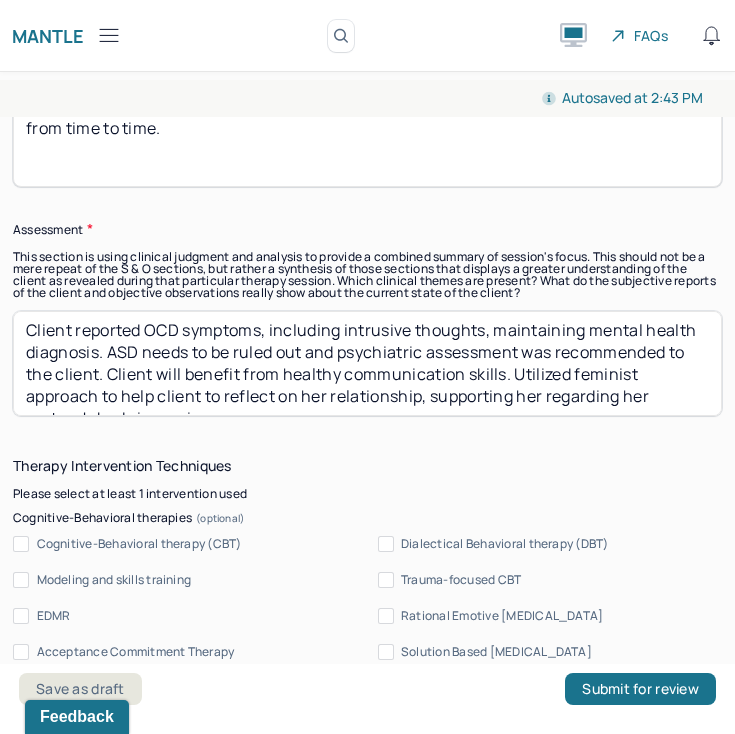 drag, startPoint x: 103, startPoint y: 371, endPoint x: 72, endPoint y: 326, distance: 54.644306 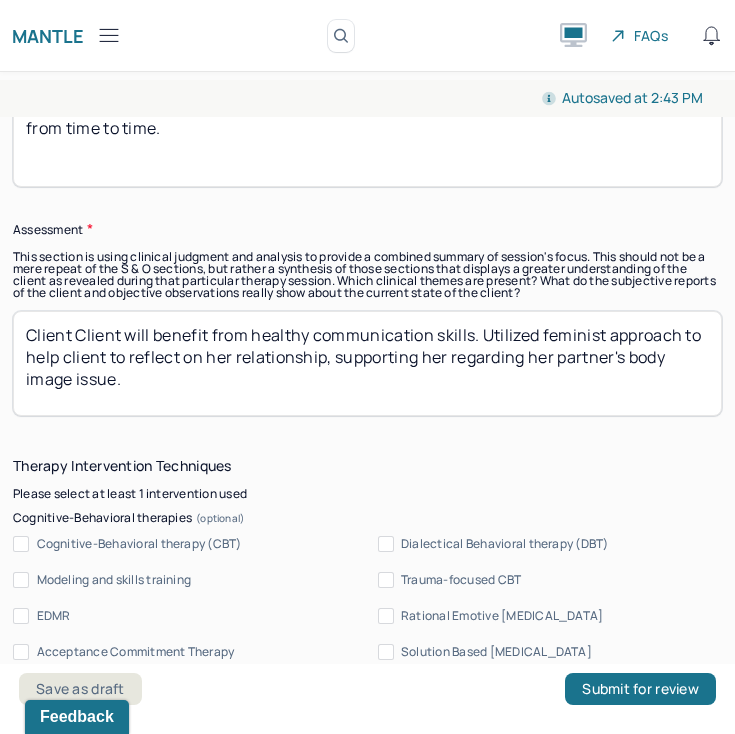 scroll, scrollTop: 0, scrollLeft: 0, axis: both 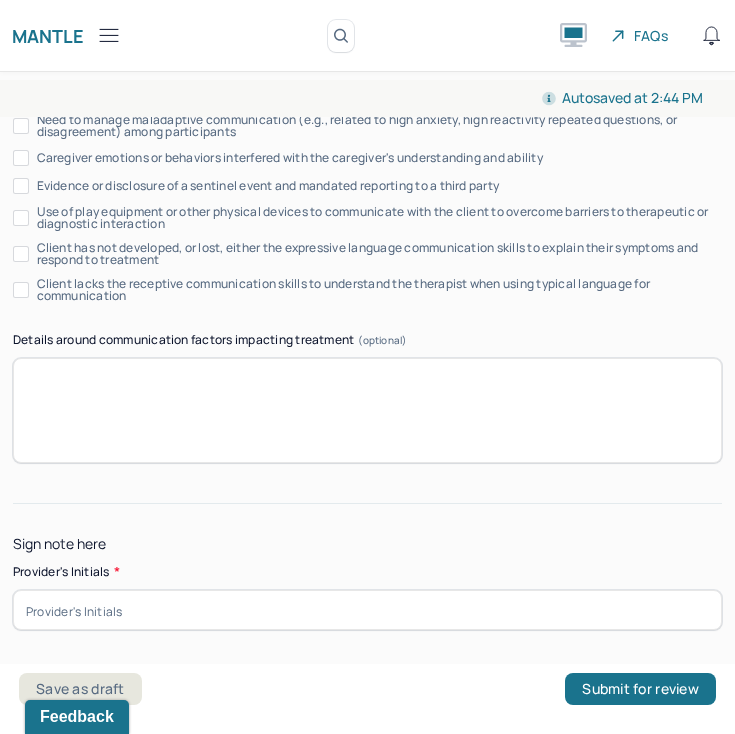 type on "Client is facing challenge in her queer relationship to support her partner. Client will benefit from healthy communication skills. Utilized feminist approach to help client to reflect on her relationship, supporting her regarding her partner's body image issue." 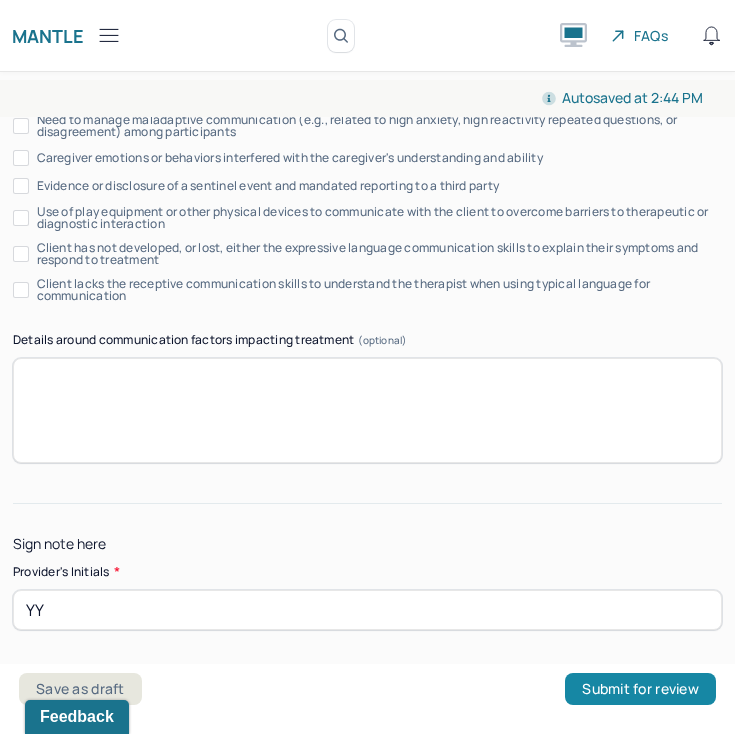 type on "YY" 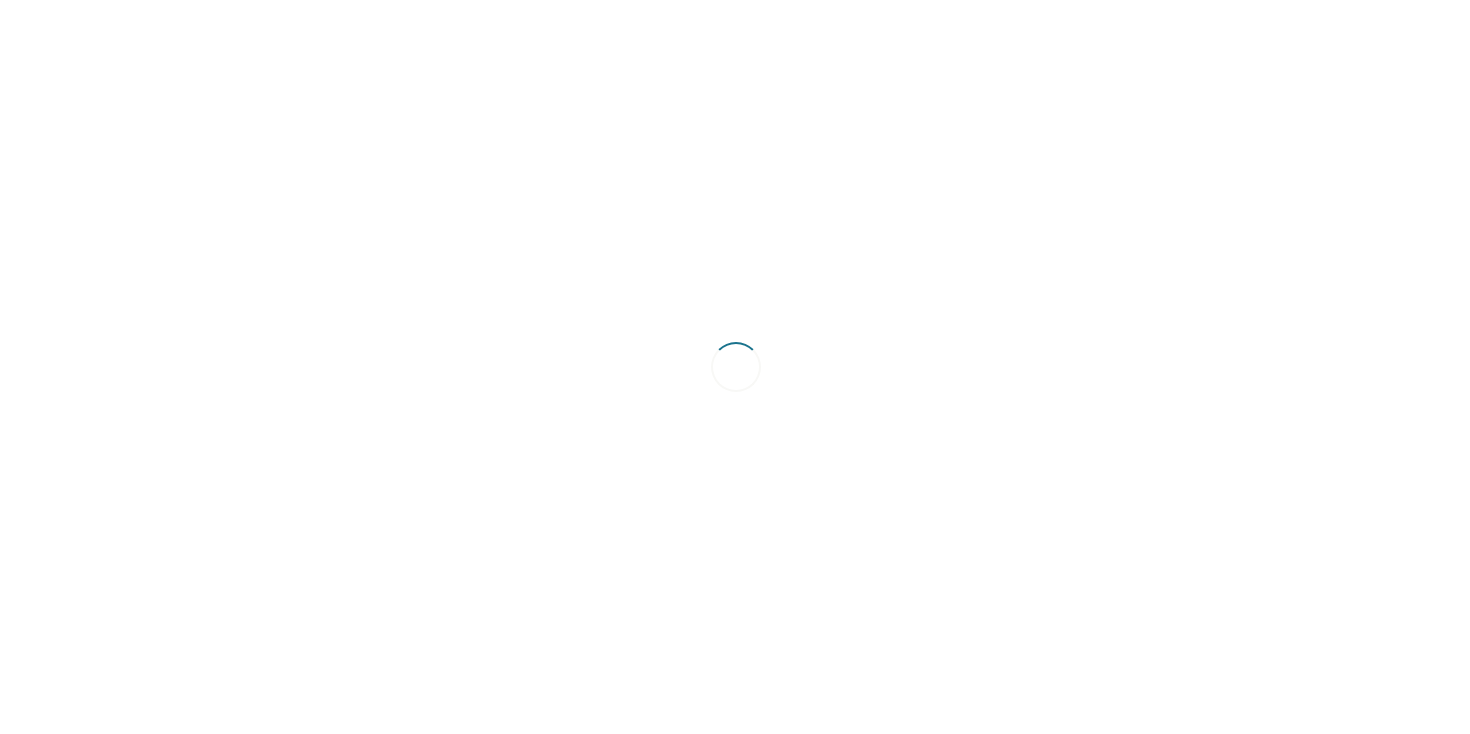 scroll, scrollTop: 0, scrollLeft: 0, axis: both 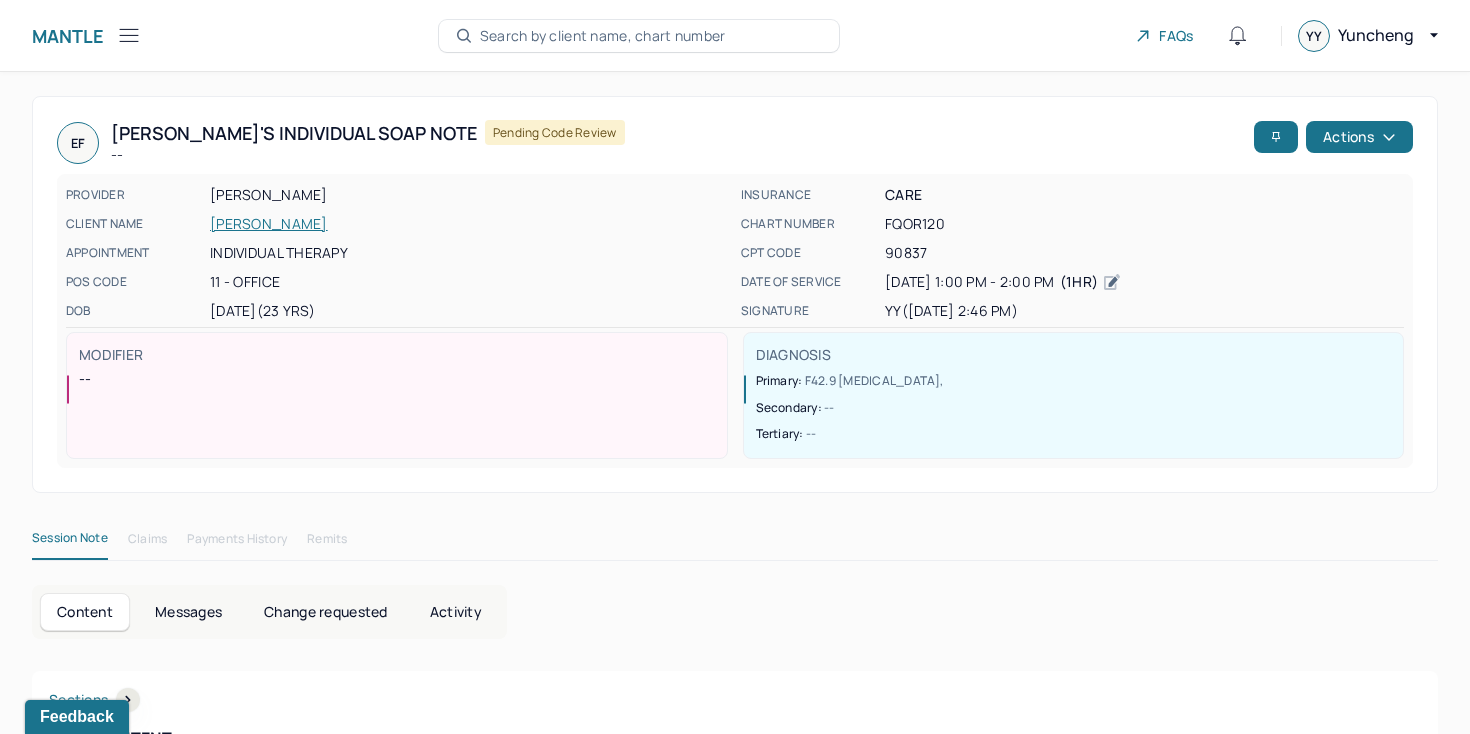 click 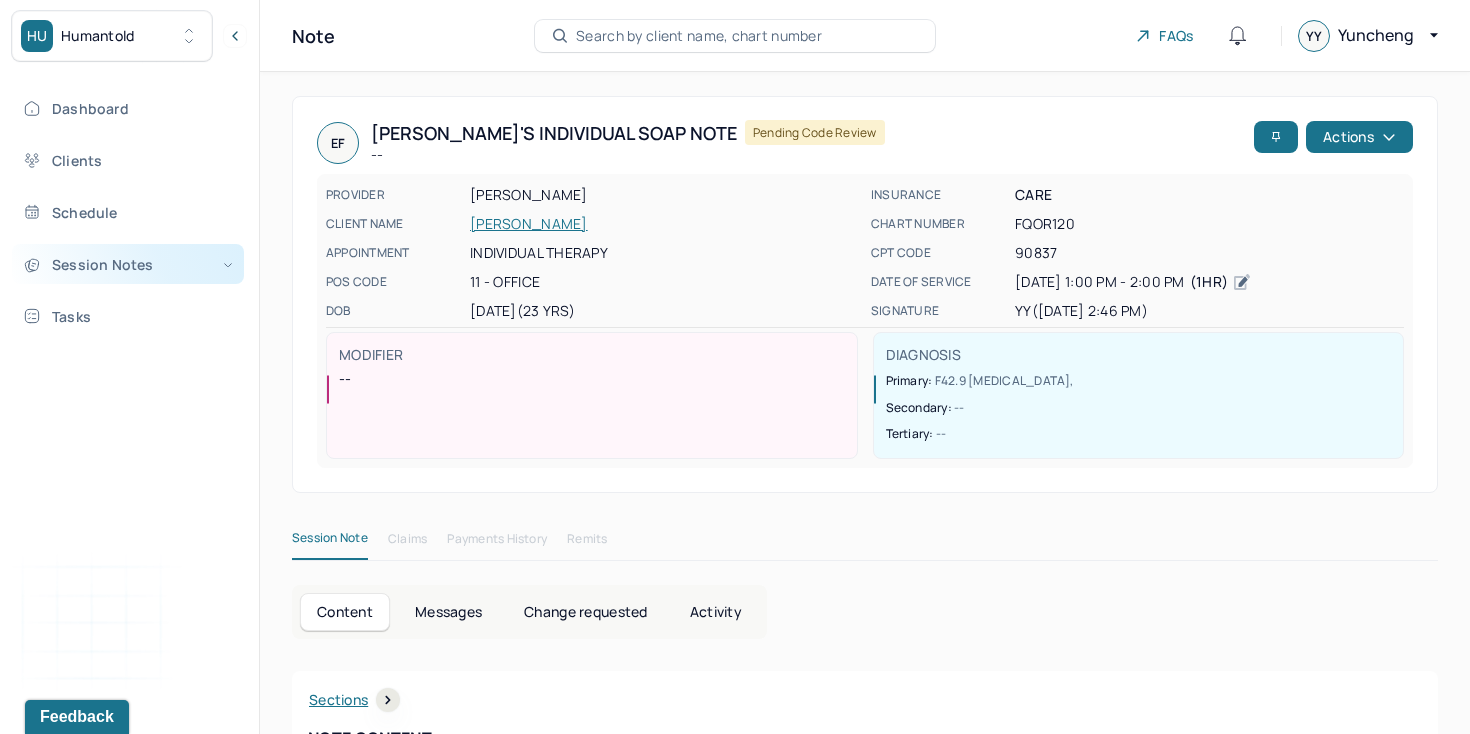 click on "Session Notes" at bounding box center [128, 264] 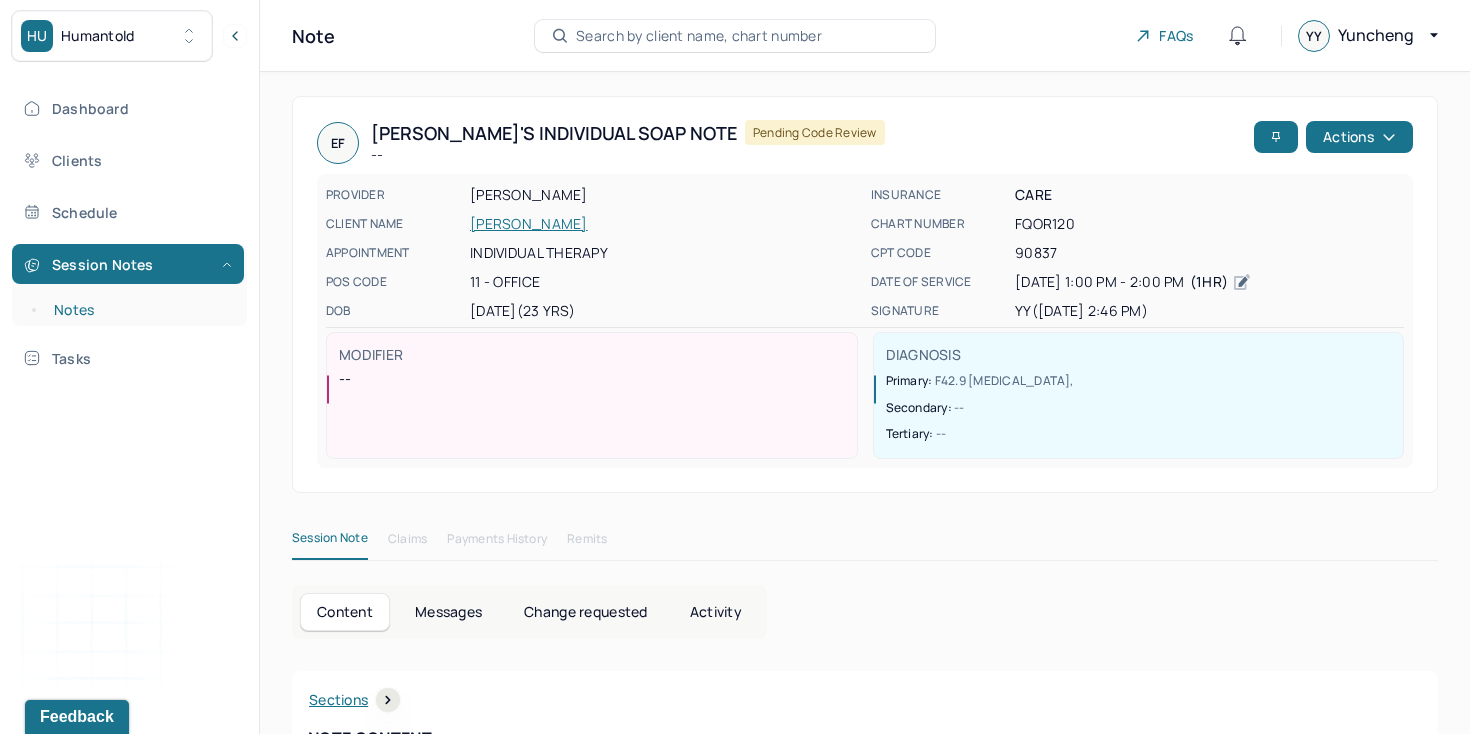 click on "Notes" at bounding box center (139, 310) 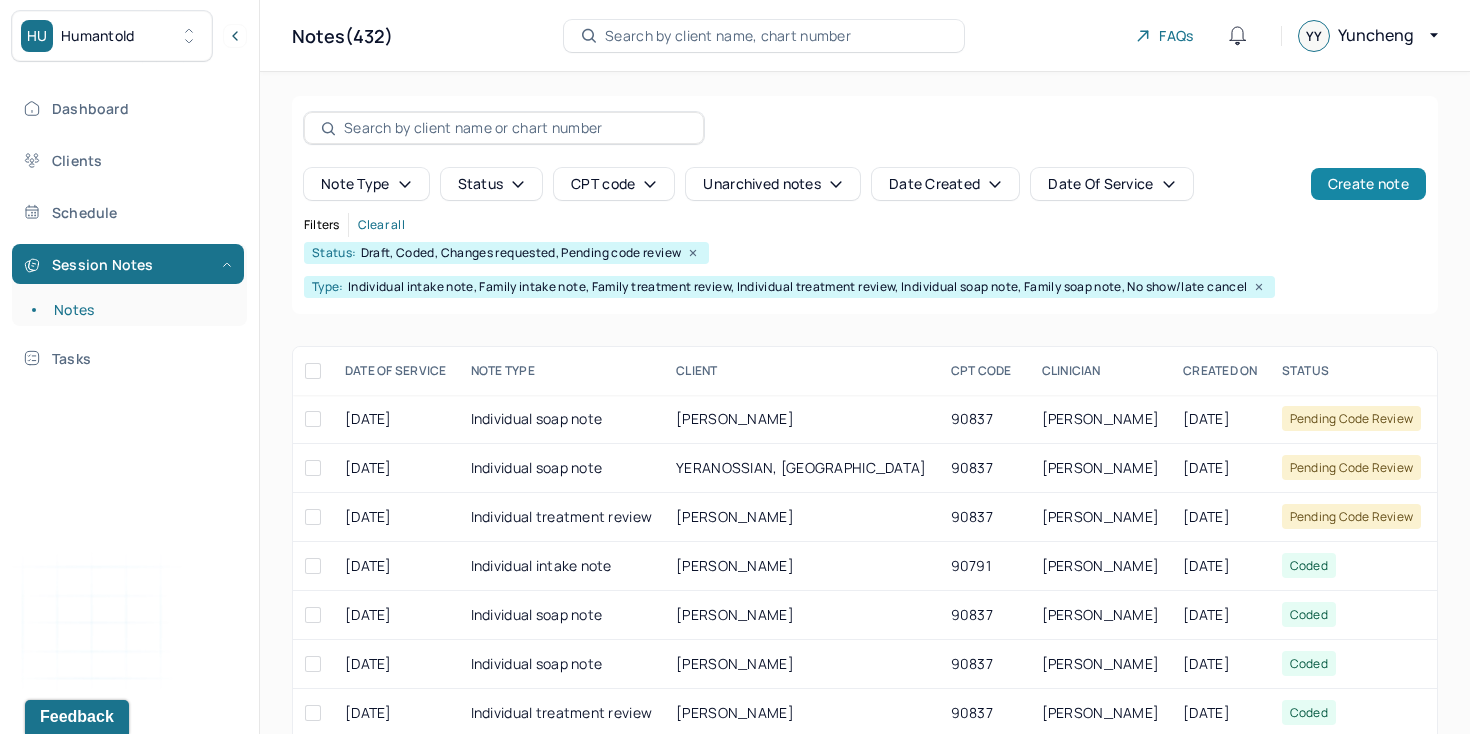 click on "Create note" at bounding box center (1368, 184) 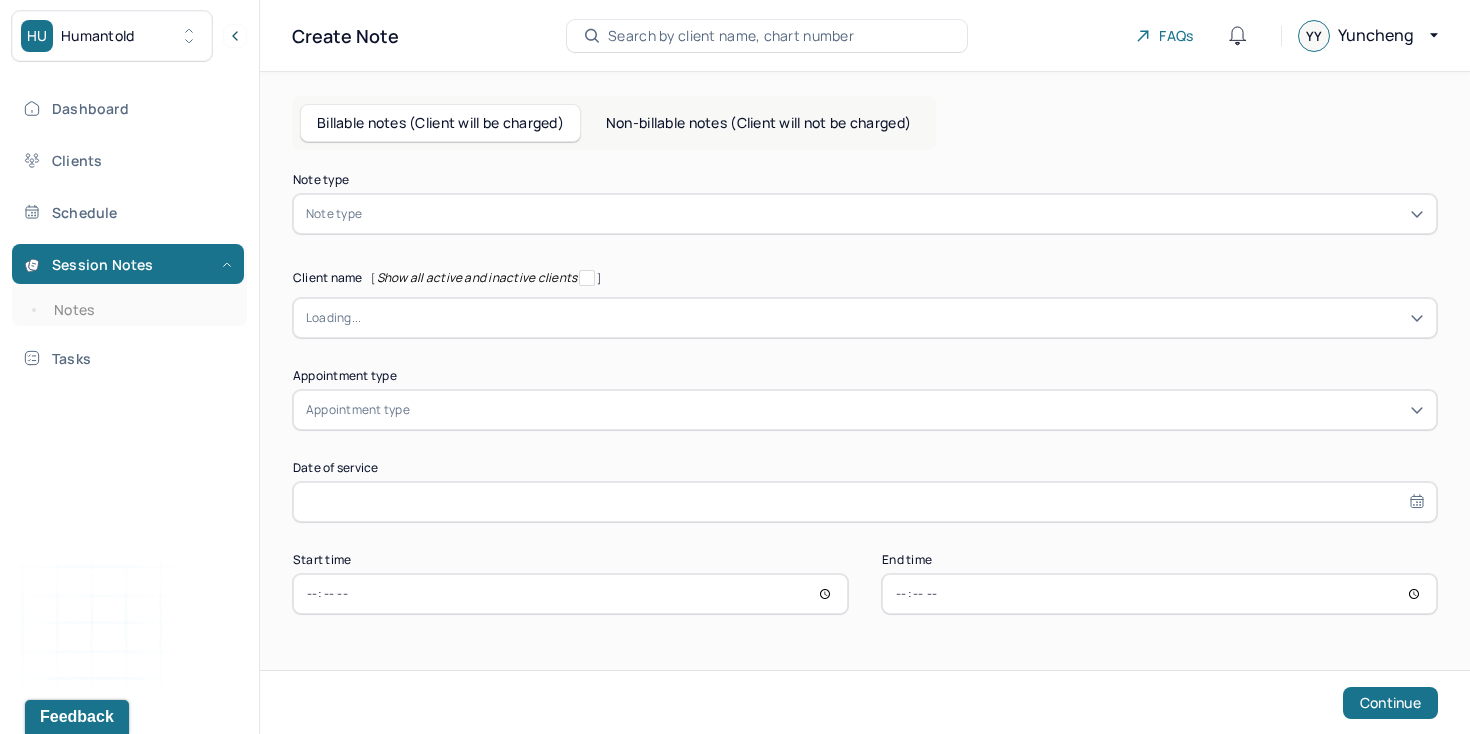click at bounding box center [895, 214] 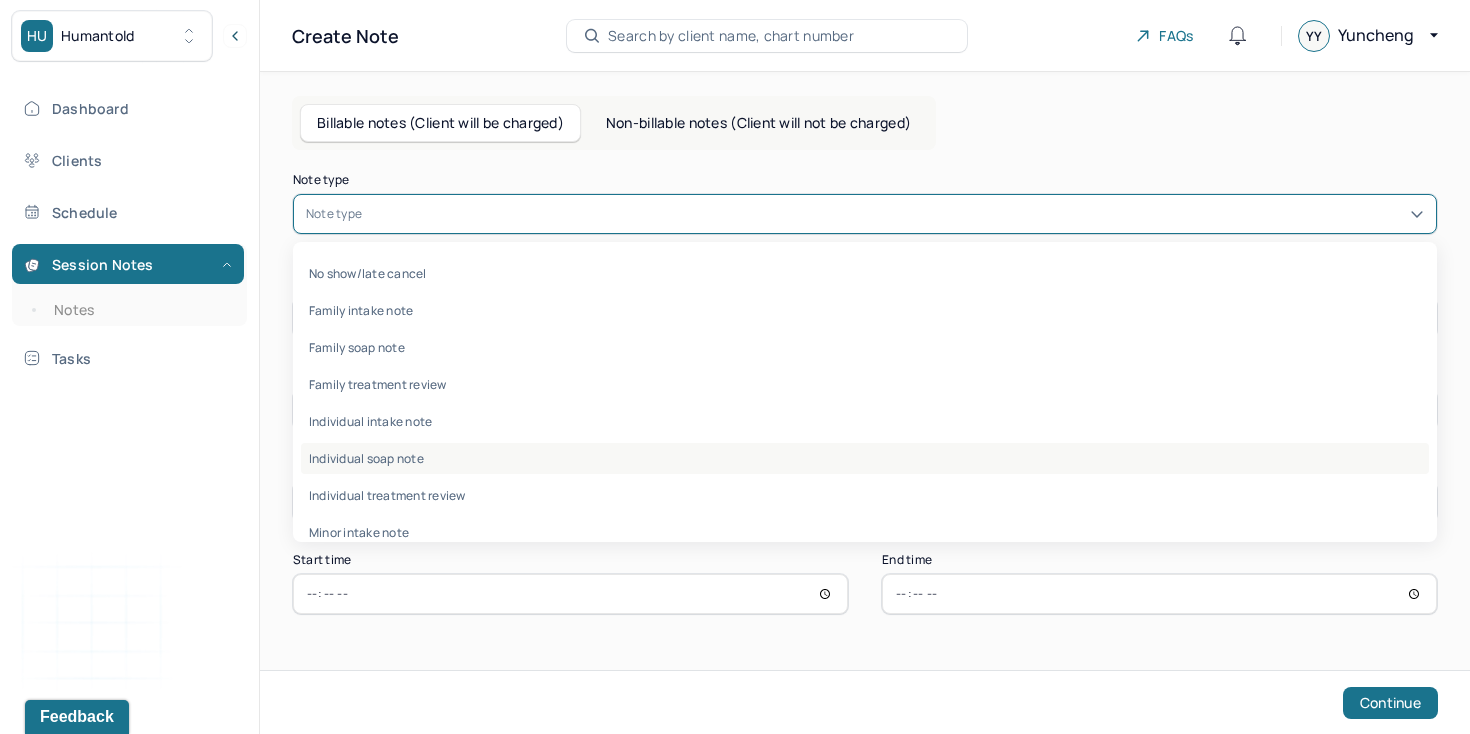click on "Individual soap note" at bounding box center [865, 458] 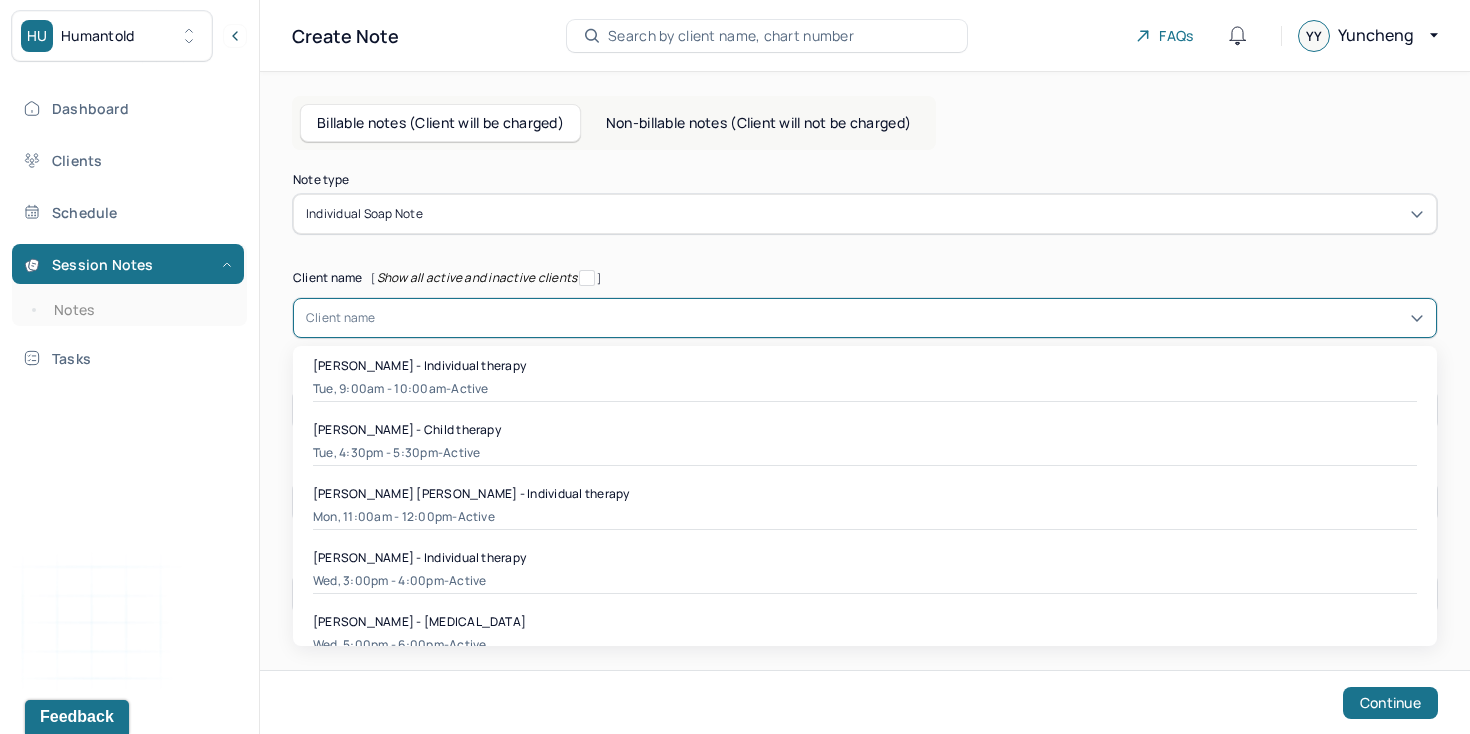 click at bounding box center [900, 318] 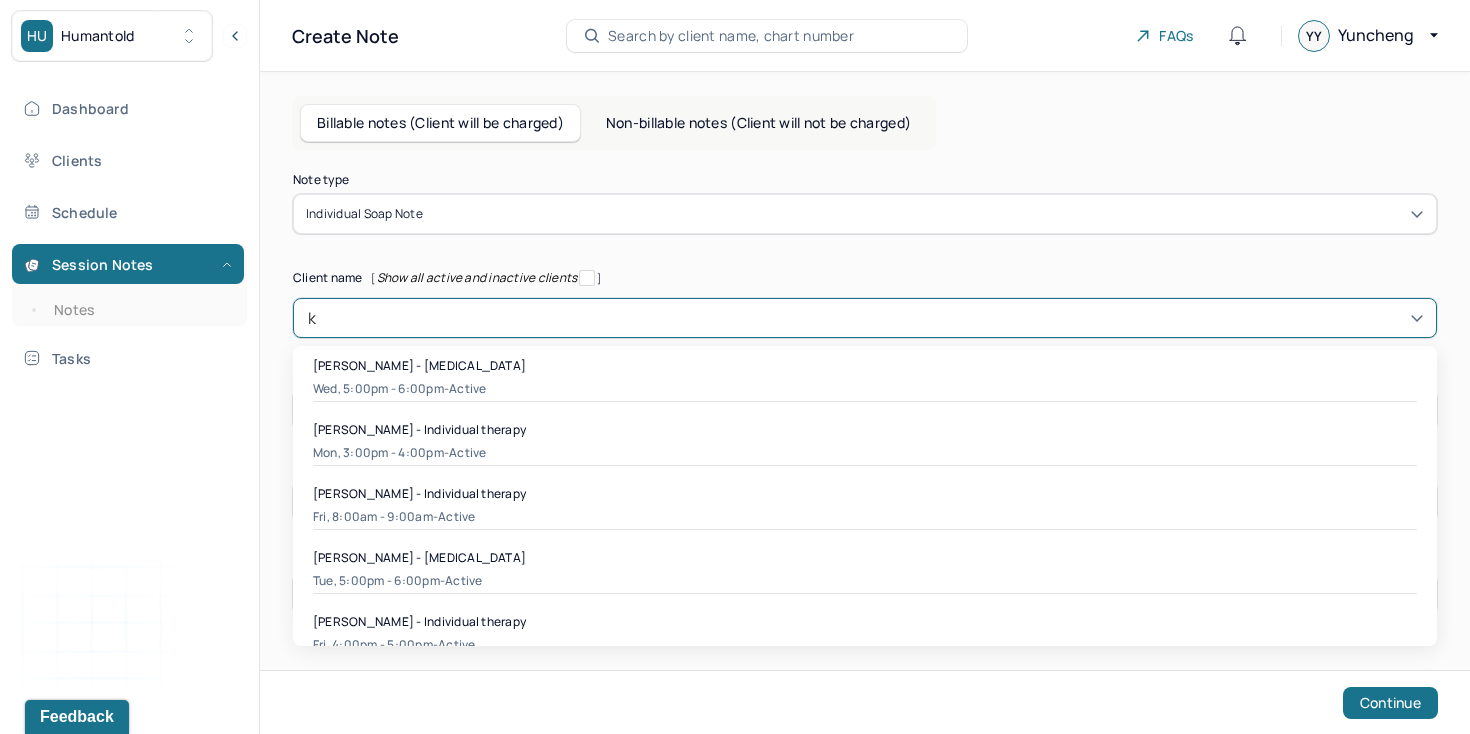 type on "ka" 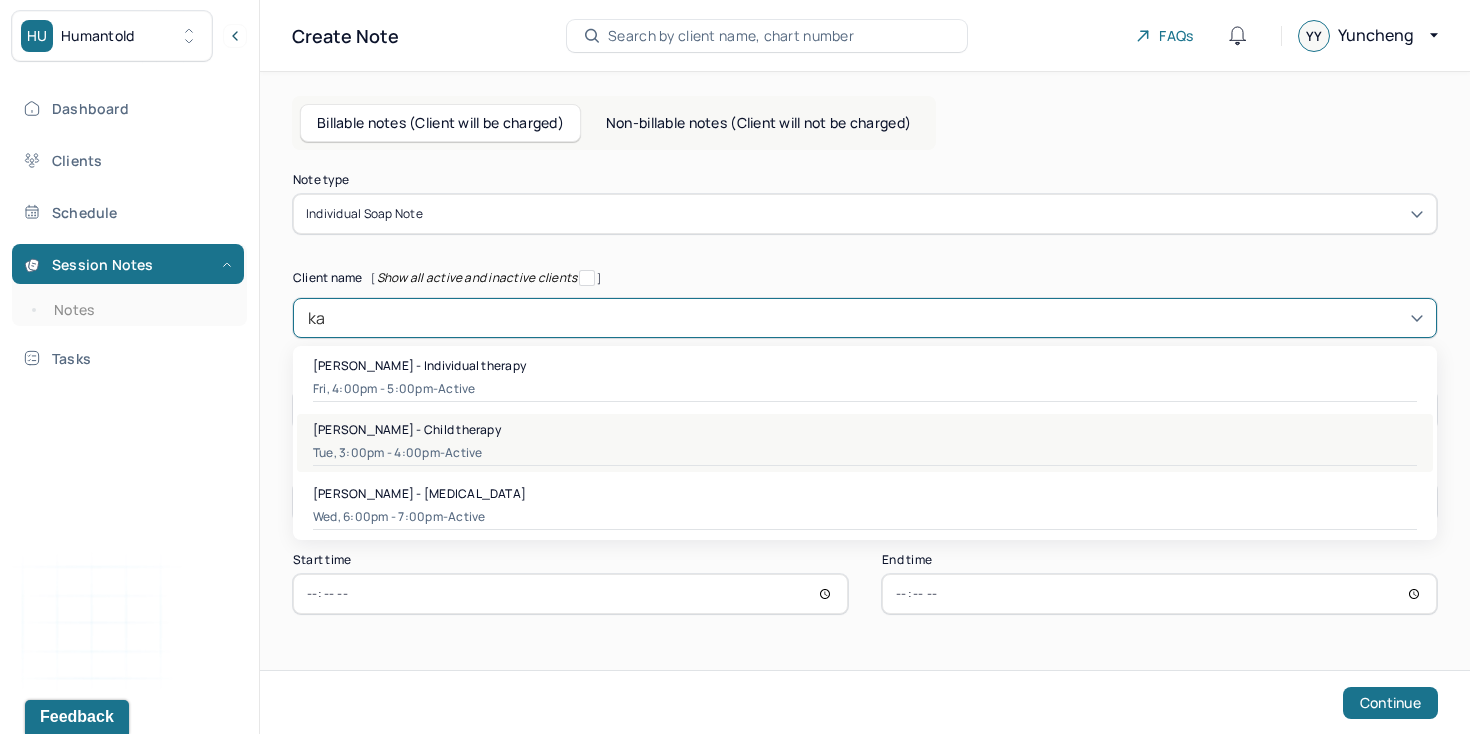 click on "[PERSON_NAME] - Child therapy" at bounding box center (407, 429) 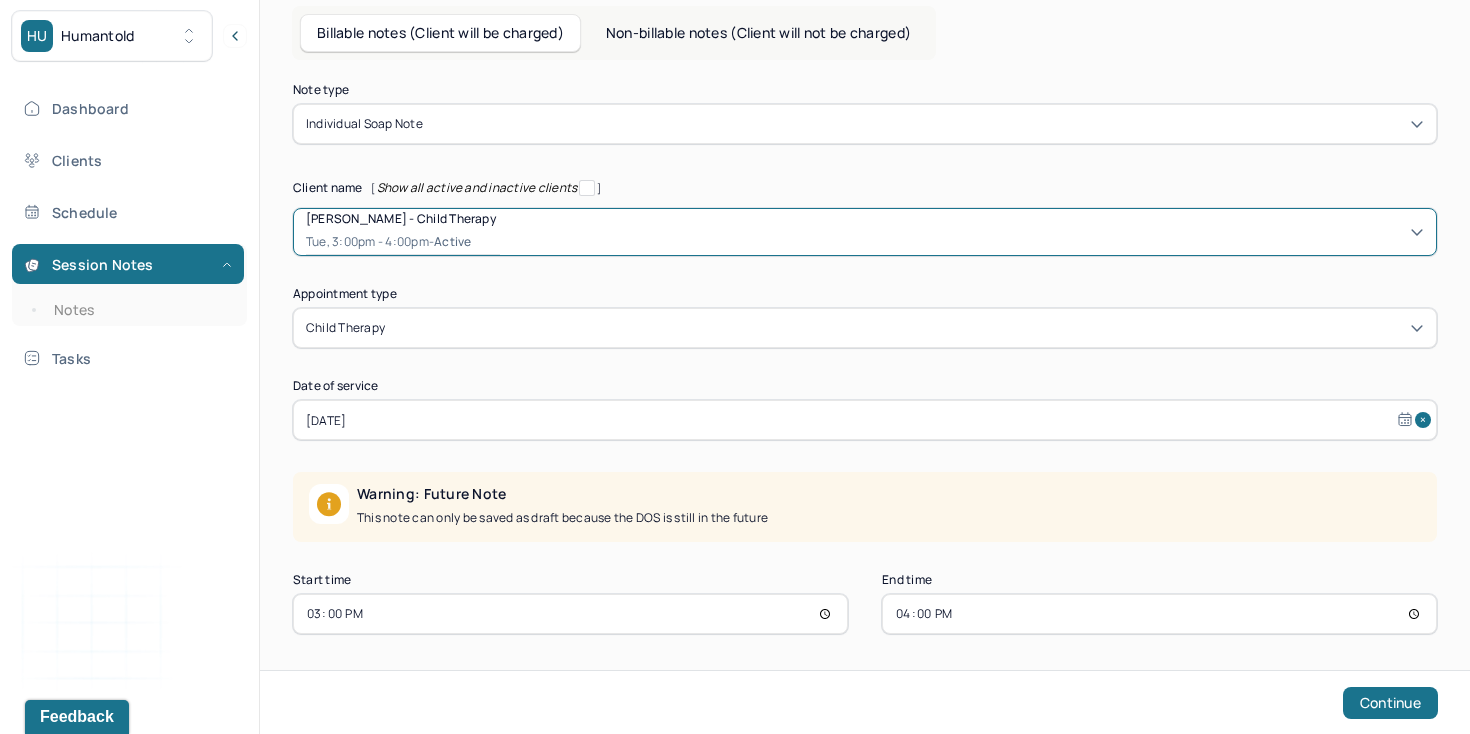 scroll, scrollTop: 95, scrollLeft: 0, axis: vertical 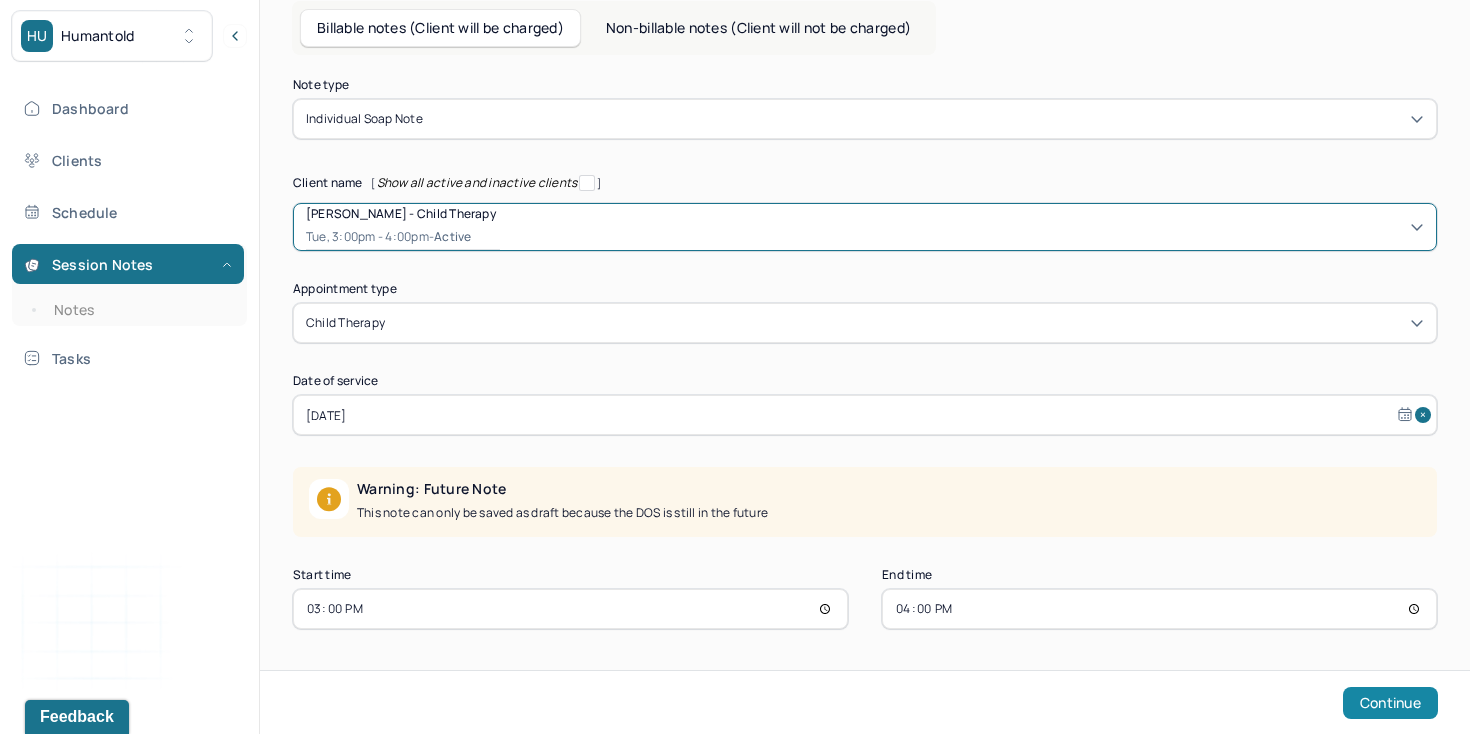 click on "Continue" at bounding box center (1390, 703) 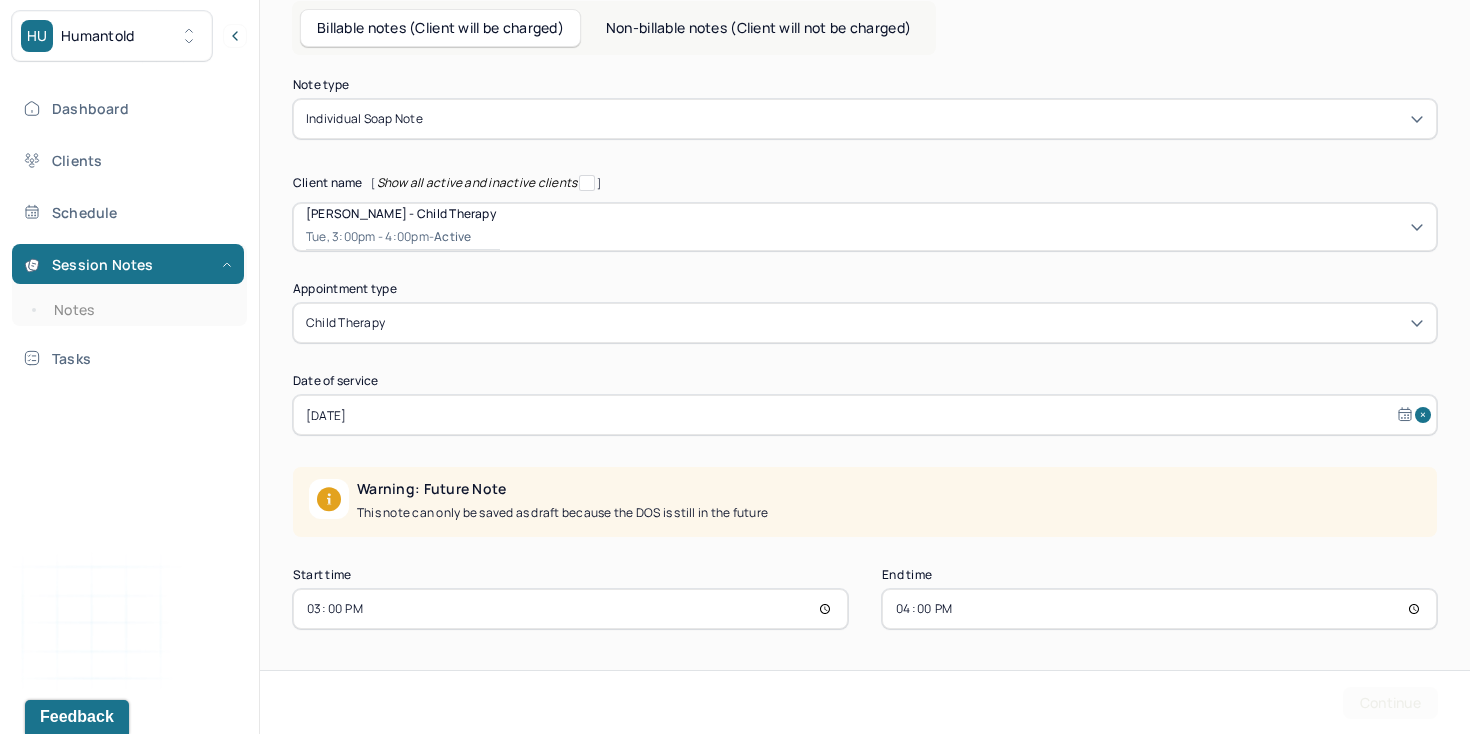 scroll, scrollTop: 0, scrollLeft: 0, axis: both 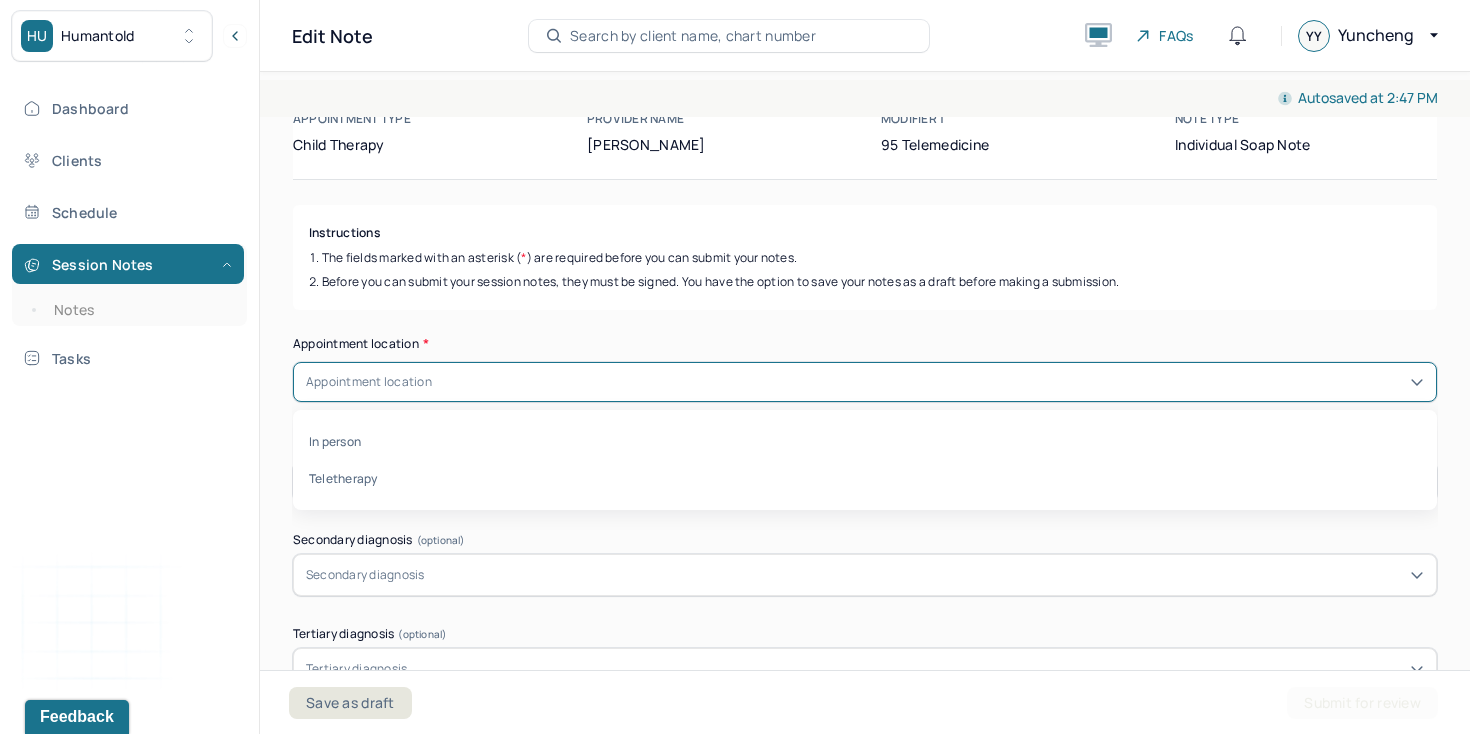 click on "Appointment location" at bounding box center (865, 382) 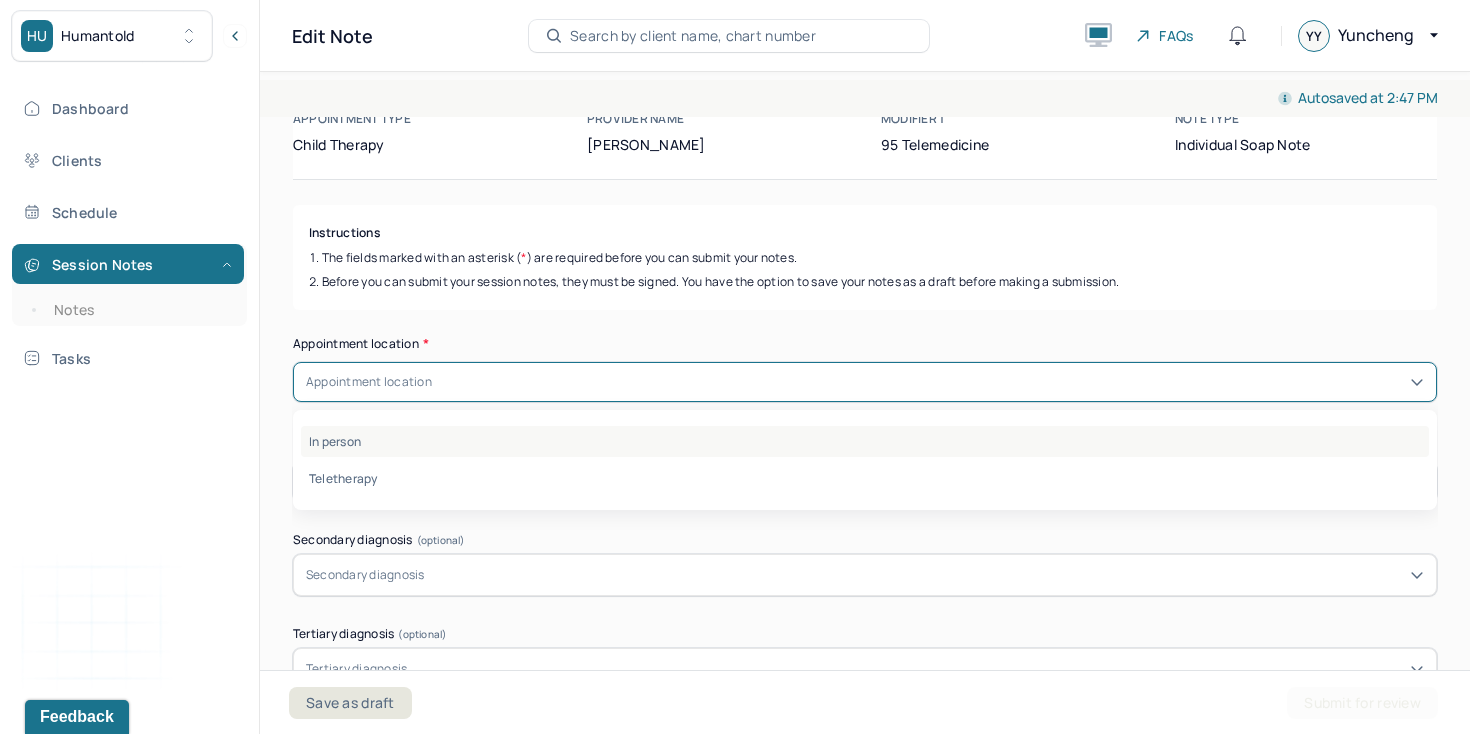 click on "In person" at bounding box center (865, 441) 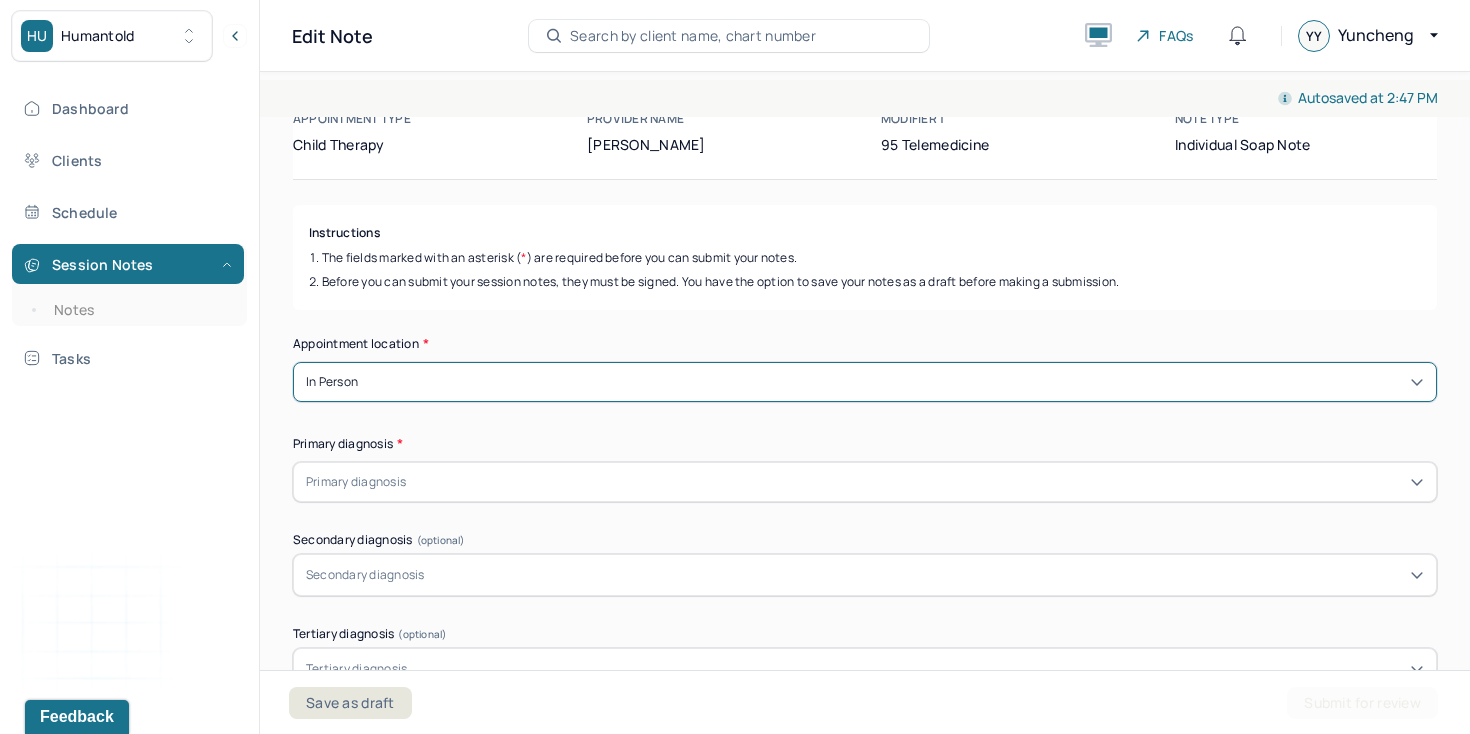 click on "Primary diagnosis" at bounding box center [356, 482] 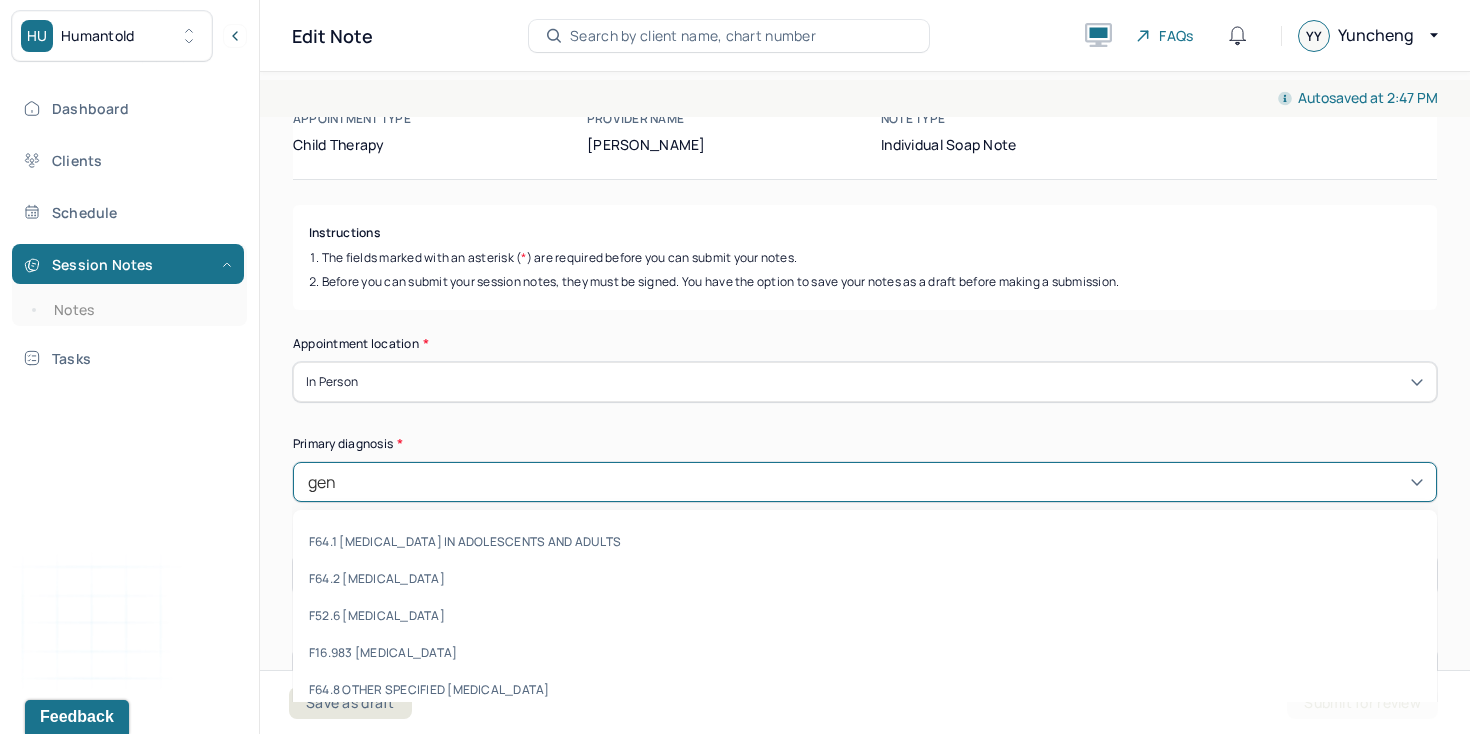 type on "gene" 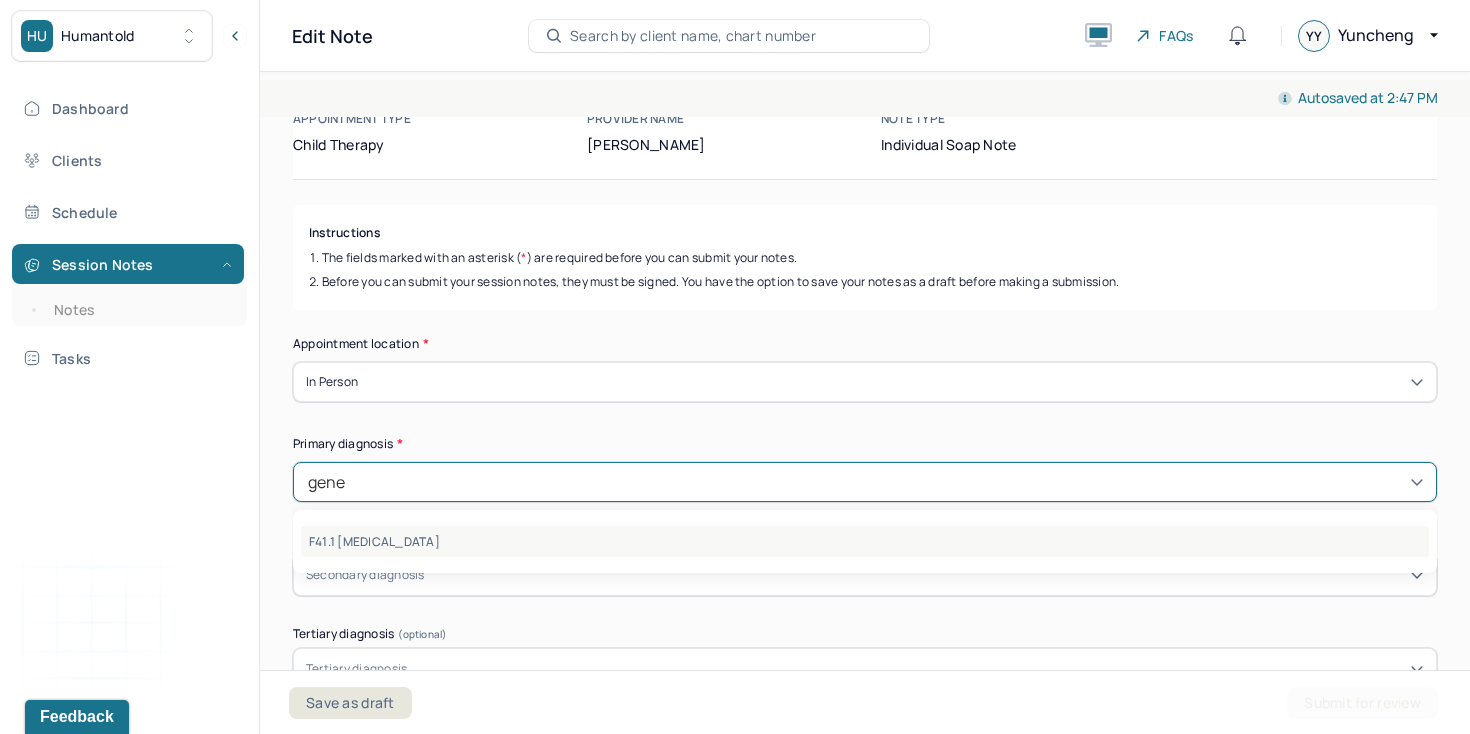 click on "F41.1 [MEDICAL_DATA]" at bounding box center (865, 541) 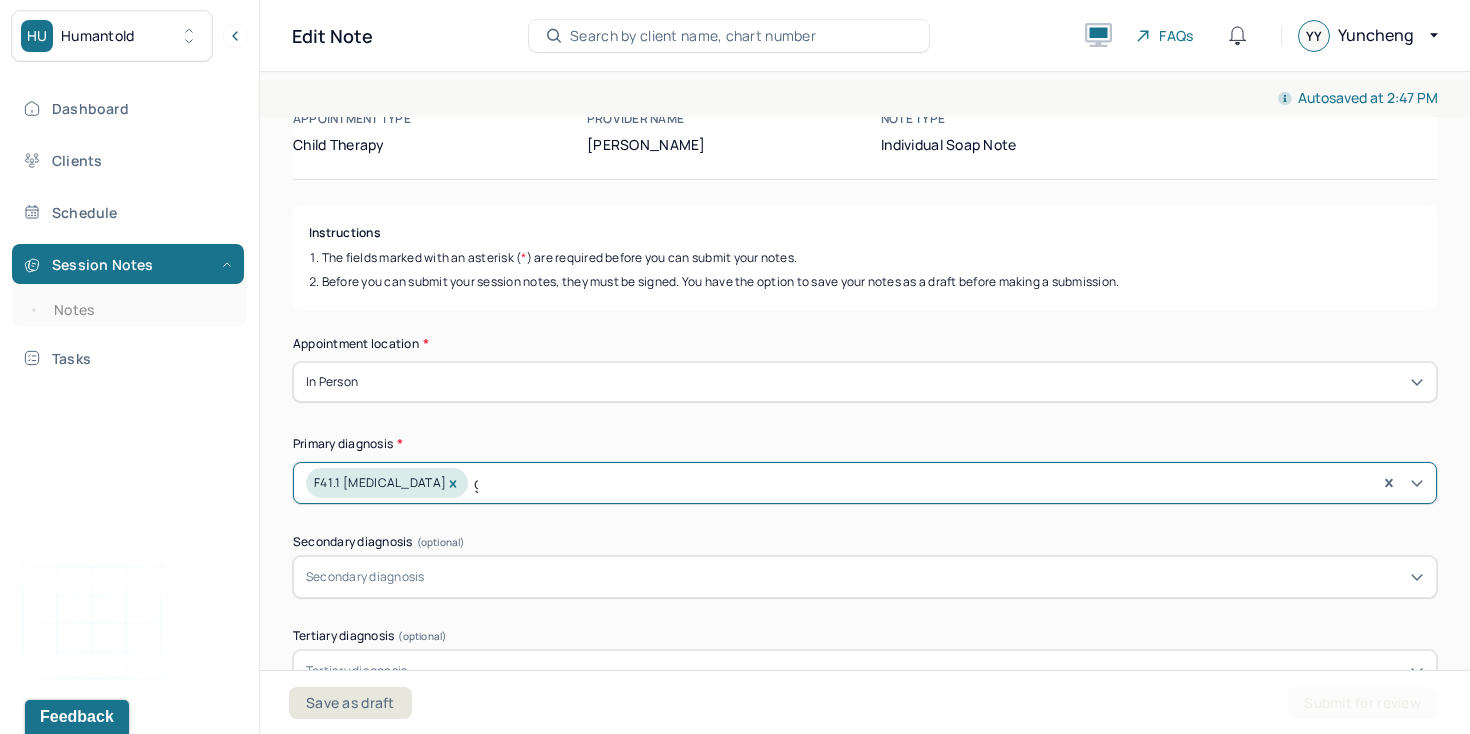 type 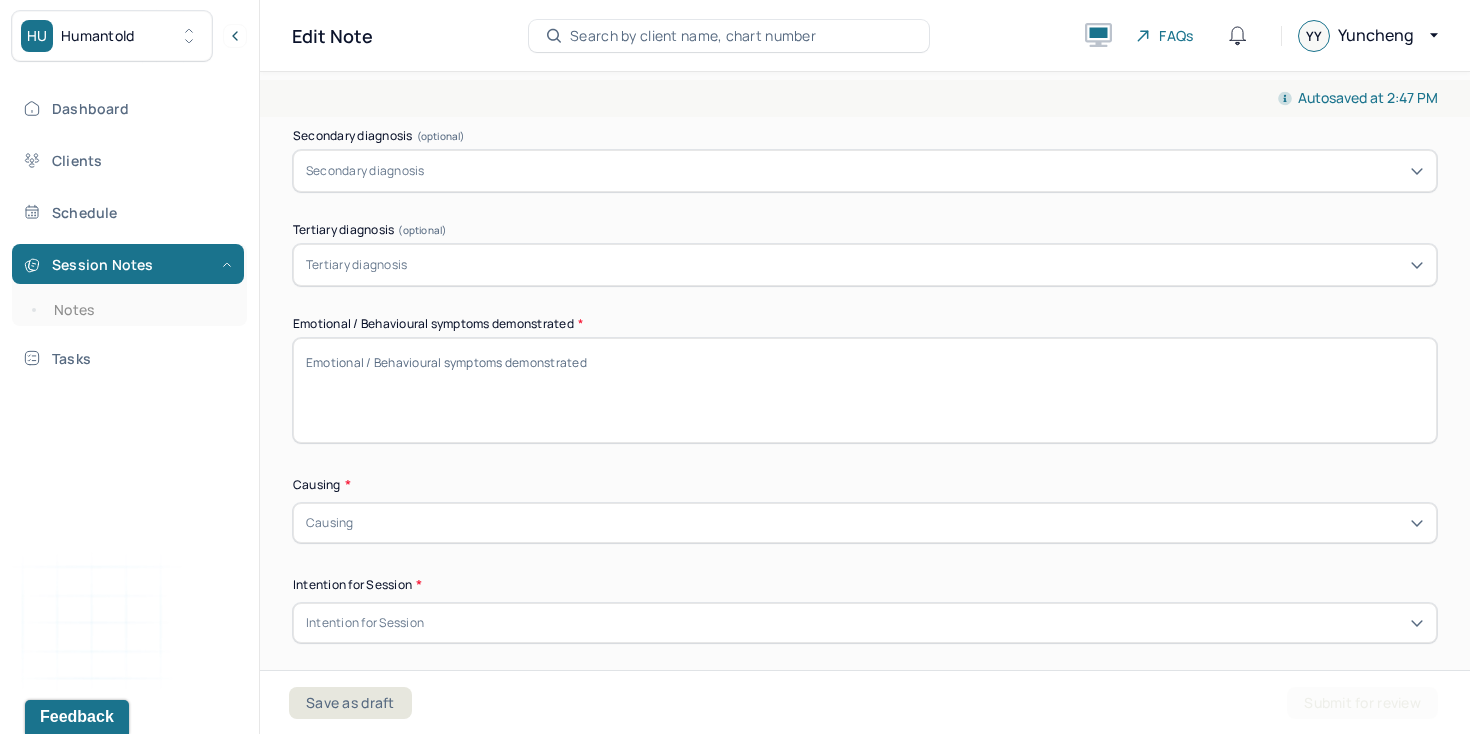 scroll, scrollTop: 531, scrollLeft: 0, axis: vertical 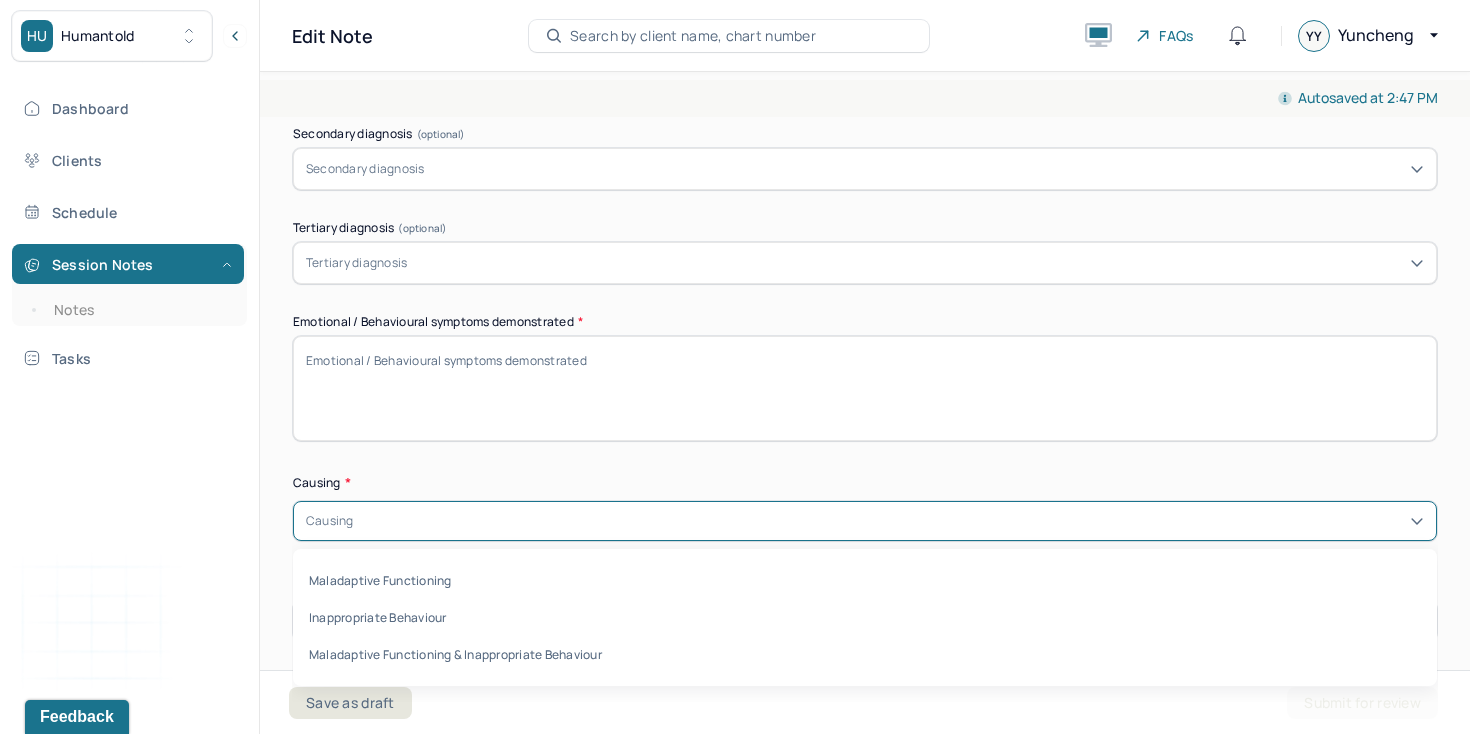click on "Causing" at bounding box center [865, 521] 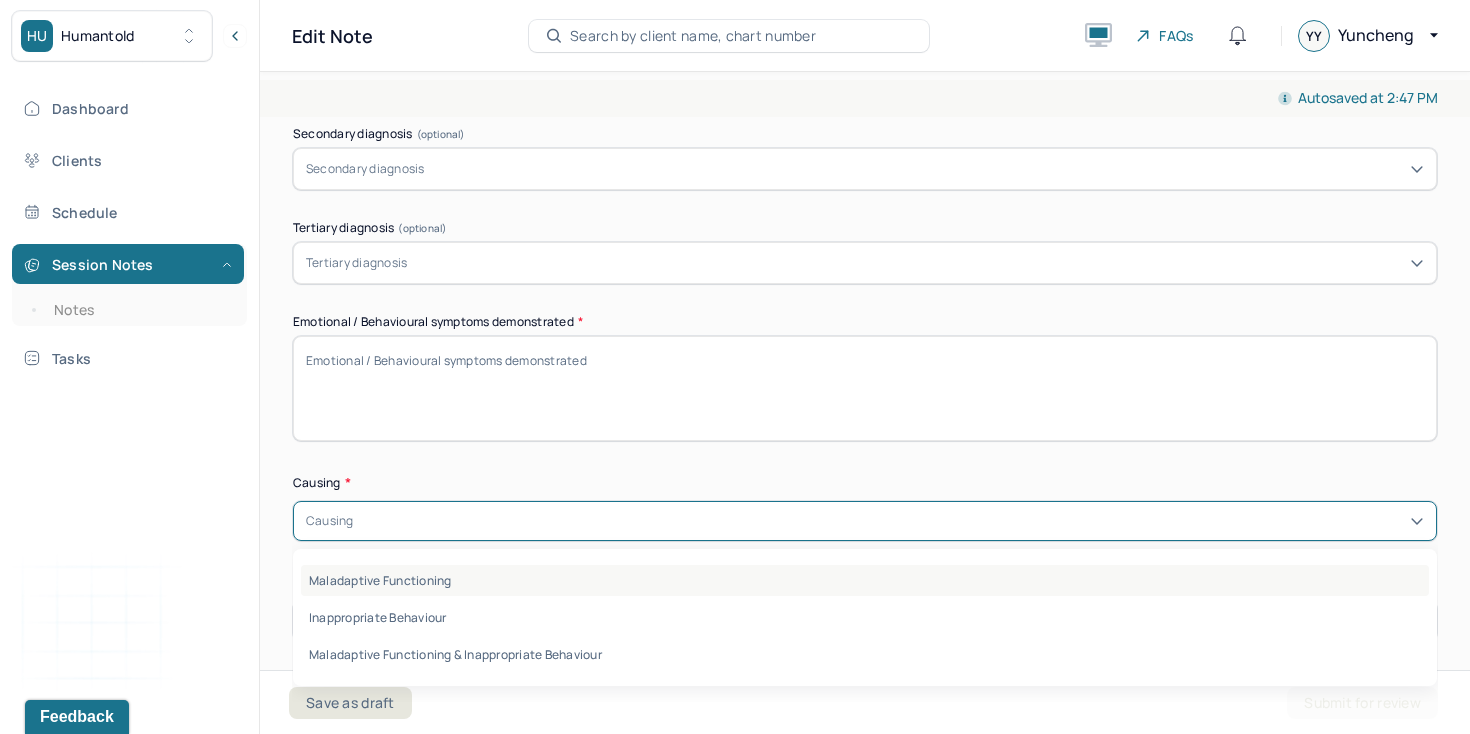 click on "Maladaptive Functioning" at bounding box center [865, 580] 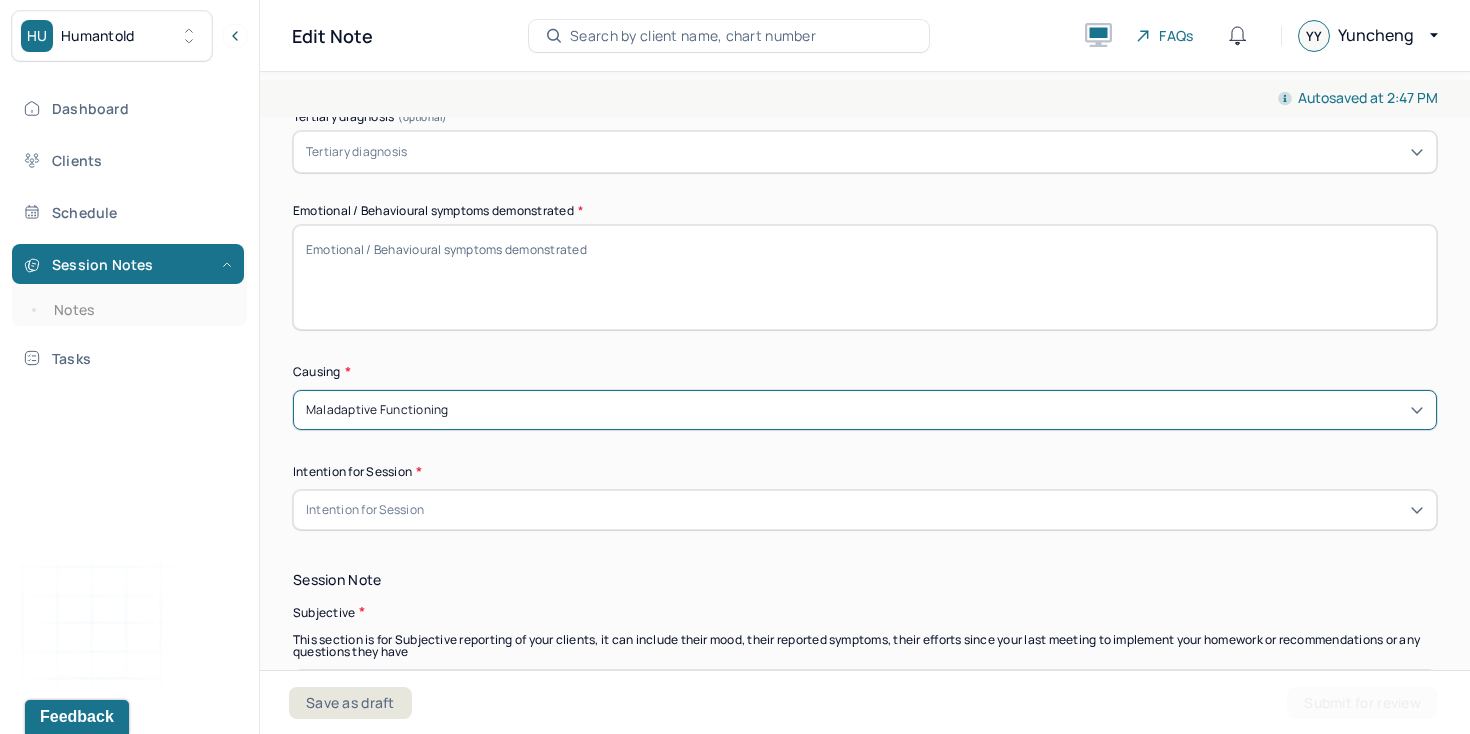 scroll, scrollTop: 660, scrollLeft: 0, axis: vertical 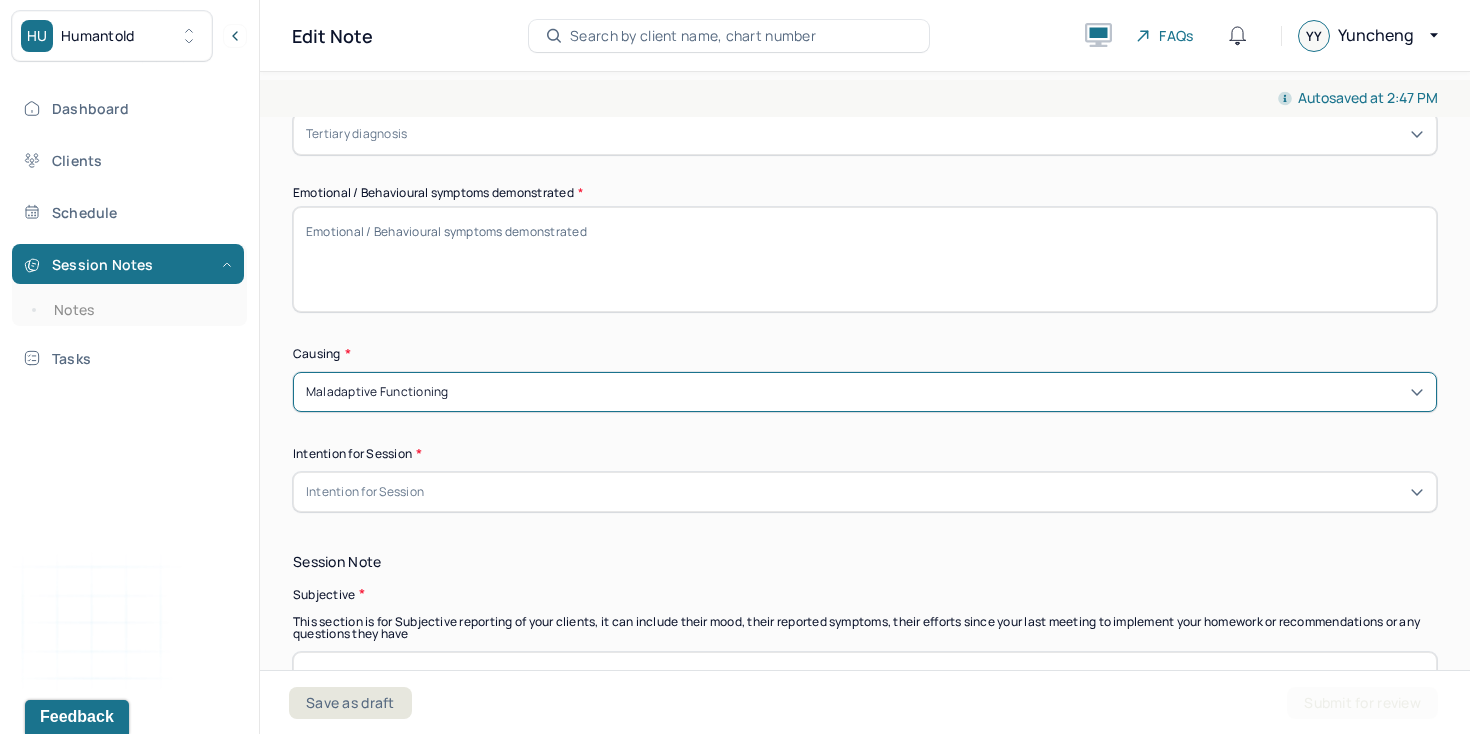 click on "Intention for Session" at bounding box center [865, 492] 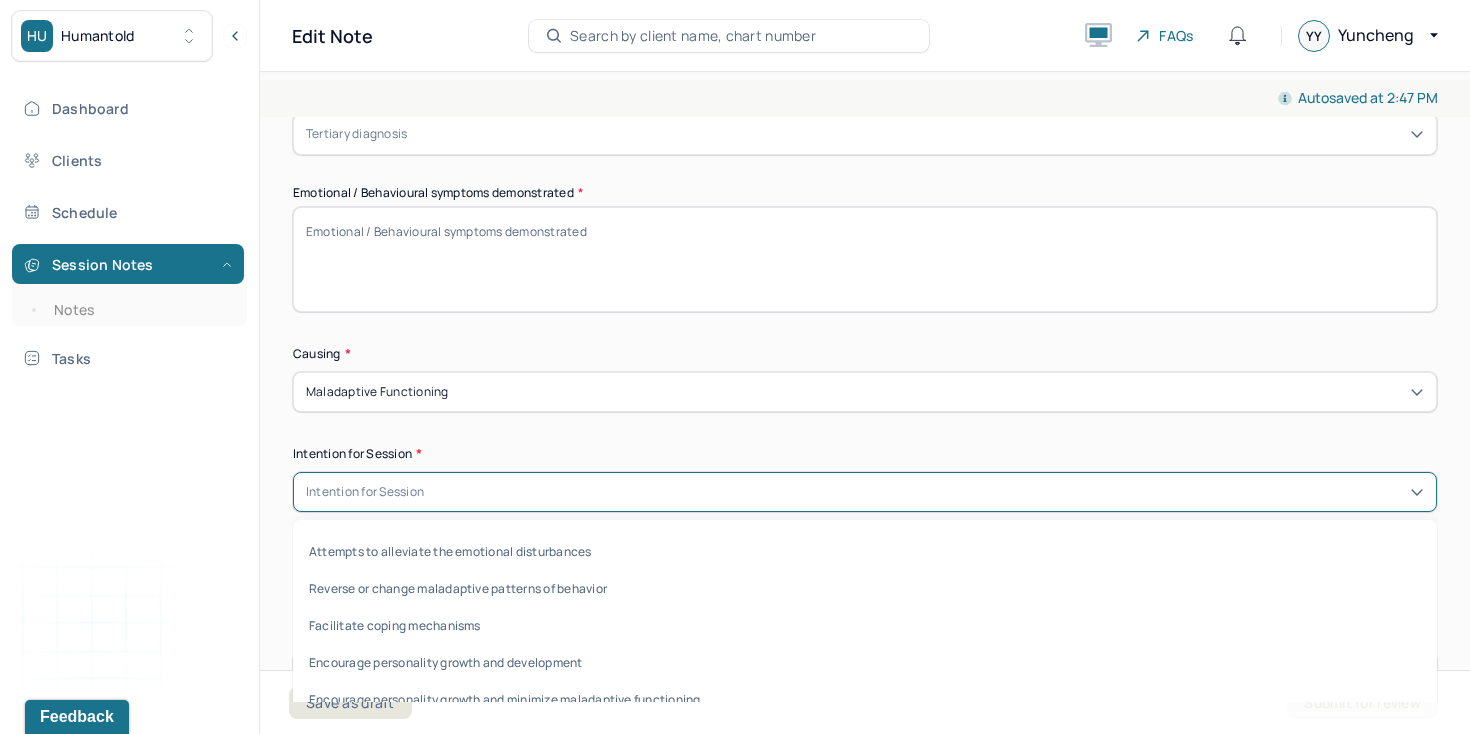 click on "Dashboard Clients Schedule Session Notes Notes Tasks YY Yuncheng   Yan provider   Logout" at bounding box center (129, 388) 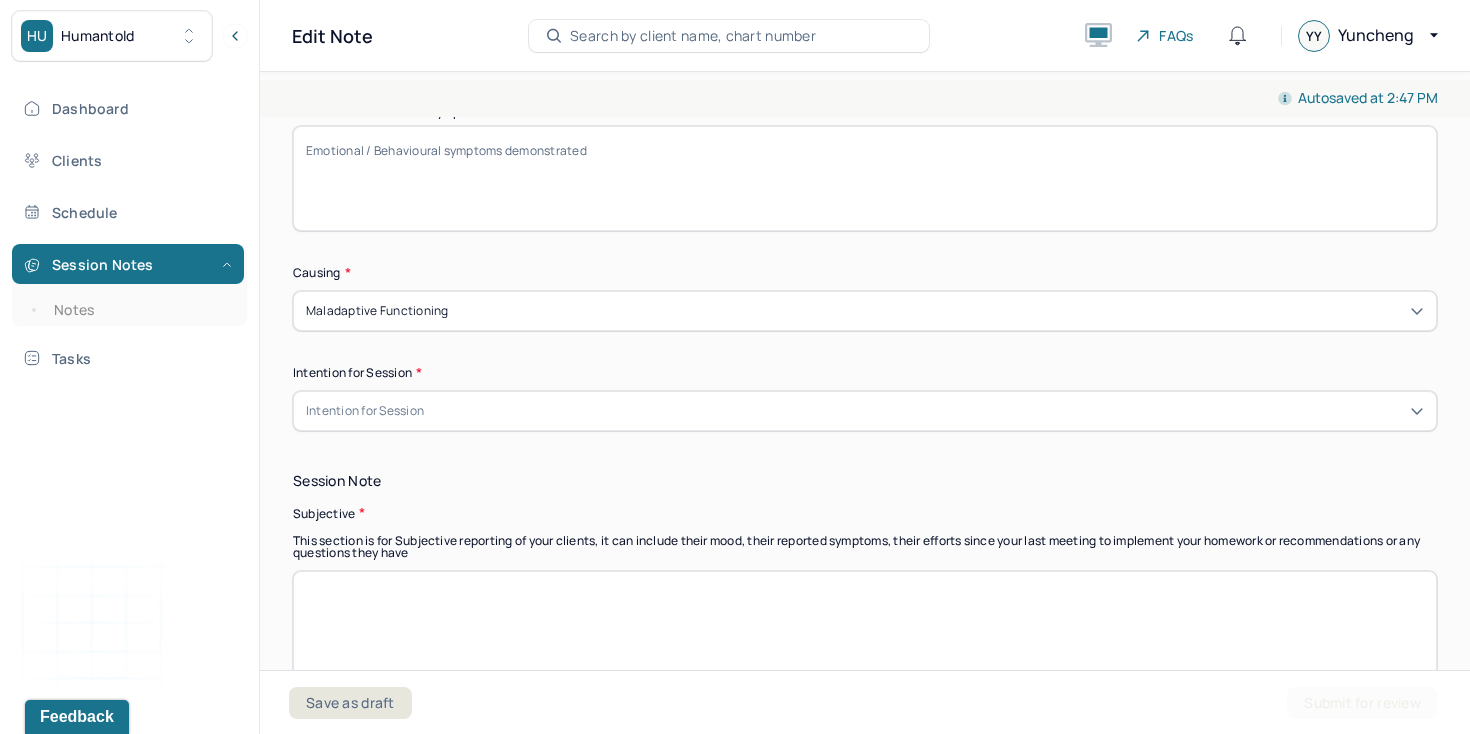 scroll, scrollTop: 767, scrollLeft: 0, axis: vertical 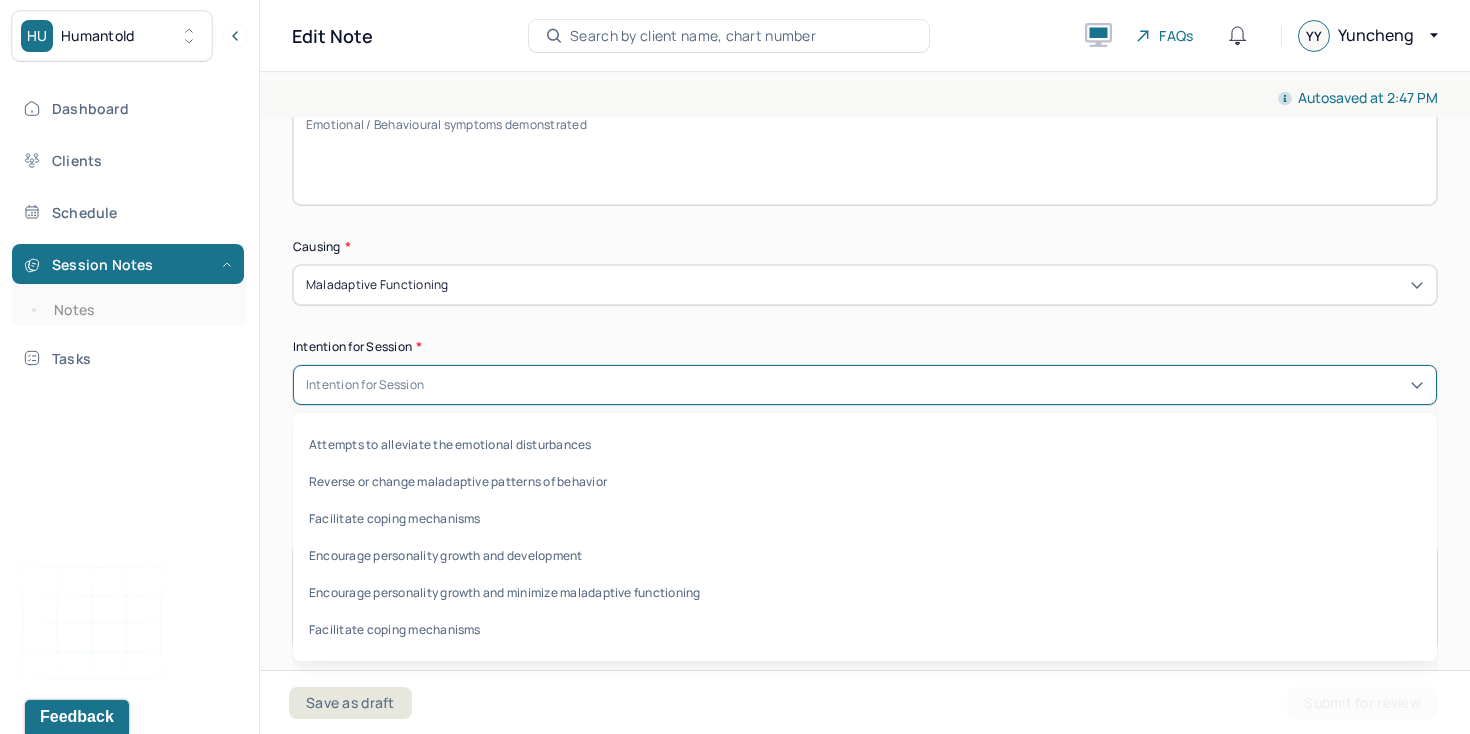 click on "Intention for Session" at bounding box center (365, 385) 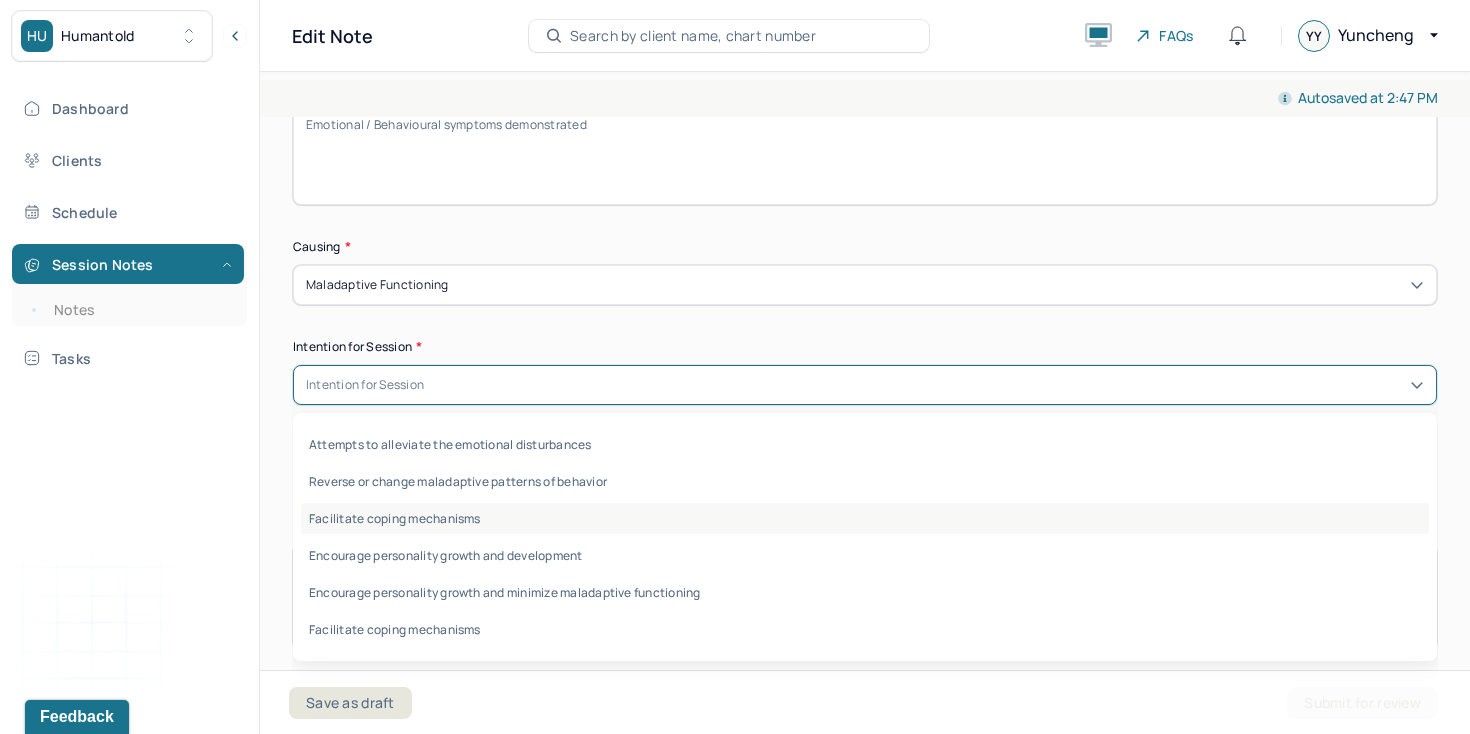 click on "Facilitate coping mechanisms" at bounding box center [865, 518] 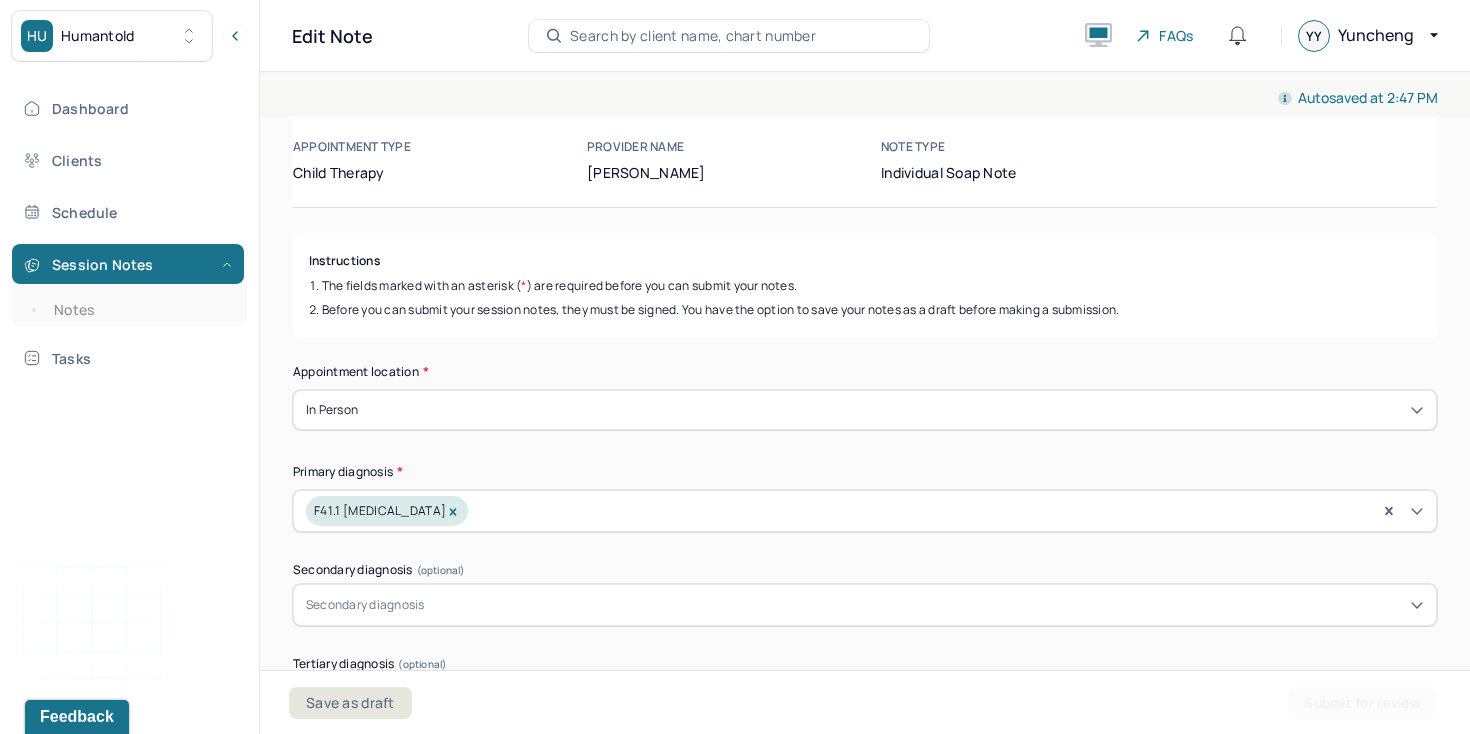 scroll, scrollTop: 0, scrollLeft: 0, axis: both 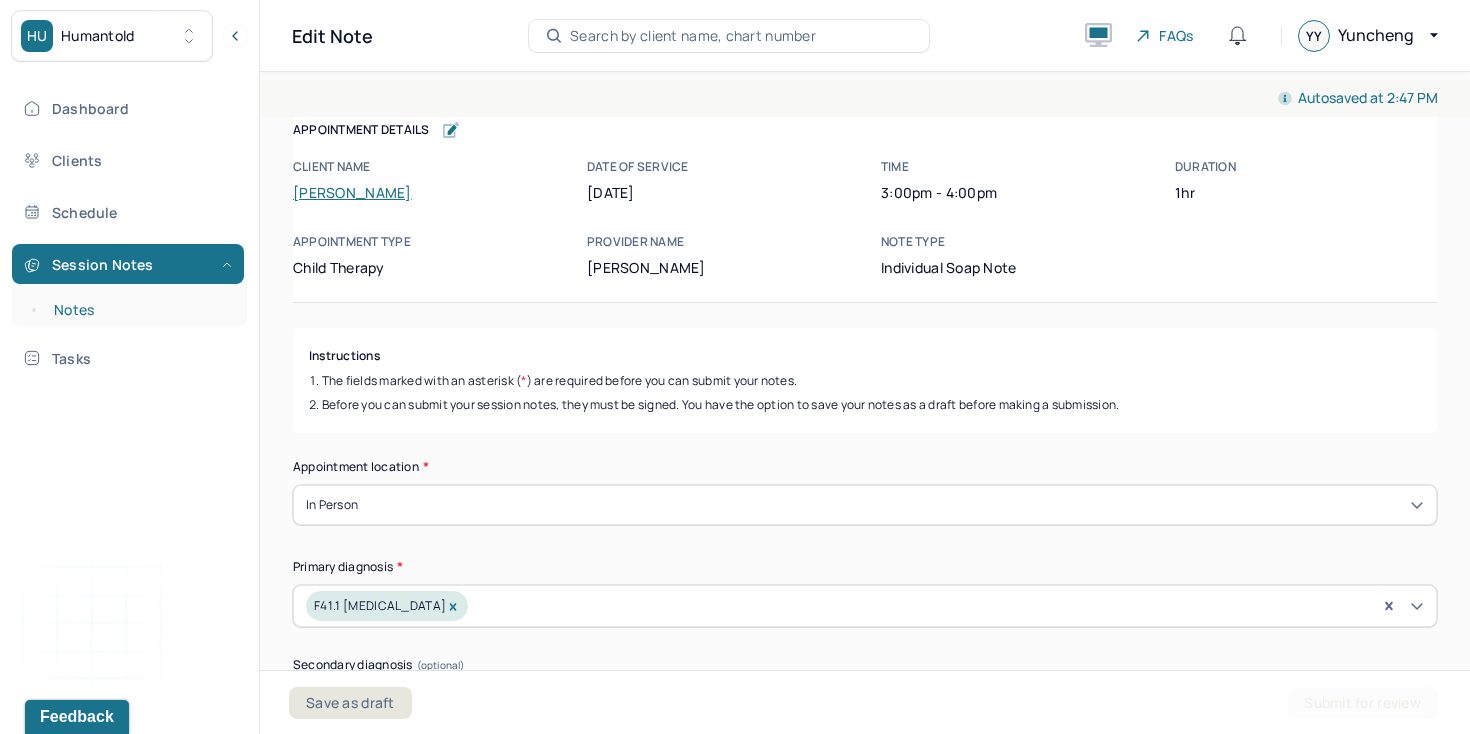 click on "Notes" at bounding box center (139, 310) 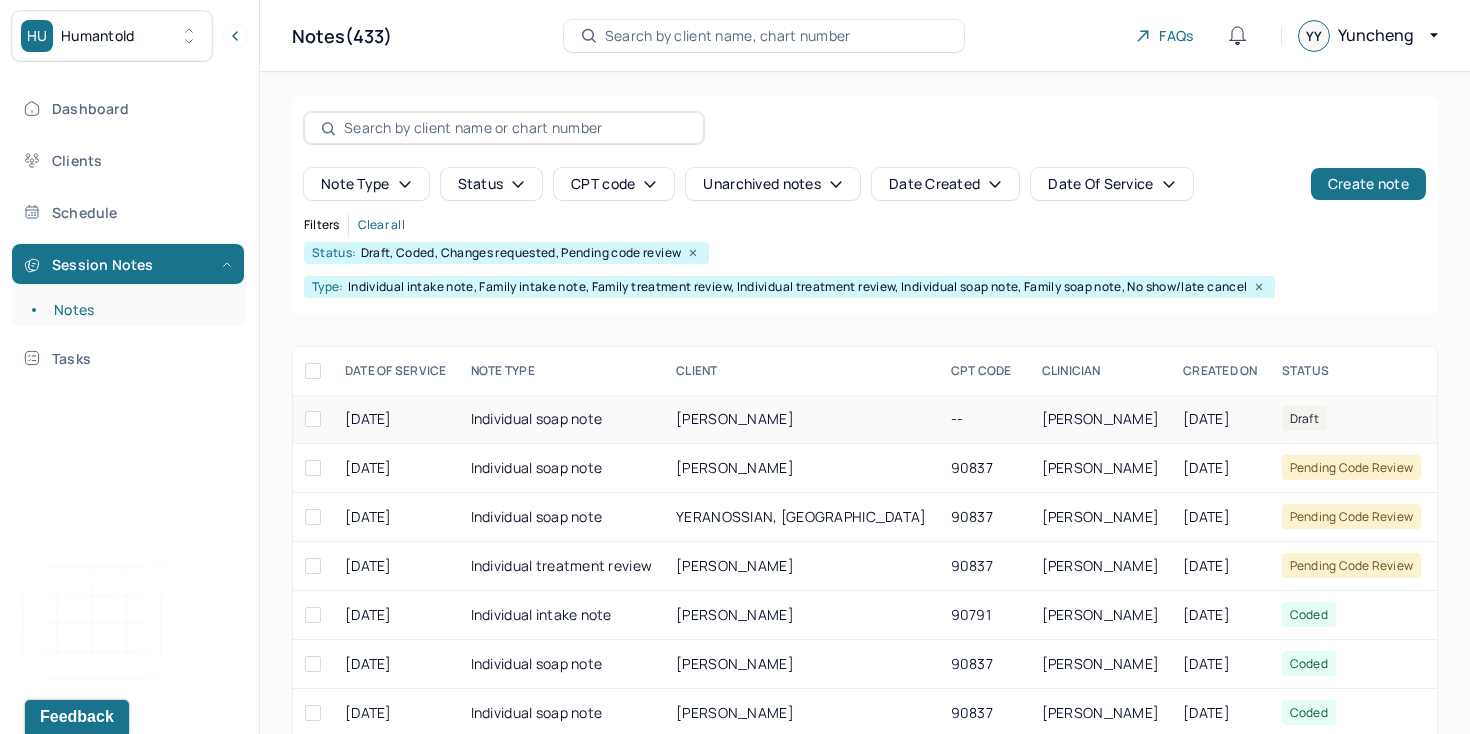 scroll, scrollTop: 0, scrollLeft: 131, axis: horizontal 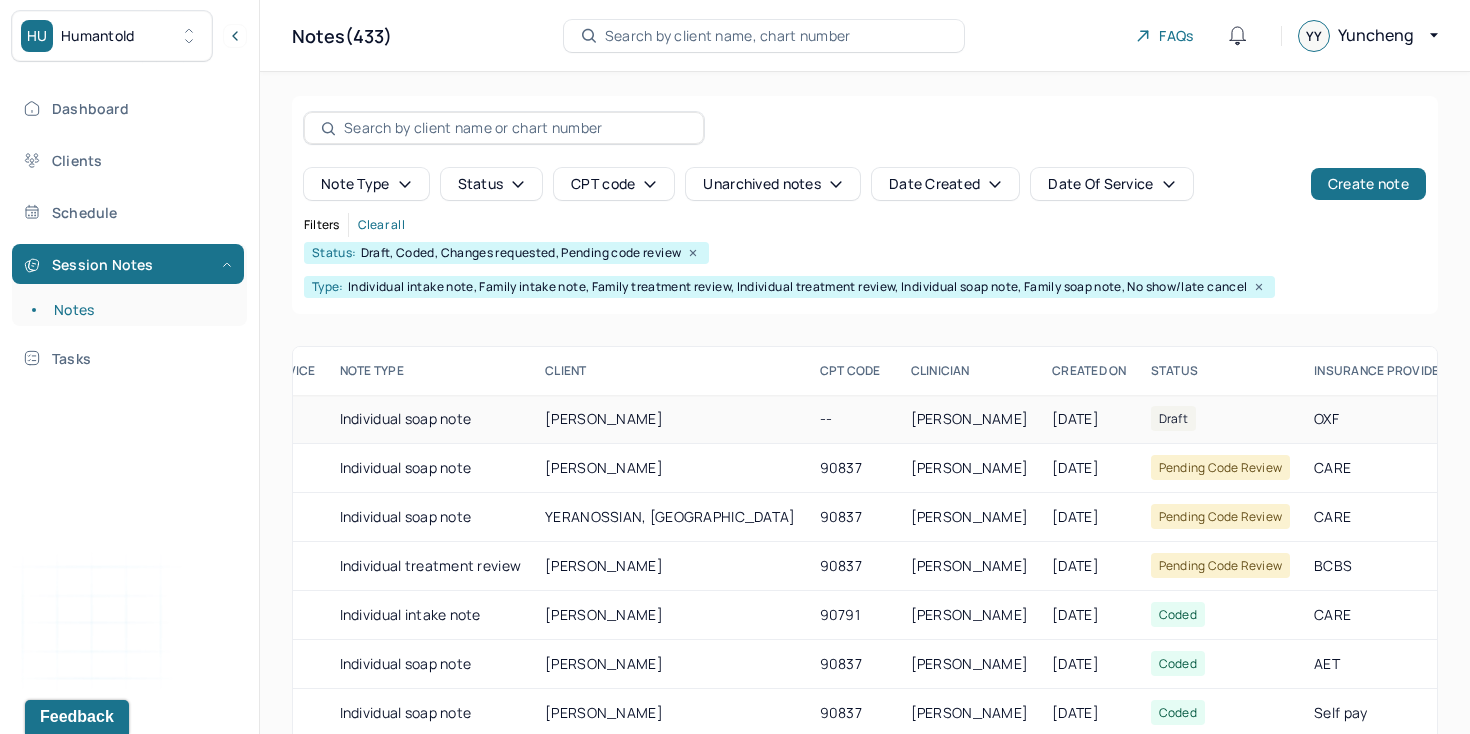 click at bounding box center [1480, 419] 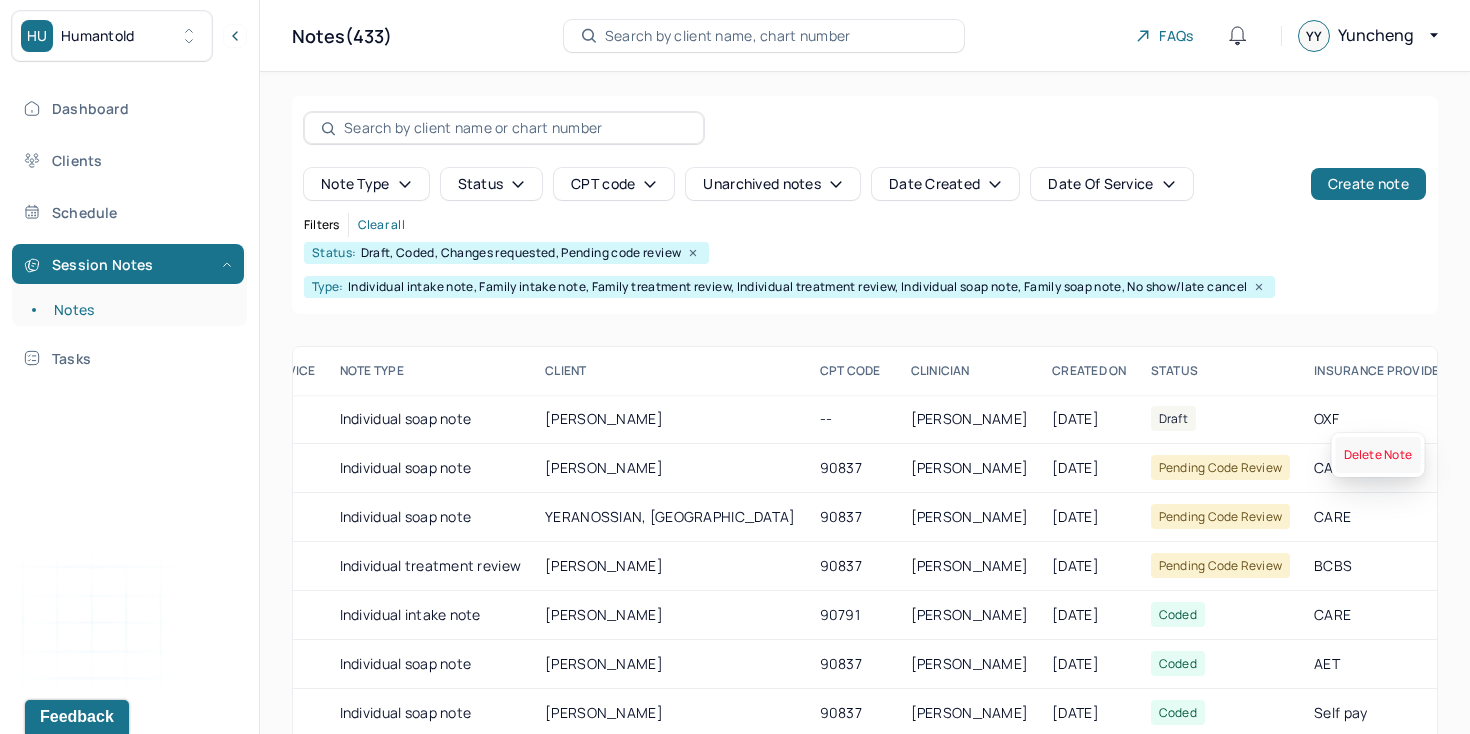 click on "Delete Note" at bounding box center [1378, 455] 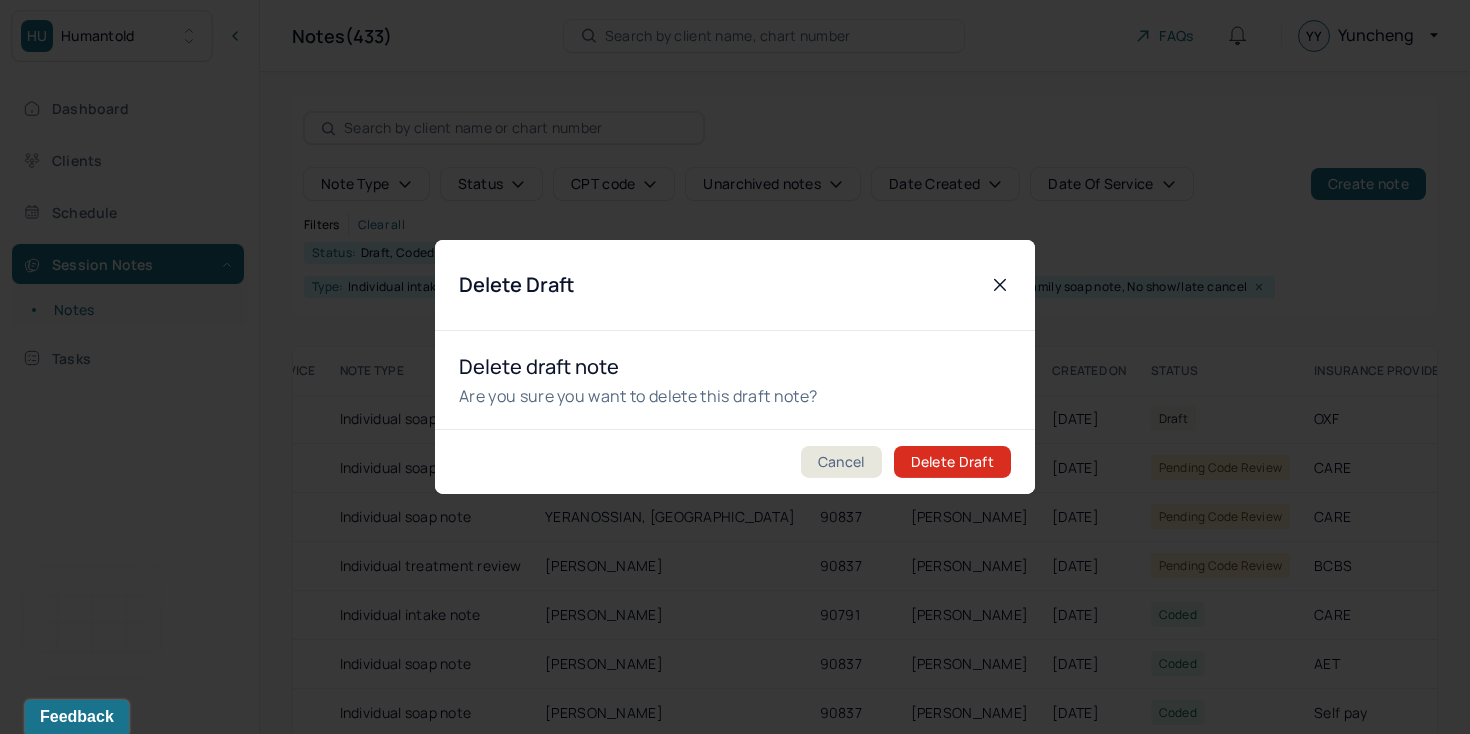 click on "Delete Draft" at bounding box center [952, 462] 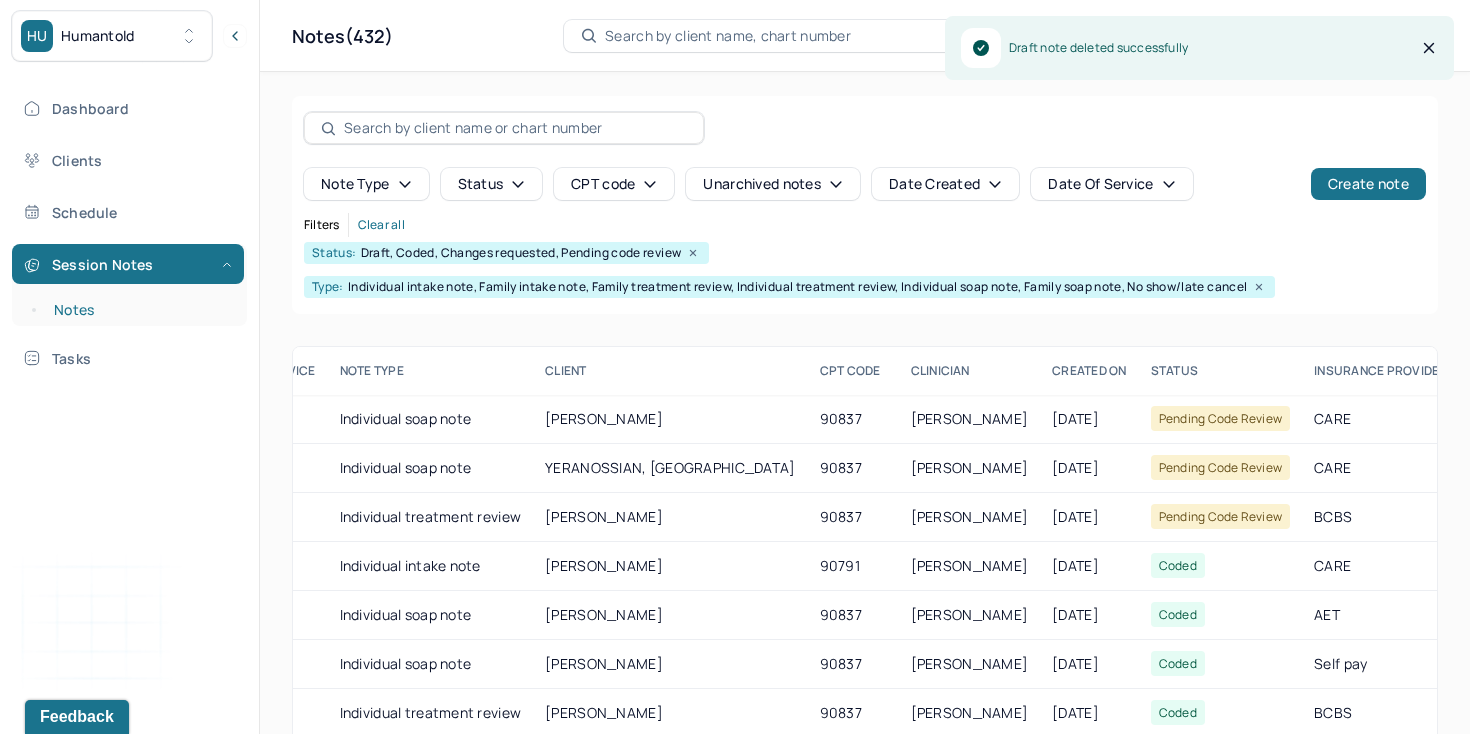 click on "Notes" at bounding box center [139, 310] 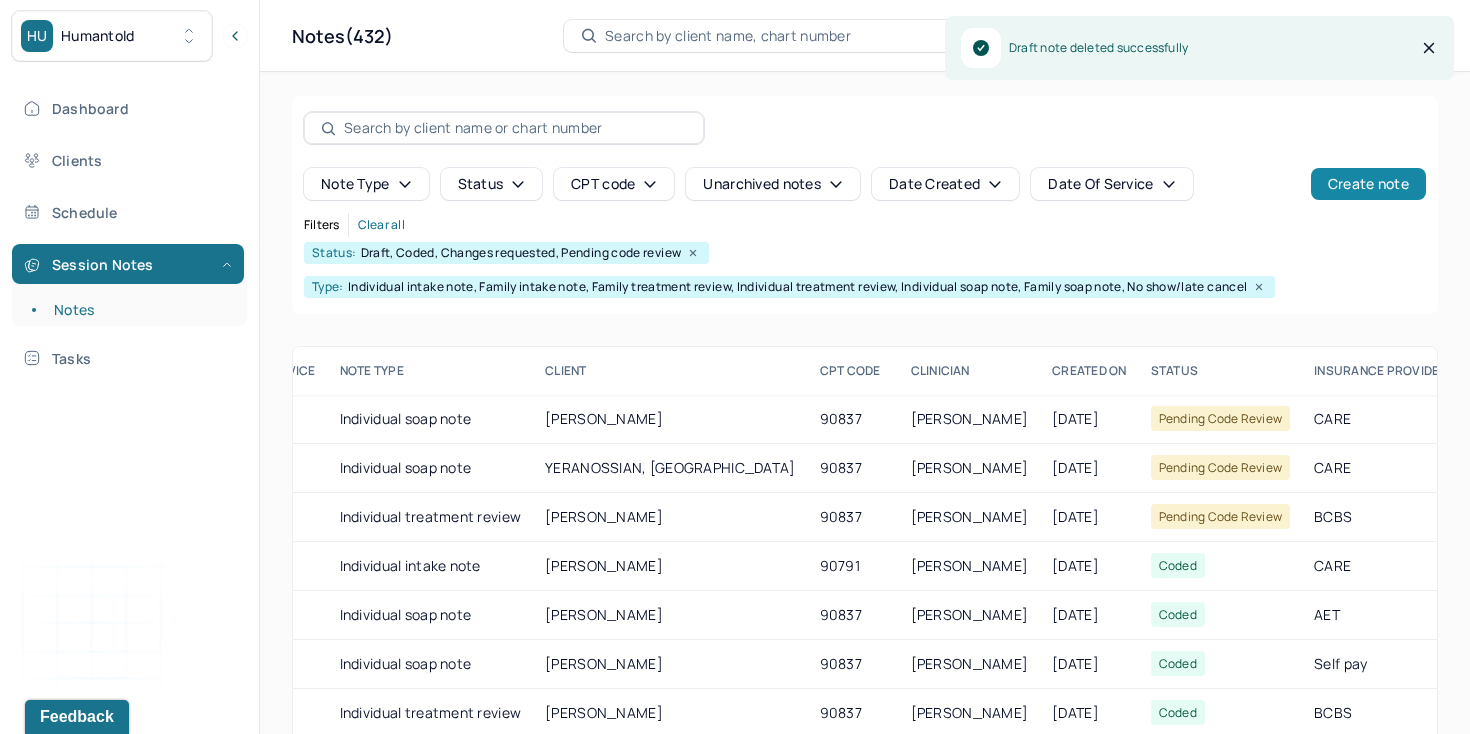click on "Create note" at bounding box center [1368, 184] 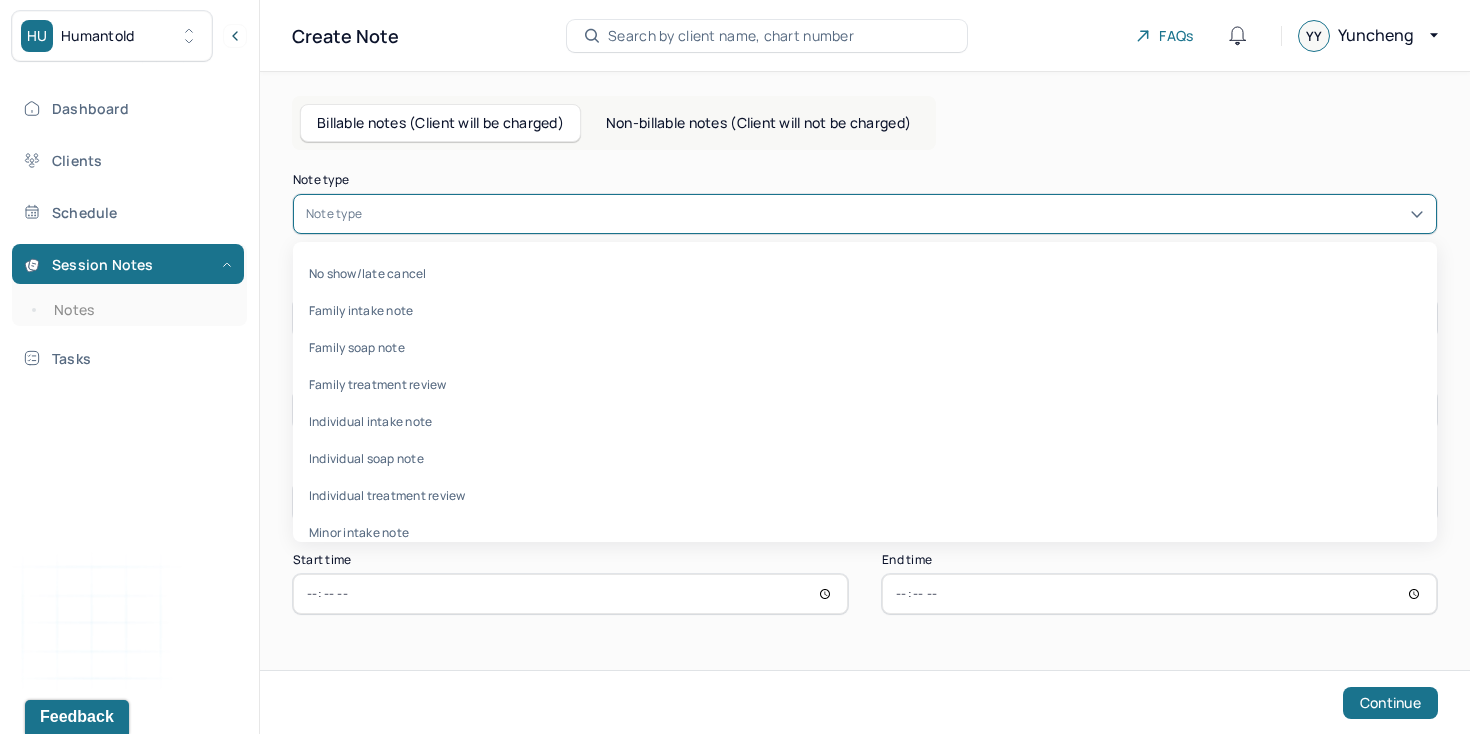 click at bounding box center (895, 214) 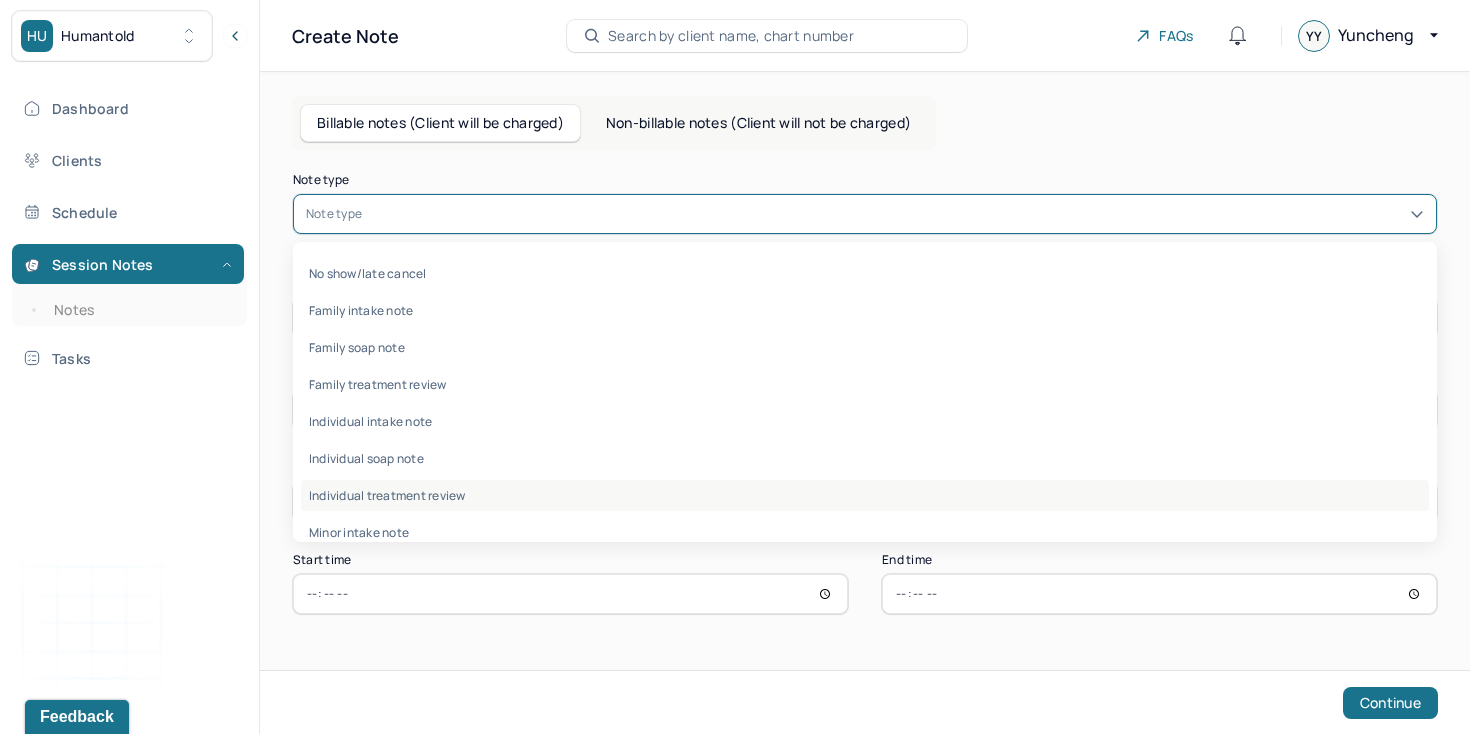 click on "Individual treatment review" at bounding box center (865, 495) 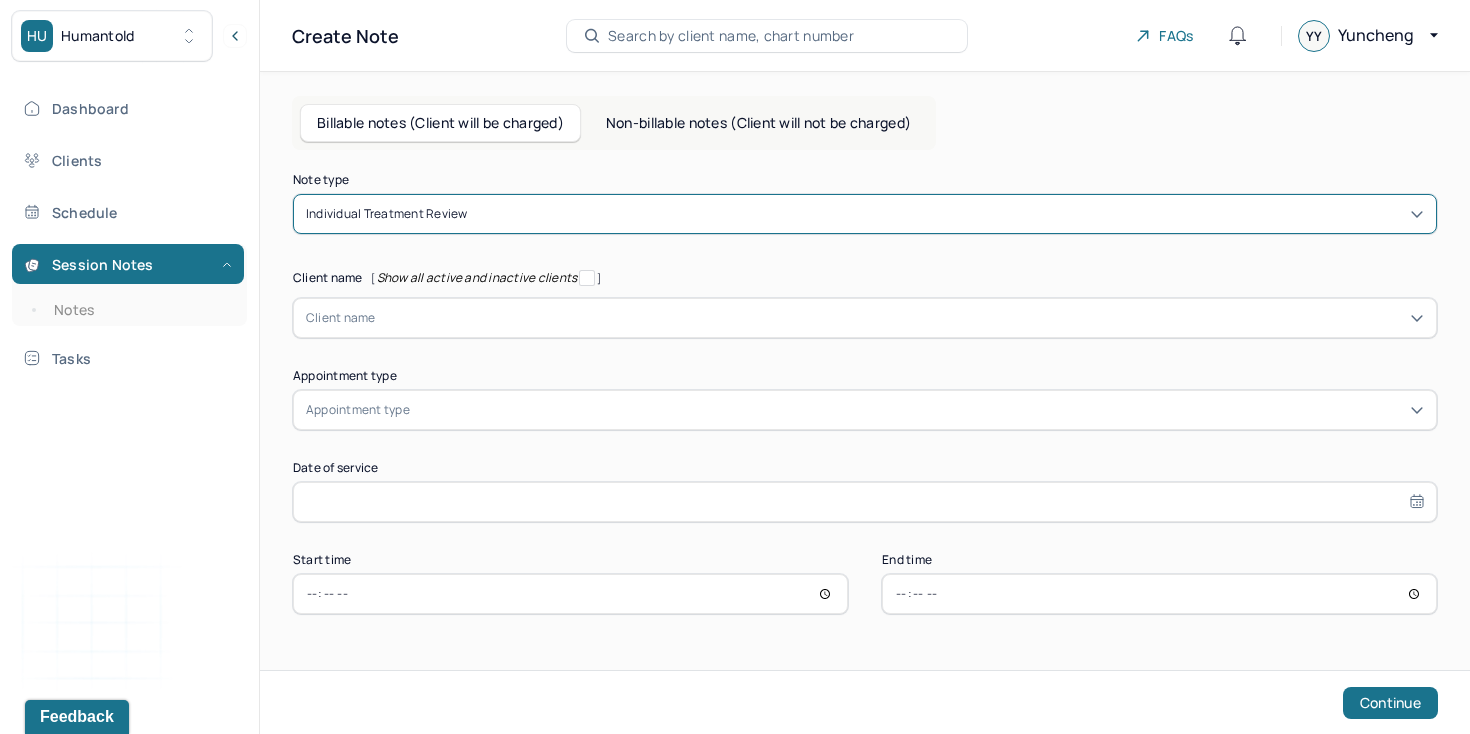 click at bounding box center (900, 318) 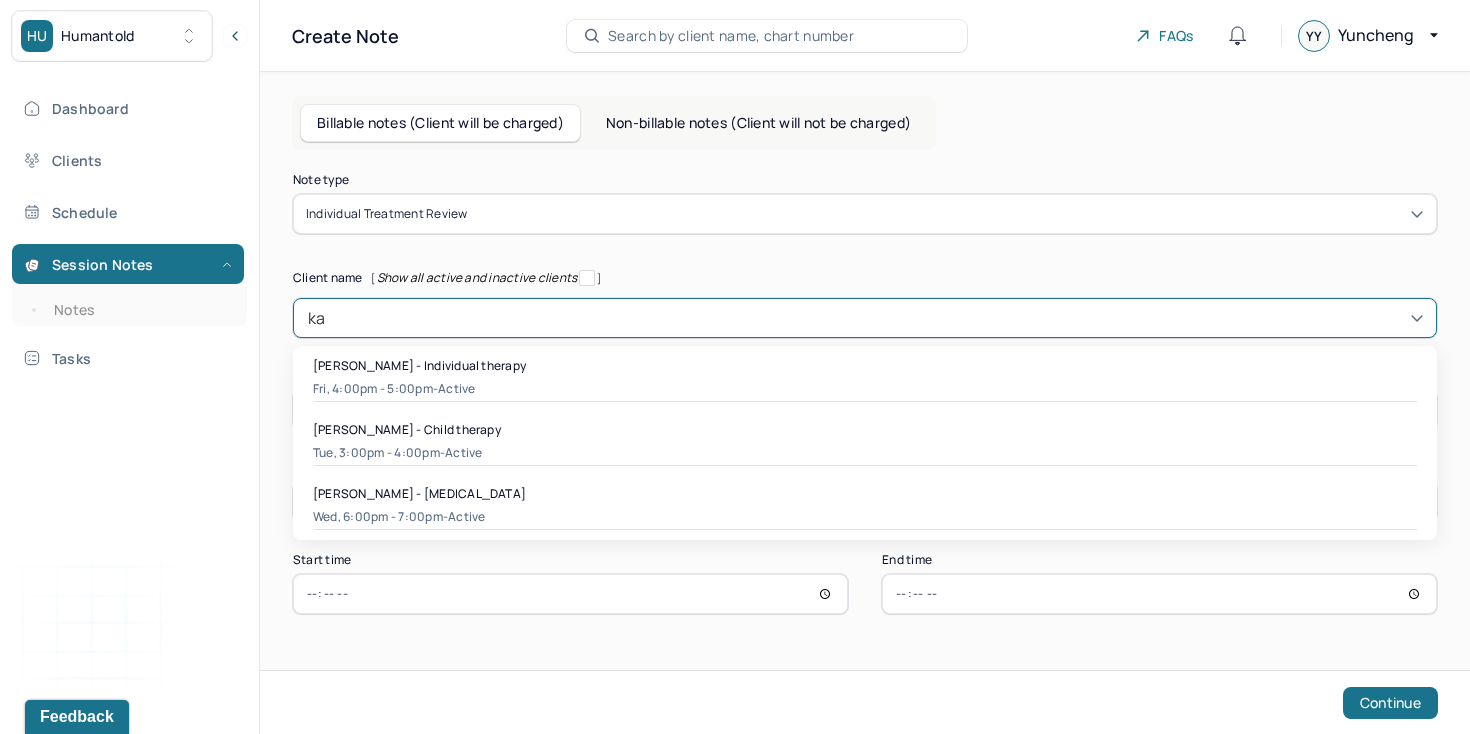 type on "kai" 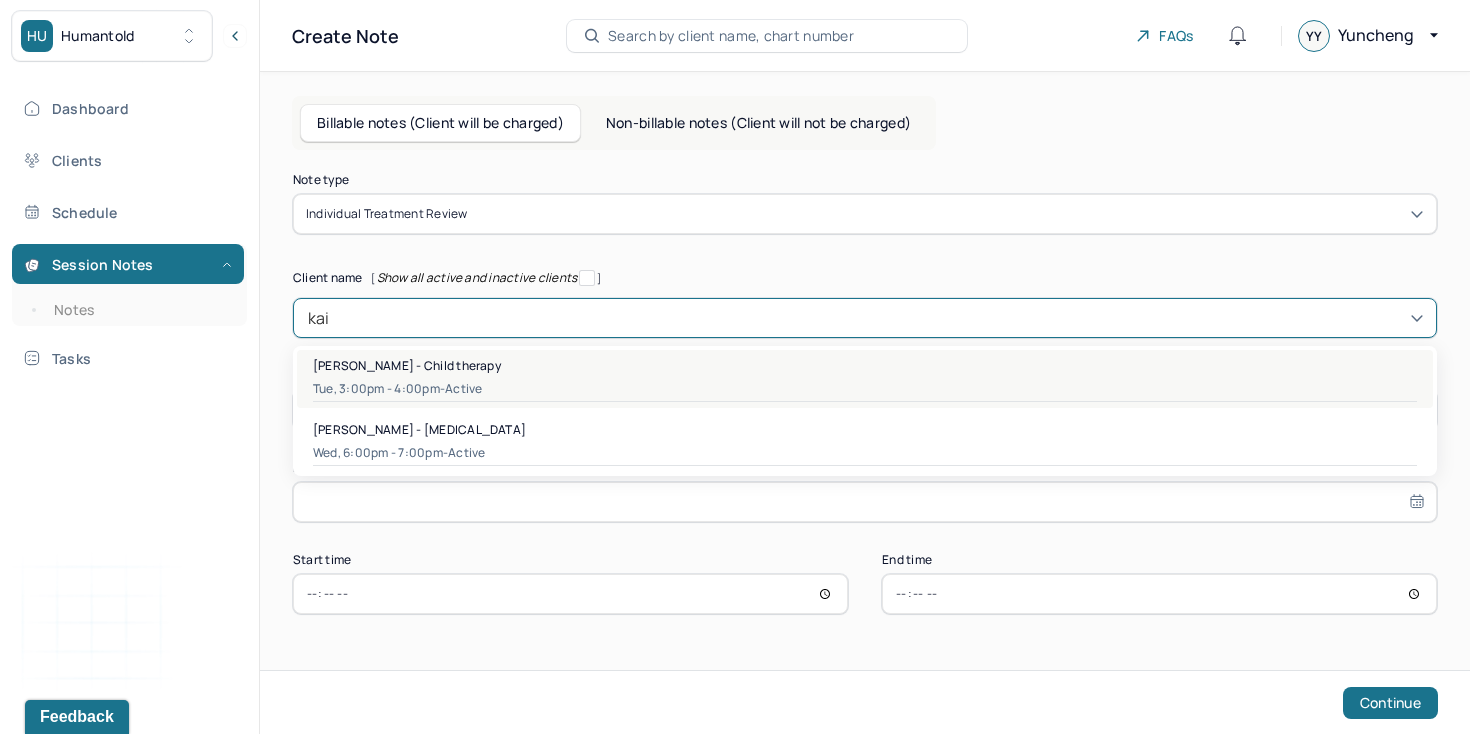 click on "Kai Walker - Child therapy Tue, 3:00pm - 4:00pm  -  active" at bounding box center (865, 379) 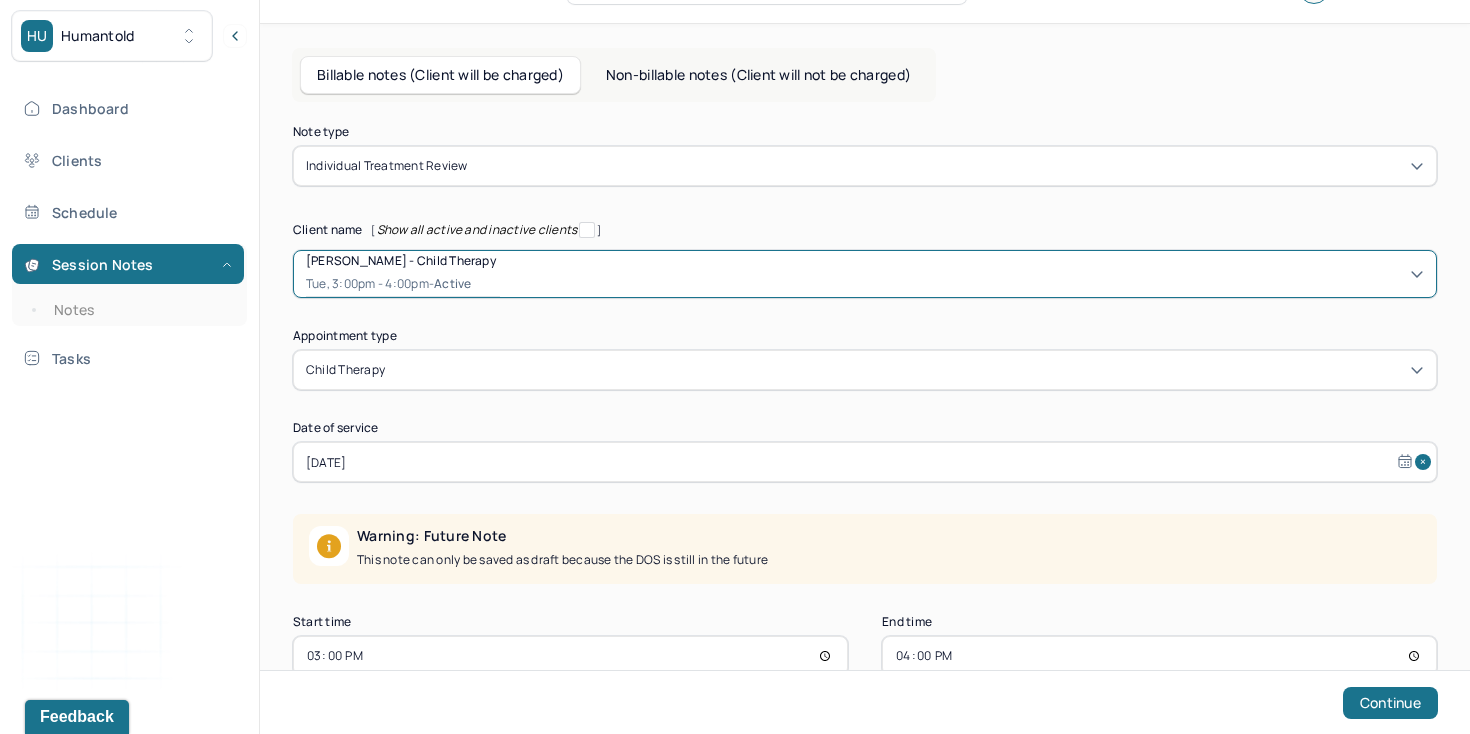 scroll, scrollTop: 95, scrollLeft: 0, axis: vertical 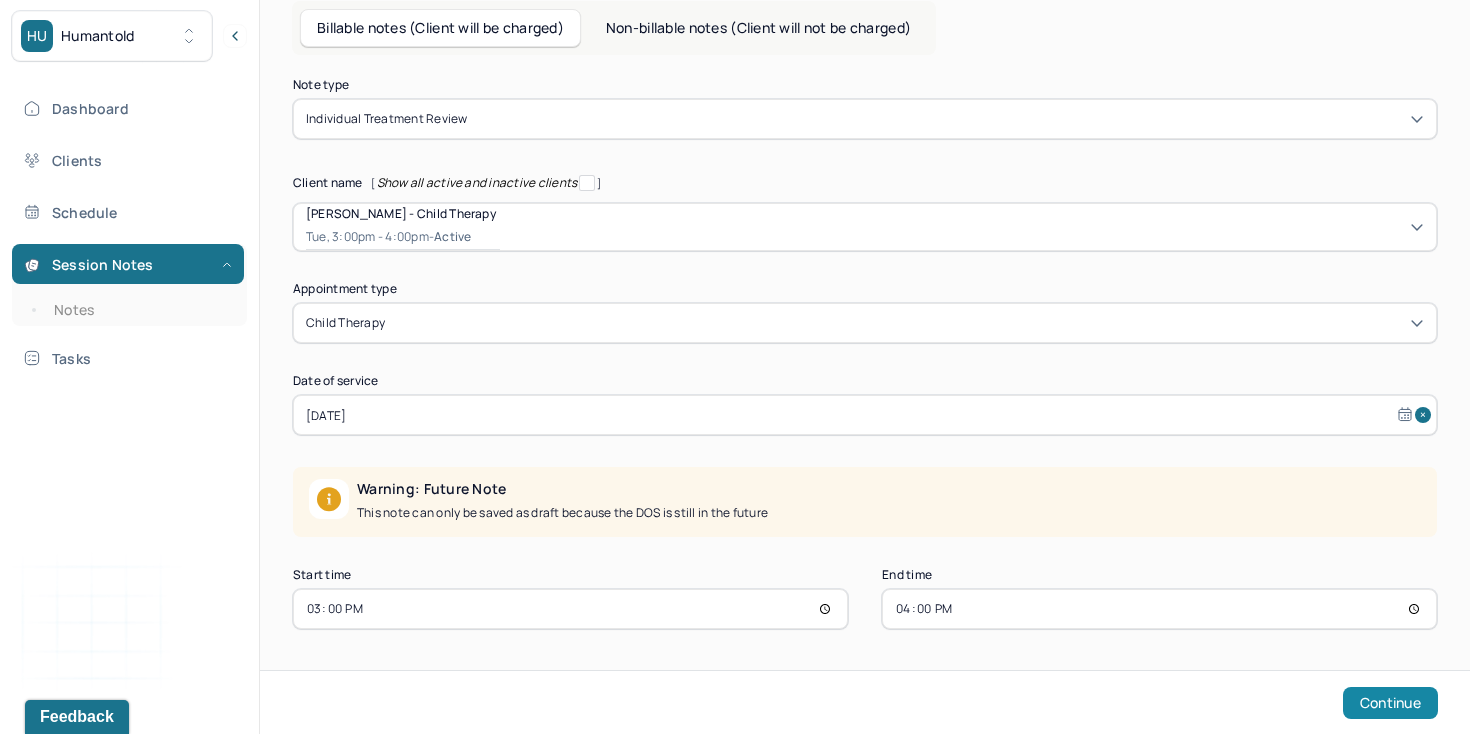 click on "Continue" at bounding box center (1390, 703) 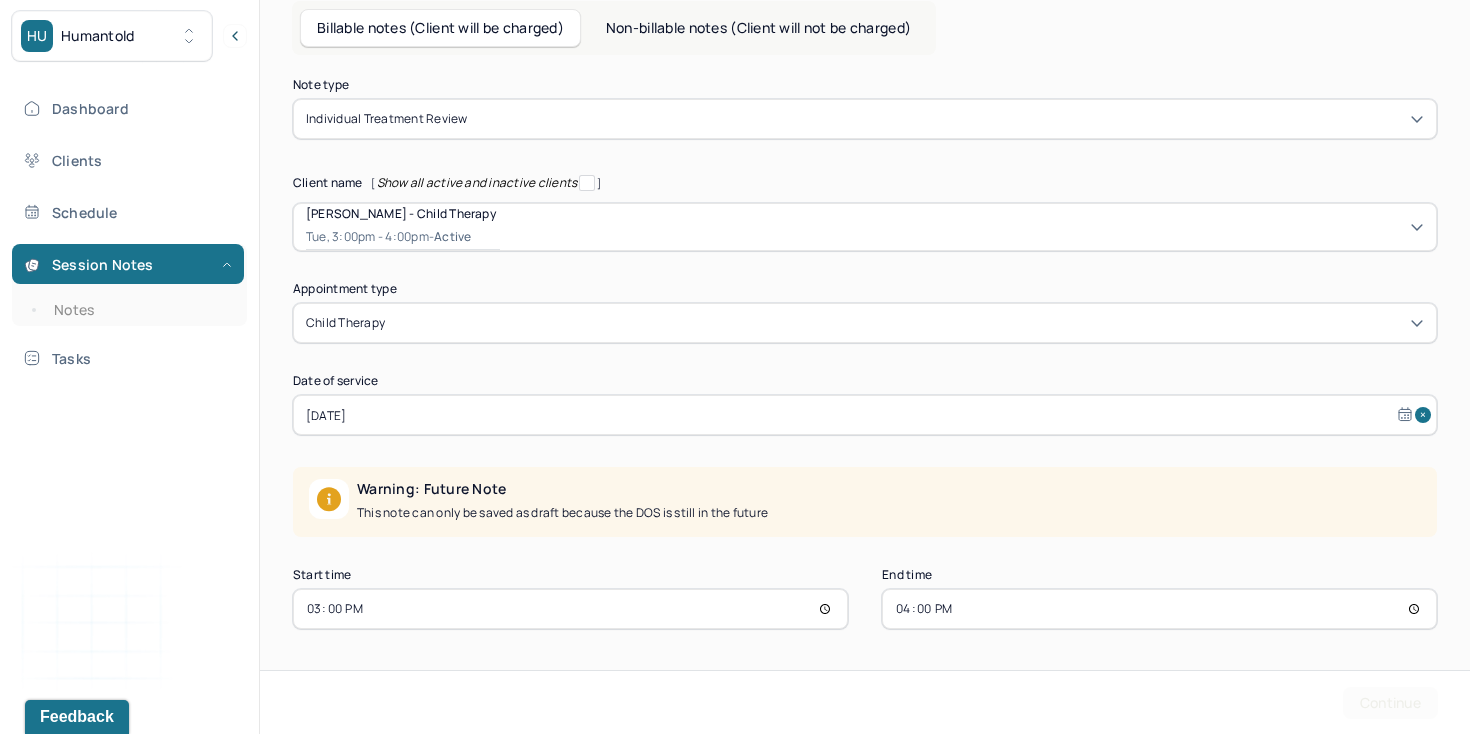 scroll, scrollTop: 0, scrollLeft: 0, axis: both 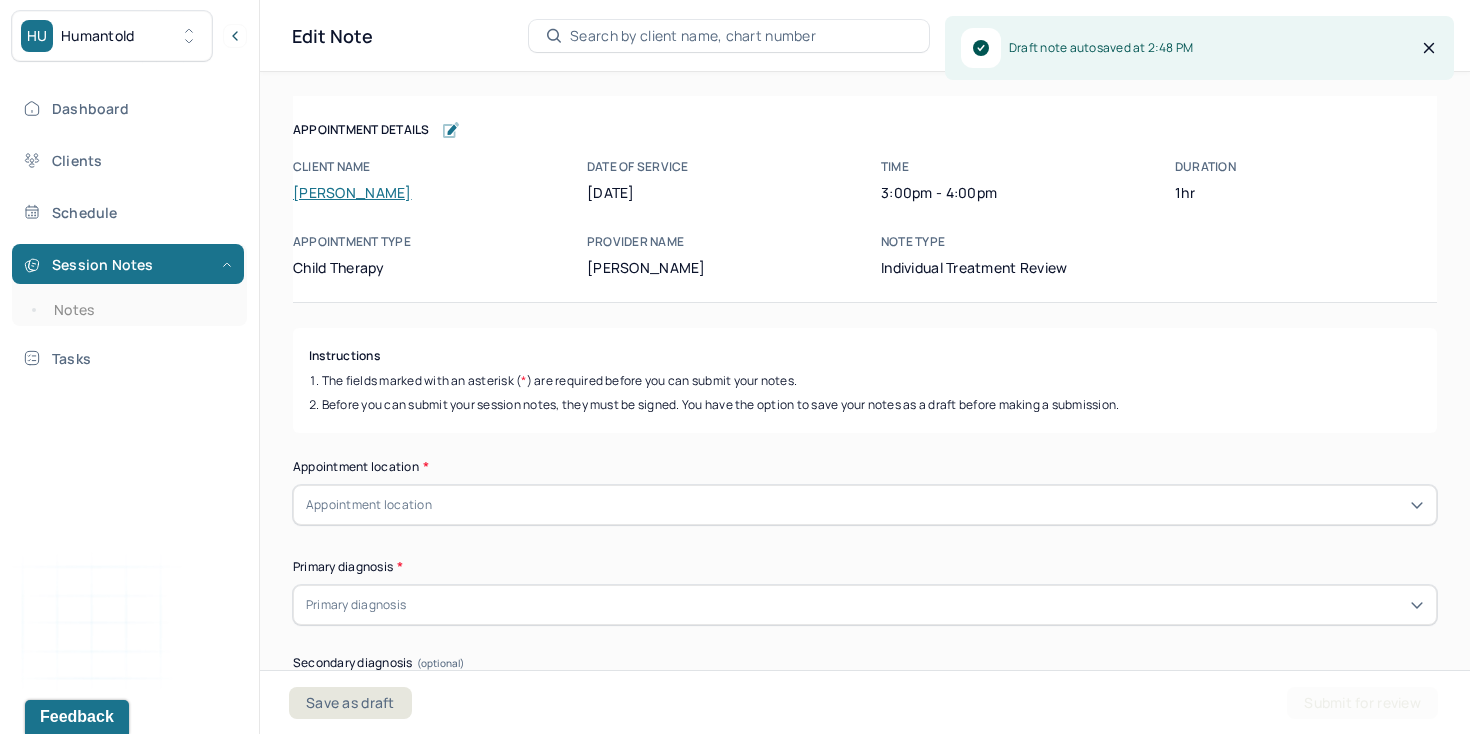 click on "Appointment location" at bounding box center [369, 505] 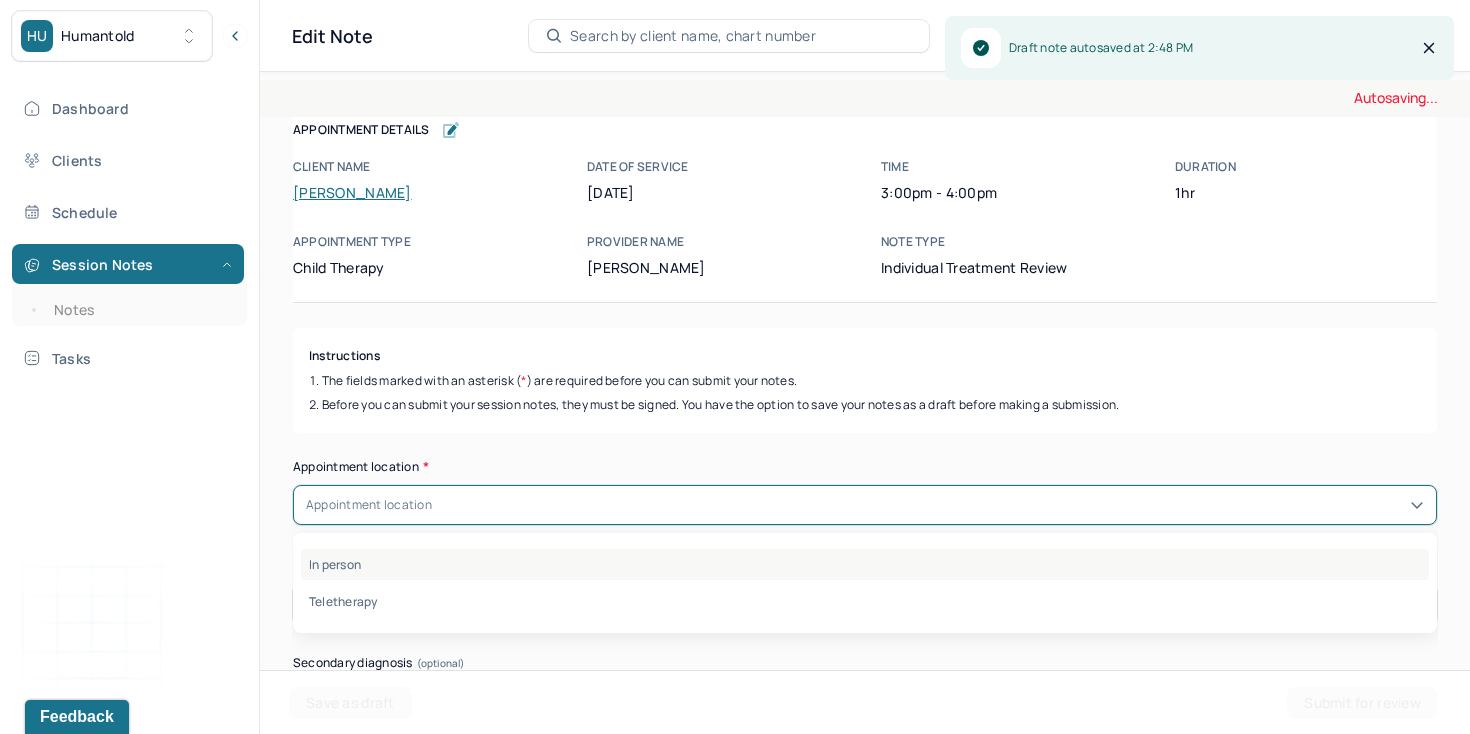 click on "In person" at bounding box center [865, 564] 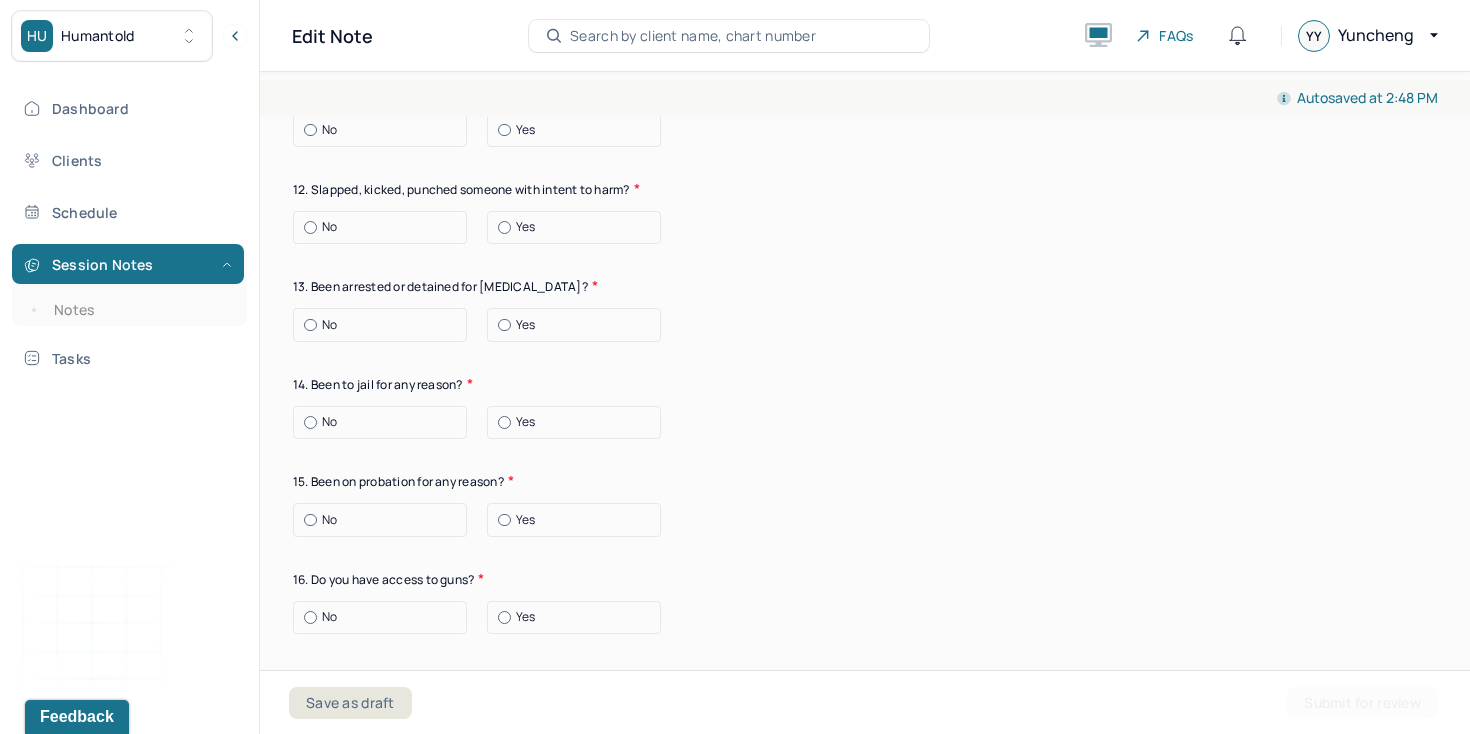 scroll, scrollTop: 3381, scrollLeft: 0, axis: vertical 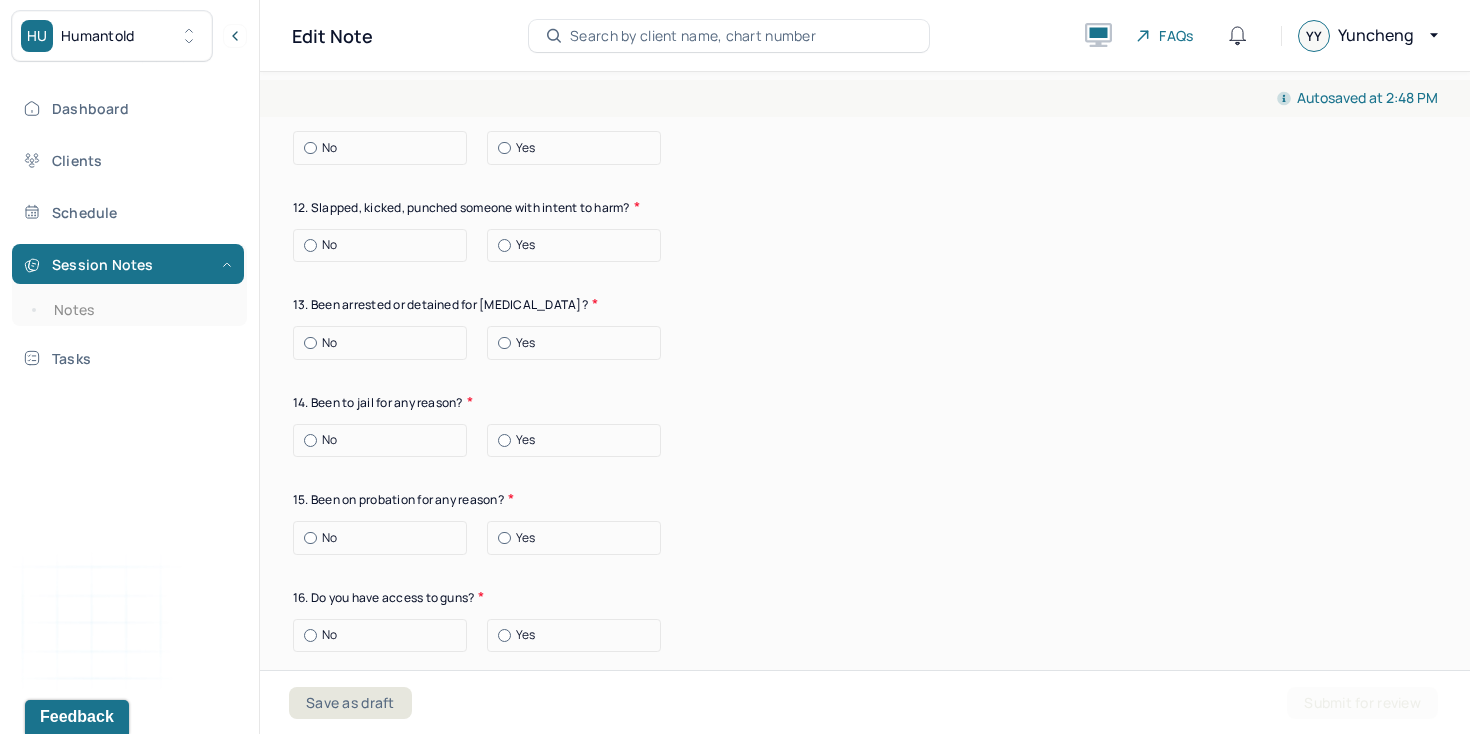 click on "No" at bounding box center [385, 635] 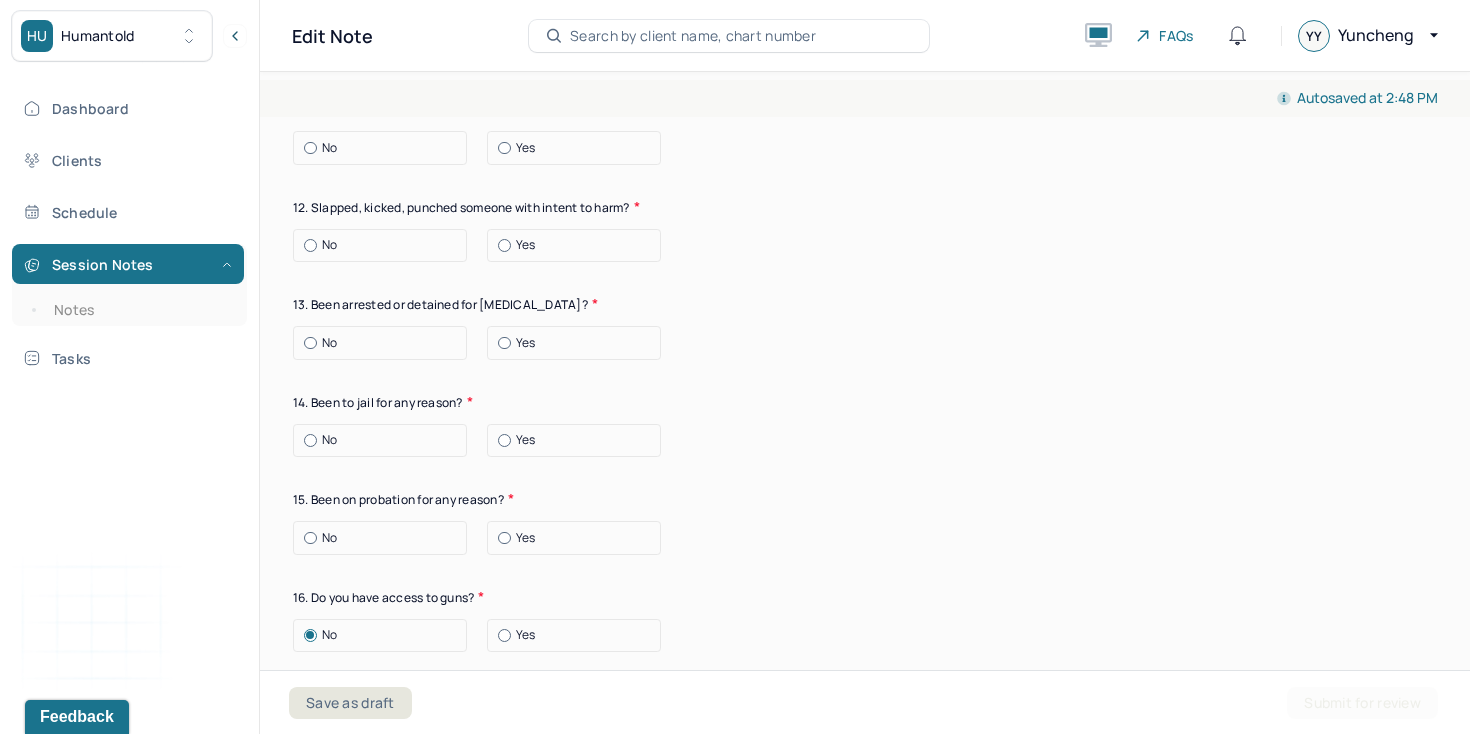 click on "No" at bounding box center (385, 538) 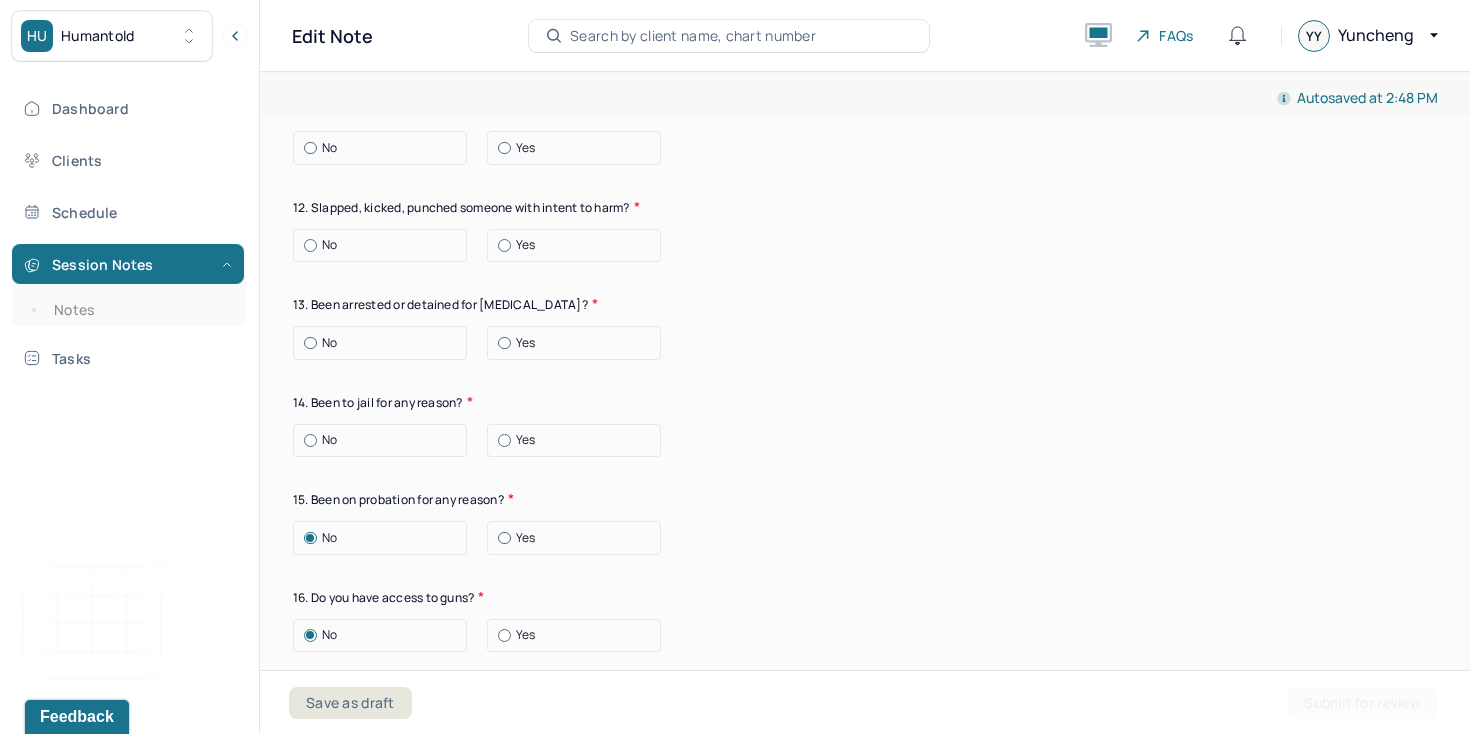 click on "No" at bounding box center (385, 440) 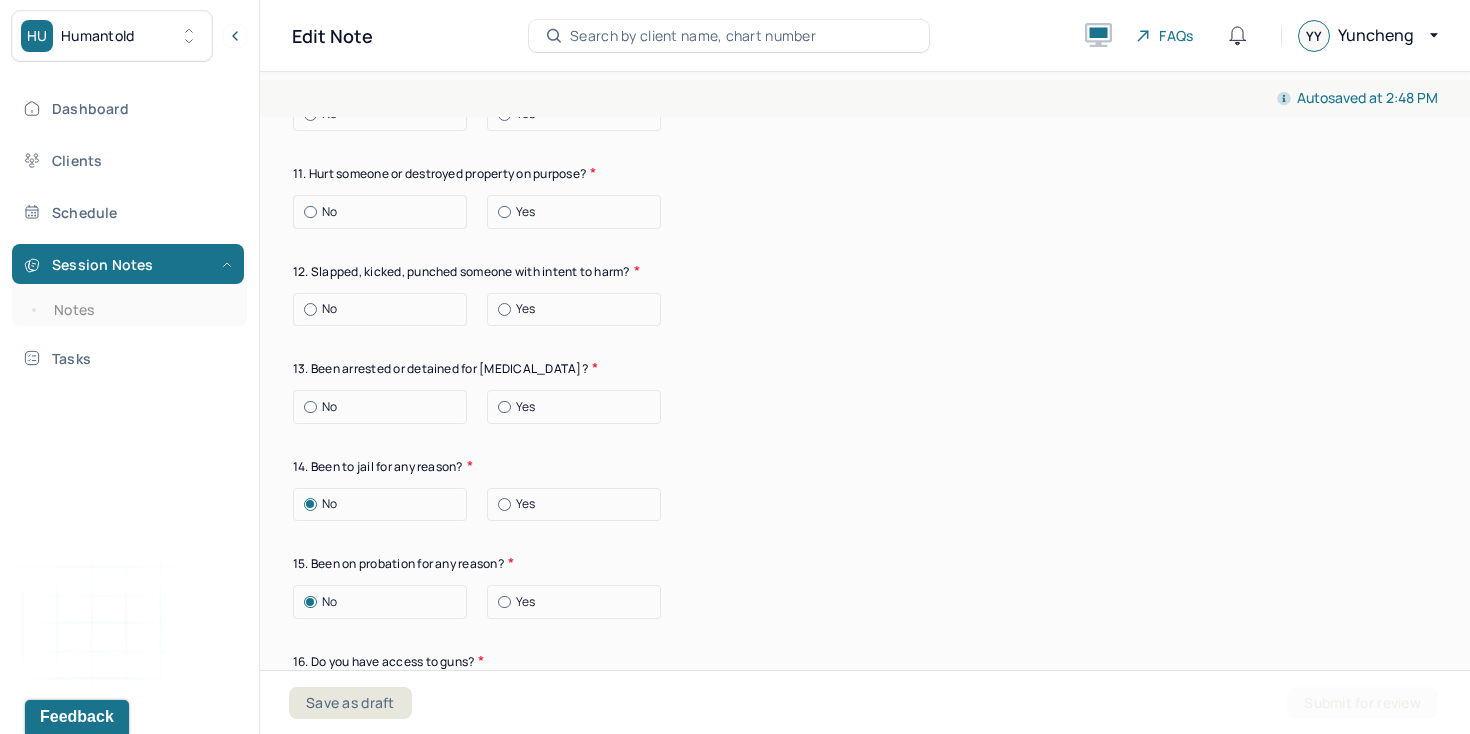 scroll, scrollTop: 3312, scrollLeft: 0, axis: vertical 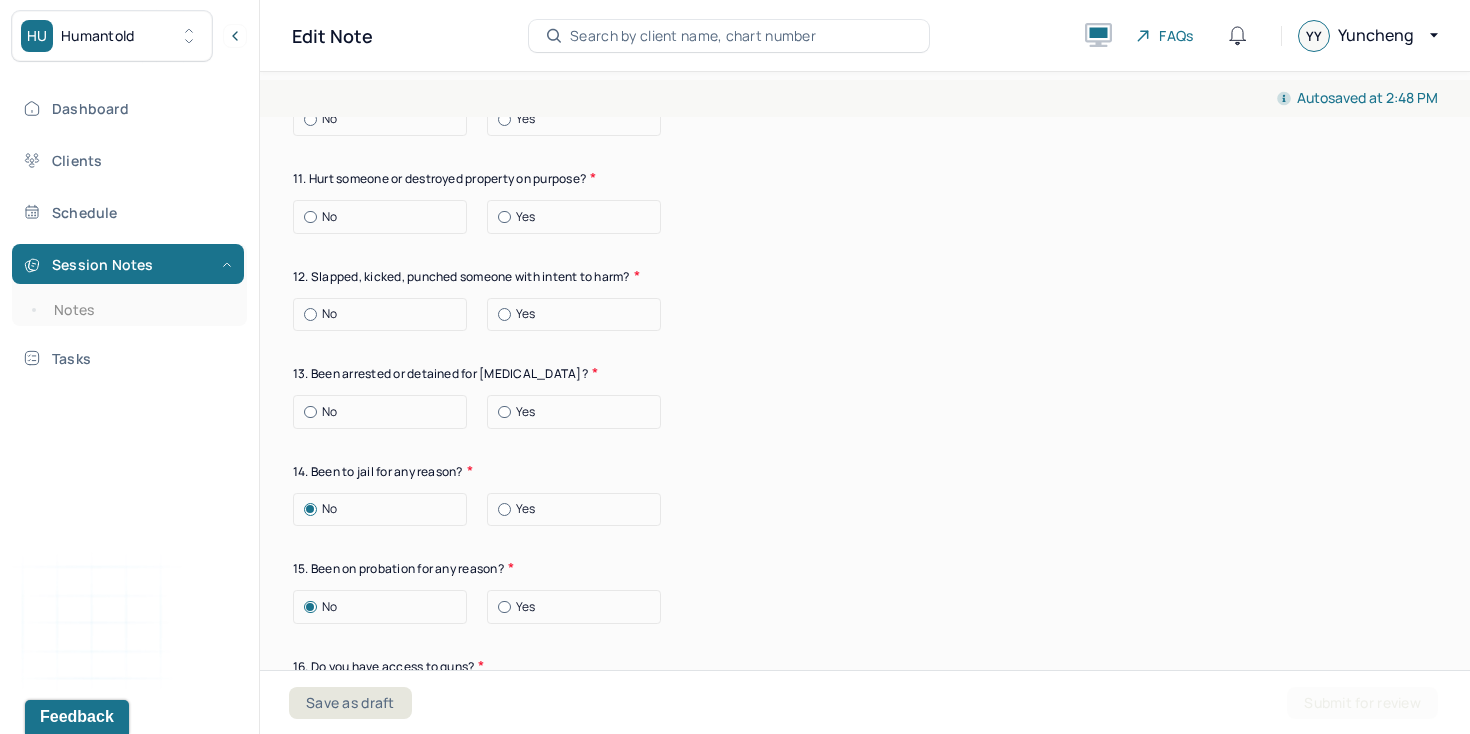click on "Suicide risk assessment 1. Been so distressed you seriously wished to end your life? No [DATE] Recently 2. Has anything happened recently to make you feel you don’t want to live? No Yes Describe the situation Have you had/Do you have - 3. A specific plan of how you would kill yourself? No Yes 4. Access to weapons or means of hurting self? No Yes 5. Made serious suicide attempts No Yes 6. Purposely done something to hurt yourself? No Yes Describe the situation 7. Heard voices telling you to hurt yourself? No Yes 8. Had relatives who attempted or commited sucide? No Yes 9. Had thoughts of killing or seriously hurting someone? No Yes 10. Heard voices telling you to hurt others? No Yes 11. Hurt someone or destroyed property on purpose? No Yes 12. Slapped, kicked, punched someone with intent to harm? No Yes 13. Been arrested or detained for [MEDICAL_DATA]? No Yes 14. Been to jail for any reason? No Yes 15. Been on probation for any reason? No Yes 16. Do you have access to guns? No Yes" at bounding box center (865, -178) 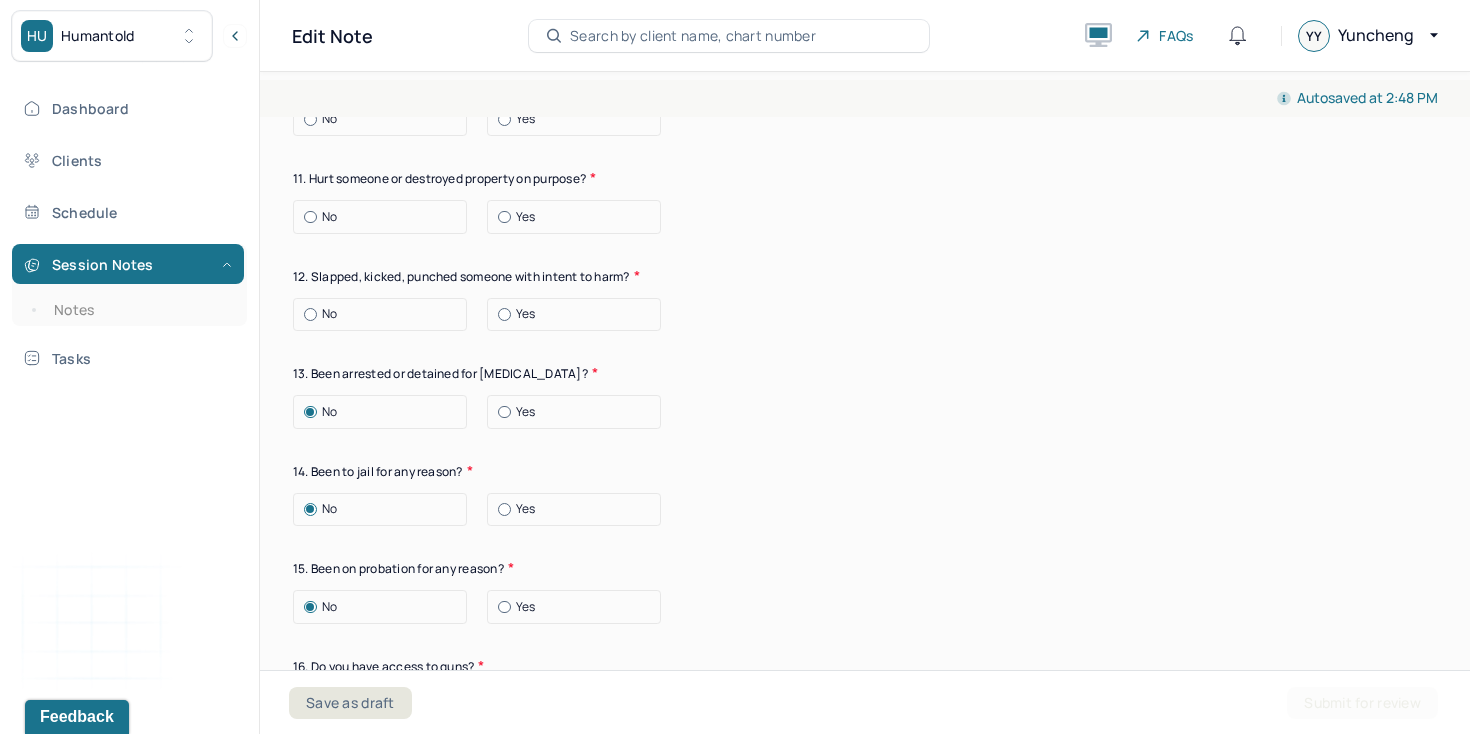 click on "No" at bounding box center (385, 314) 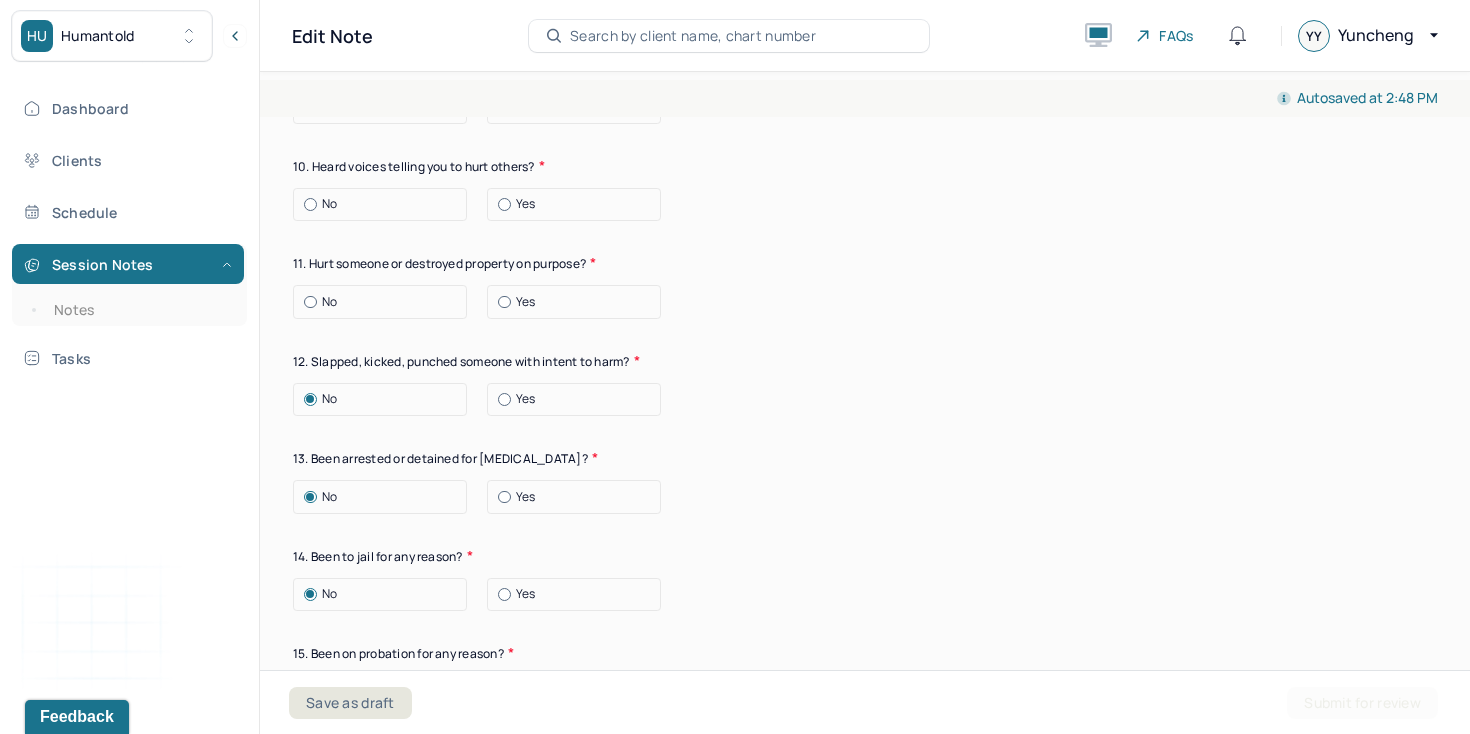 click on "No" at bounding box center [385, 302] 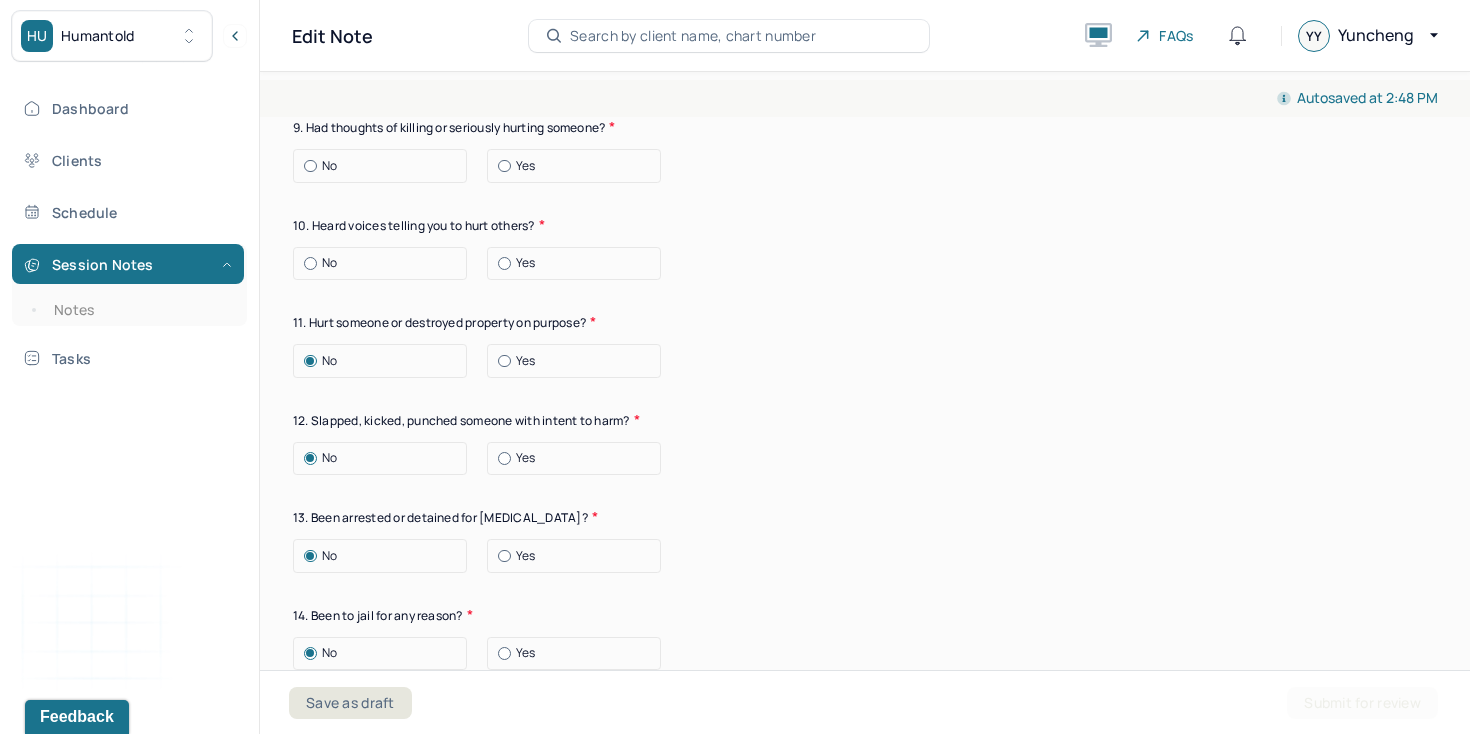 scroll, scrollTop: 3163, scrollLeft: 0, axis: vertical 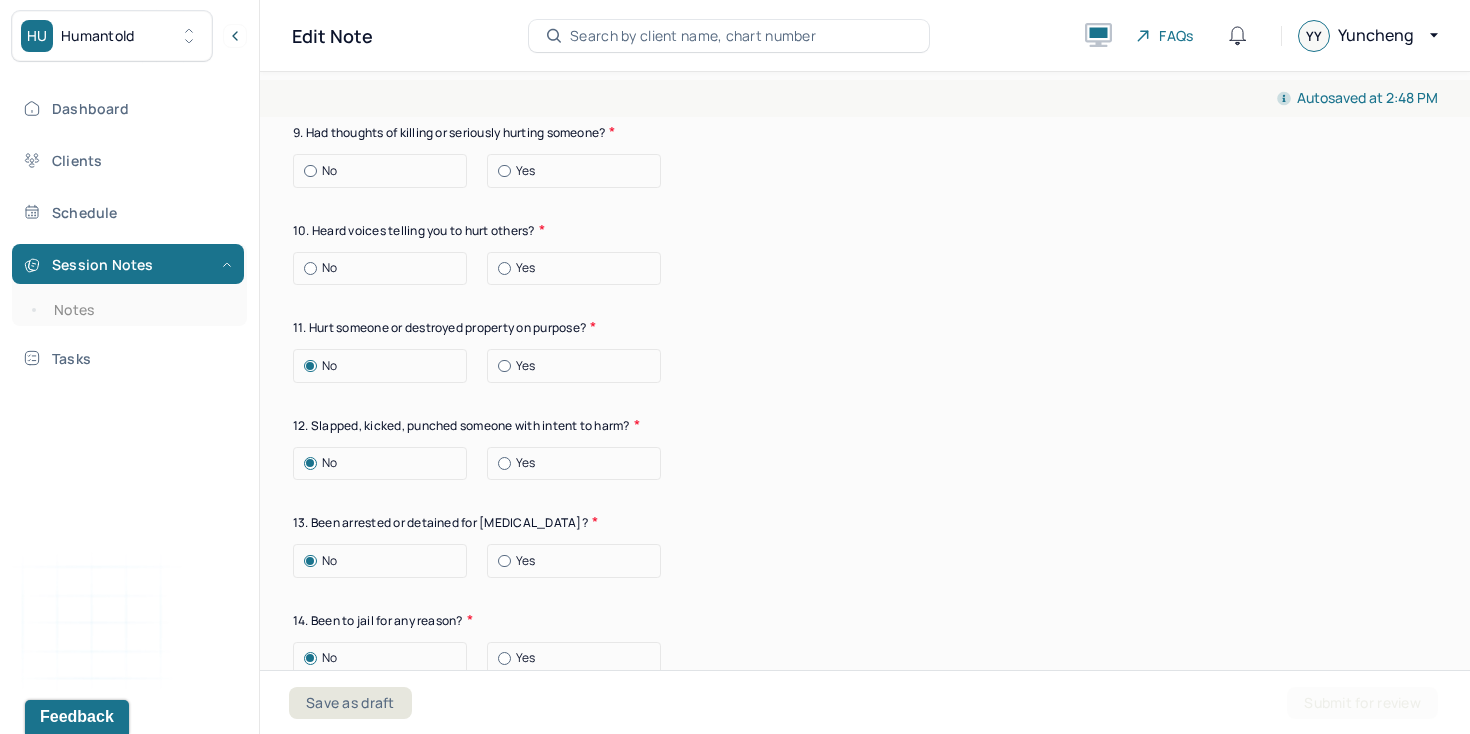 click on "No" at bounding box center (329, 268) 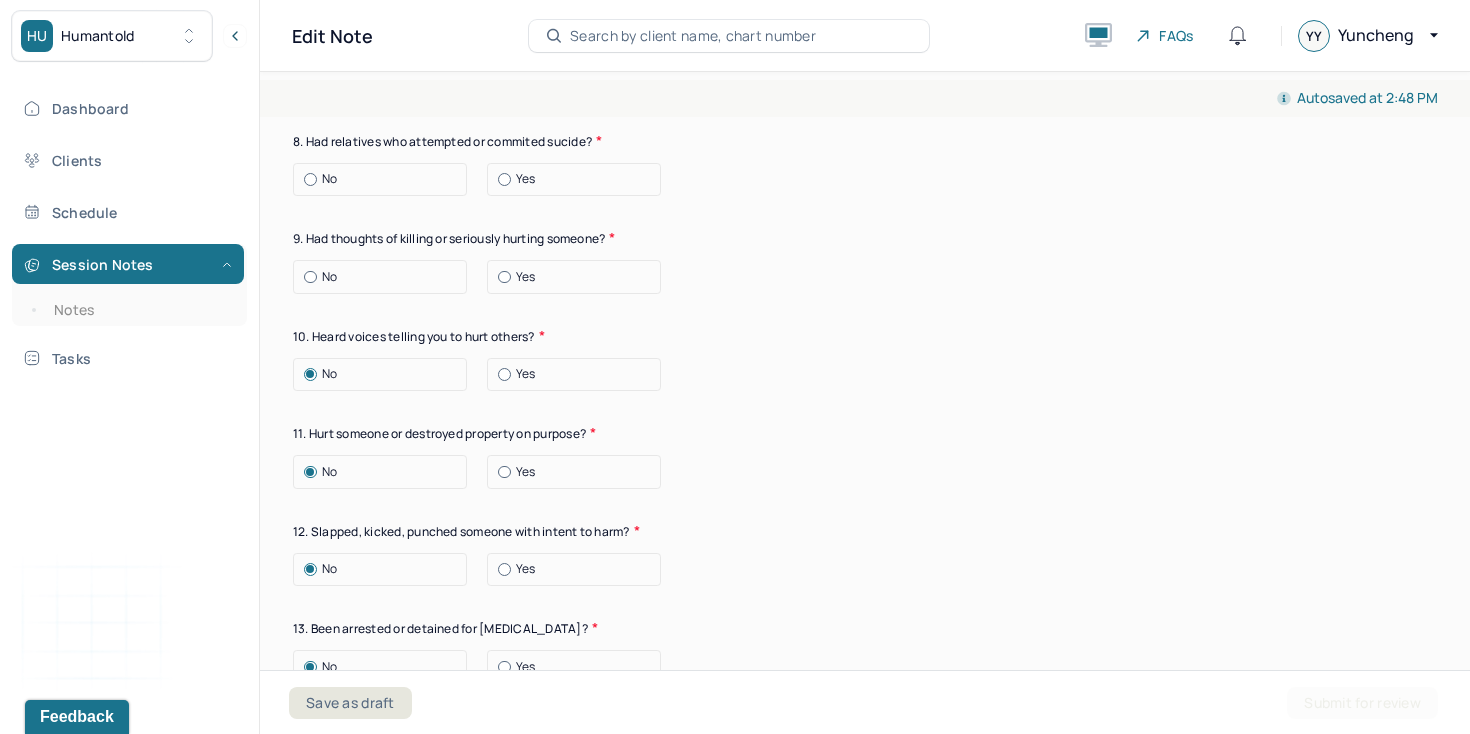 click on "No" at bounding box center [329, 277] 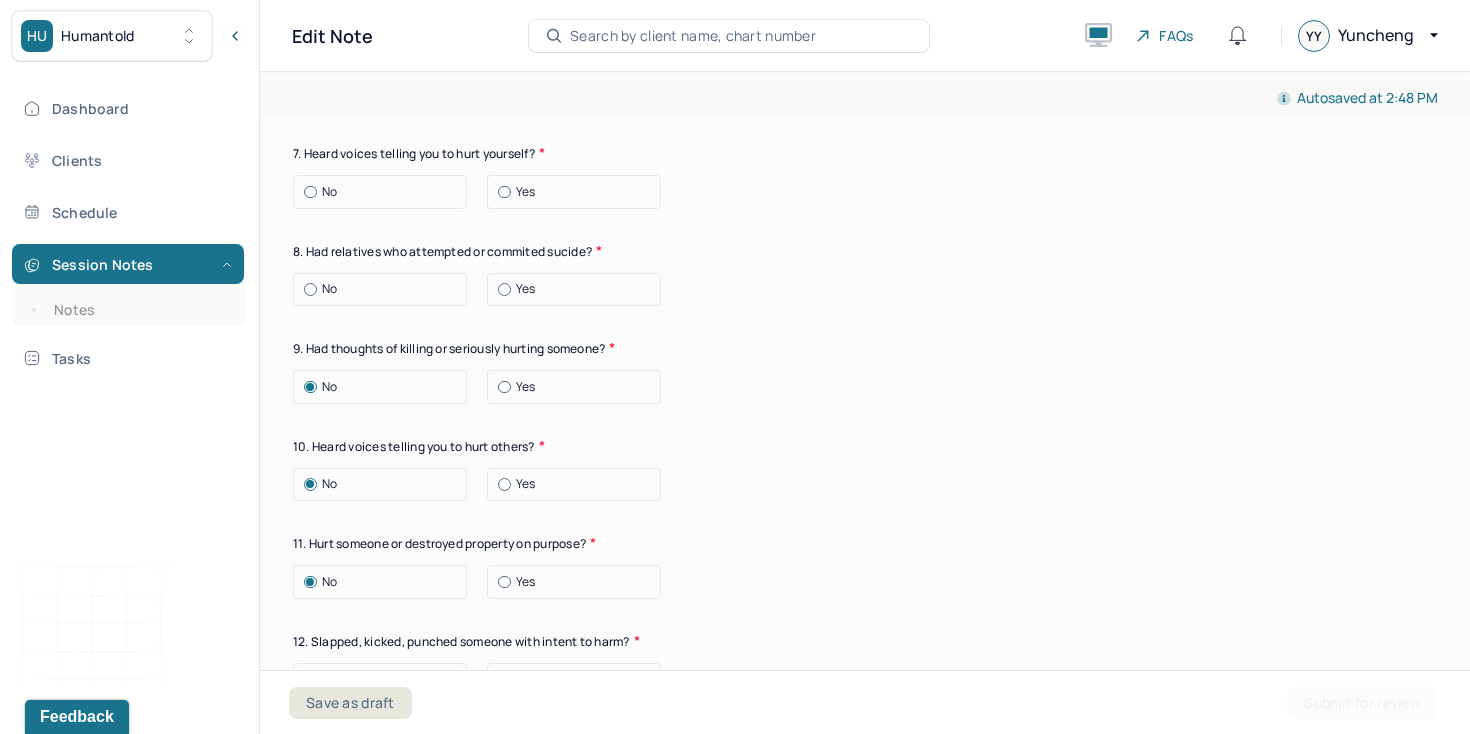 click on "No" at bounding box center [329, 289] 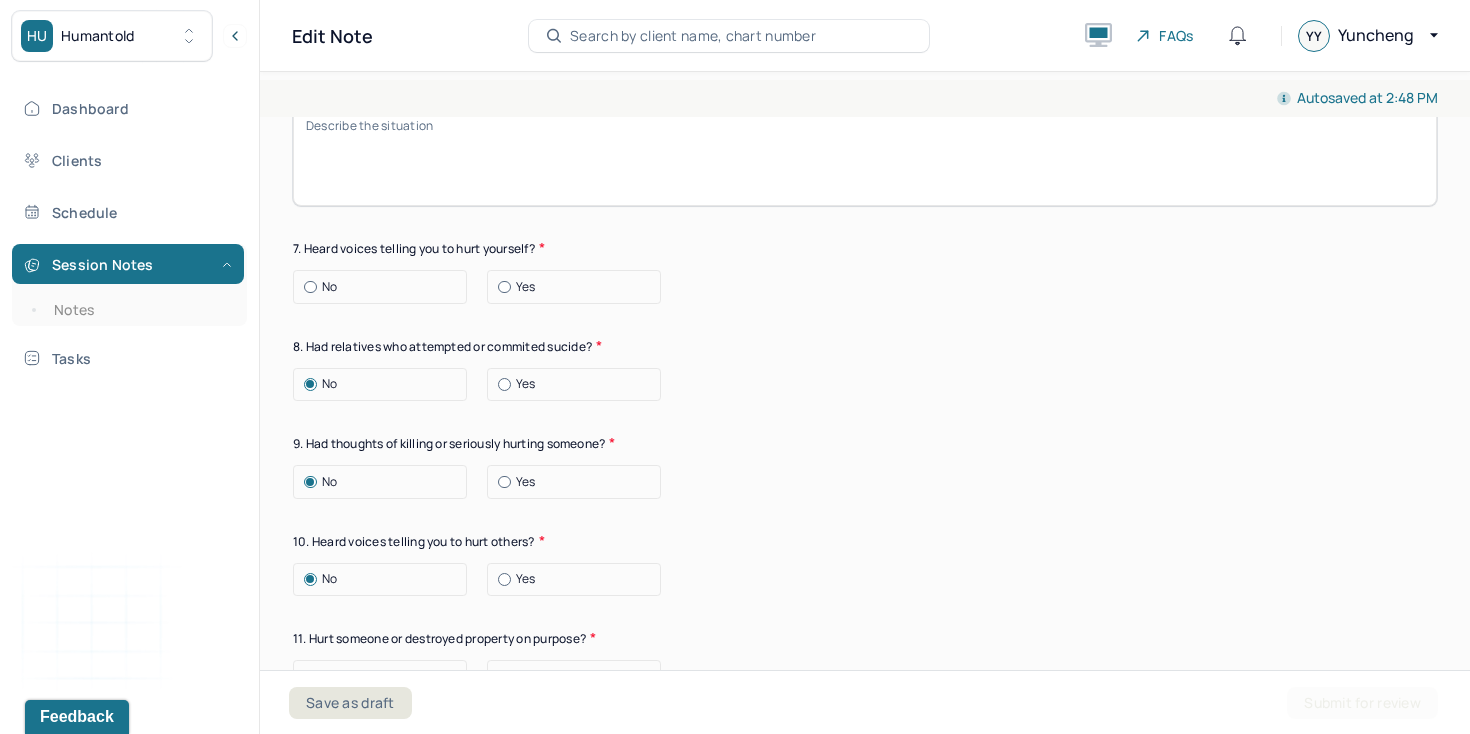 click on "No" at bounding box center [329, 287] 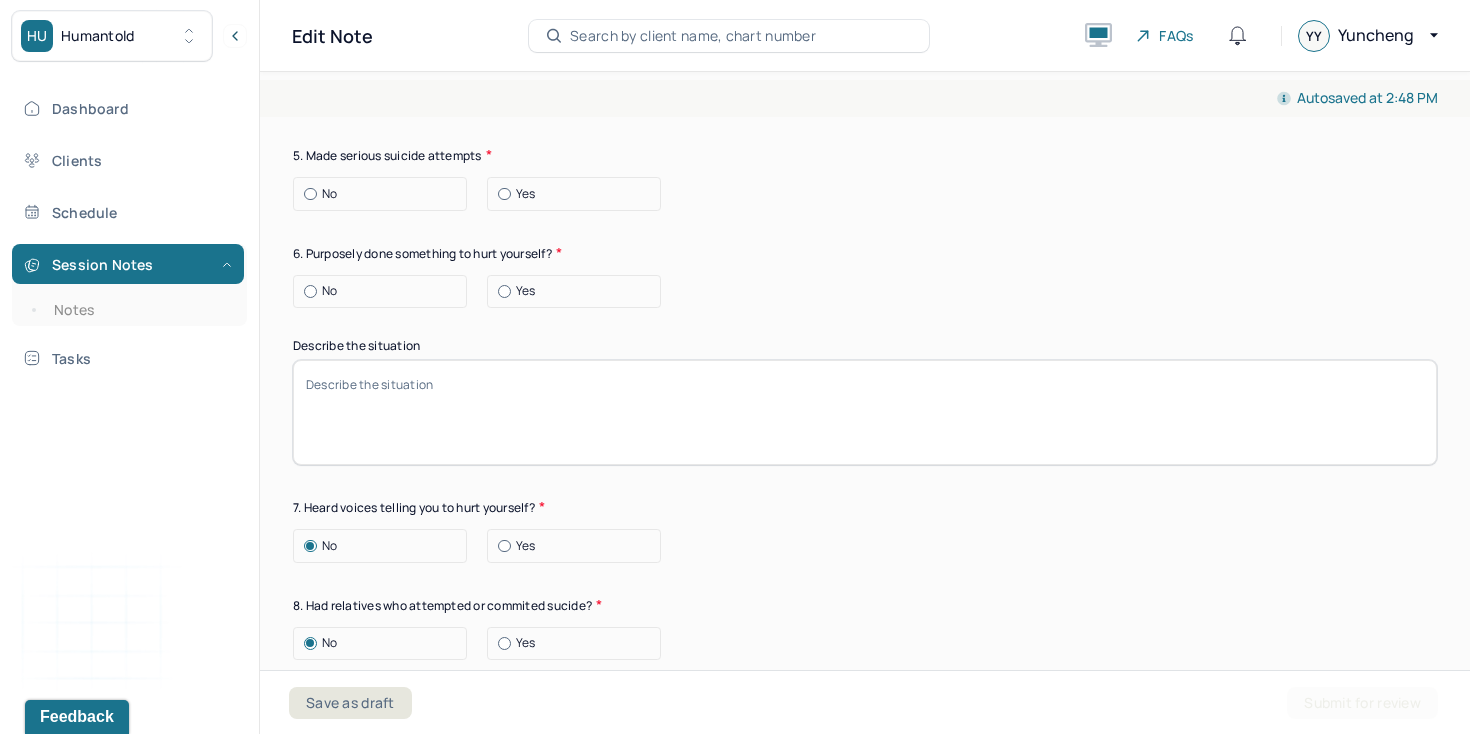 click on "No" at bounding box center [329, 291] 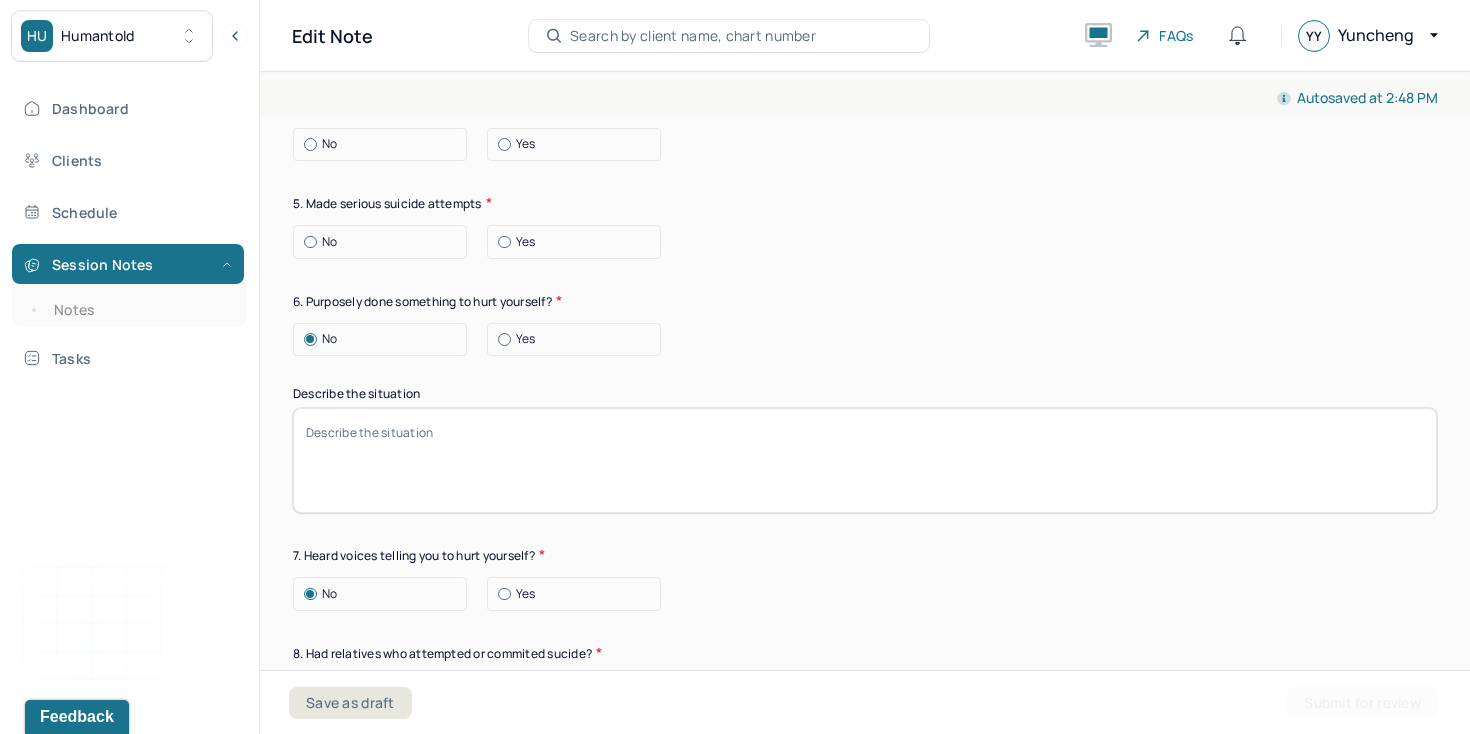 scroll, scrollTop: 2530, scrollLeft: 0, axis: vertical 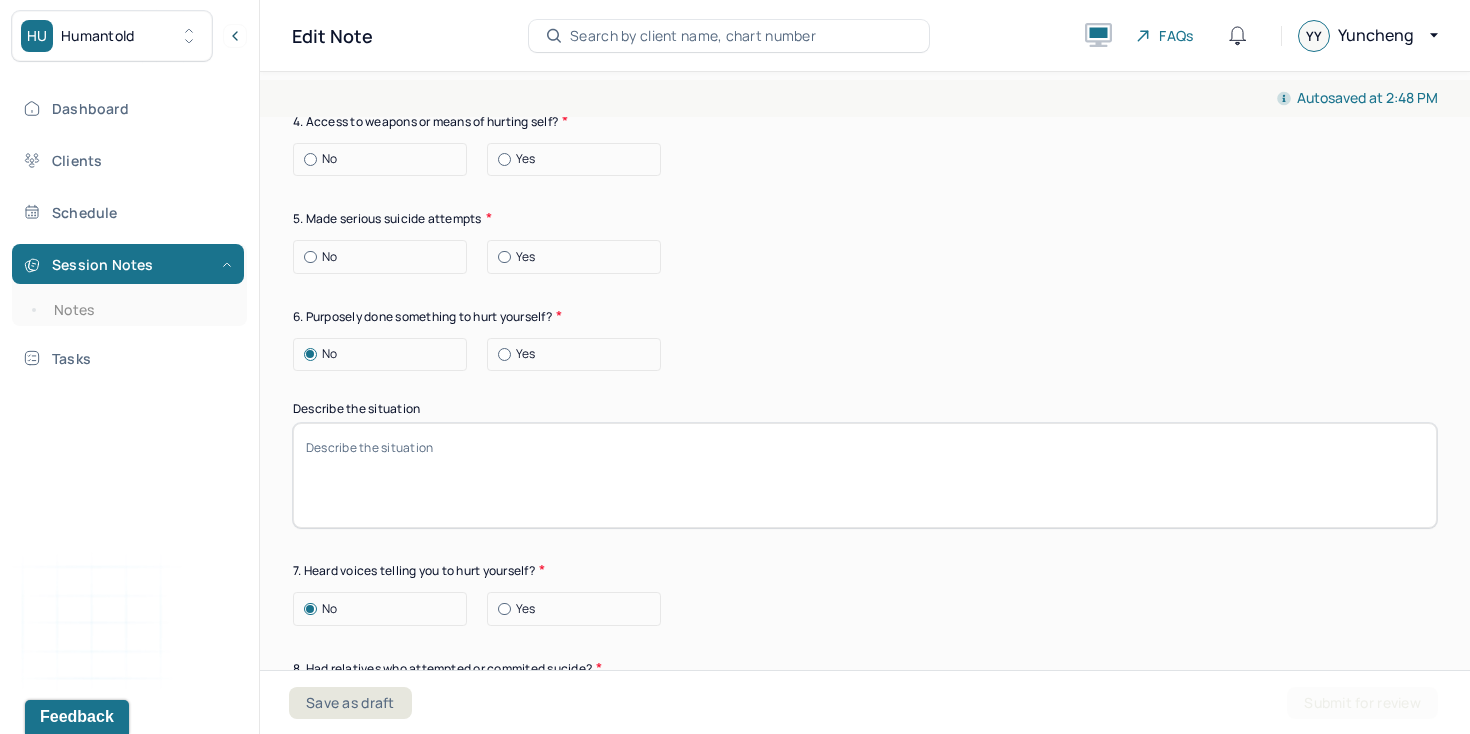 click on "No" at bounding box center (329, 257) 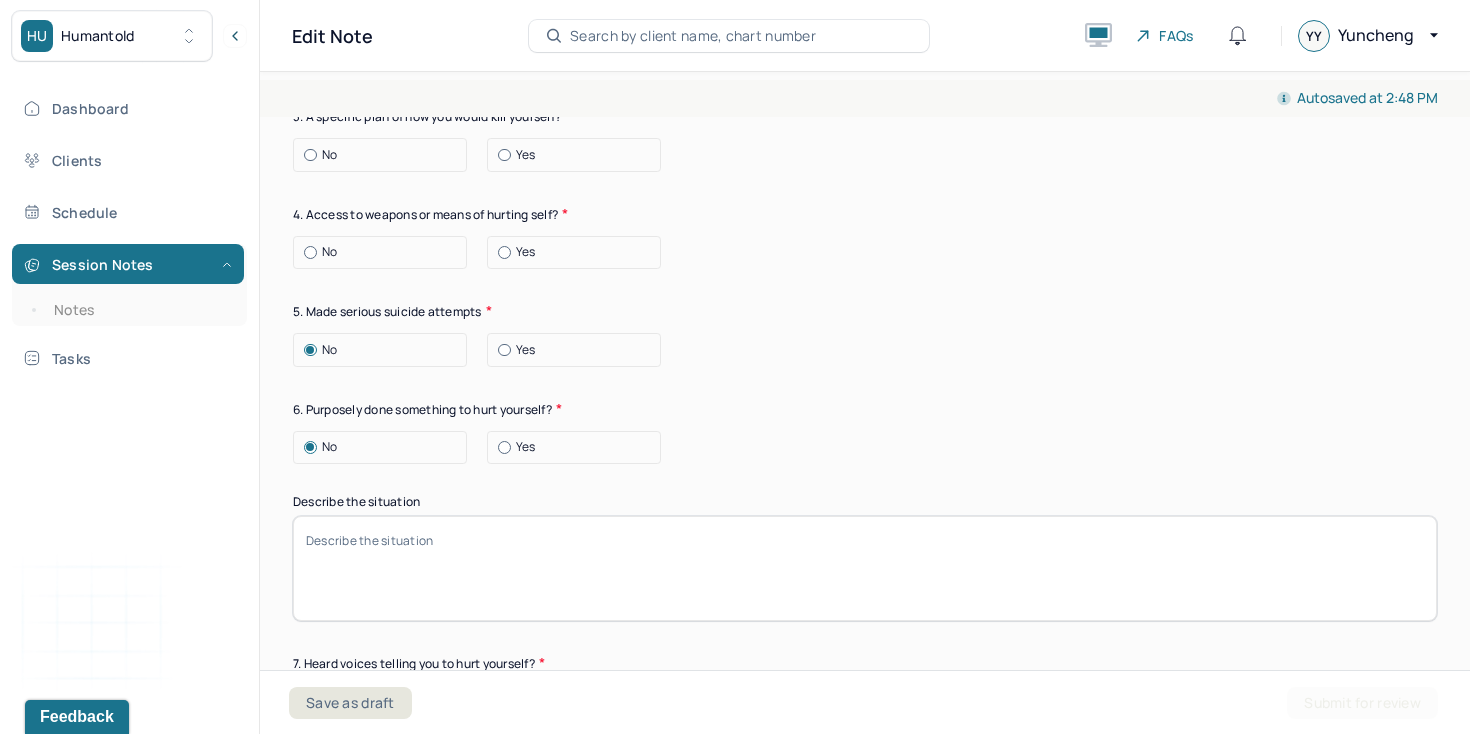 click on "No" at bounding box center [329, 252] 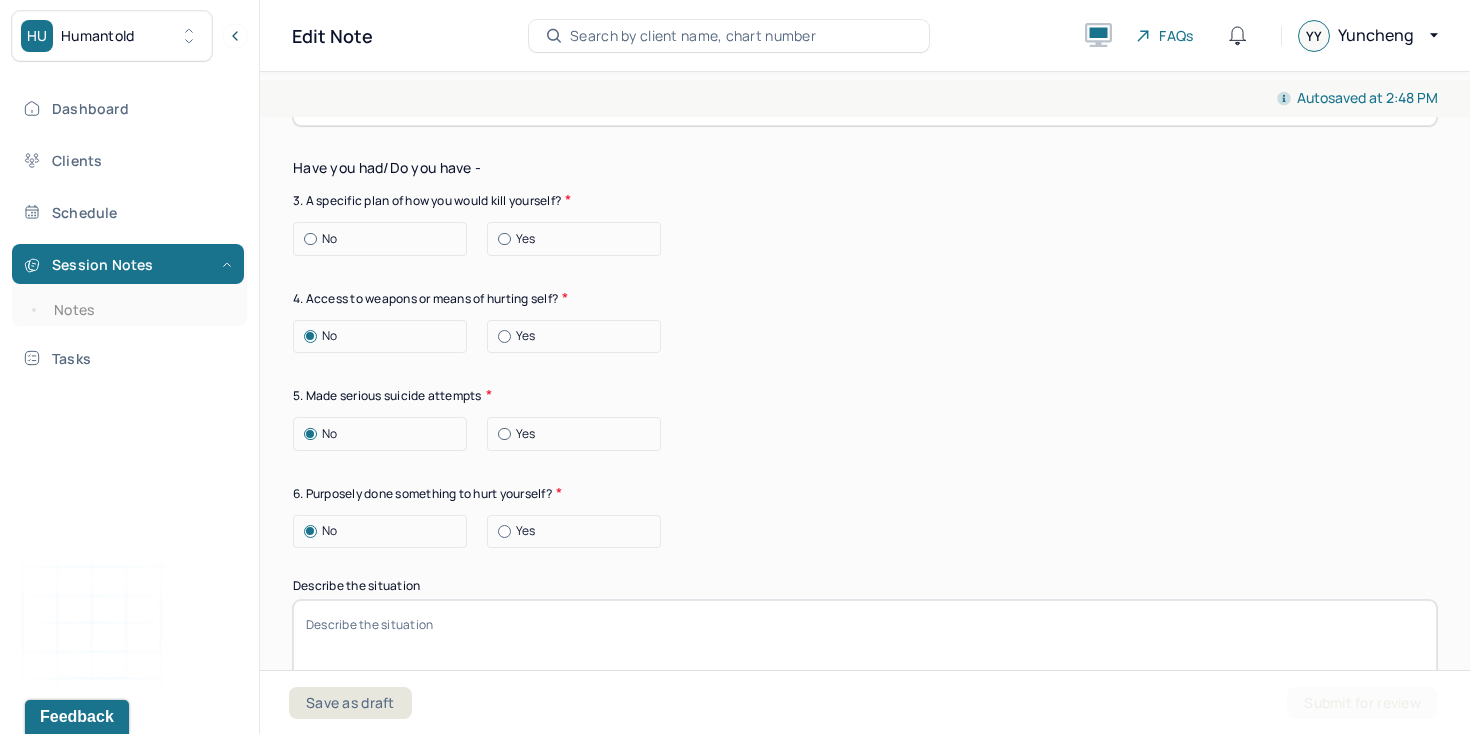 click on "No" at bounding box center [329, 239] 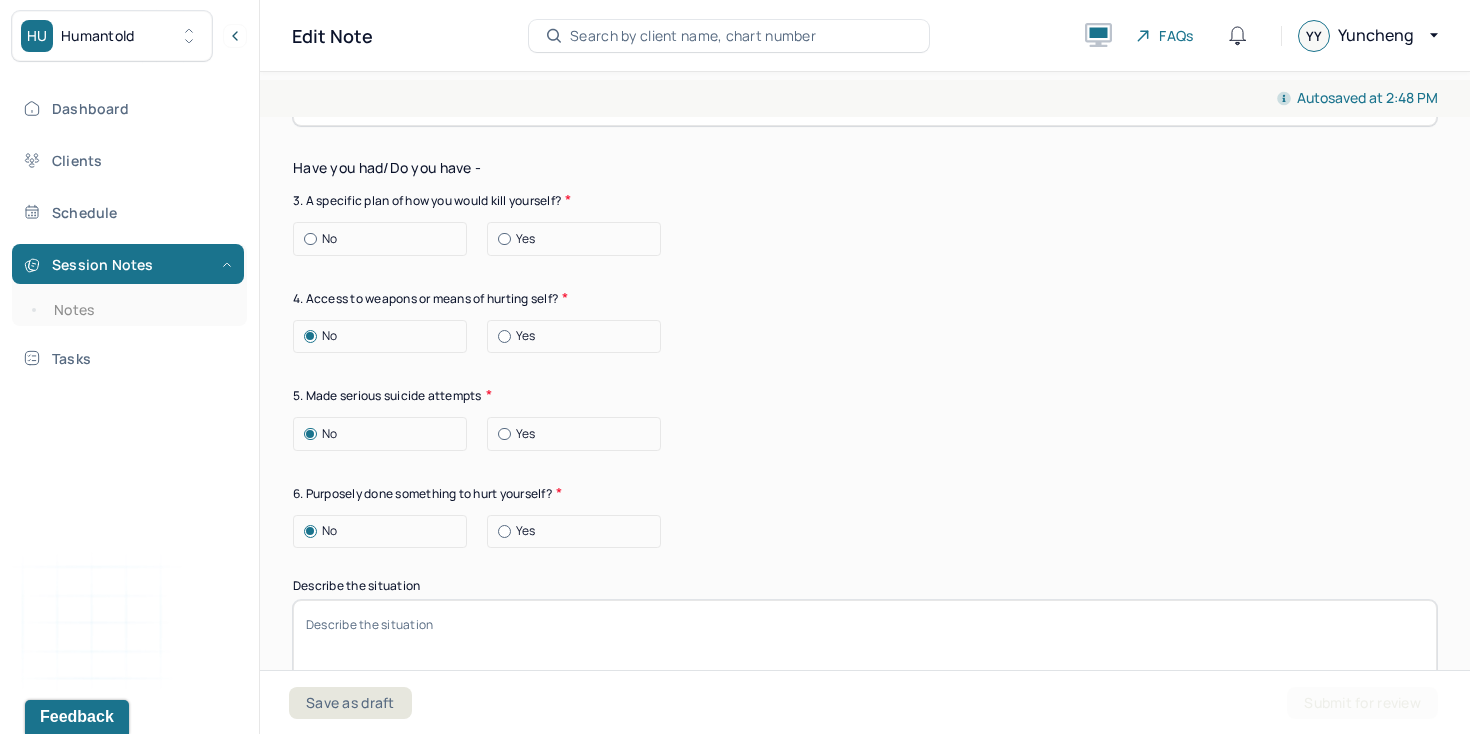 click on "No" at bounding box center (304, 239) 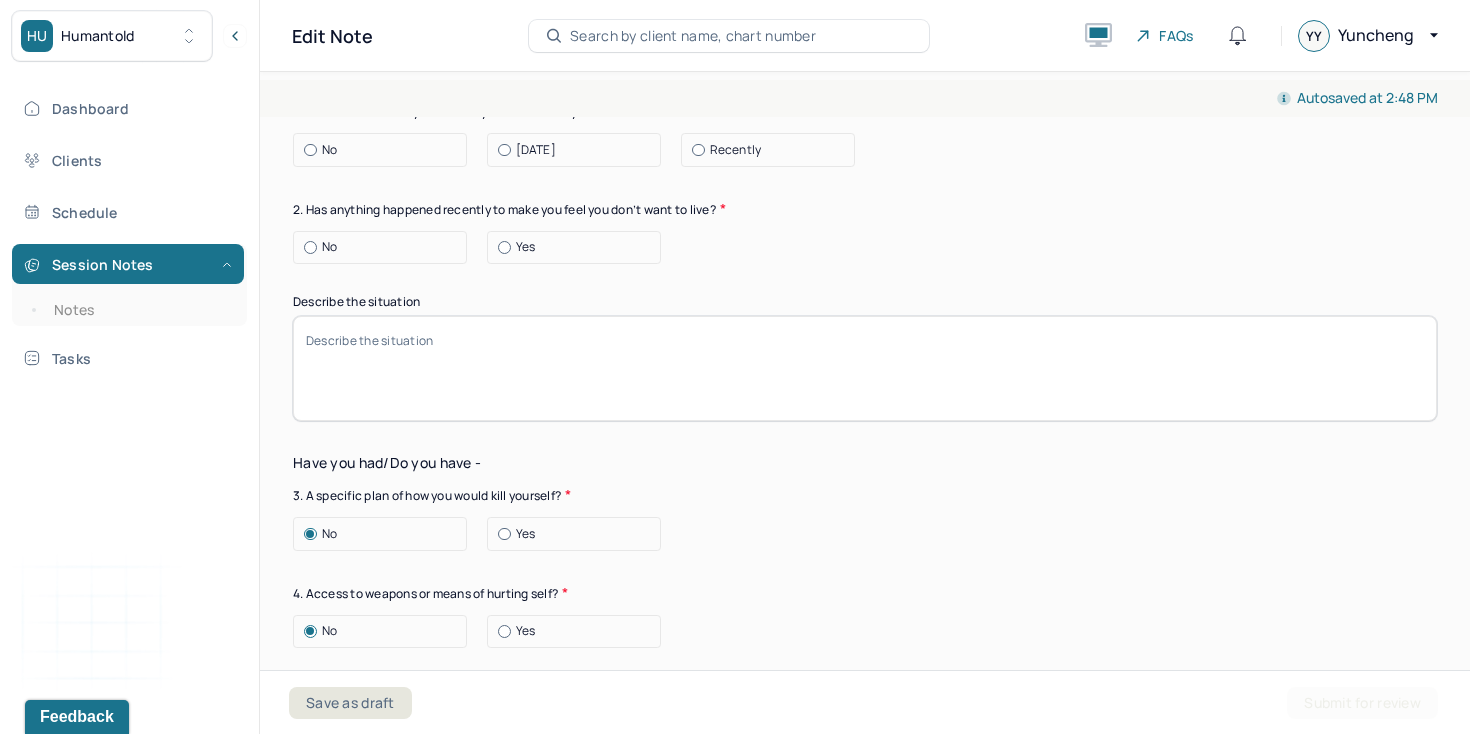 click on "No" at bounding box center [329, 247] 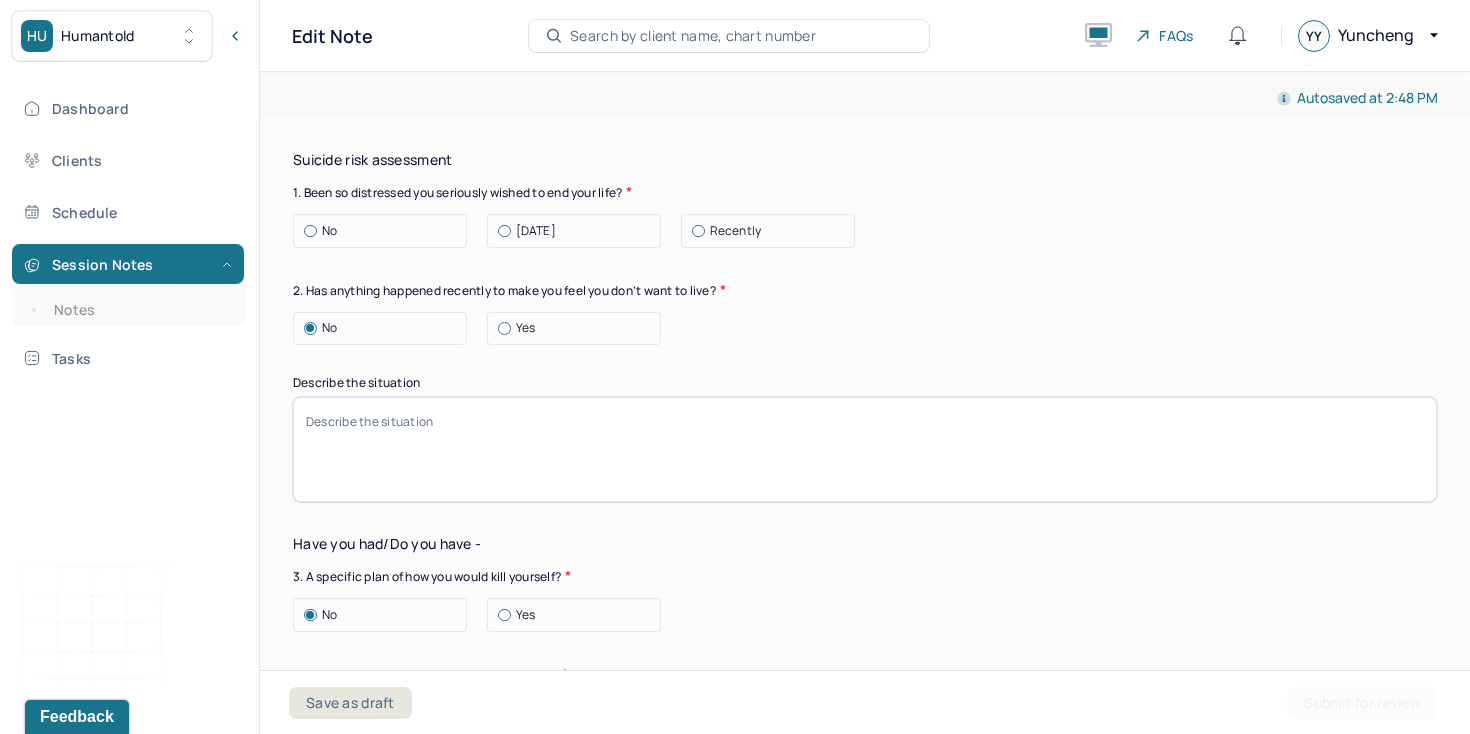 click on "No" at bounding box center (329, 231) 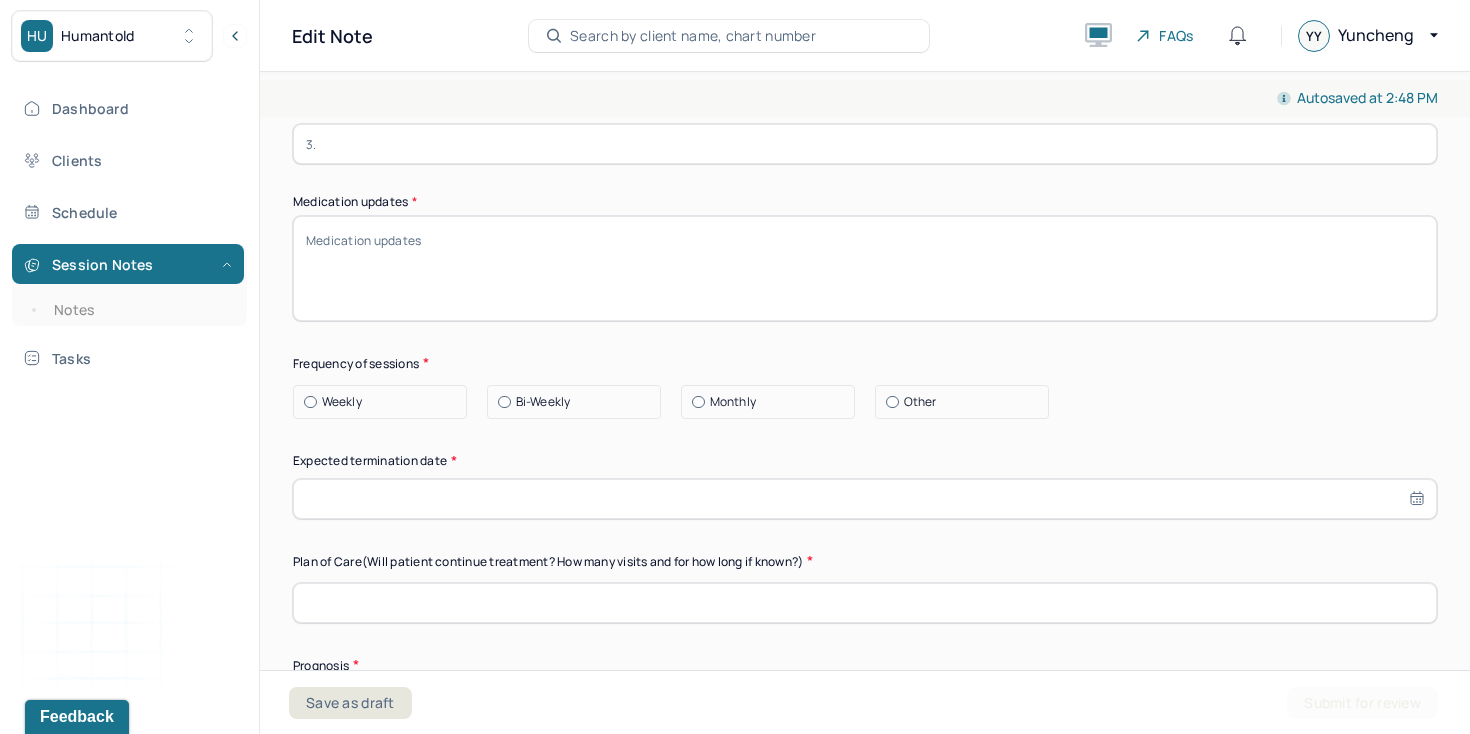 scroll, scrollTop: 4920, scrollLeft: 0, axis: vertical 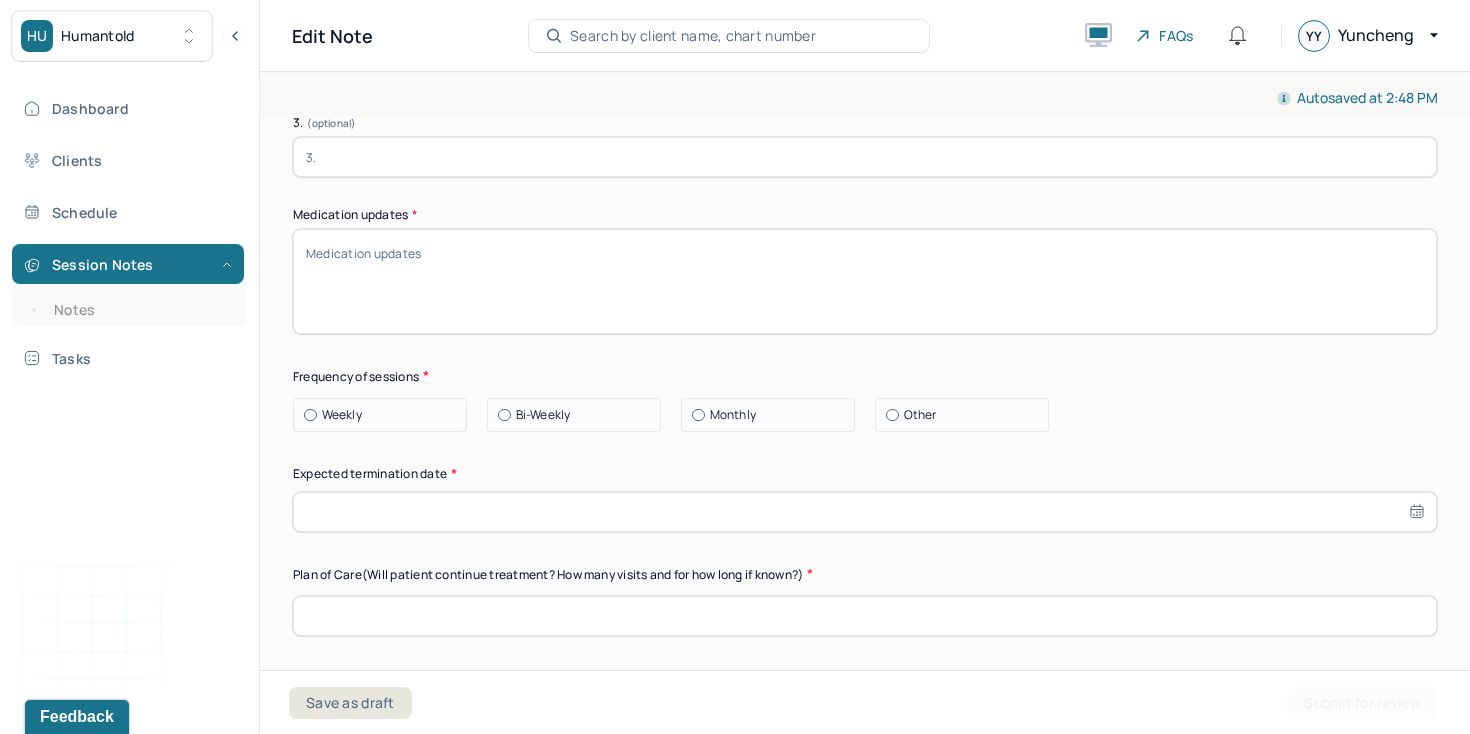 click on "Weekly" at bounding box center [342, 415] 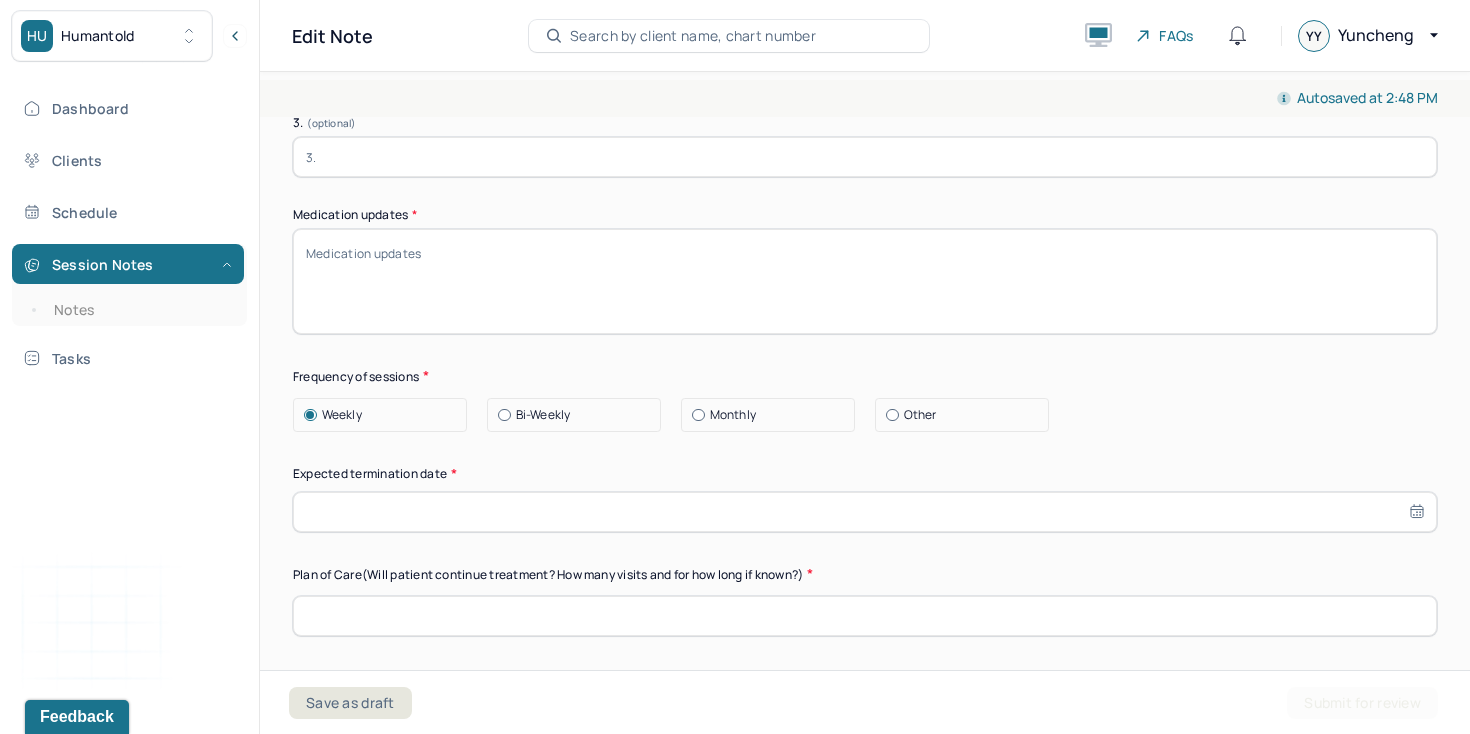 select on "6" 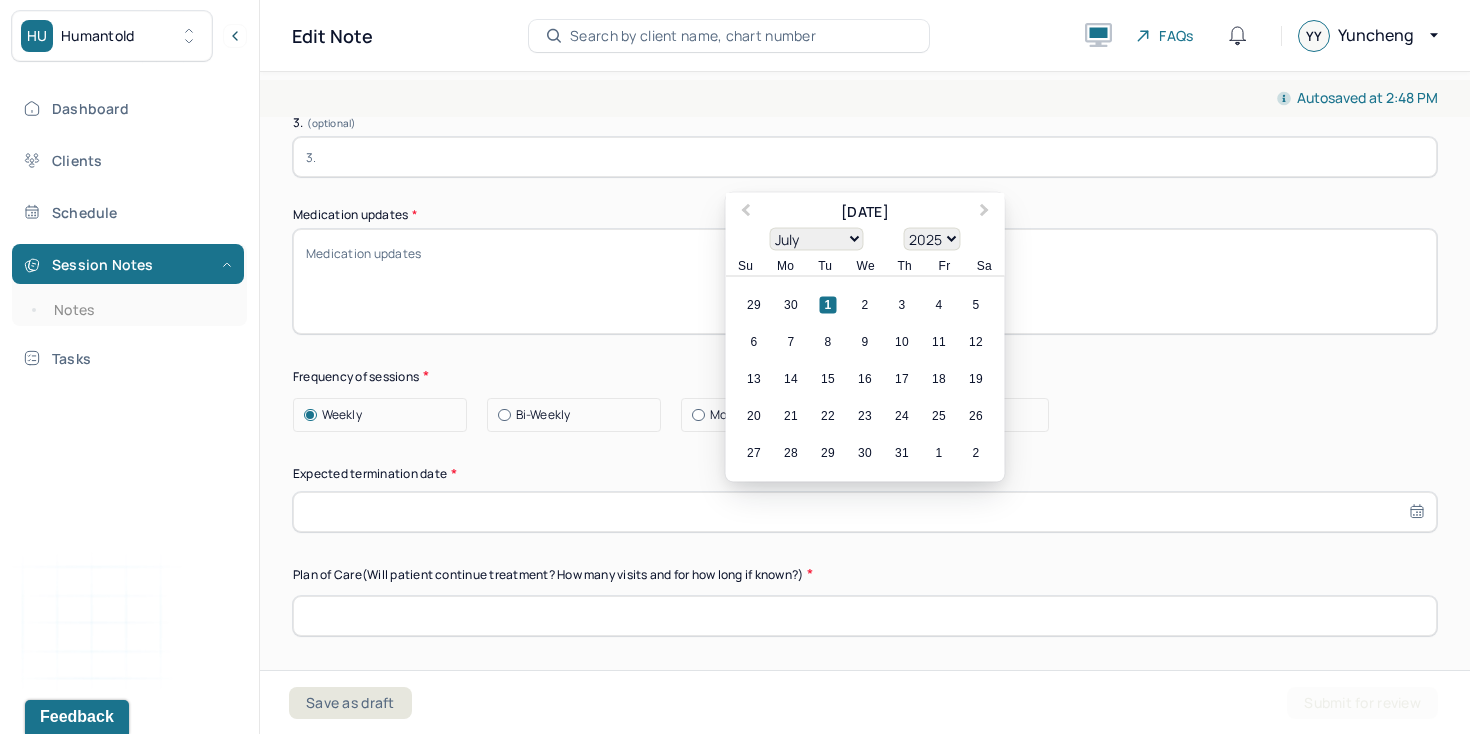 click at bounding box center [865, 512] 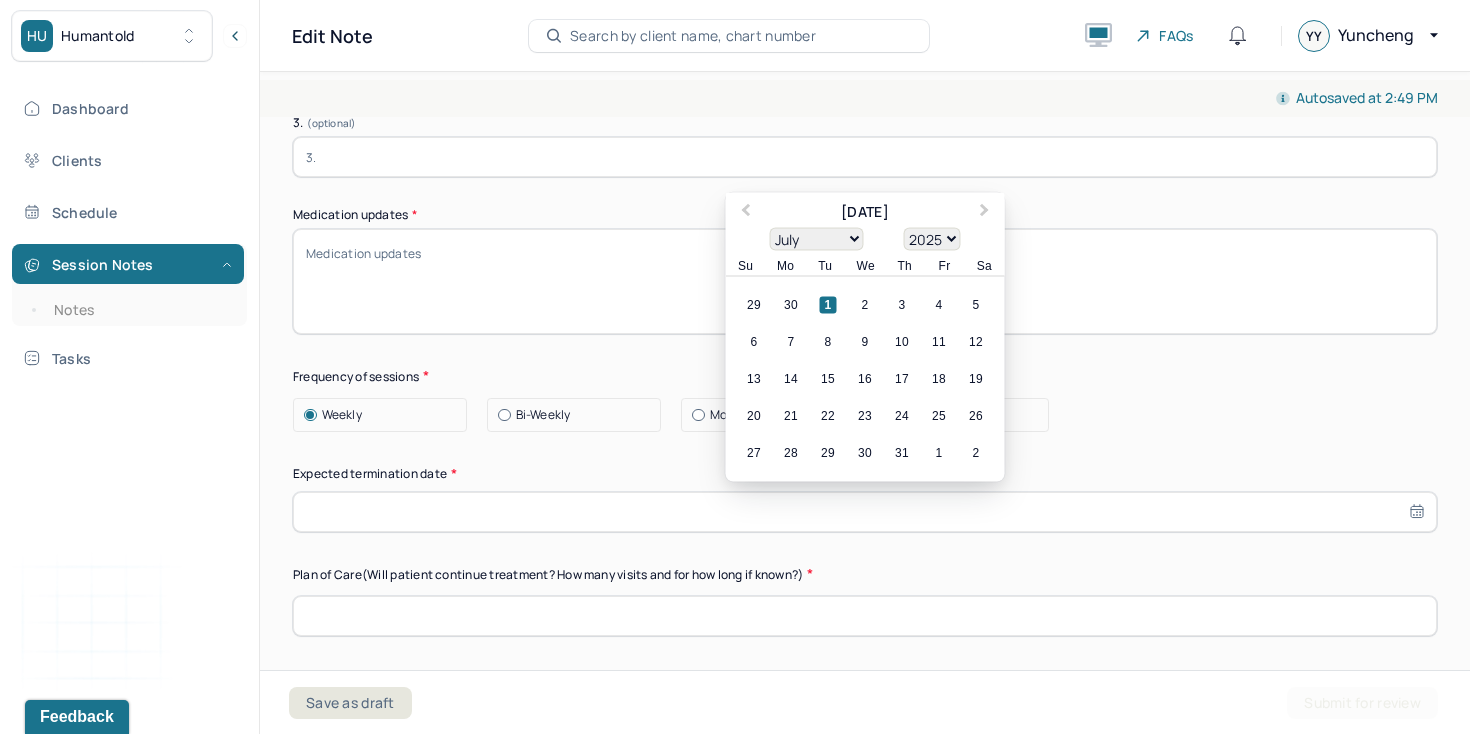click on "1900 1901 1902 1903 1904 1905 1906 1907 1908 1909 1910 1911 1912 1913 1914 1915 1916 1917 1918 1919 1920 1921 1922 1923 1924 1925 1926 1927 1928 1929 1930 1931 1932 1933 1934 1935 1936 1937 1938 1939 1940 1941 1942 1943 1944 1945 1946 1947 1948 1949 1950 1951 1952 1953 1954 1955 1956 1957 1958 1959 1960 1961 1962 1963 1964 1965 1966 1967 1968 1969 1970 1971 1972 1973 1974 1975 1976 1977 1978 1979 1980 1981 1982 1983 1984 1985 1986 1987 1988 1989 1990 1991 1992 1993 1994 1995 1996 1997 1998 1999 2000 2001 2002 2003 2004 2005 2006 2007 2008 2009 2010 2011 2012 2013 2014 2015 2016 2017 2018 2019 2020 2021 2022 2023 2024 2025 2026 2027 2028 2029 2030 2031 2032 2033 2034 2035 2036 2037 2038 2039 2040 2041 2042 2043 2044 2045 2046 2047 2048 2049 2050 2051 2052 2053 2054 2055 2056 2057 2058 2059 2060 2061 2062 2063 2064 2065 2066 2067 2068 2069 2070 2071 2072 2073 2074 2075 2076 2077 2078 2079 2080 2081 2082 2083 2084 2085 2086 2087 2088 2089 2090 2091 2092 2093 2094 2095 2096 2097 2098 2099 2100" at bounding box center (932, 238) 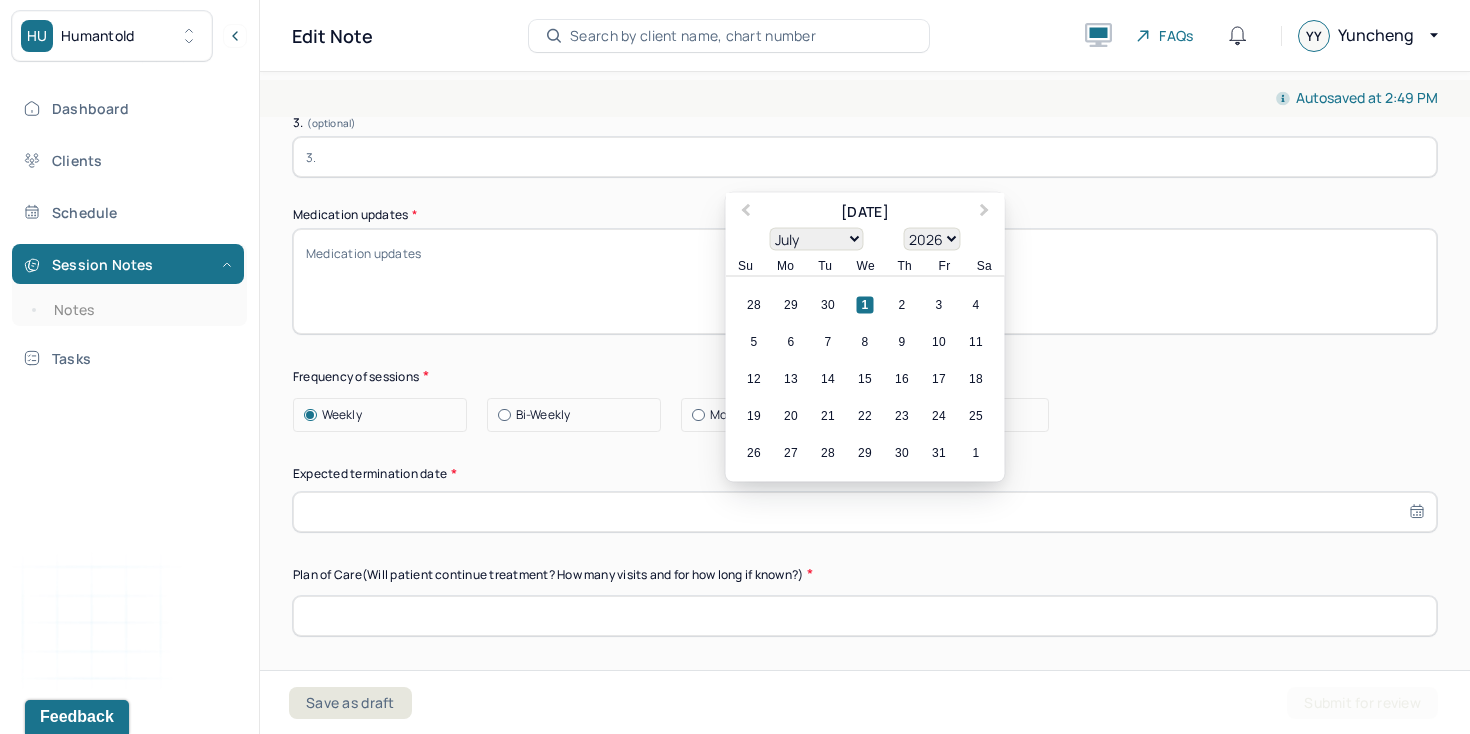 click on "January February March April May June July August September October November December" at bounding box center [817, 238] 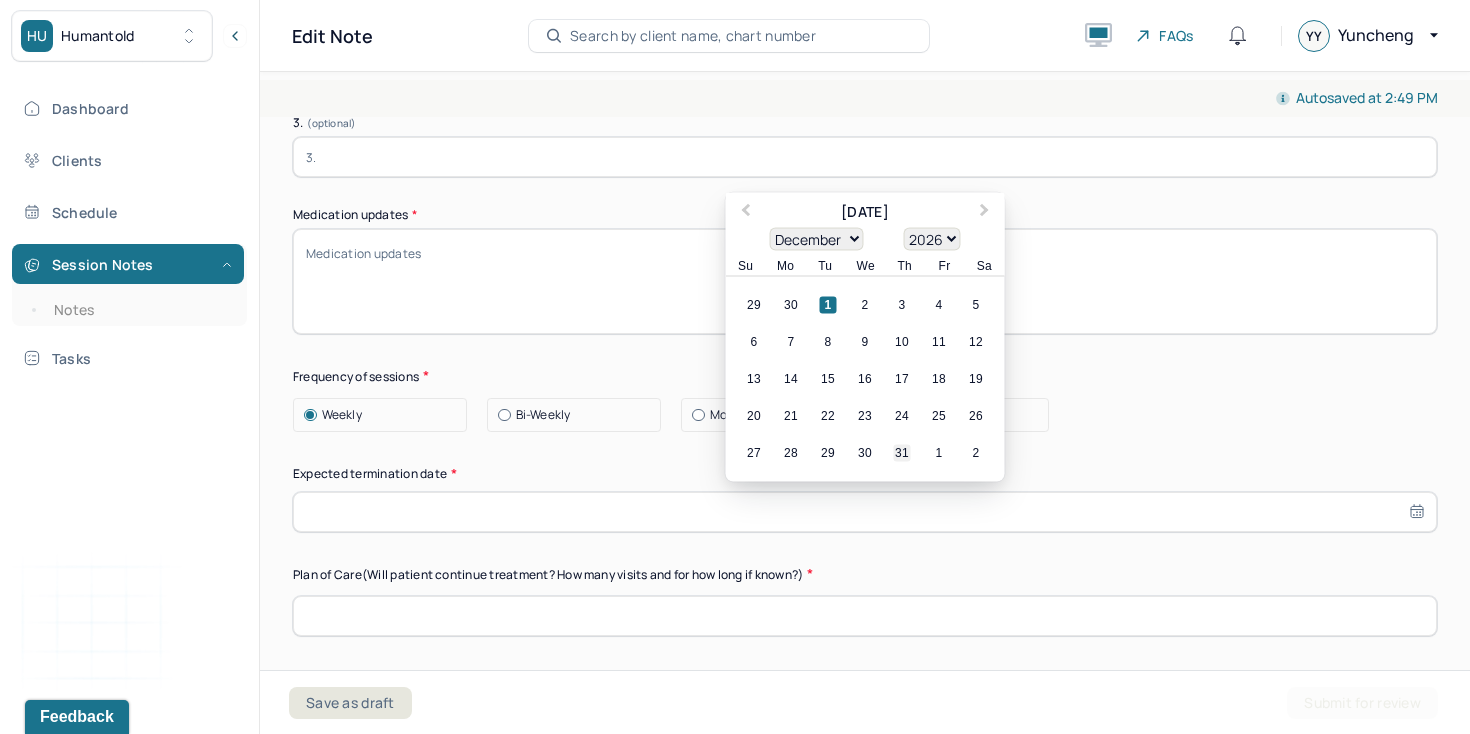 click on "31" at bounding box center [902, 452] 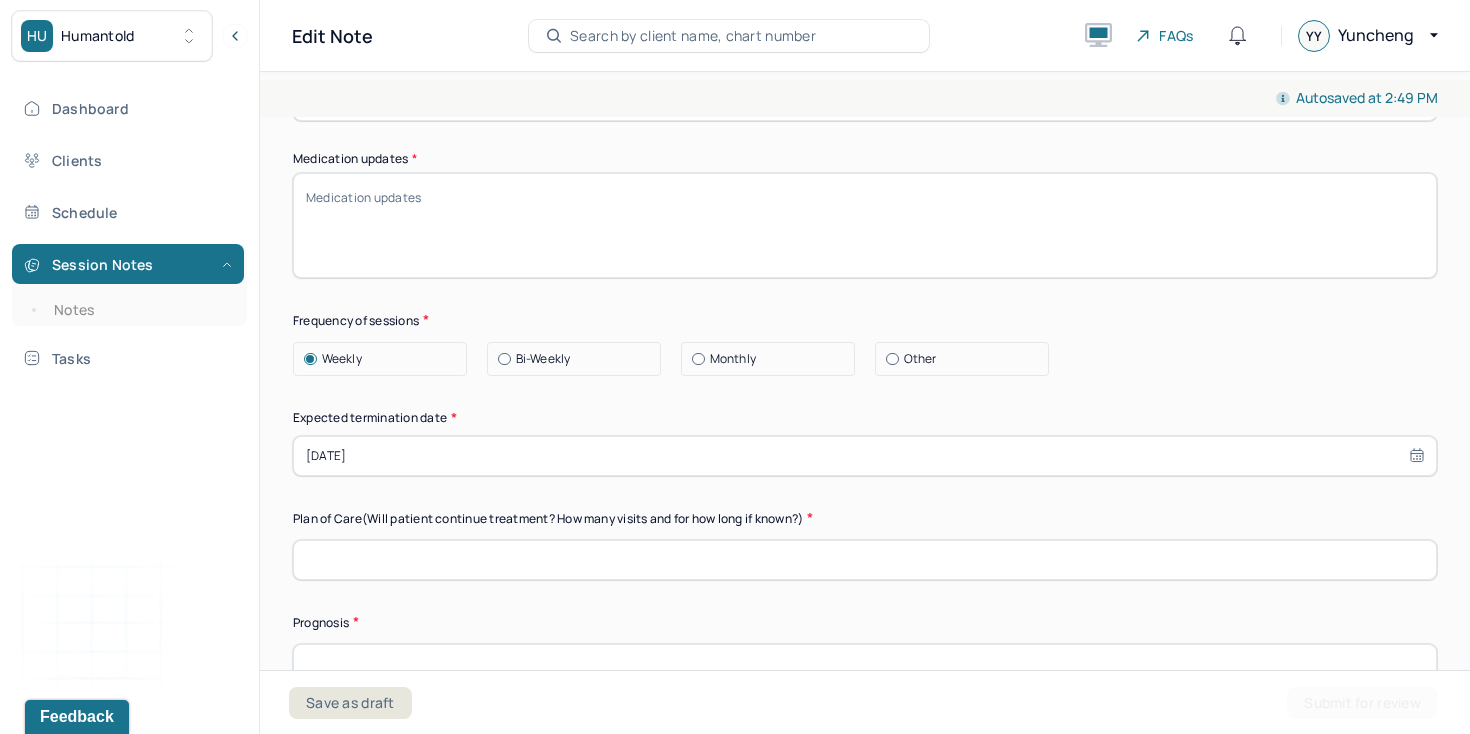 scroll, scrollTop: 4977, scrollLeft: 0, axis: vertical 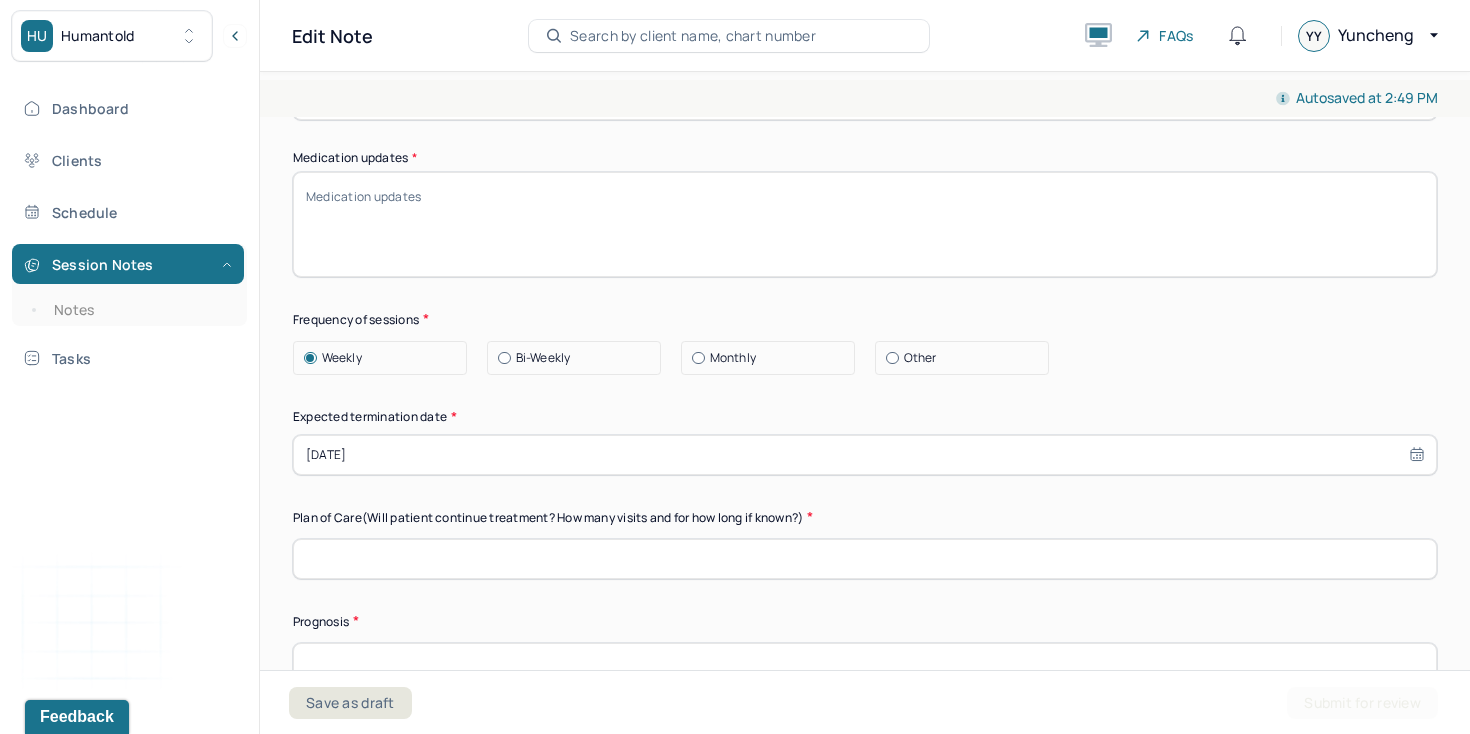 select on "11" 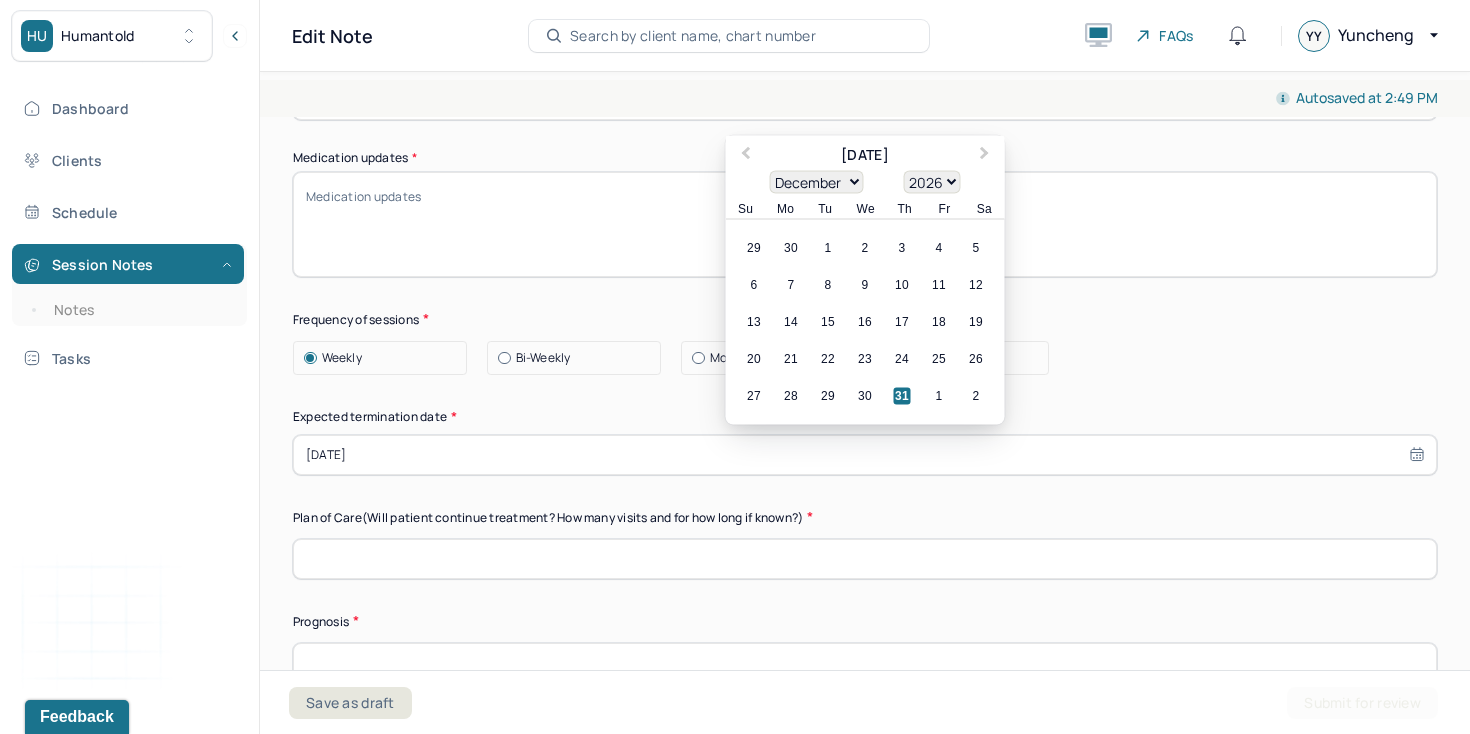 click at bounding box center [865, 559] 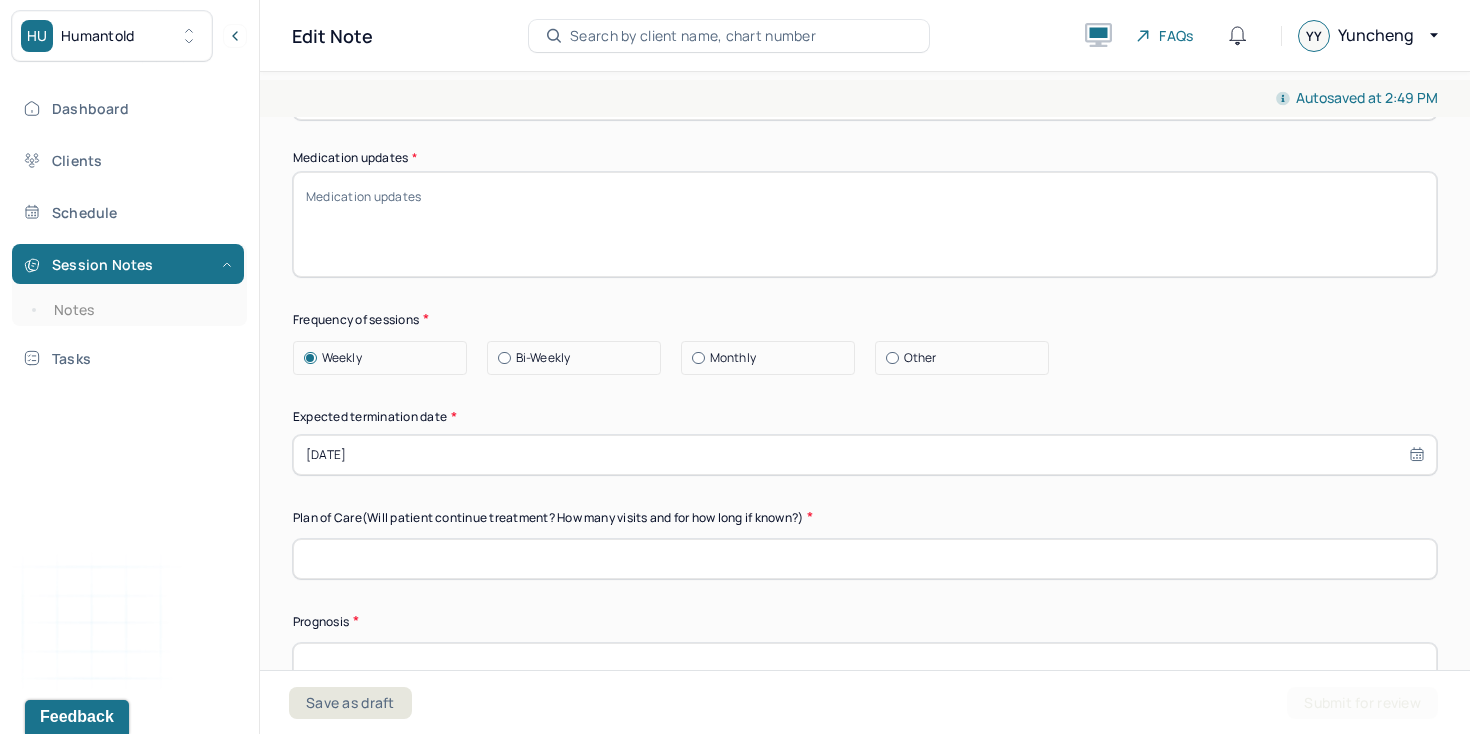 click at bounding box center (865, 559) 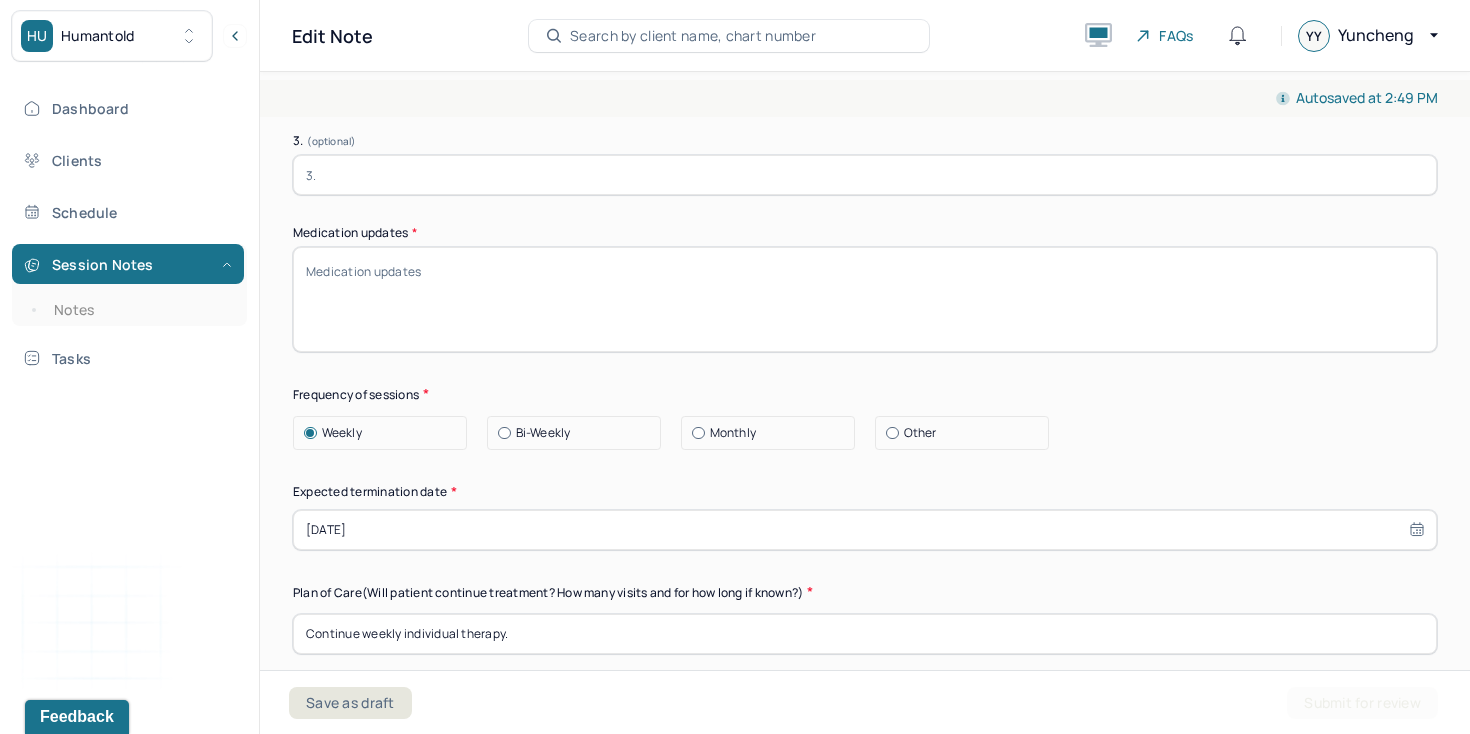 scroll, scrollTop: 4900, scrollLeft: 0, axis: vertical 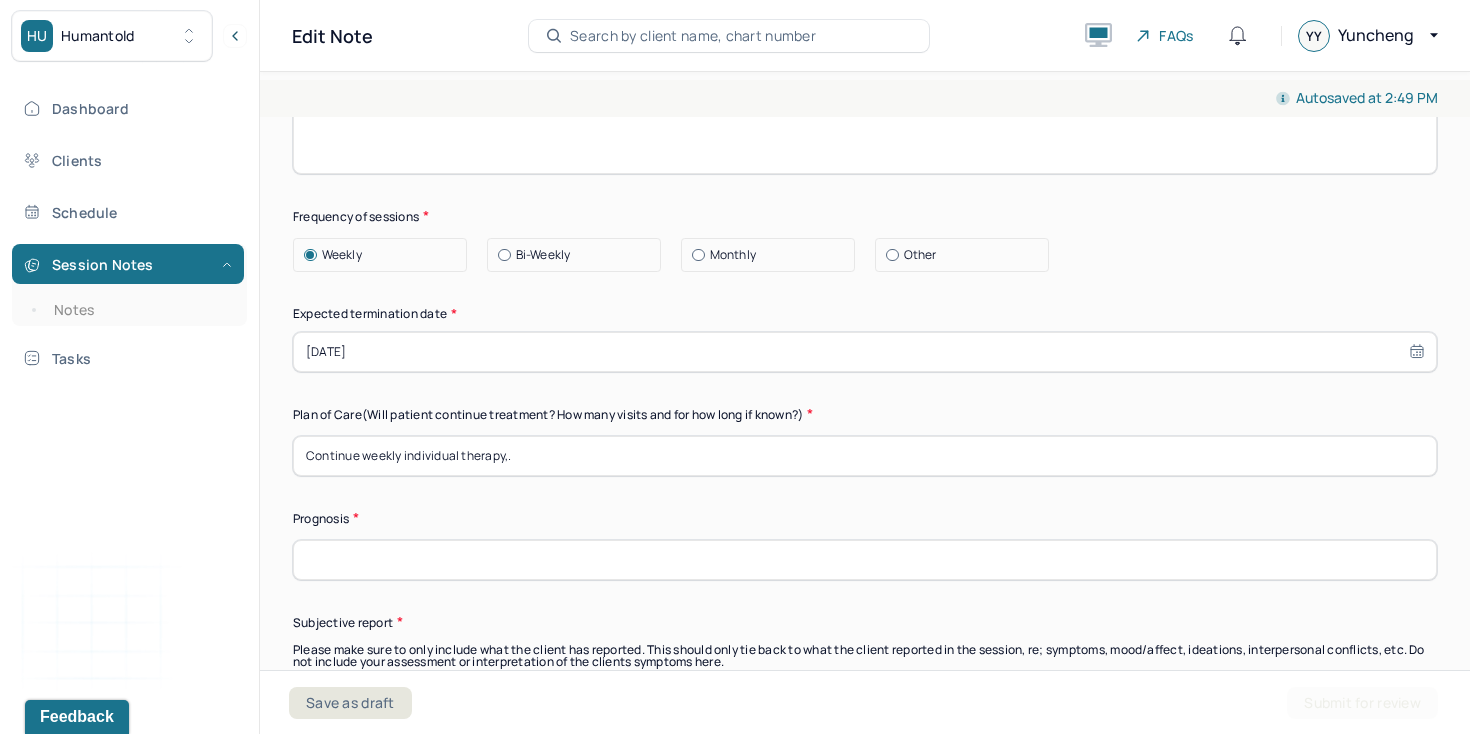 type on "Continue weekly individual therapy." 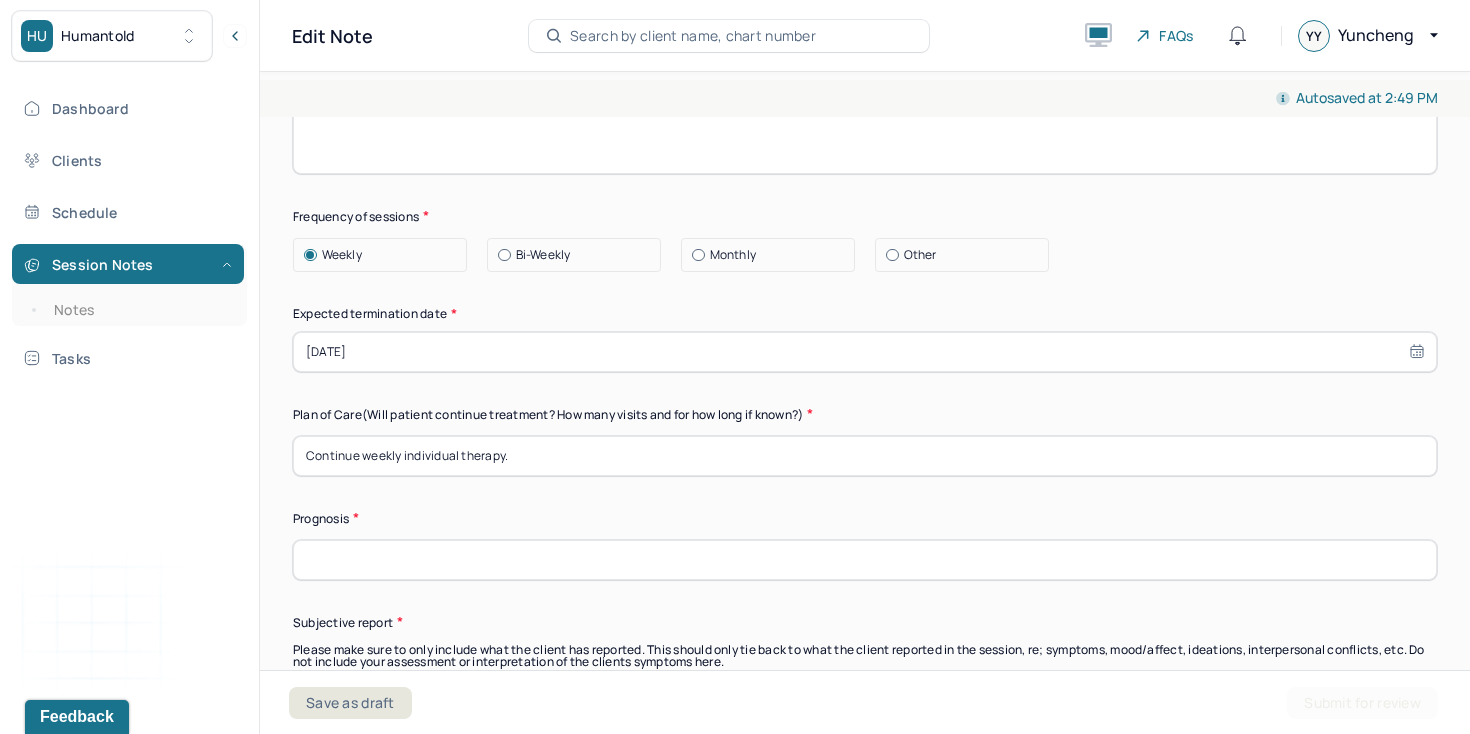 click at bounding box center [865, 560] 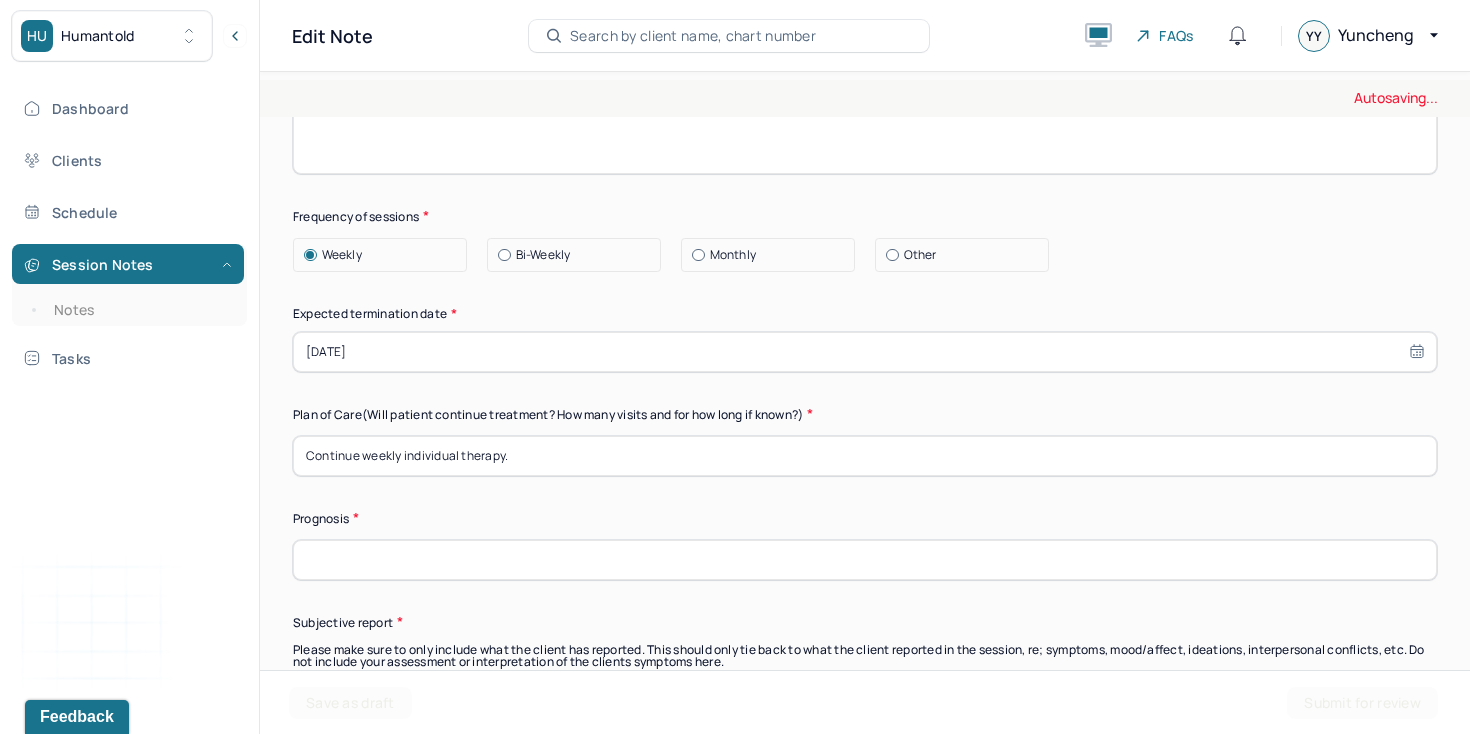 click at bounding box center (865, 560) 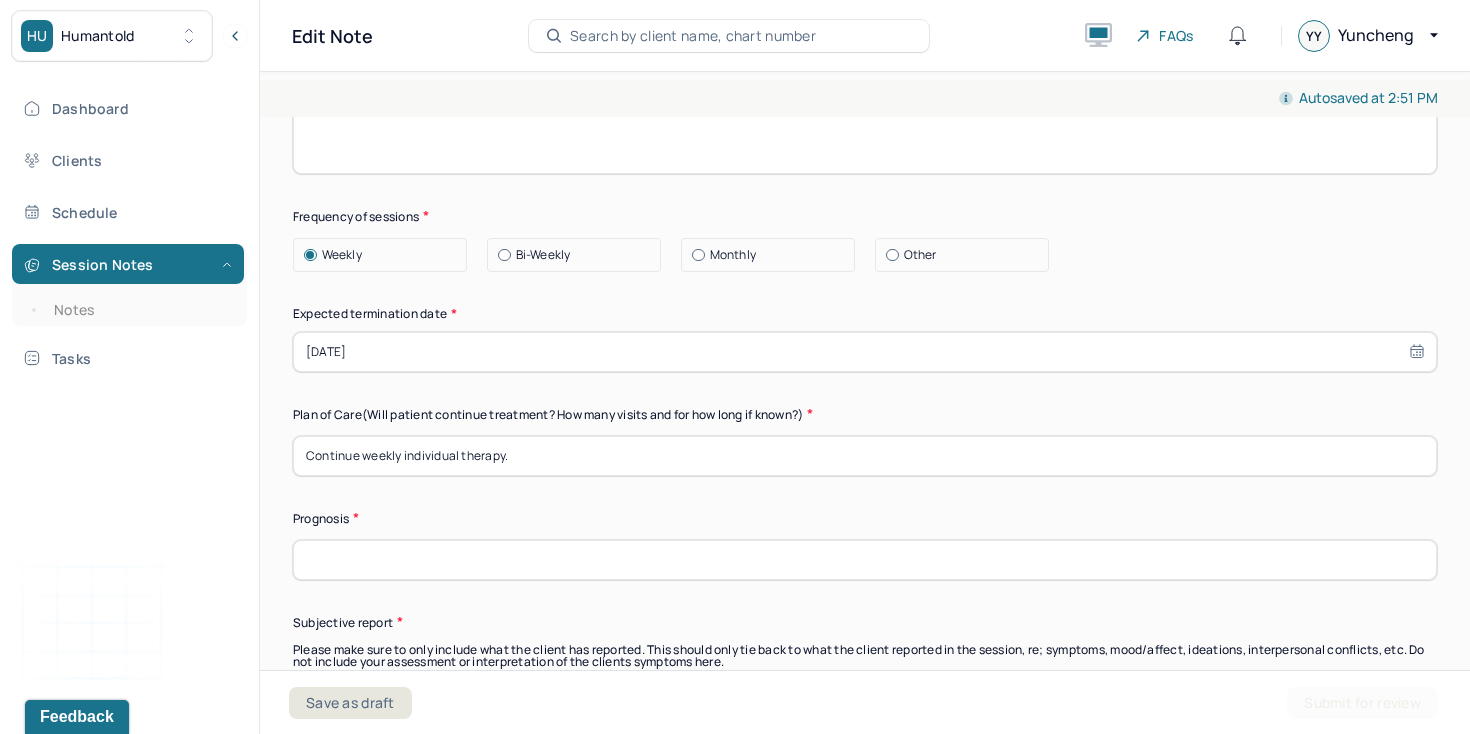 click at bounding box center [865, 560] 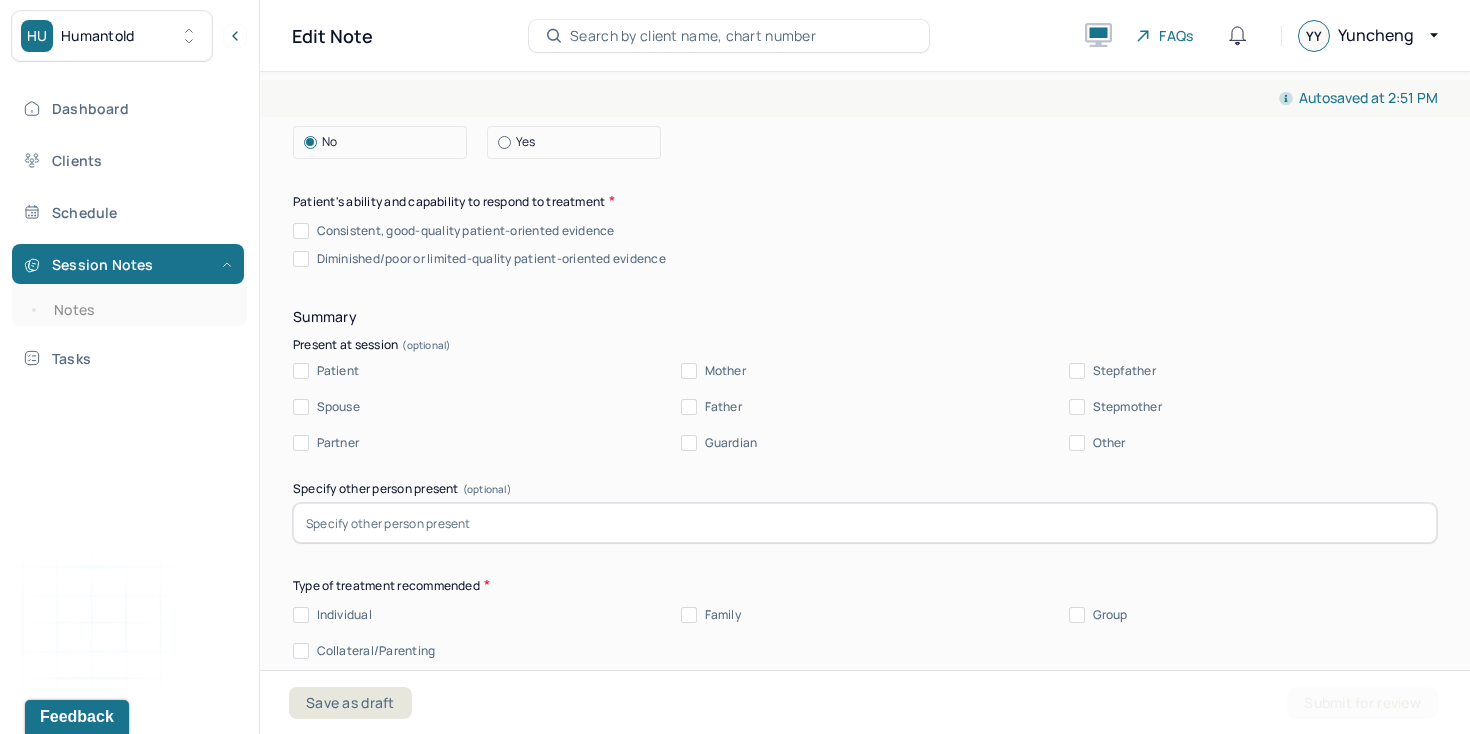 scroll, scrollTop: 3876, scrollLeft: 0, axis: vertical 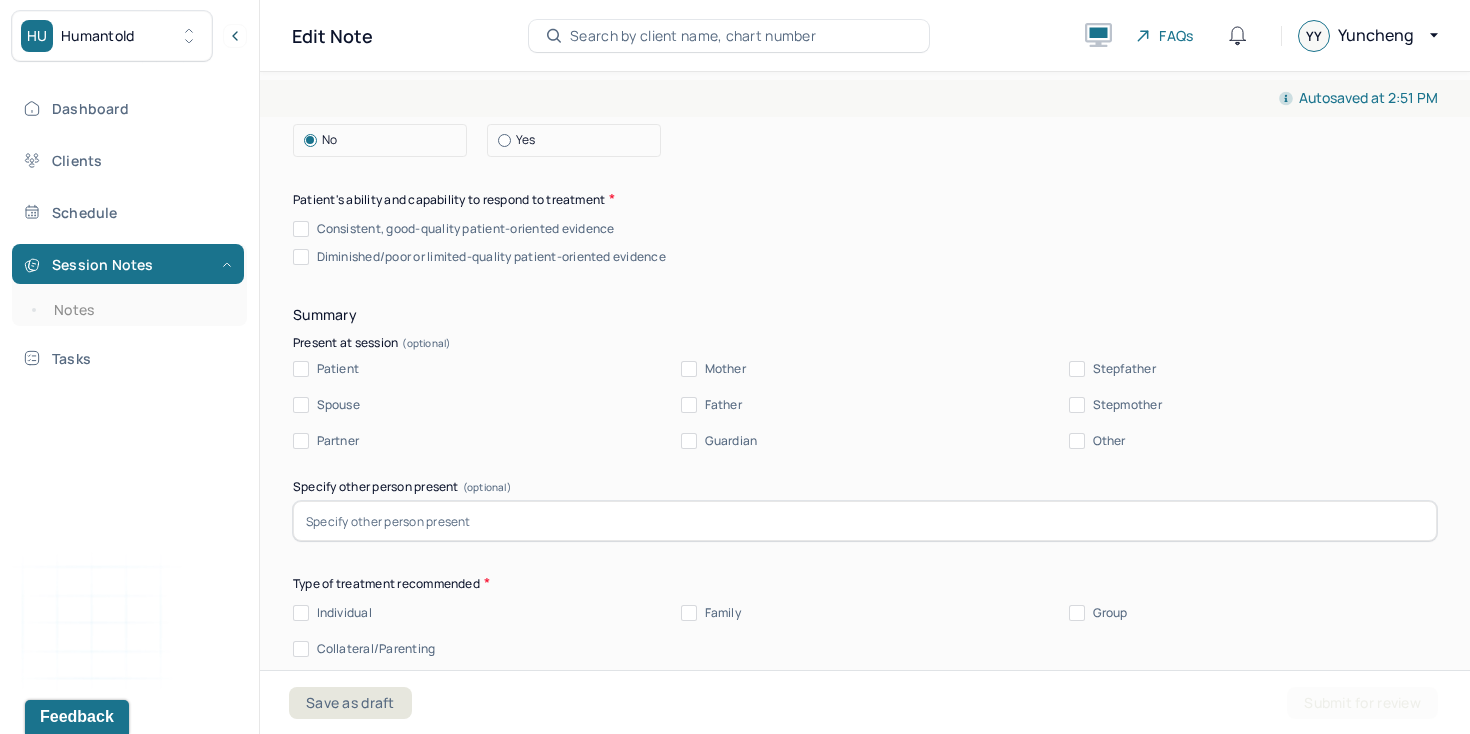 click on "Patient" at bounding box center [338, 369] 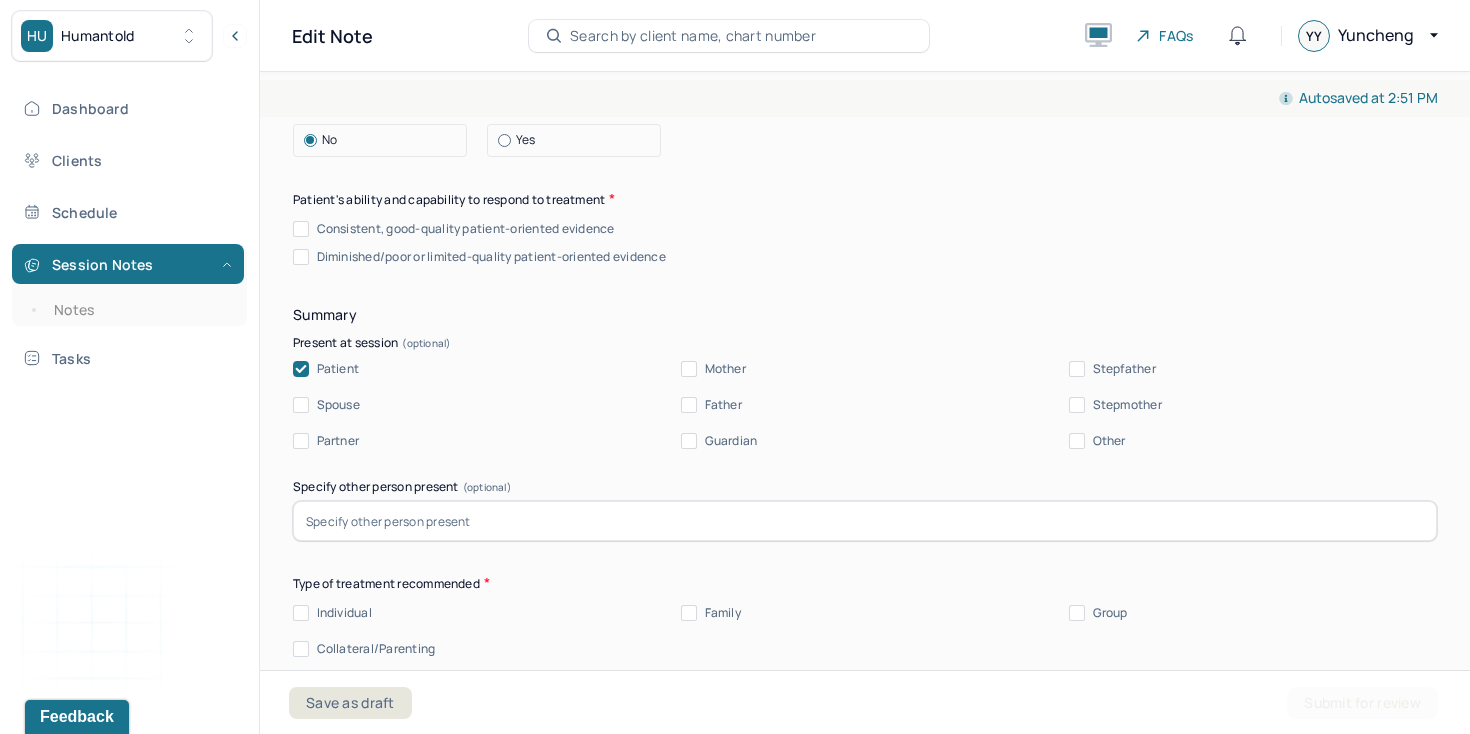 click on "Partner" at bounding box center (338, 441) 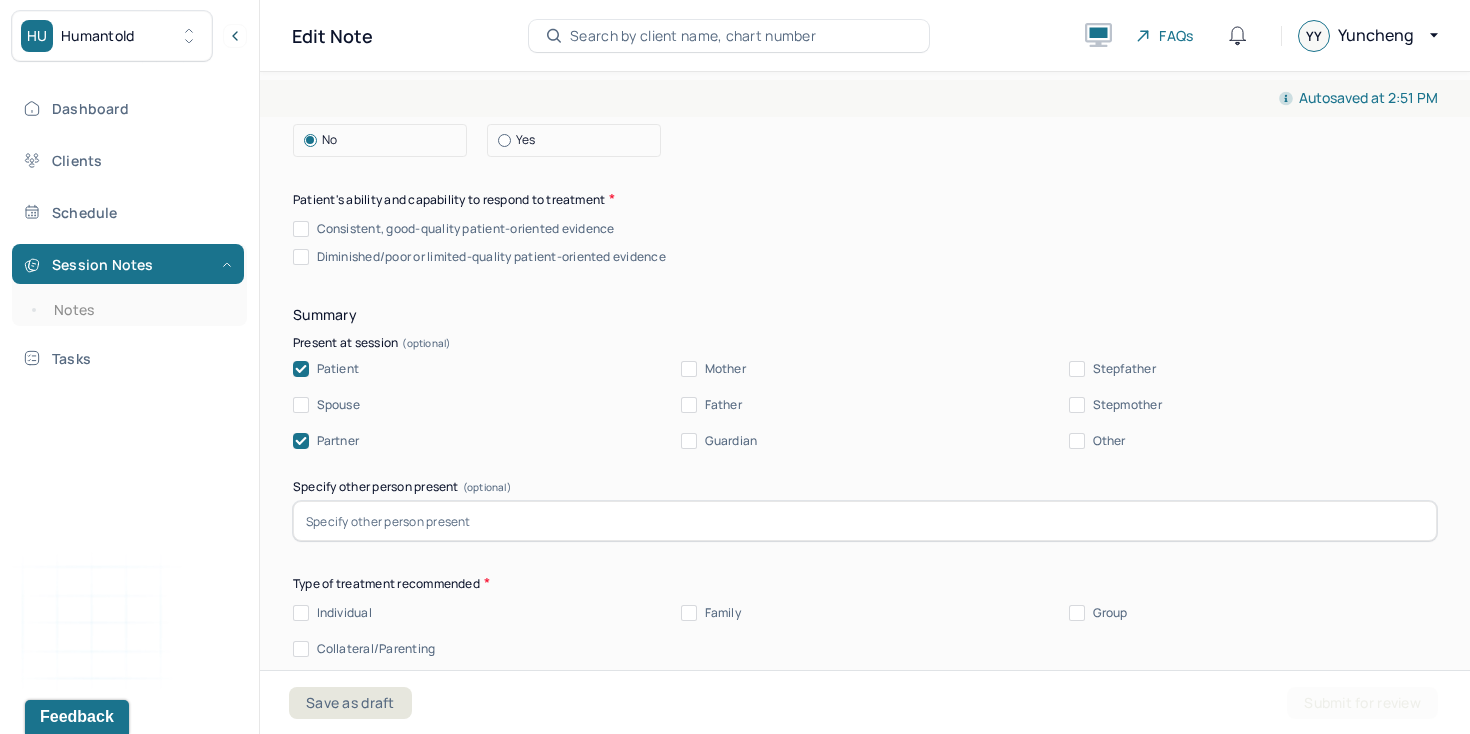 click on "Individual" at bounding box center (344, 613) 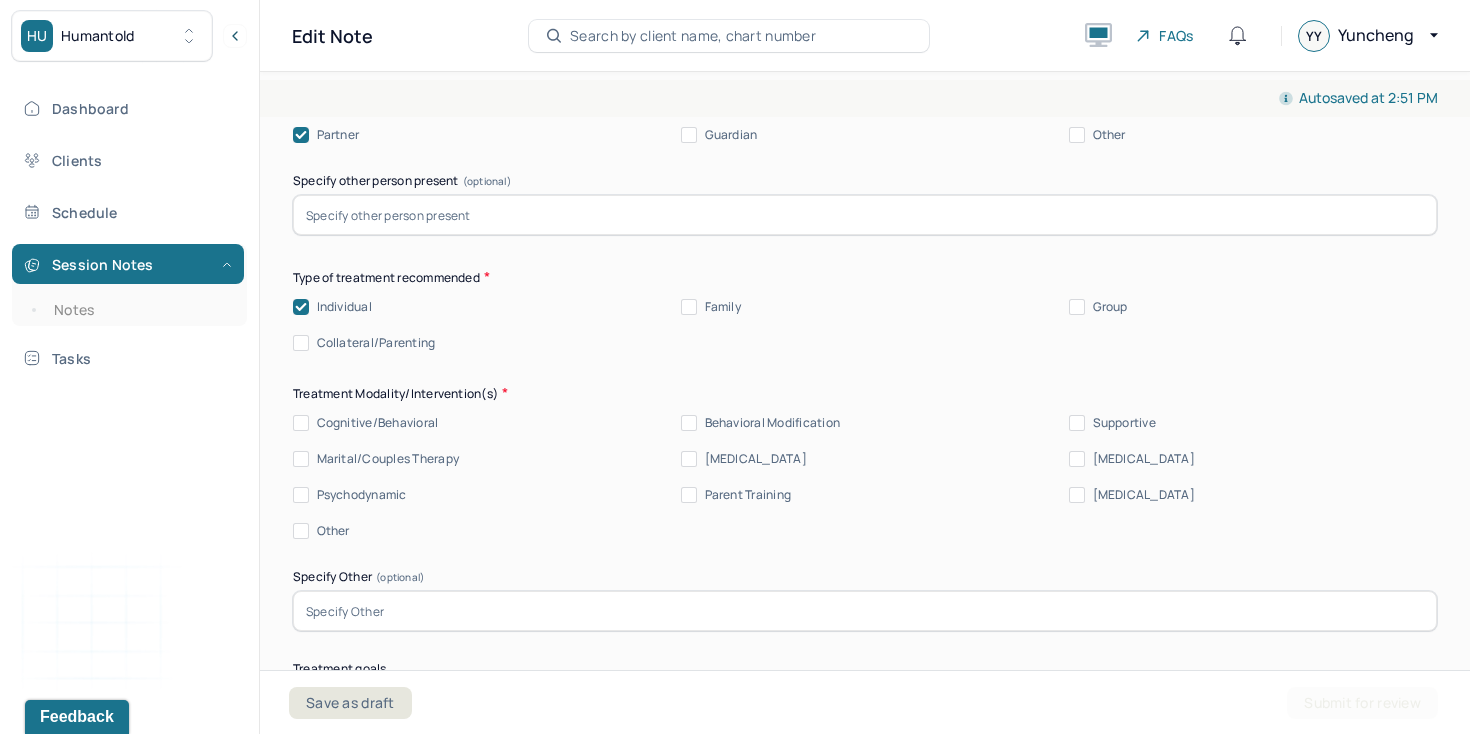 scroll, scrollTop: 4183, scrollLeft: 0, axis: vertical 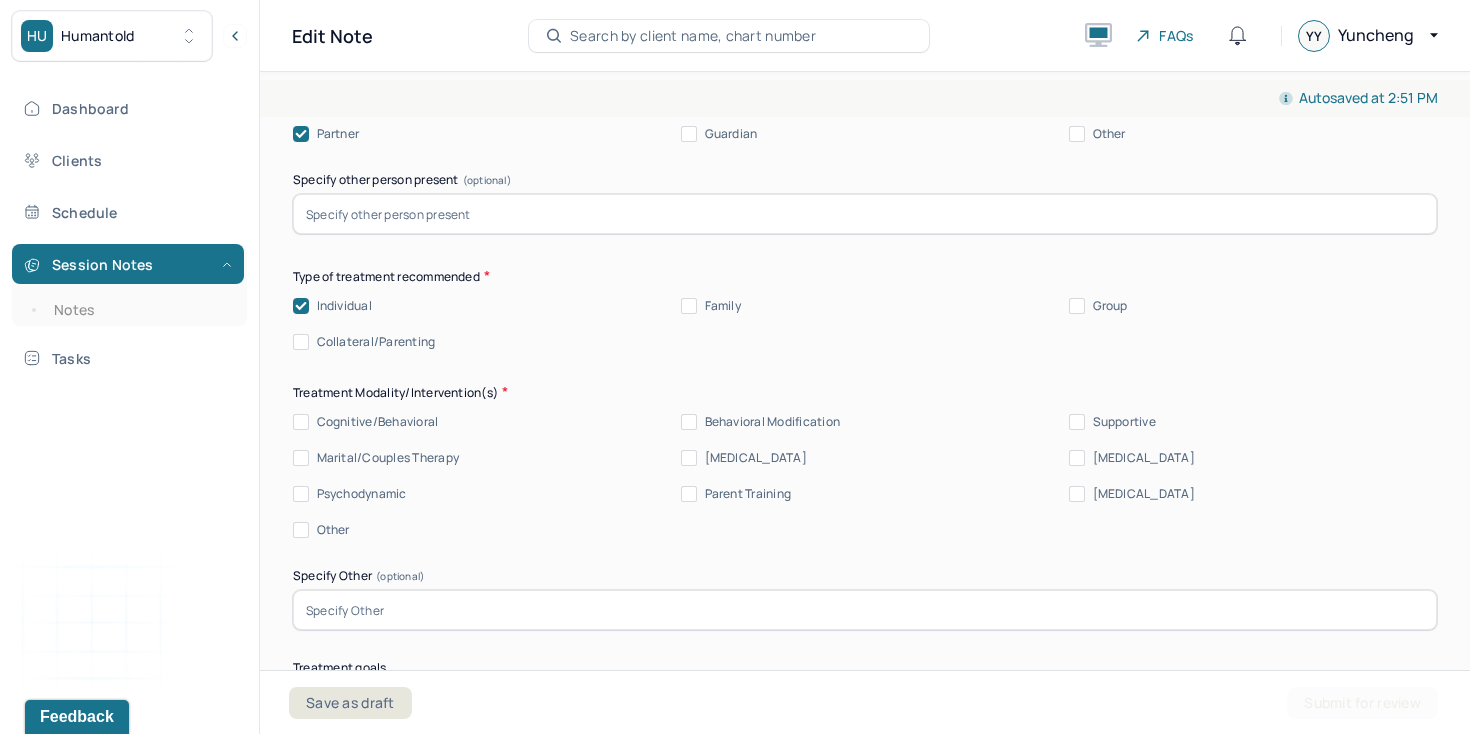 click on "Cognitive/Behavioral" at bounding box center (378, 422) 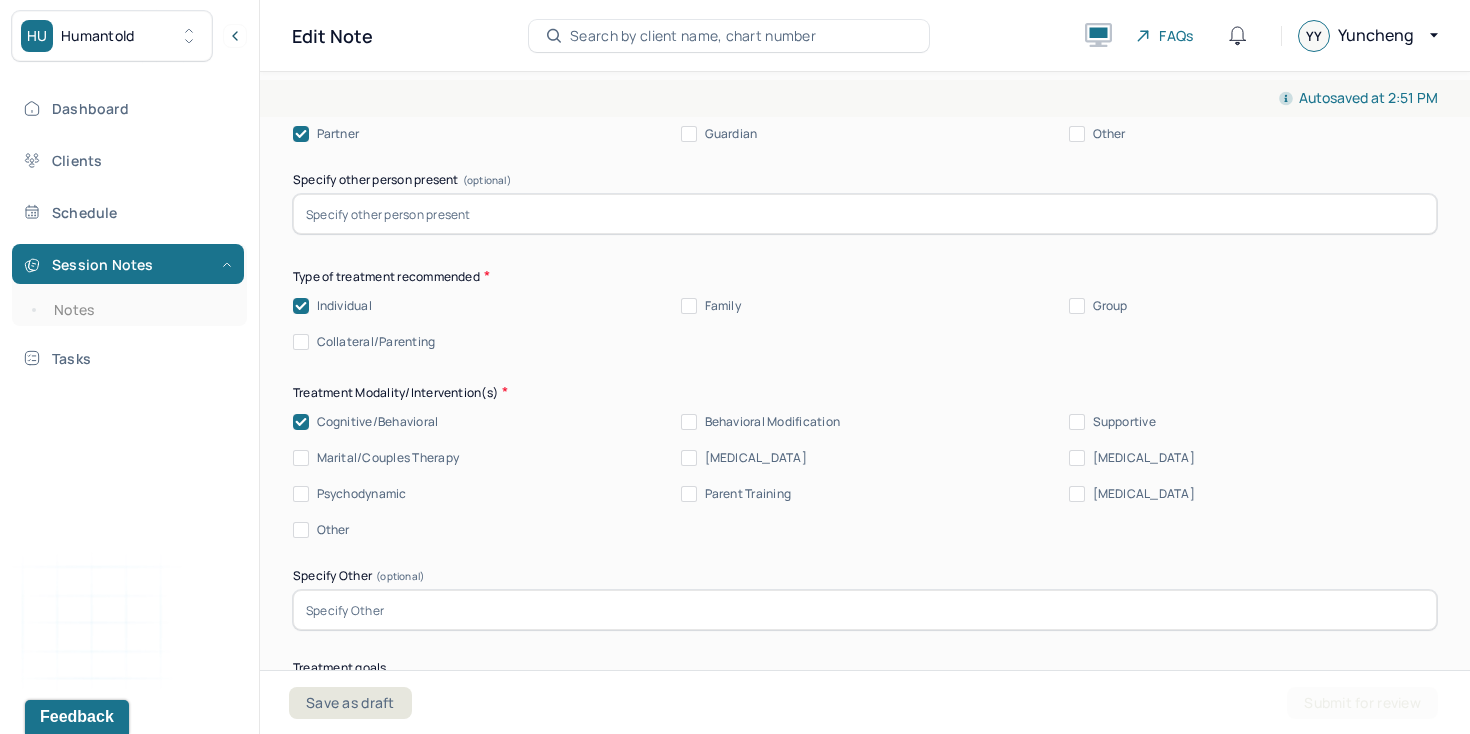 click on "Parent Training" at bounding box center (748, 494) 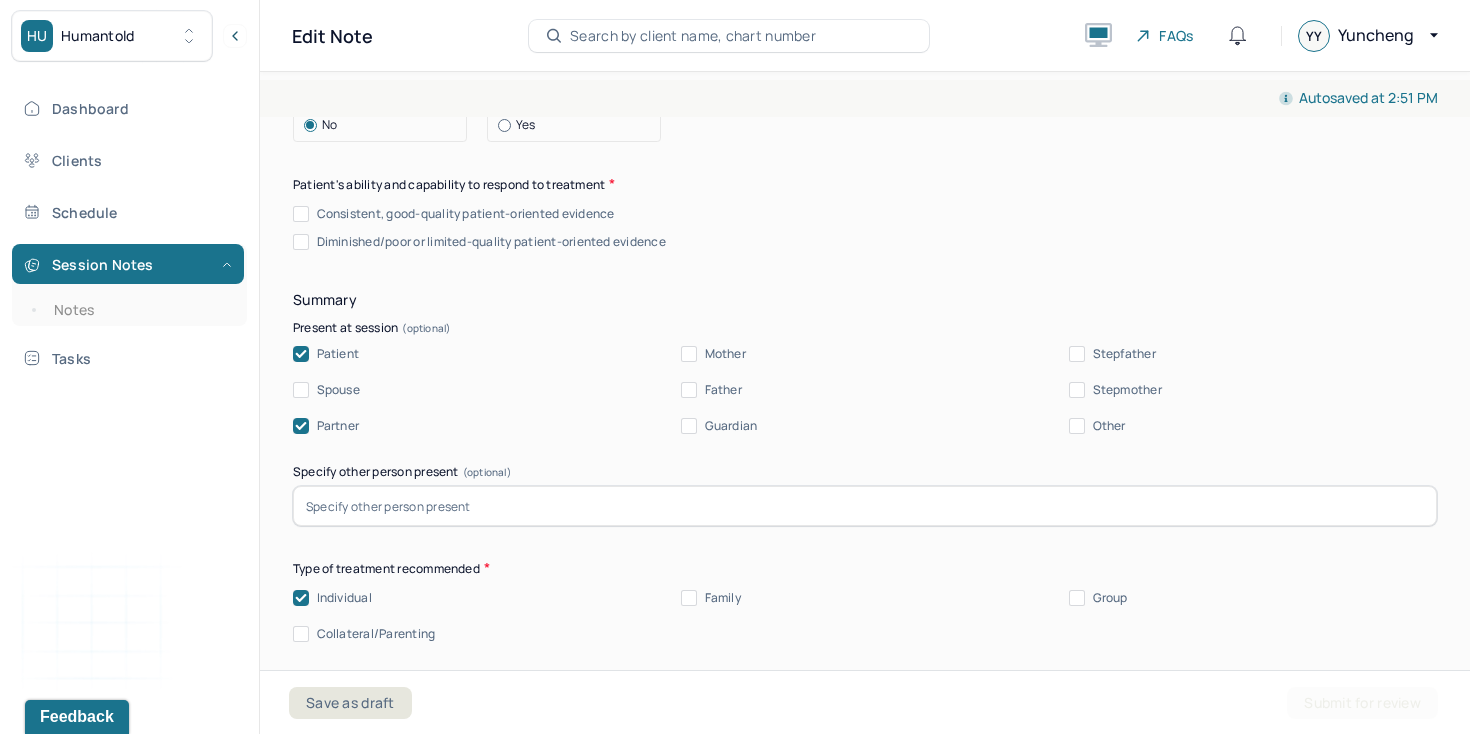 scroll, scrollTop: 3797, scrollLeft: 0, axis: vertical 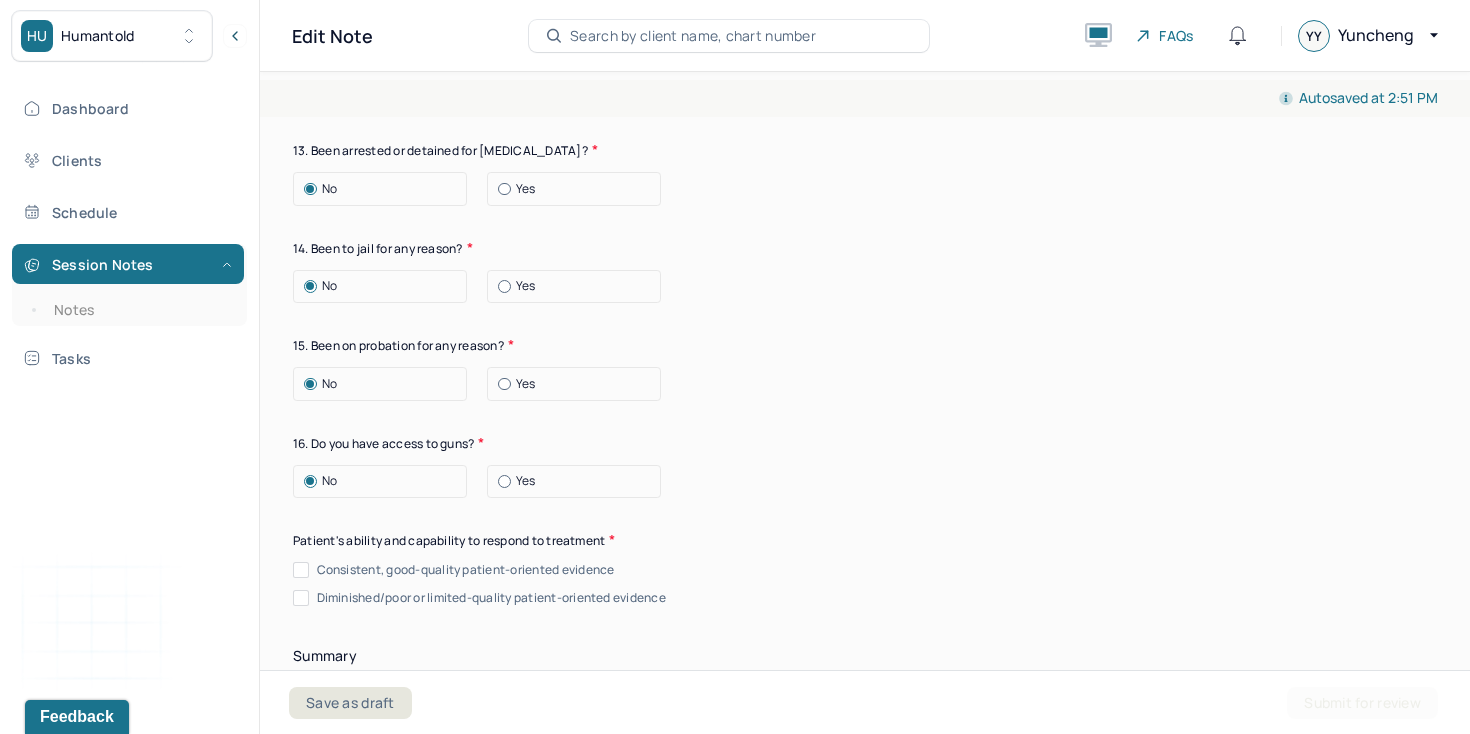 click on "Consistent, good-quality patient-oriented evidence" at bounding box center [466, 570] 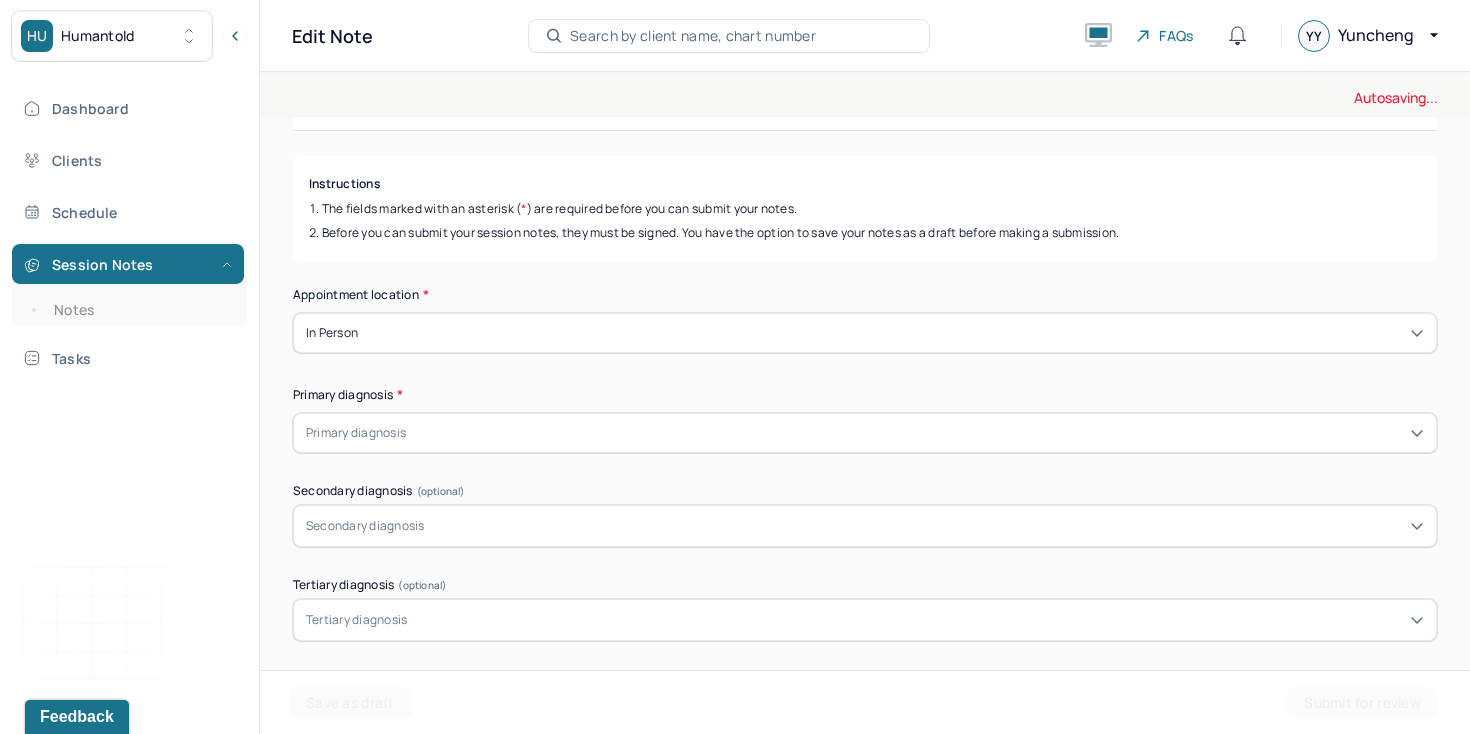 scroll, scrollTop: 0, scrollLeft: 0, axis: both 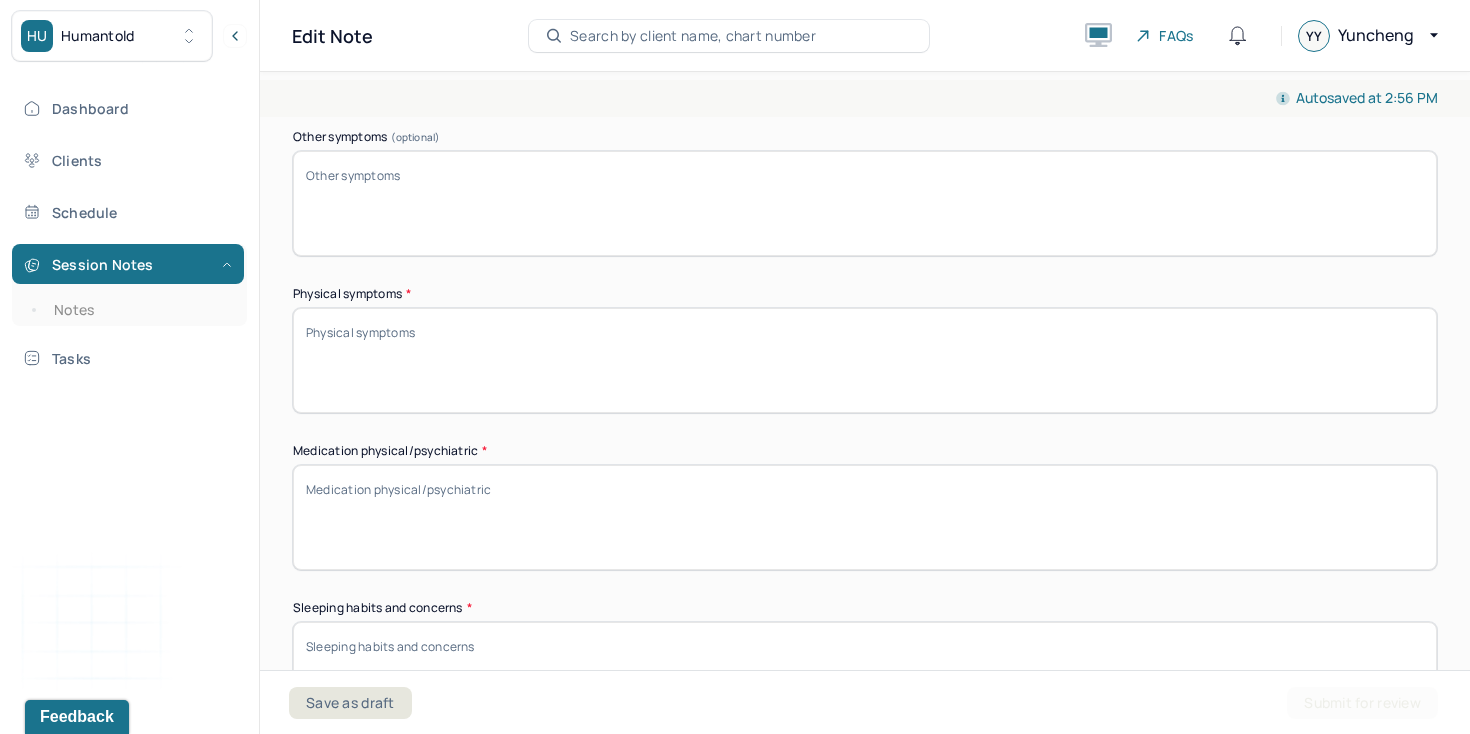 click on "Medication physical/psychiatric *" at bounding box center (865, 517) 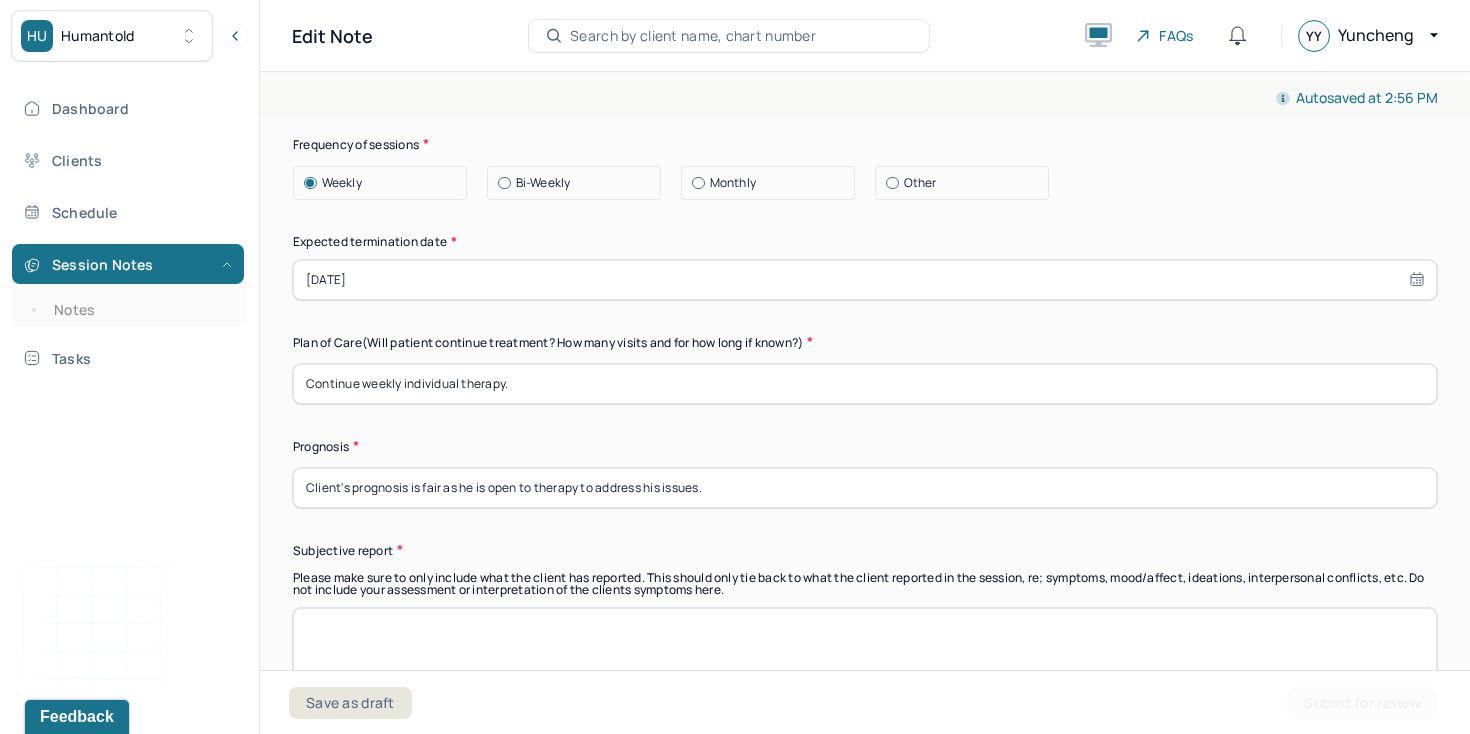 scroll, scrollTop: 5159, scrollLeft: 0, axis: vertical 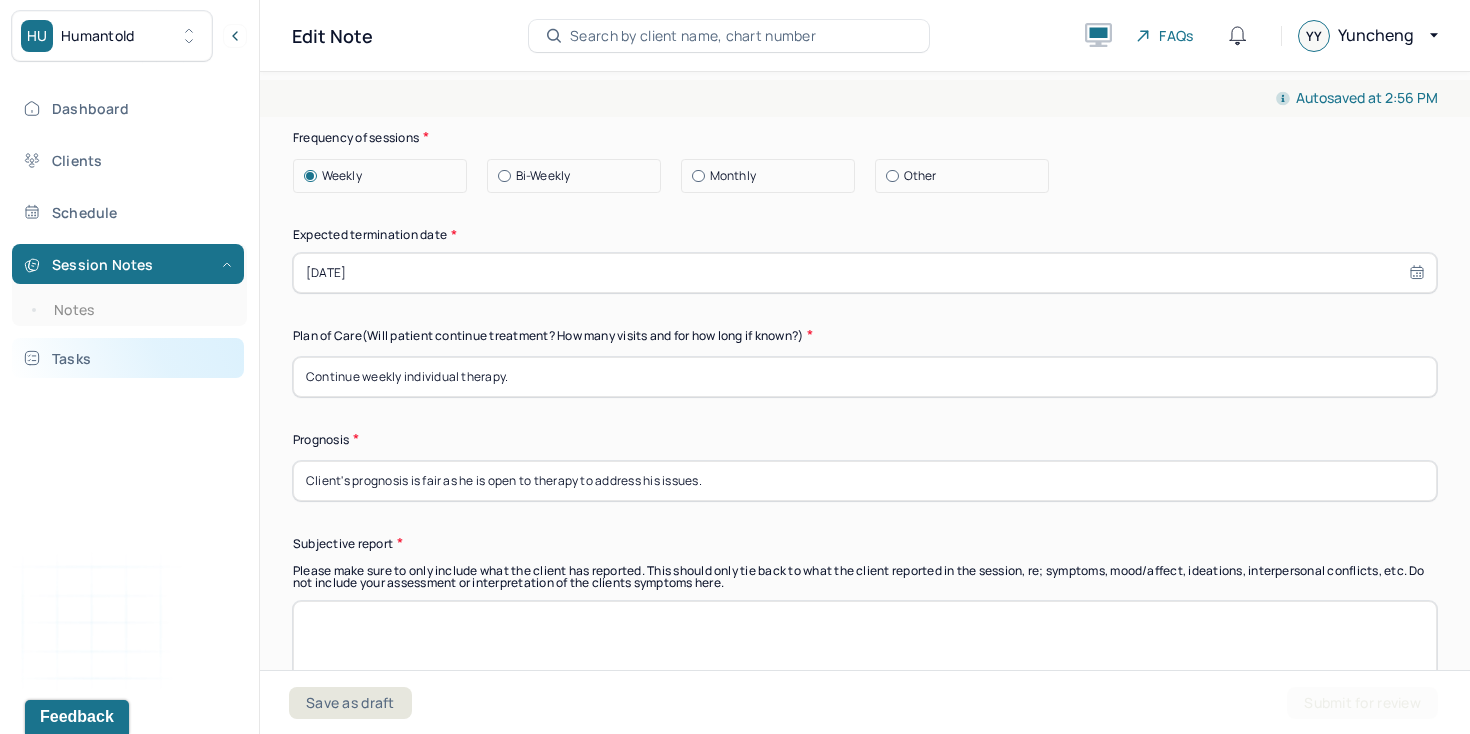 drag, startPoint x: 367, startPoint y: 359, endPoint x: 196, endPoint y: 356, distance: 171.0263 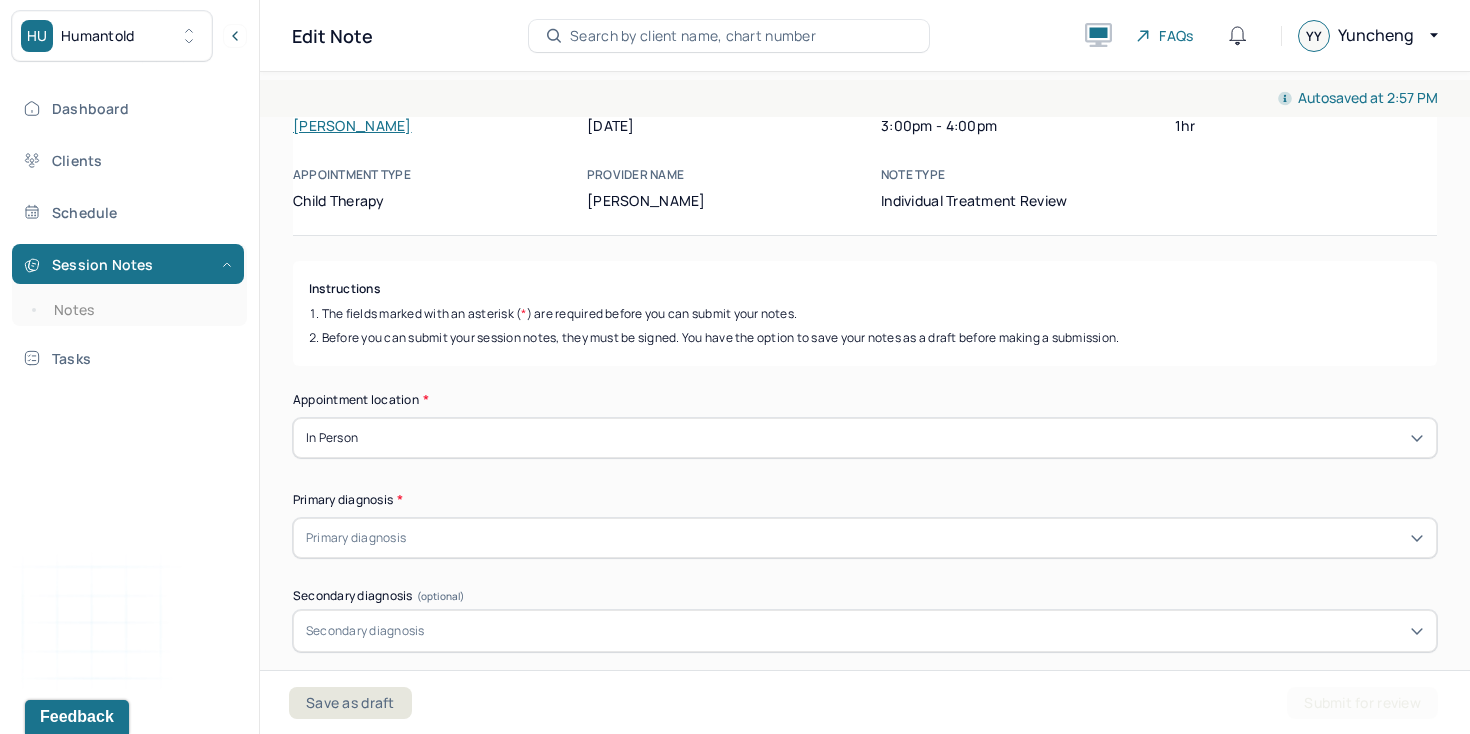 scroll, scrollTop: 0, scrollLeft: 0, axis: both 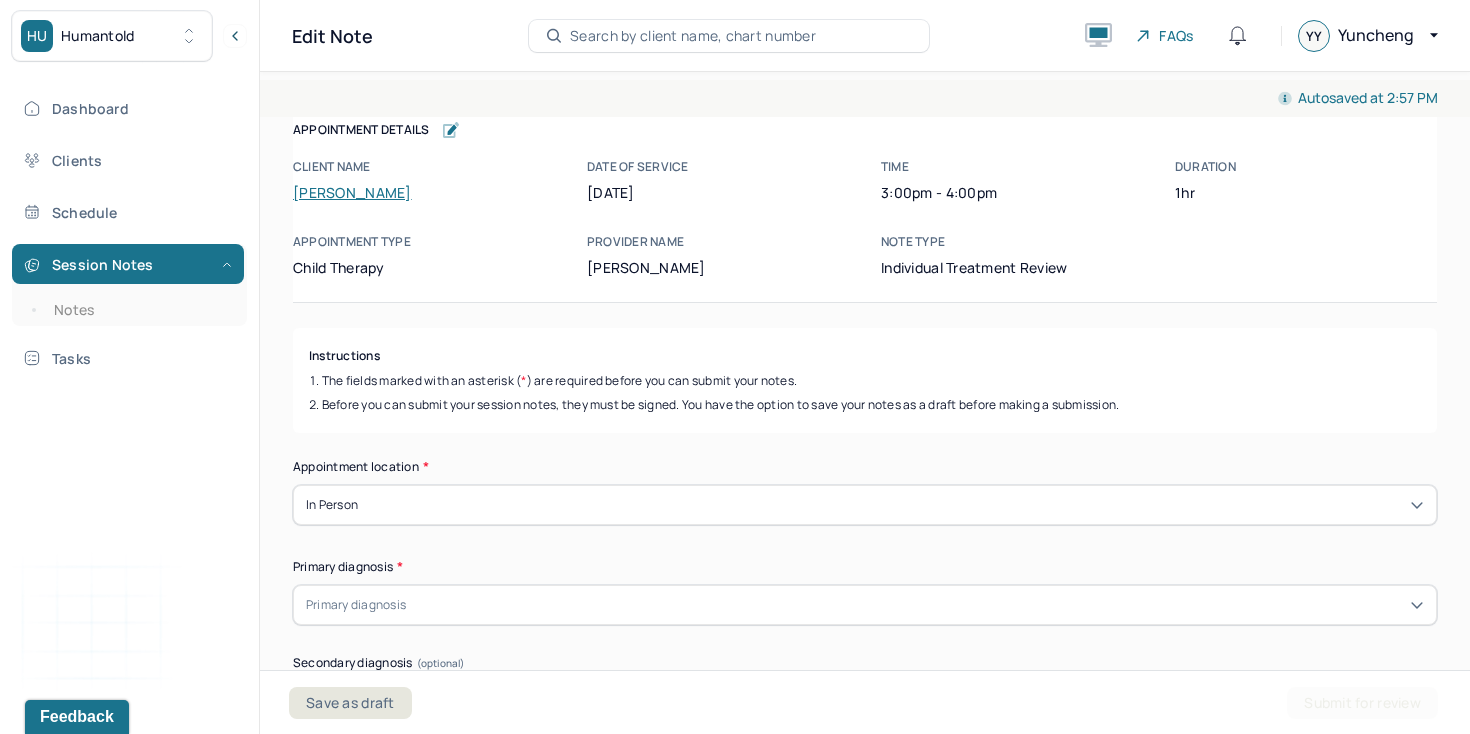 type on "Weekly individual therapy." 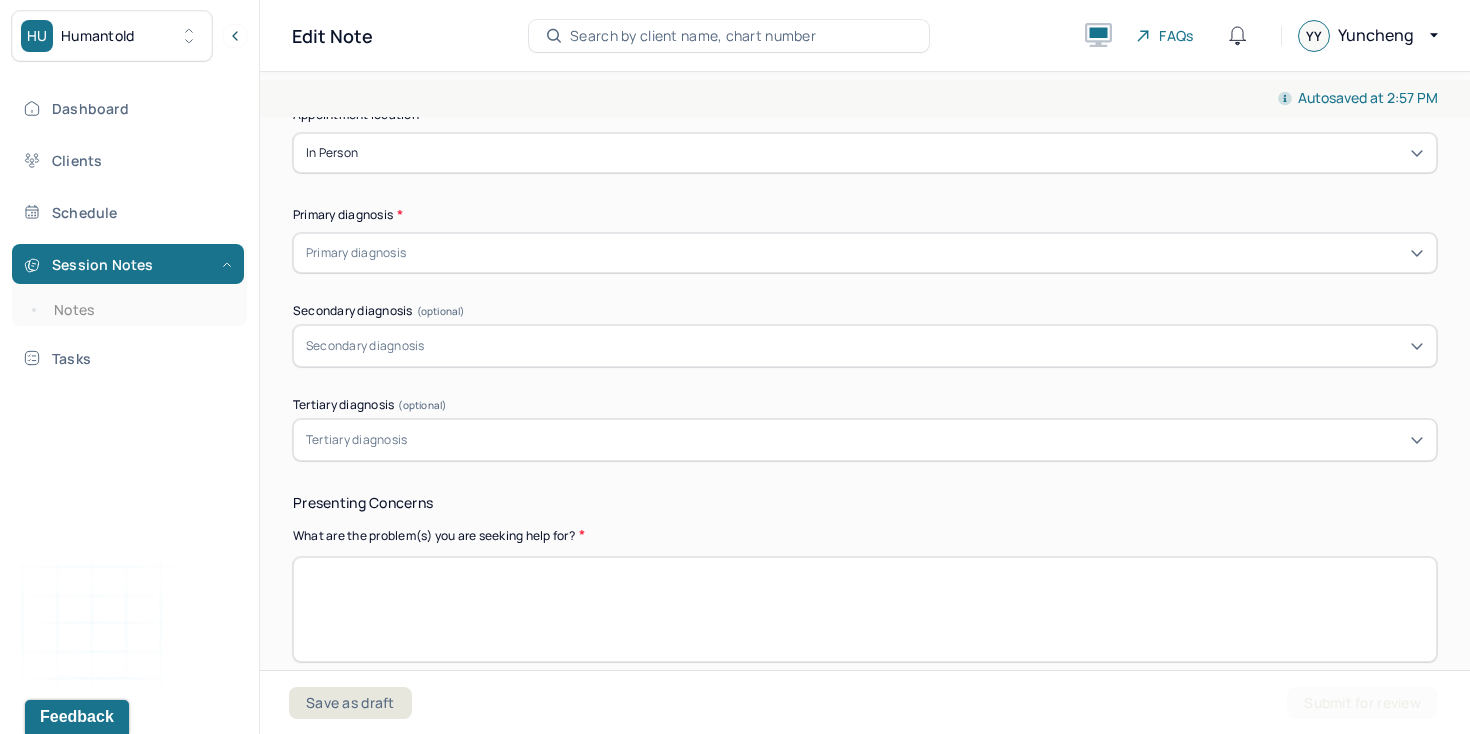 scroll, scrollTop: 378, scrollLeft: 0, axis: vertical 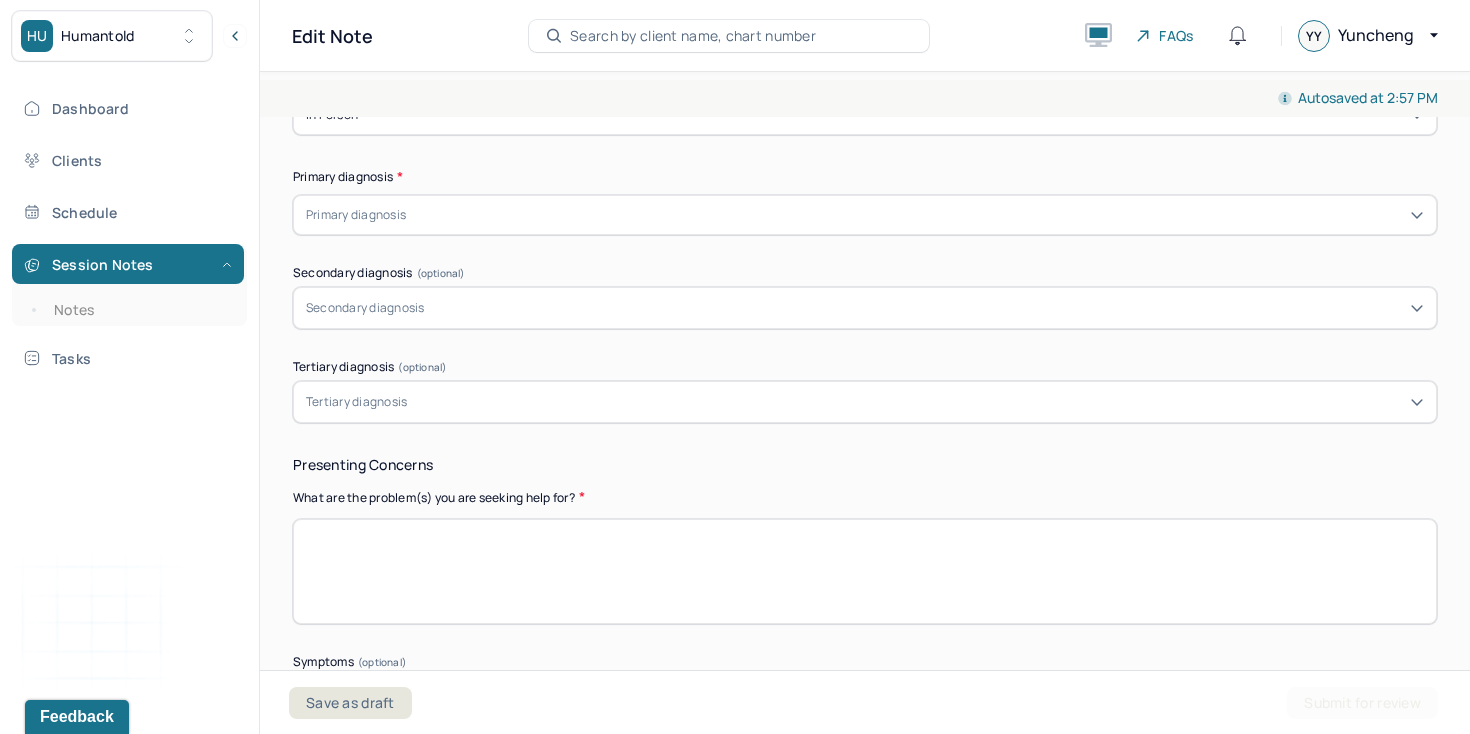 click at bounding box center [865, 571] 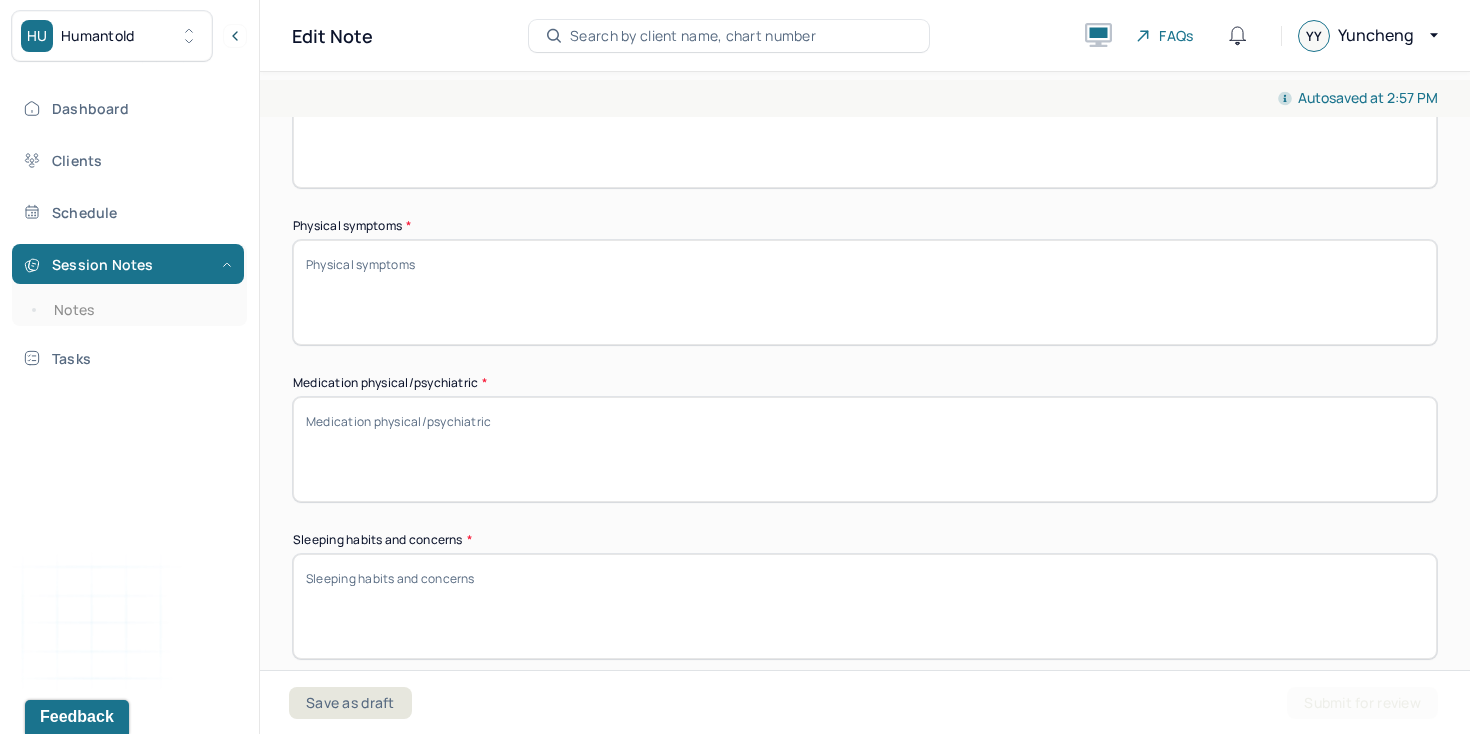 scroll, scrollTop: 1279, scrollLeft: 0, axis: vertical 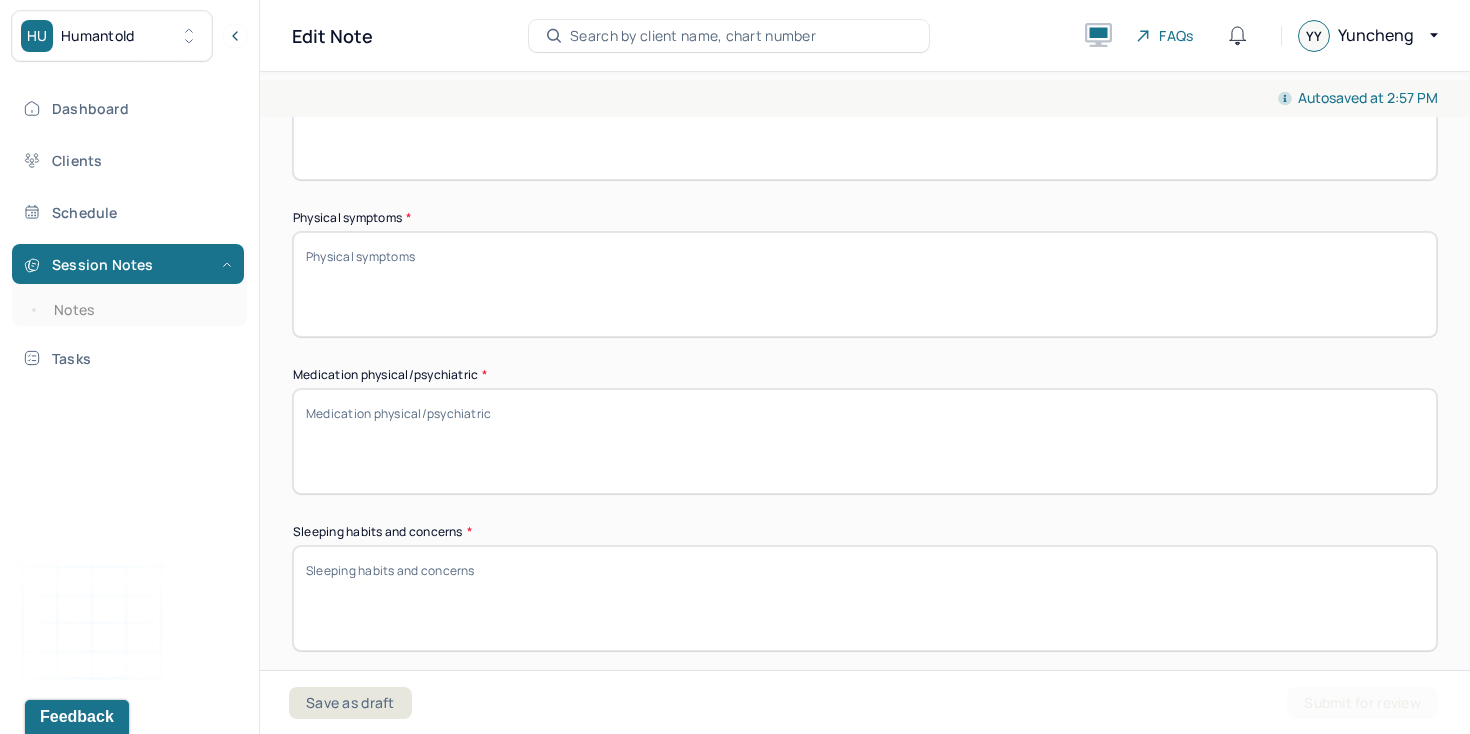 click on "Sleeping habits and concerns *" at bounding box center [865, 598] 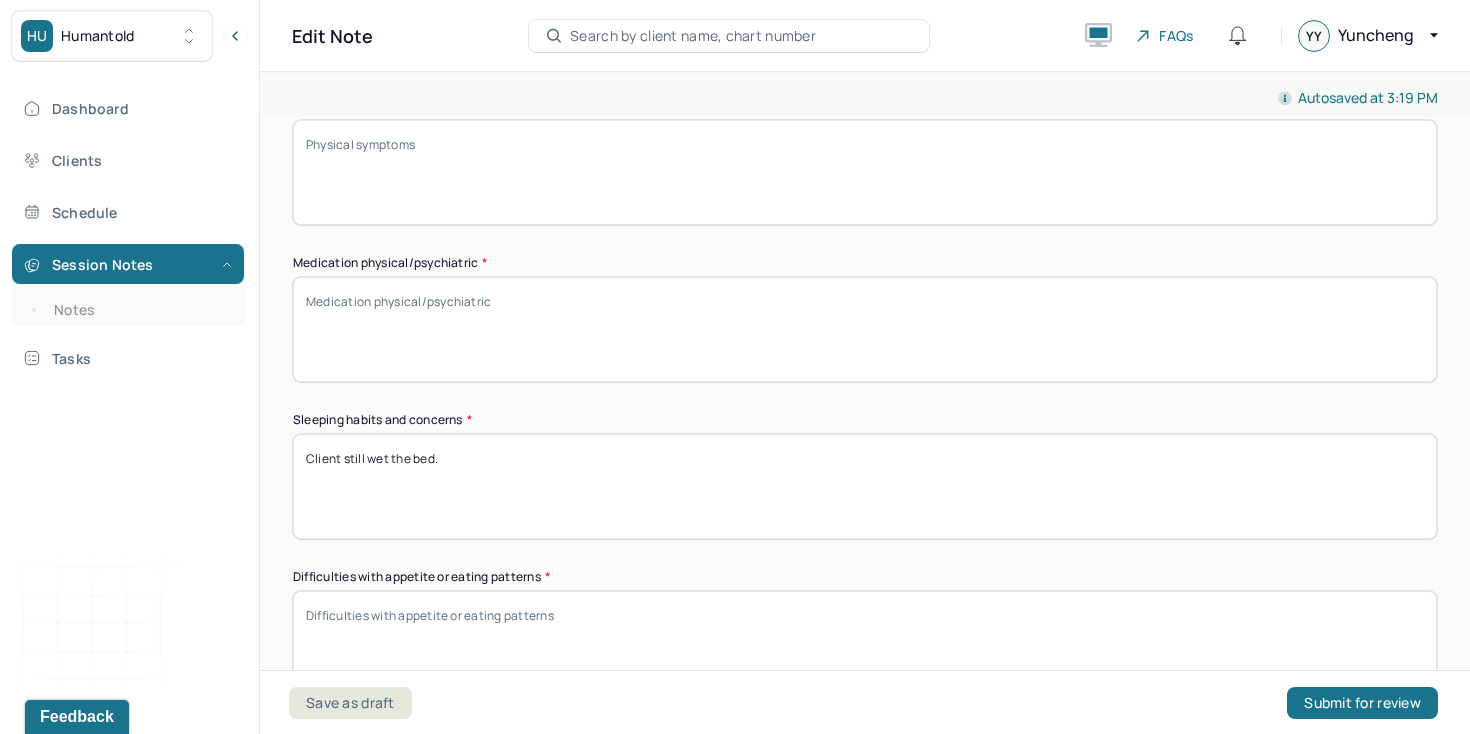scroll, scrollTop: 1392, scrollLeft: 0, axis: vertical 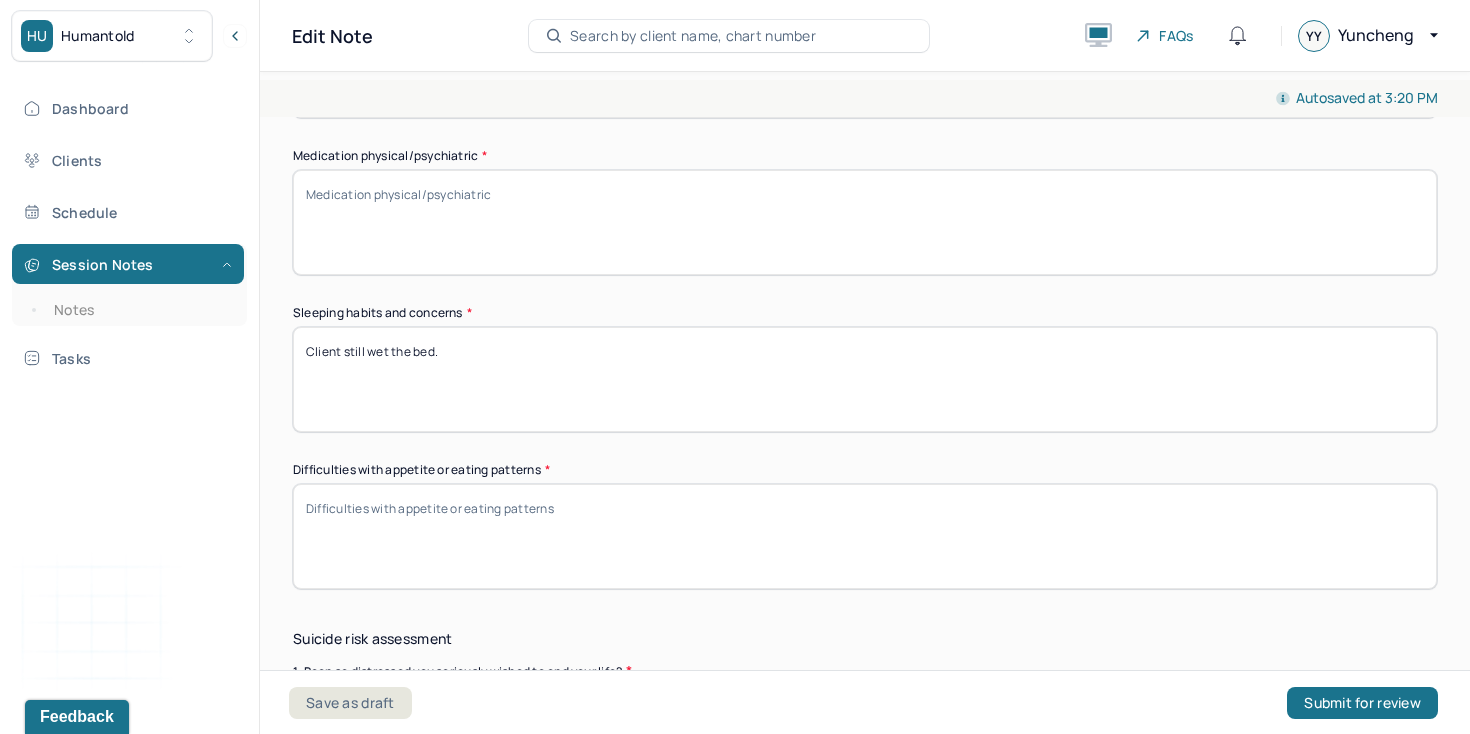 type on "Client still wet the bed." 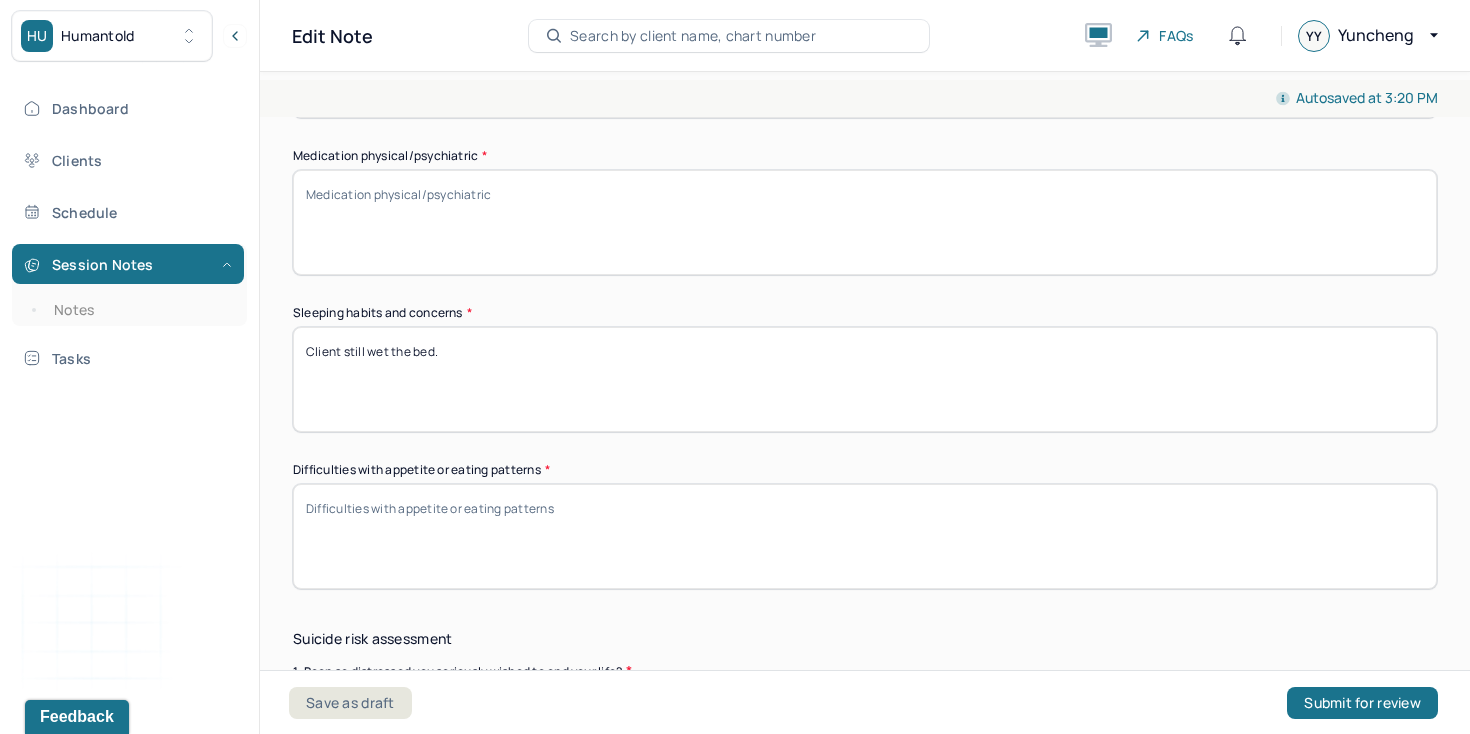 click on "Difficulties with appetite or eating patterns *" at bounding box center [865, 536] 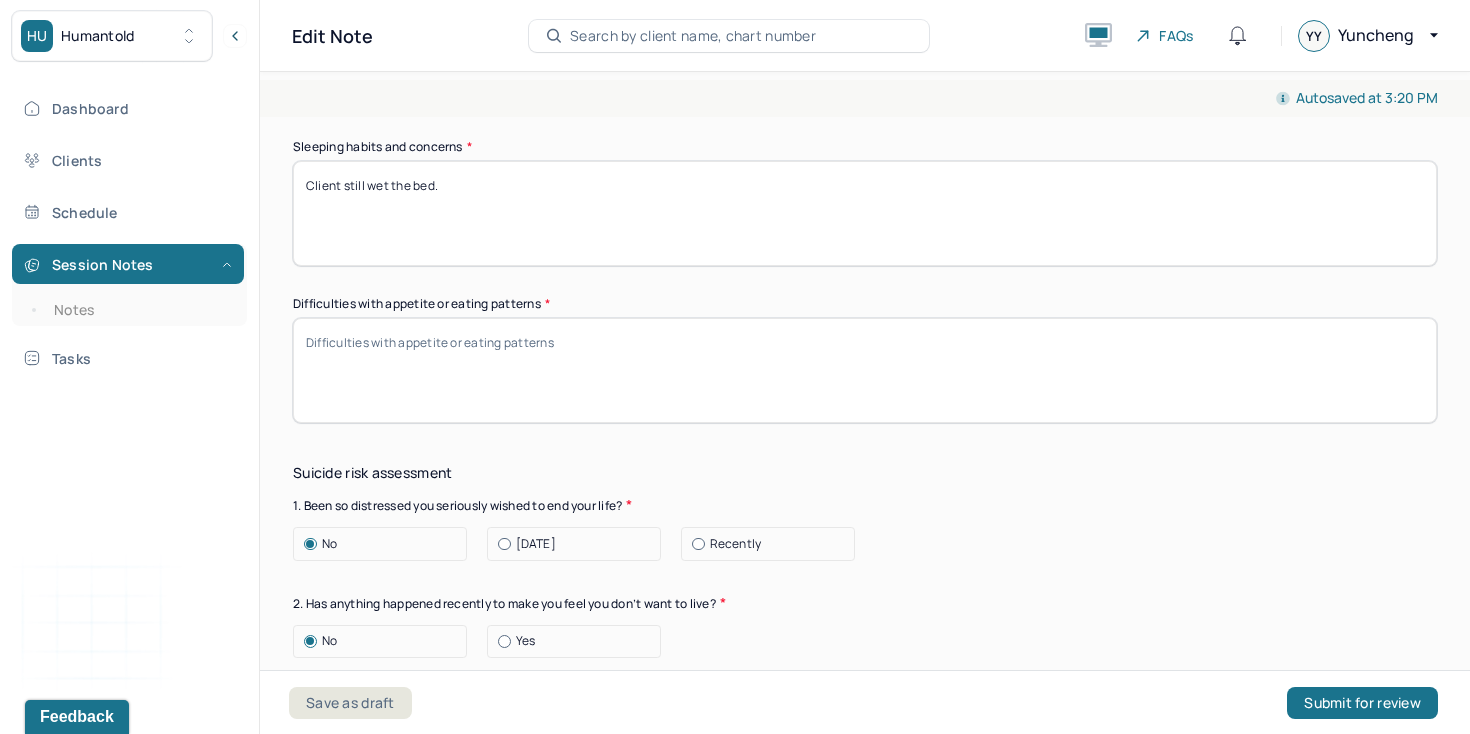 scroll, scrollTop: 1665, scrollLeft: 0, axis: vertical 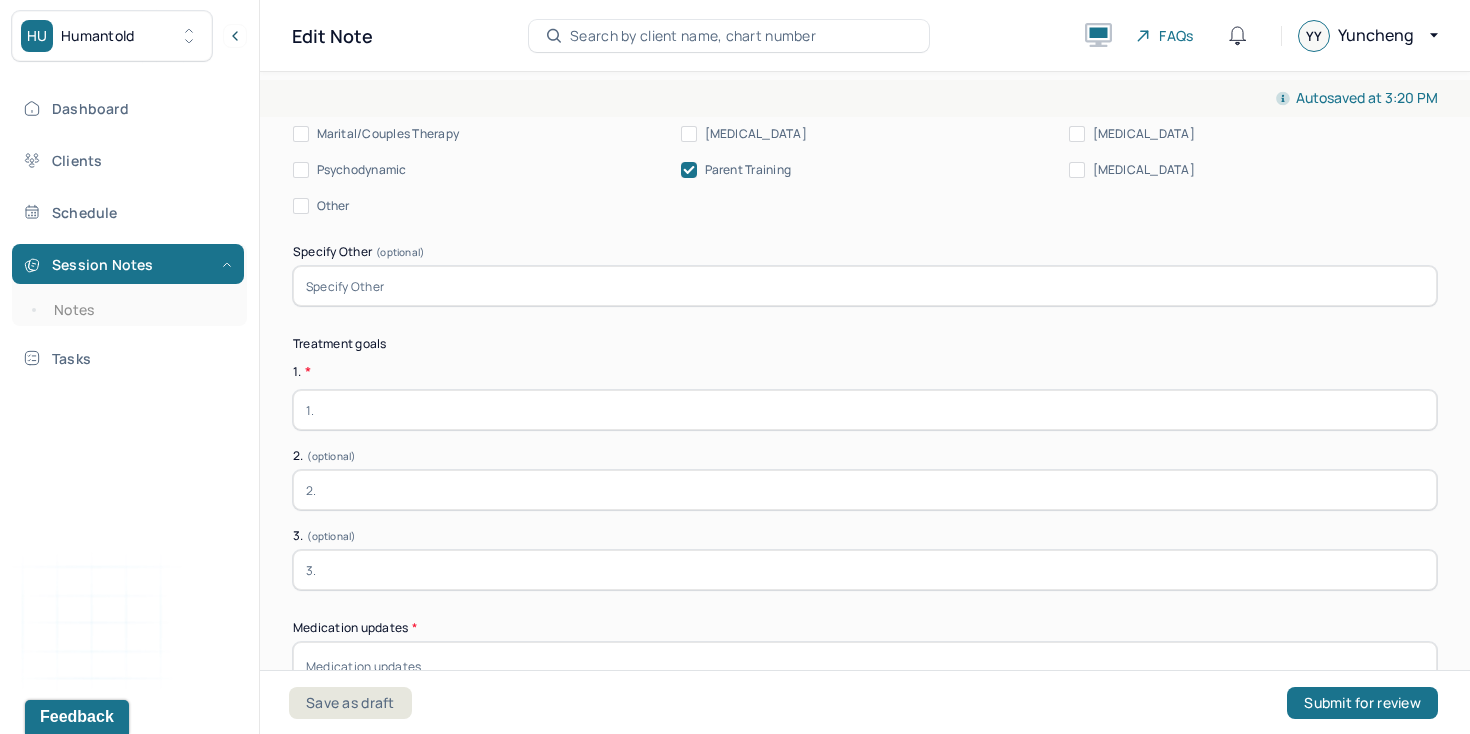 click at bounding box center (865, 410) 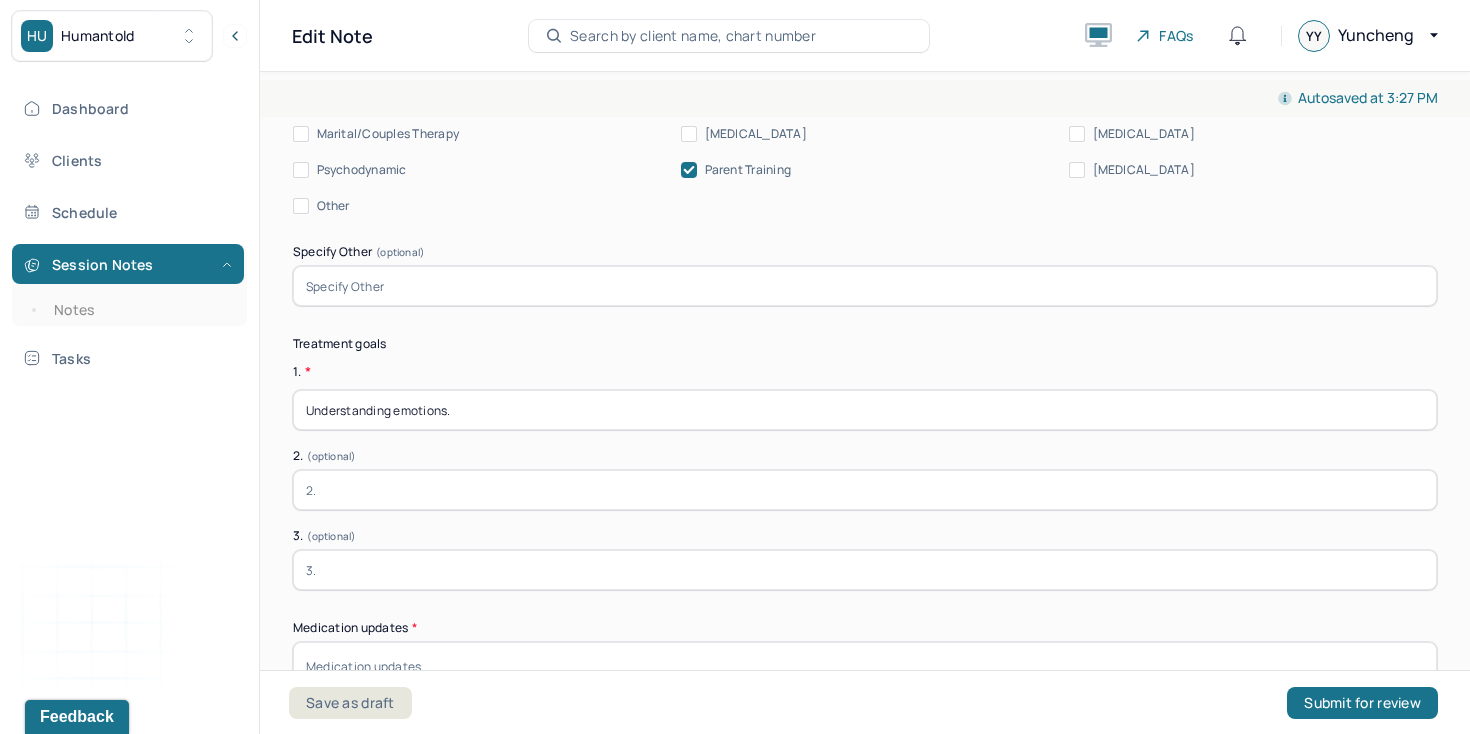 type on "Understanding emotions." 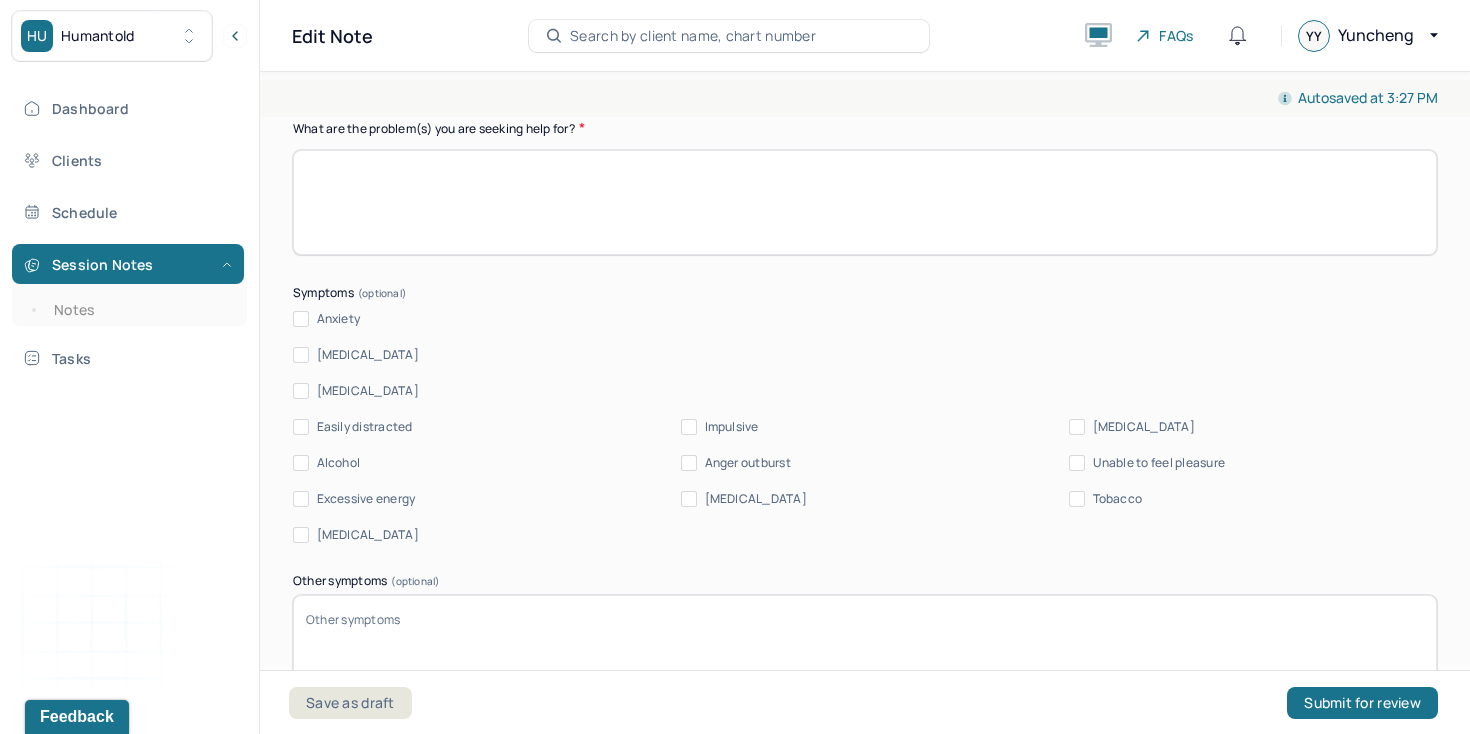 scroll, scrollTop: 760, scrollLeft: 0, axis: vertical 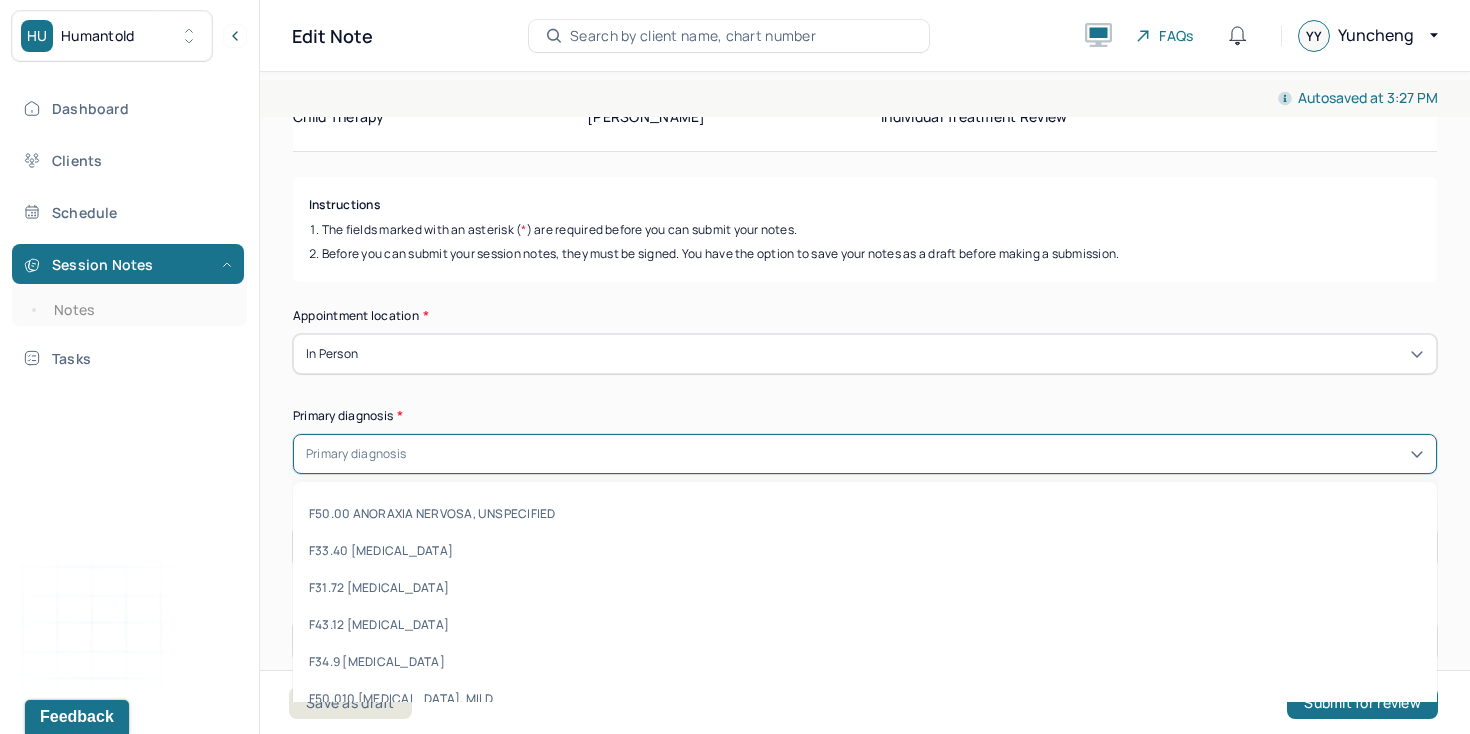 click at bounding box center (917, 454) 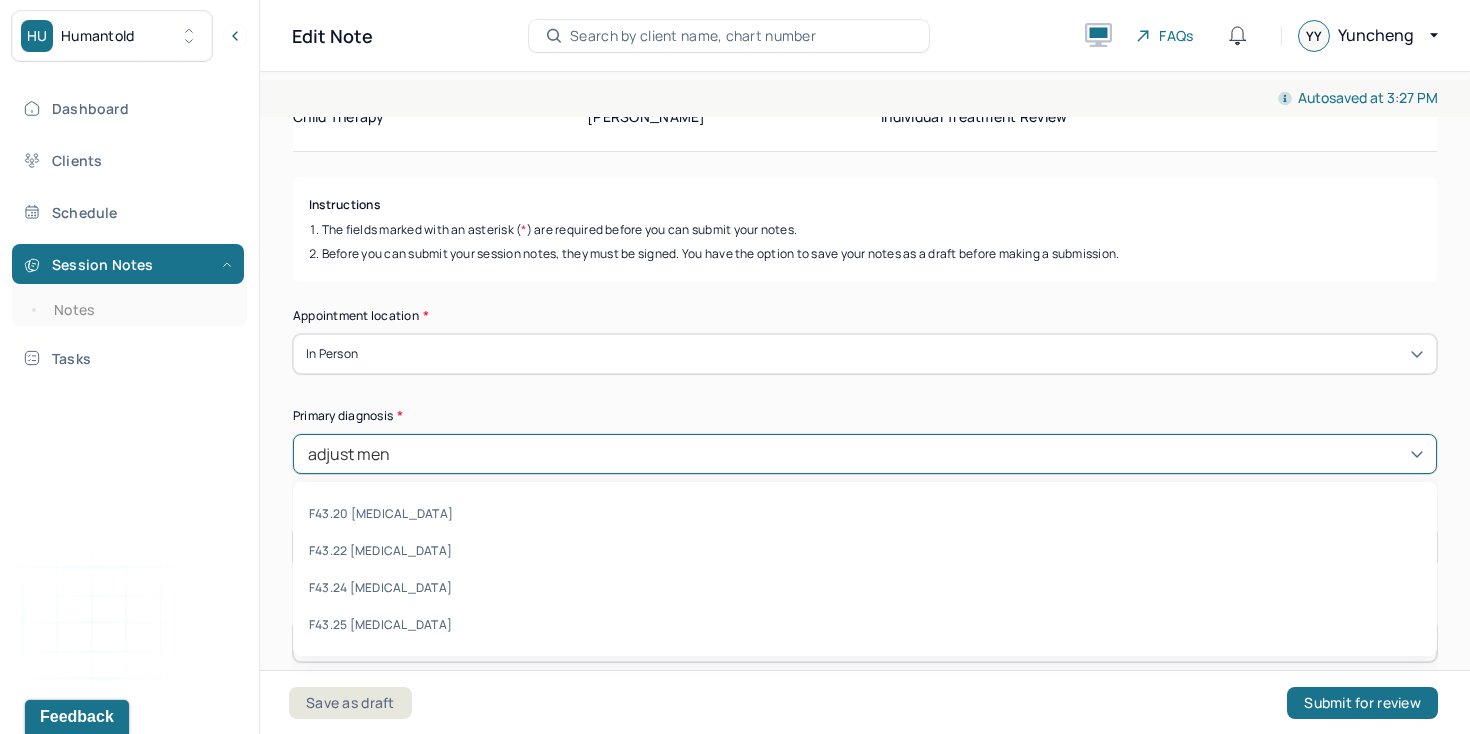 type on "adjustment" 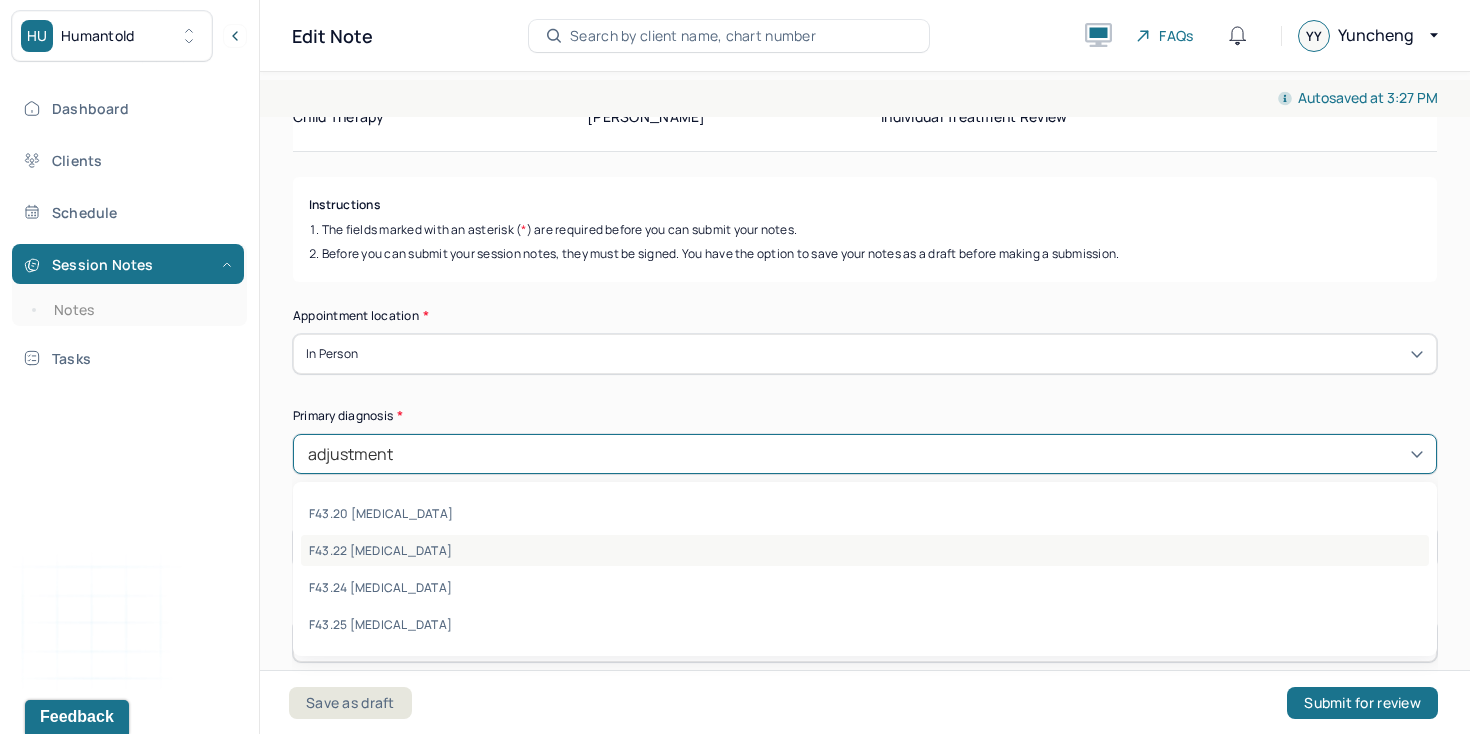 click on "F43.22 [MEDICAL_DATA]" at bounding box center [865, 550] 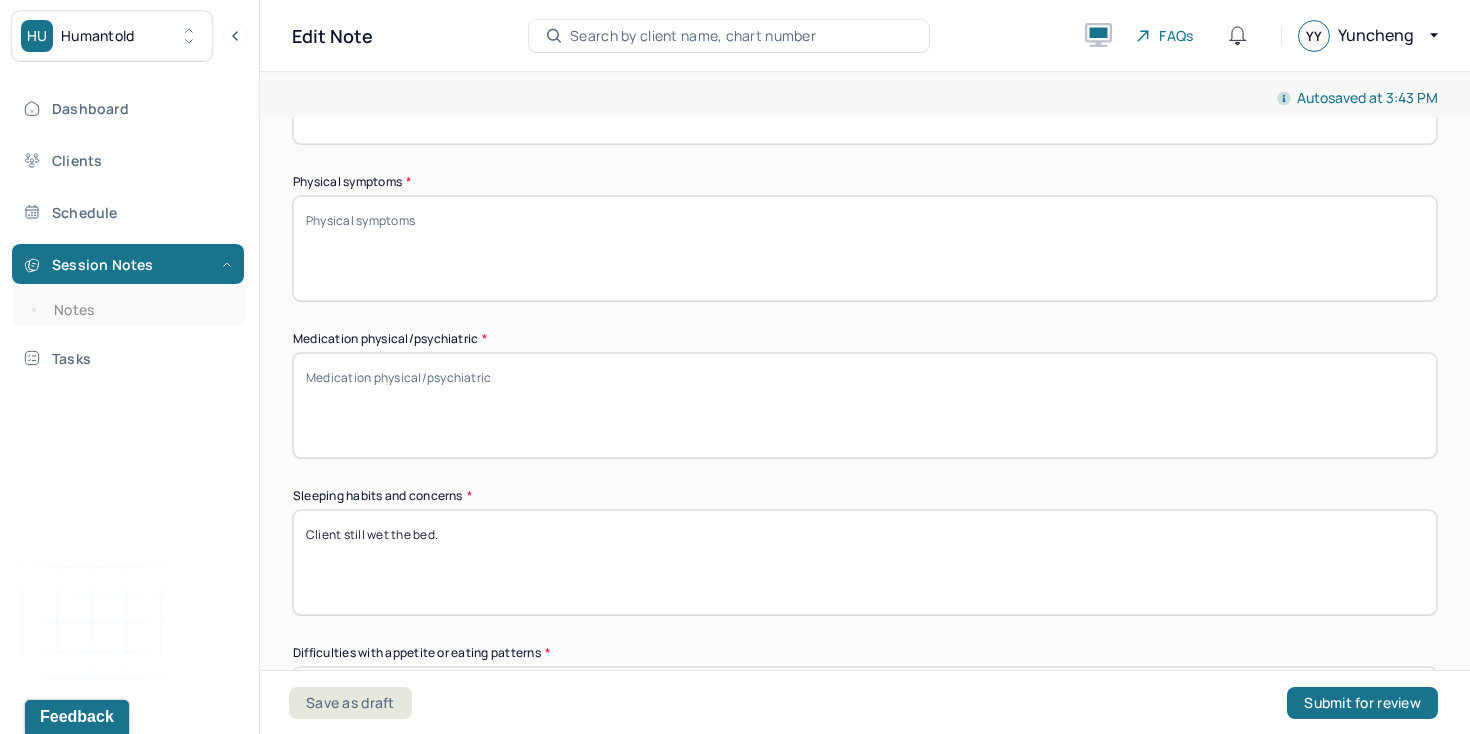 scroll, scrollTop: 1323, scrollLeft: 0, axis: vertical 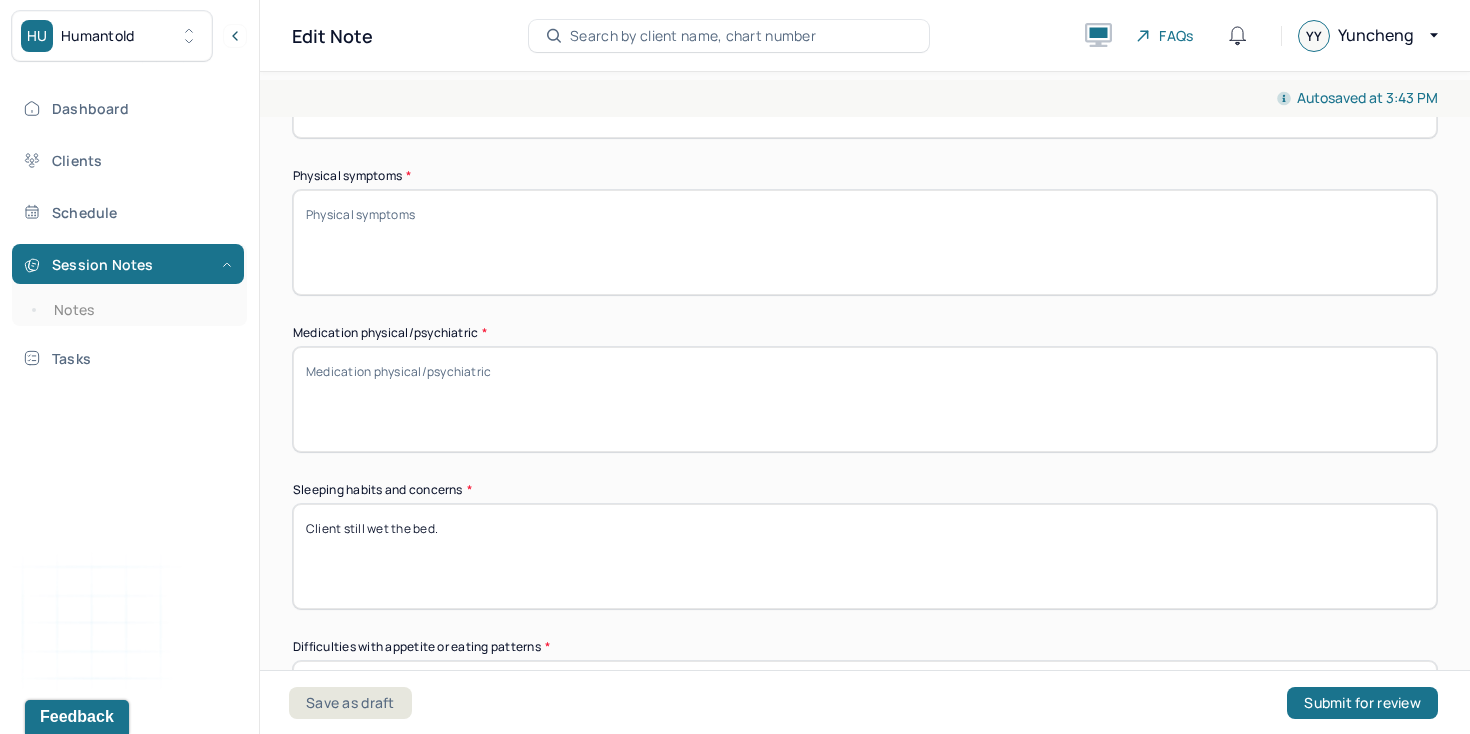 click on "Physical symptoms *" at bounding box center [865, 242] 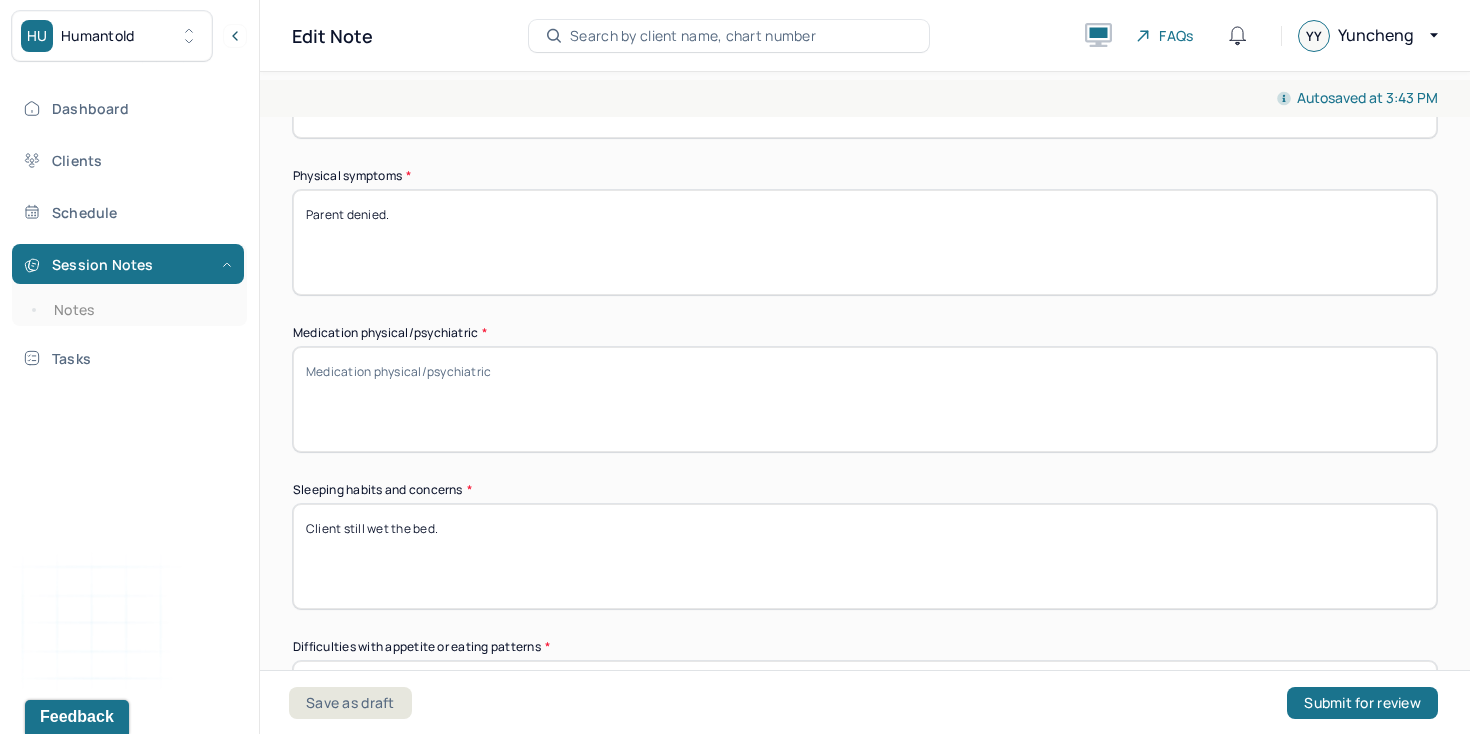 click on "Parent denied." at bounding box center [865, 242] 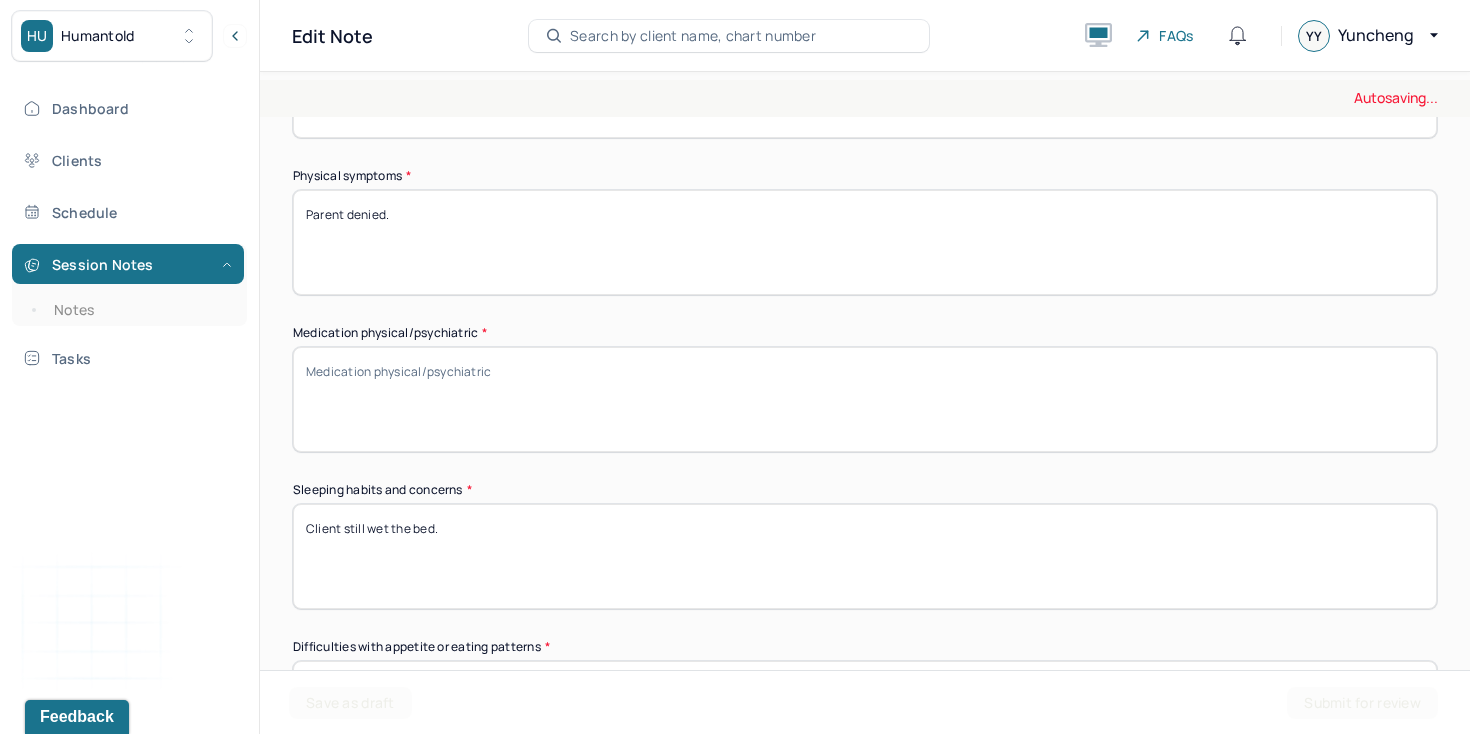 type on "Parent denied." 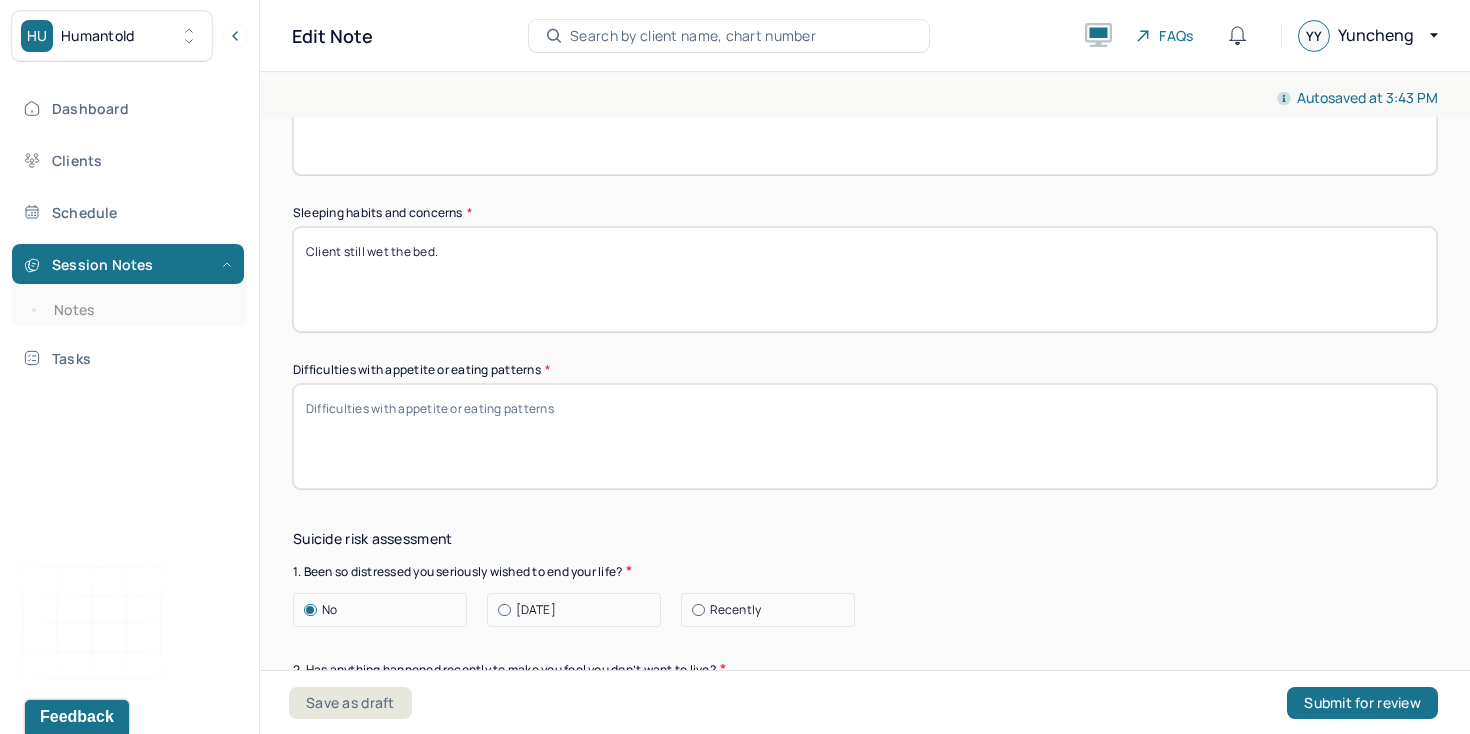 scroll, scrollTop: 1603, scrollLeft: 0, axis: vertical 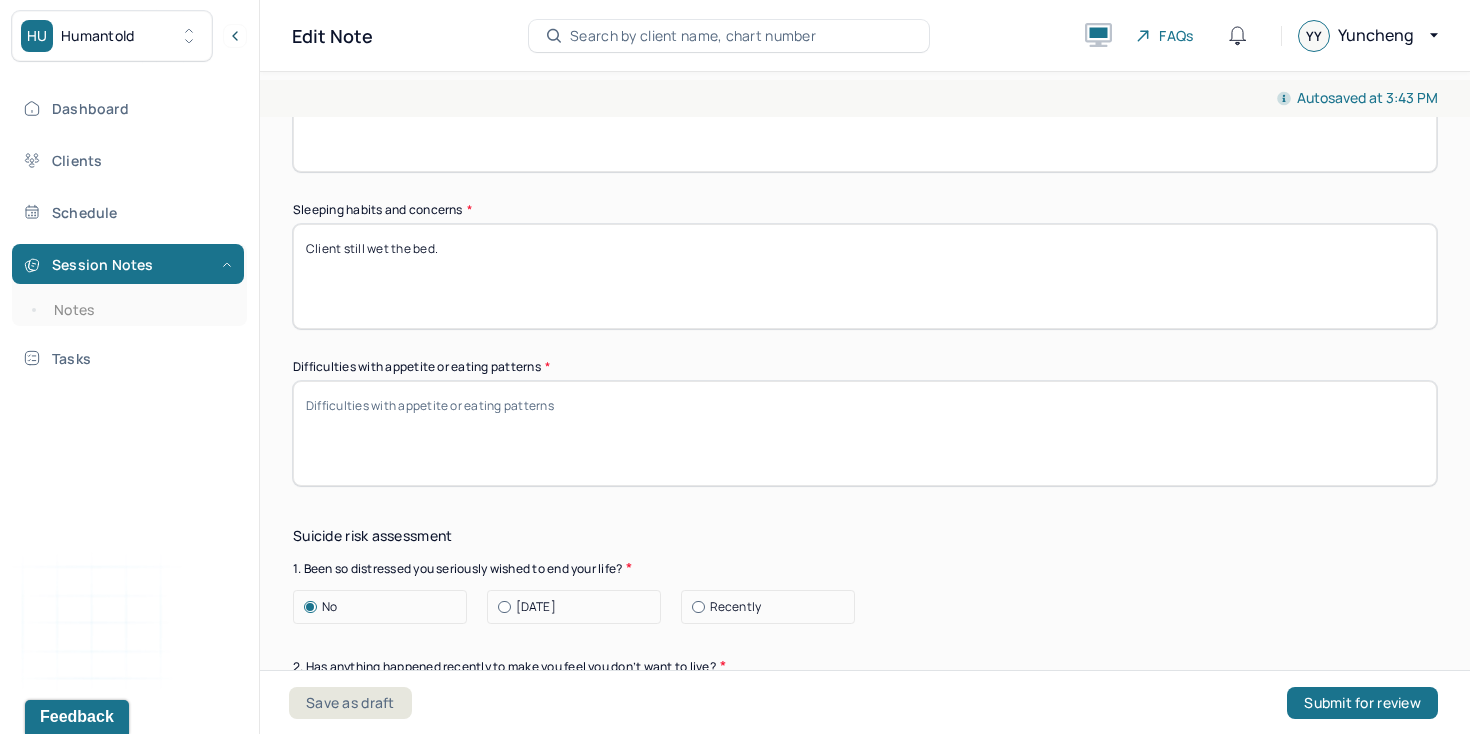 type on "Parent denied." 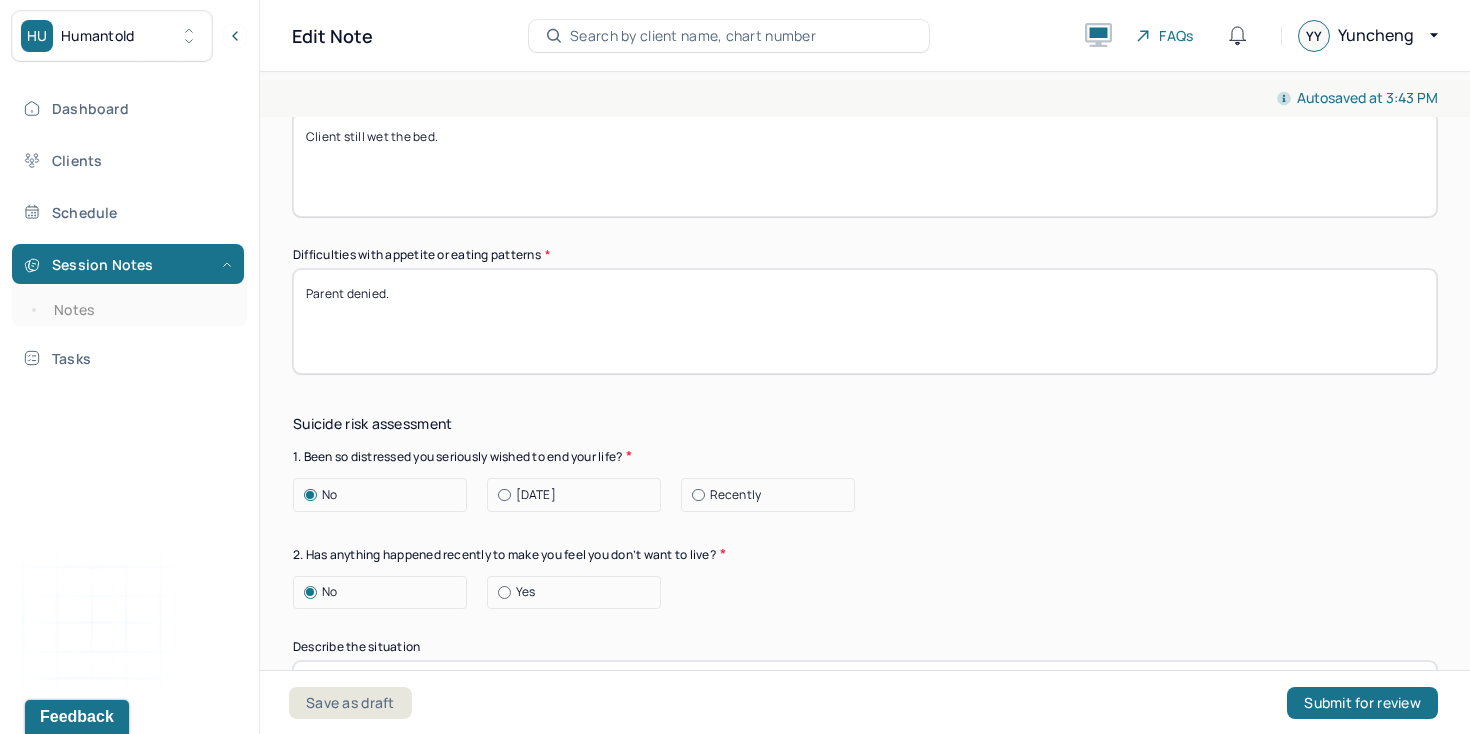 scroll, scrollTop: 1724, scrollLeft: 0, axis: vertical 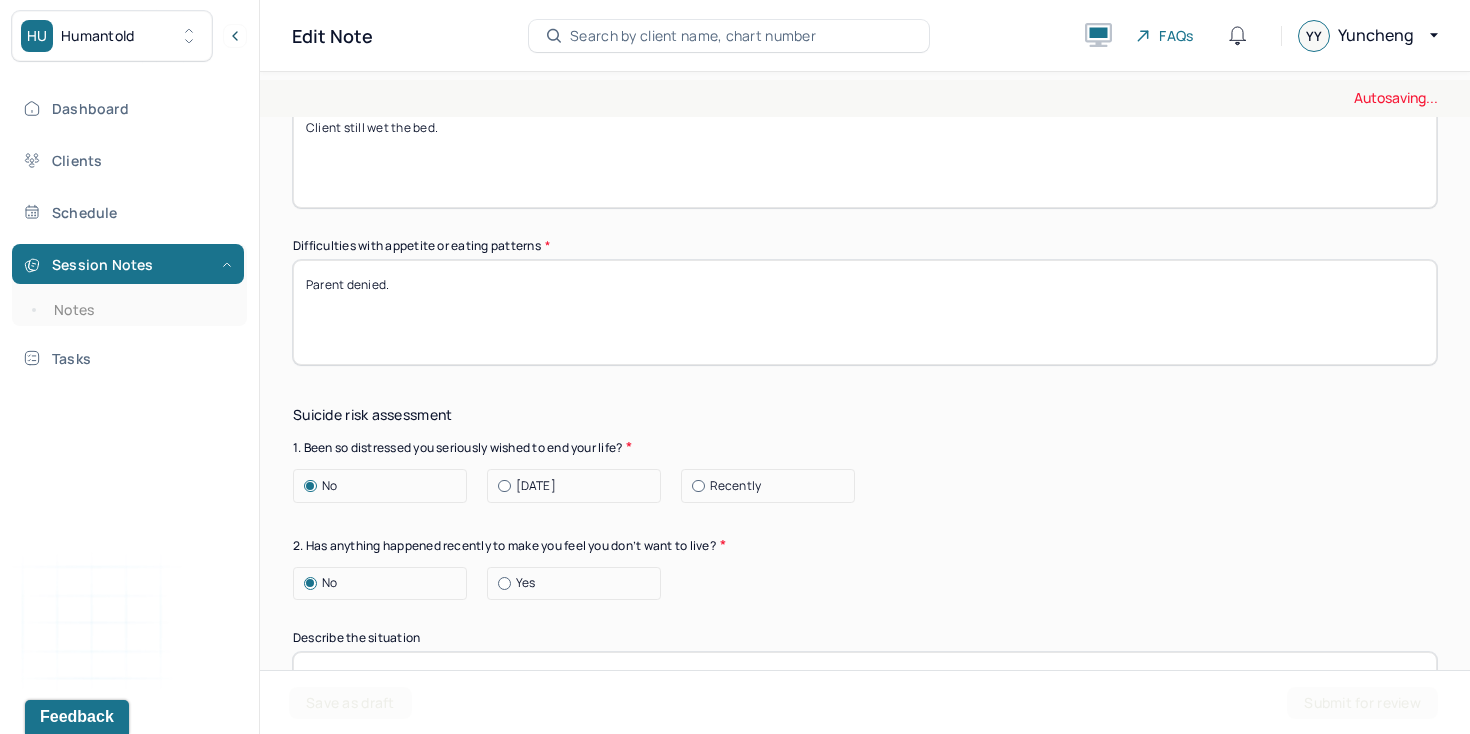 type on "Parent denied." 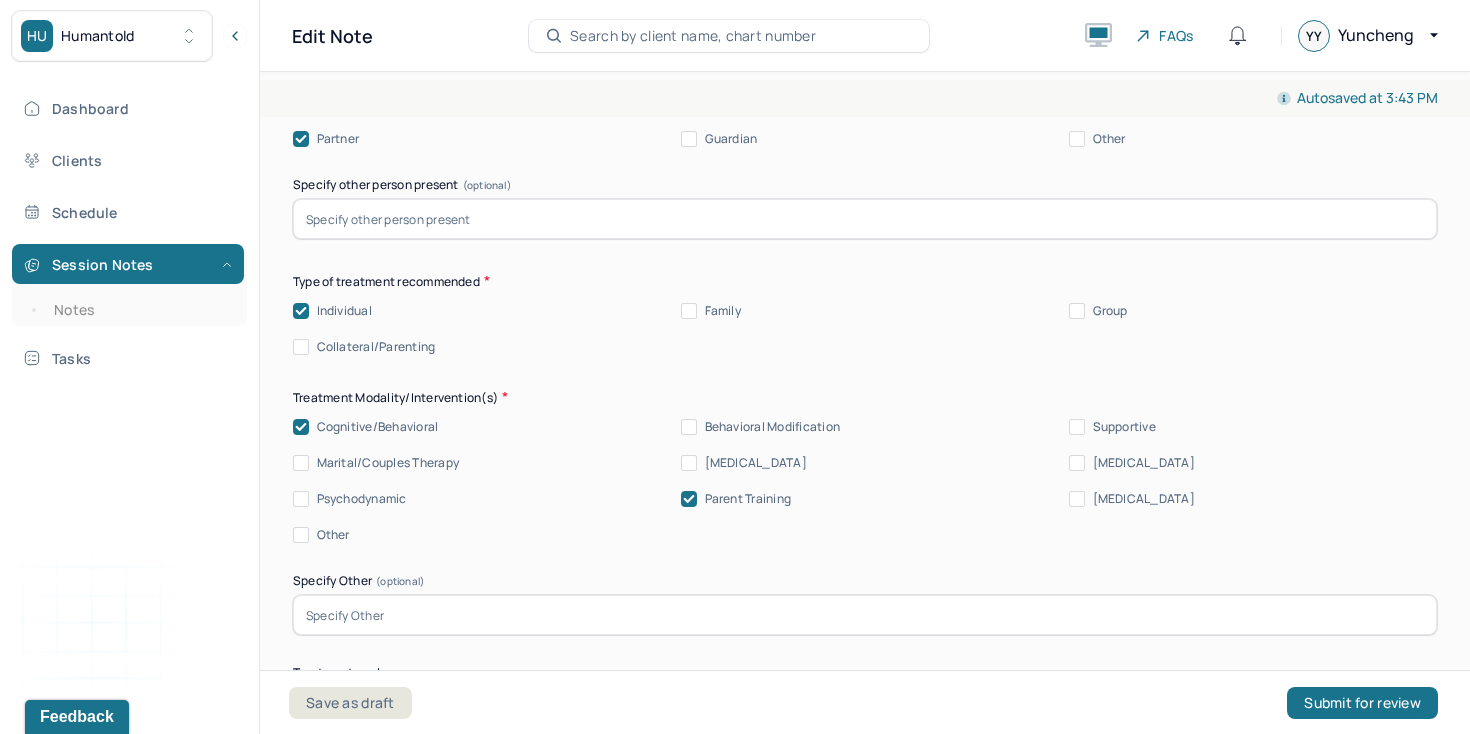scroll, scrollTop: 4178, scrollLeft: 0, axis: vertical 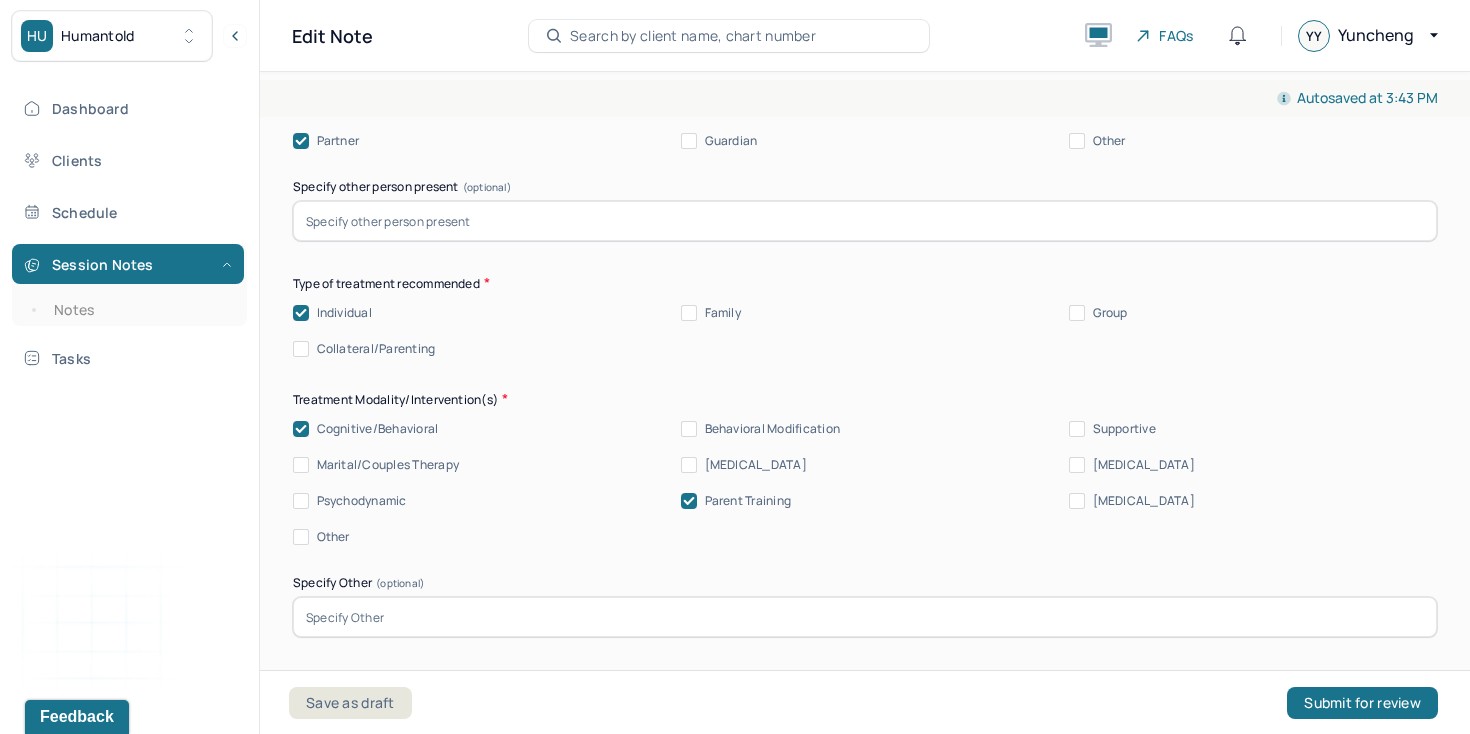 type on "Client still wets the bed." 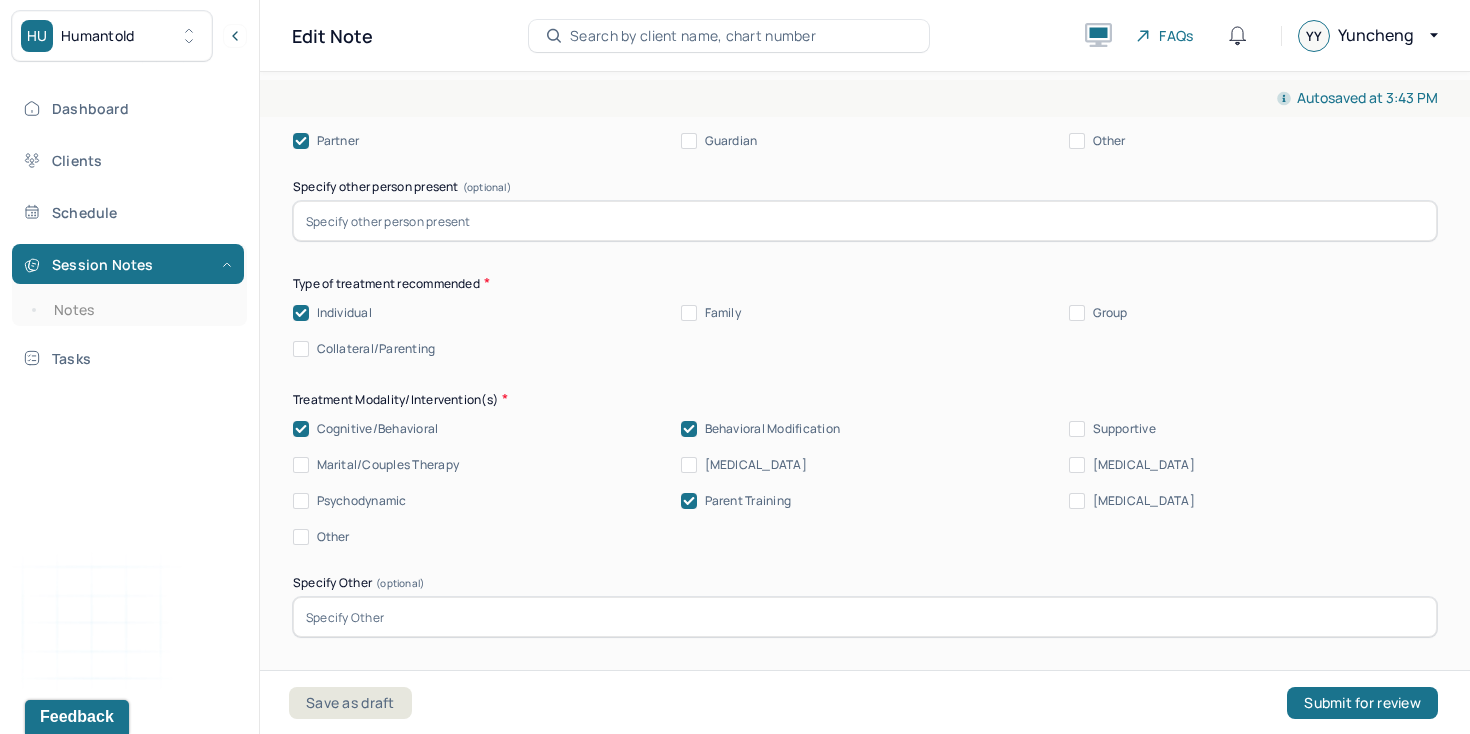 click on "Cognitive/Behavioral" at bounding box center (378, 429) 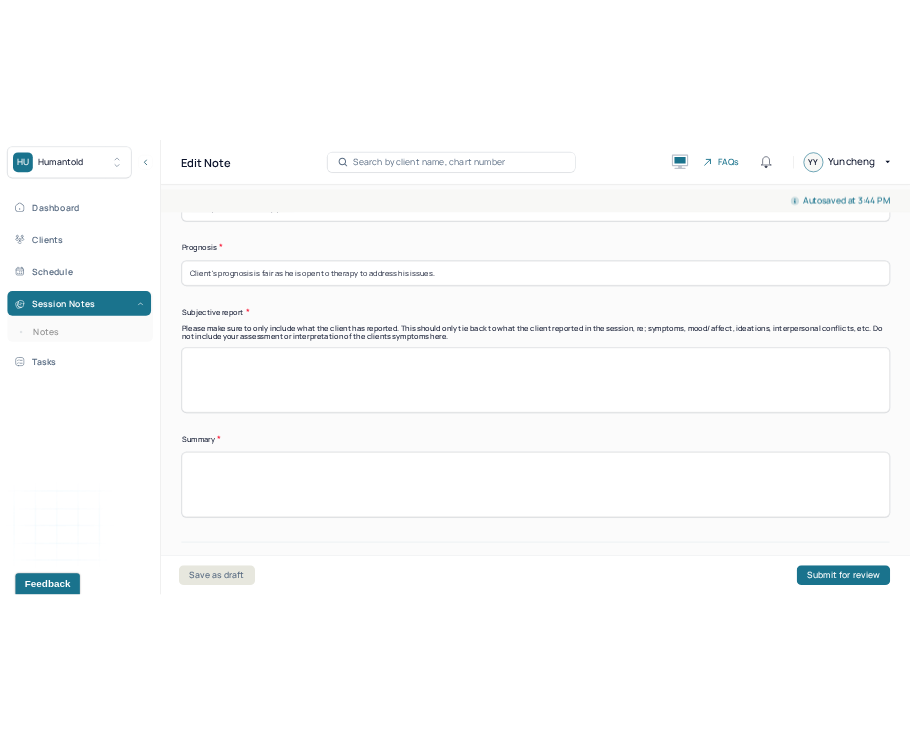 scroll, scrollTop: 5428, scrollLeft: 0, axis: vertical 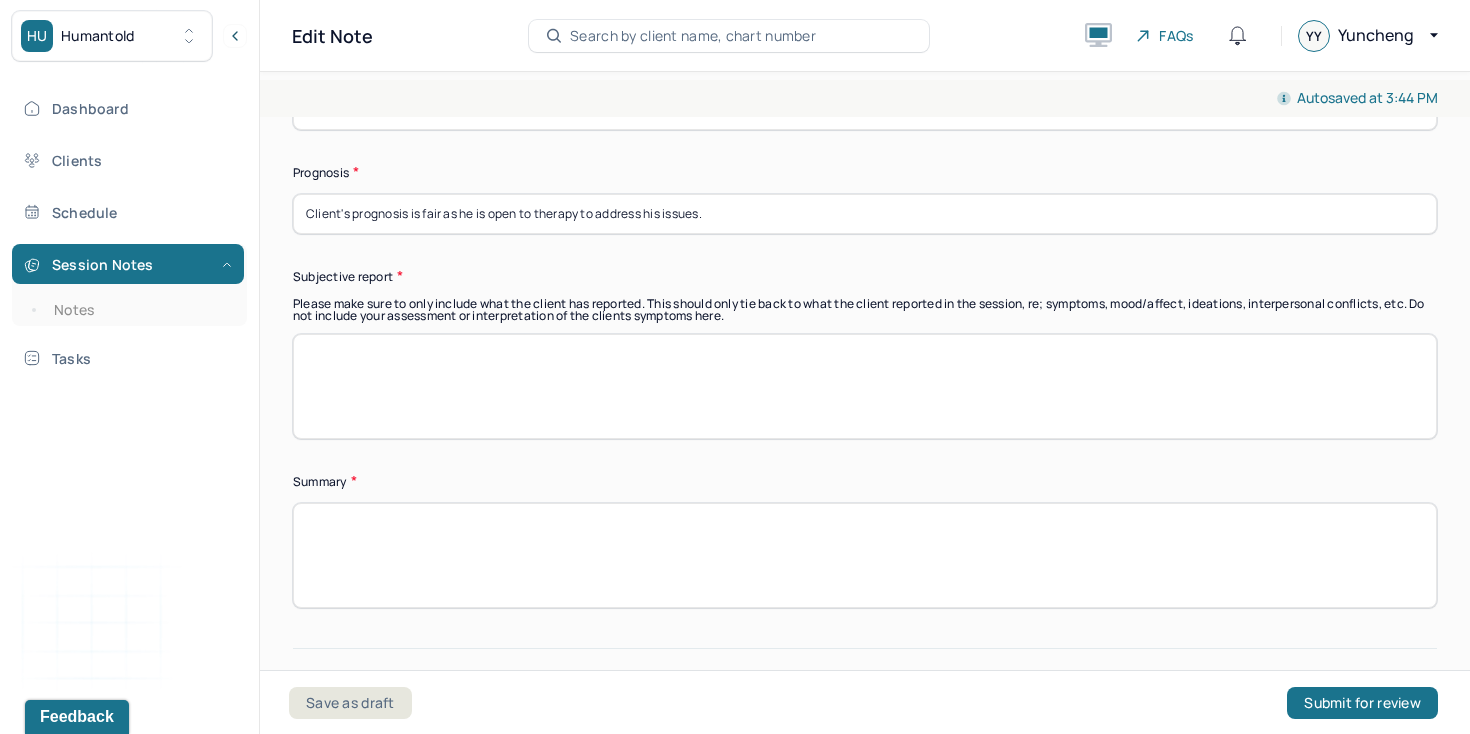 click at bounding box center [865, 386] 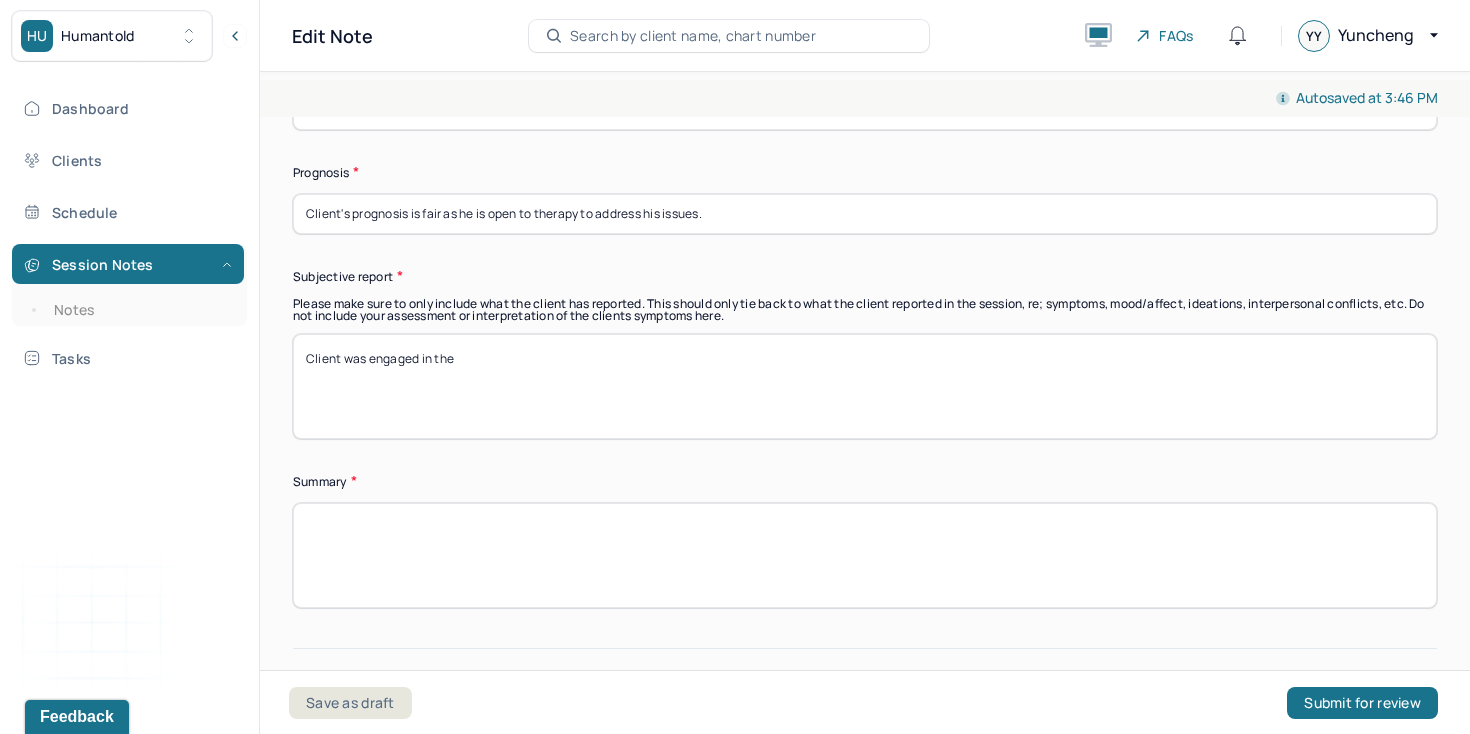 type on "Client was engaged in the" 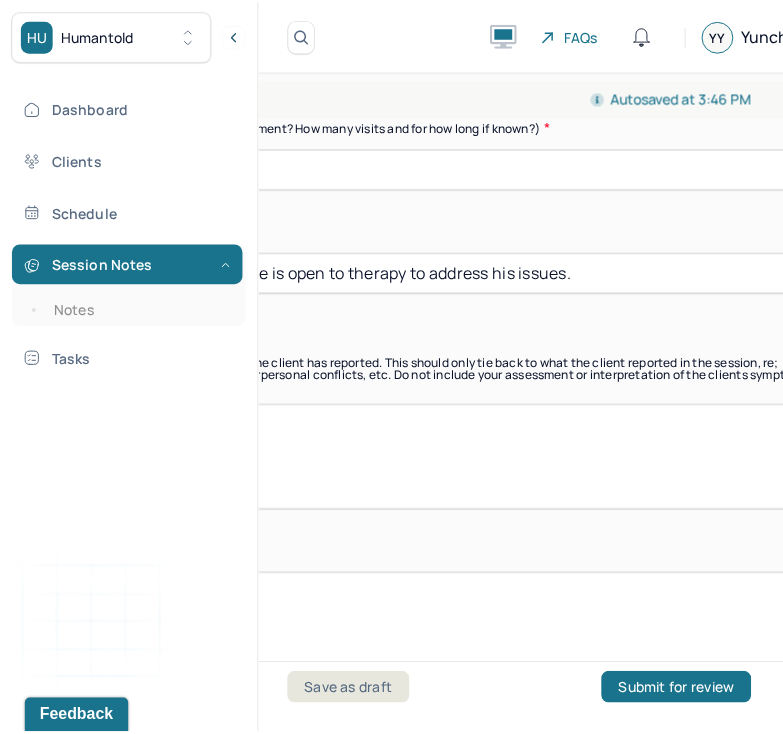 scroll, scrollTop: 5668, scrollLeft: 0, axis: vertical 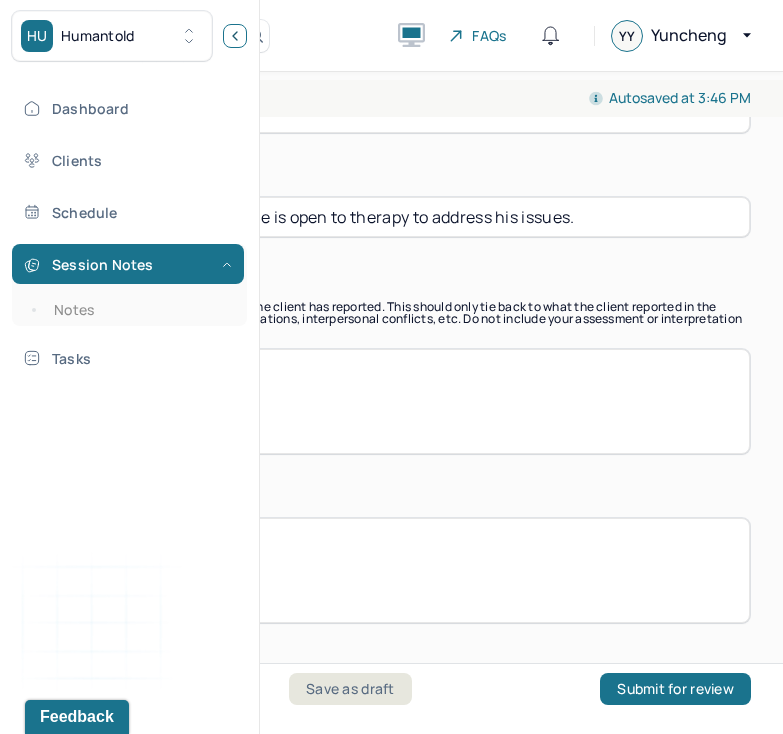 click 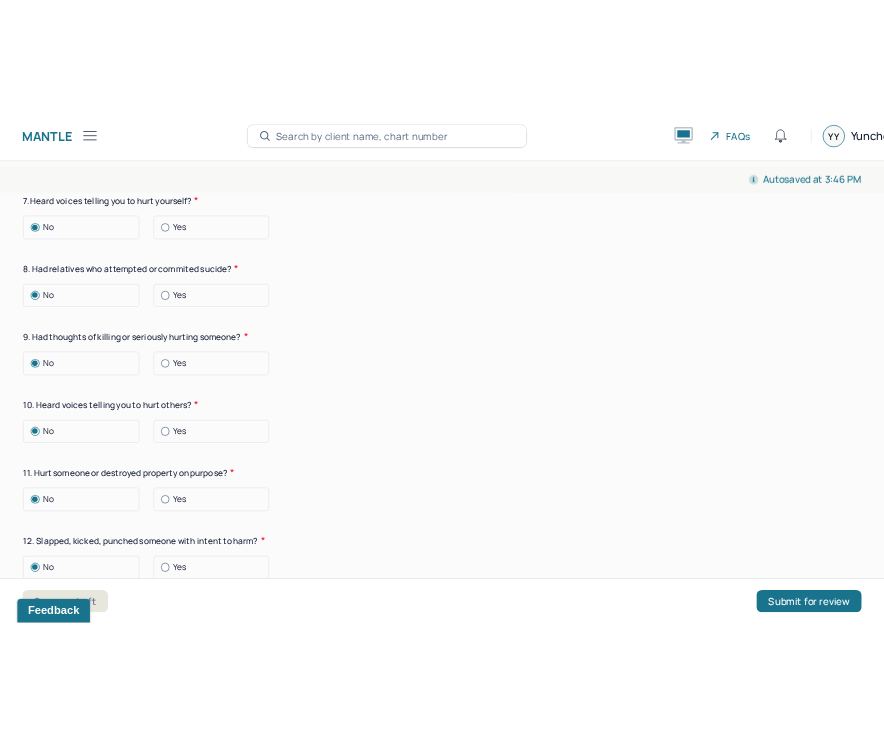 scroll, scrollTop: 2902, scrollLeft: 0, axis: vertical 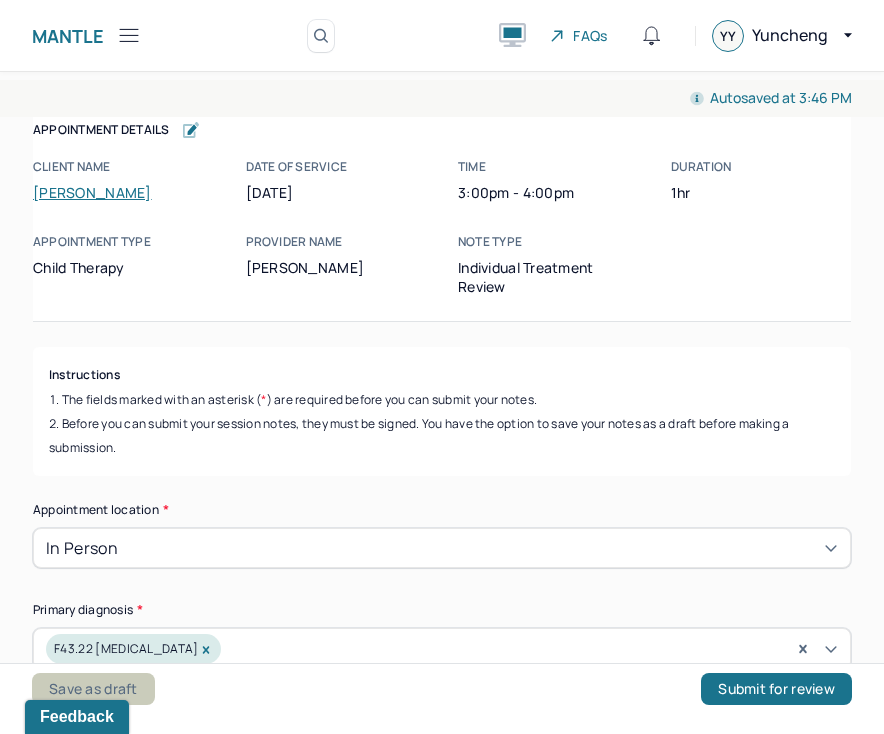 click on "Save as draft" at bounding box center [93, 689] 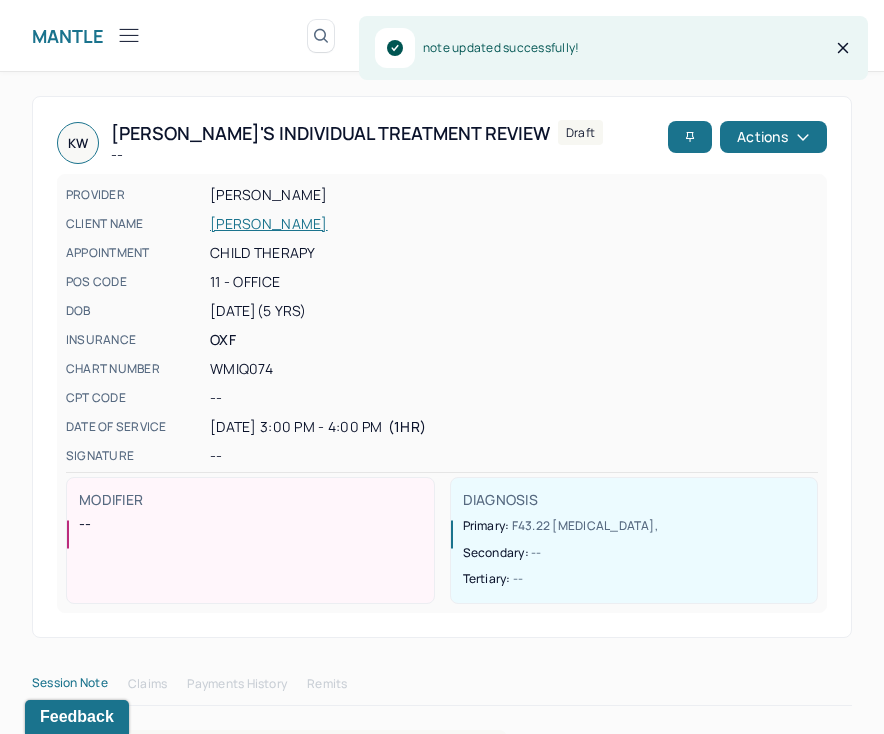 click 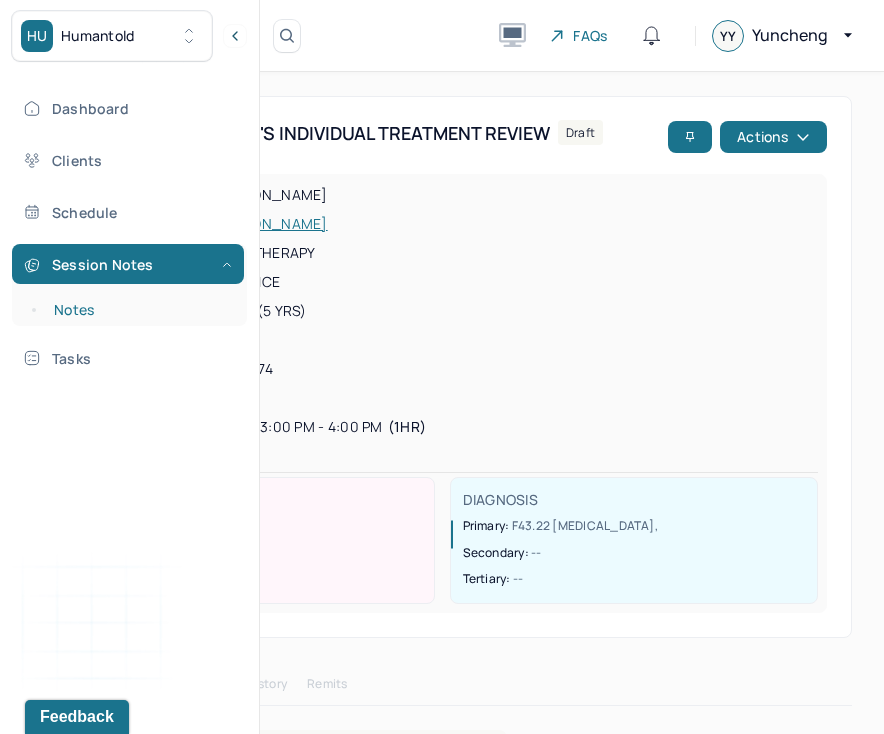 click on "Notes" at bounding box center [139, 310] 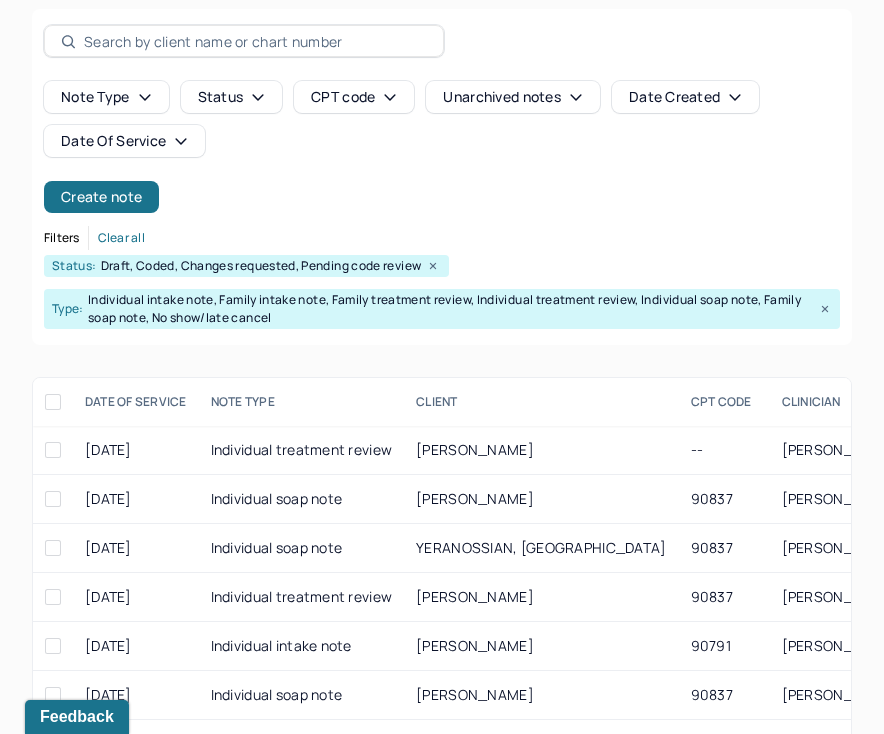 scroll, scrollTop: 89, scrollLeft: 0, axis: vertical 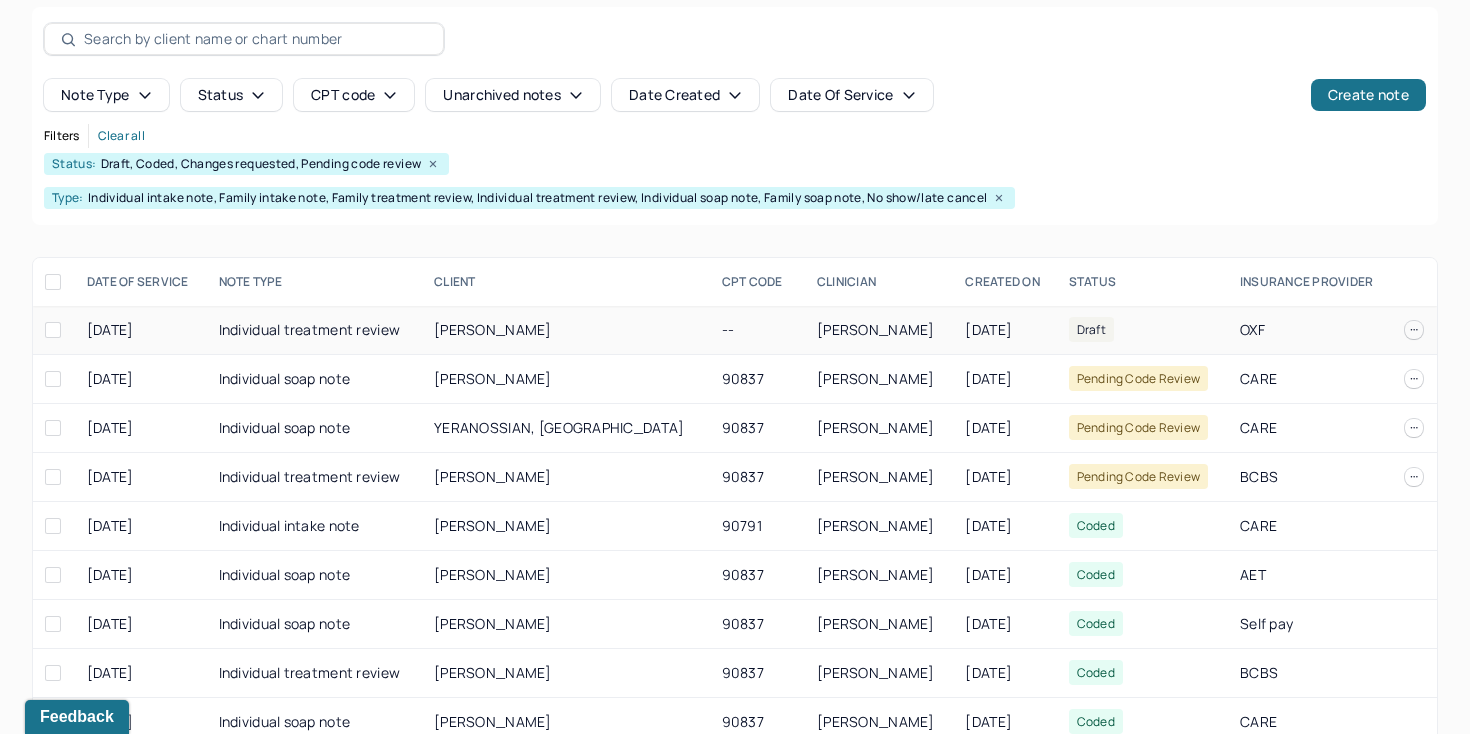 click at bounding box center (1414, 330) 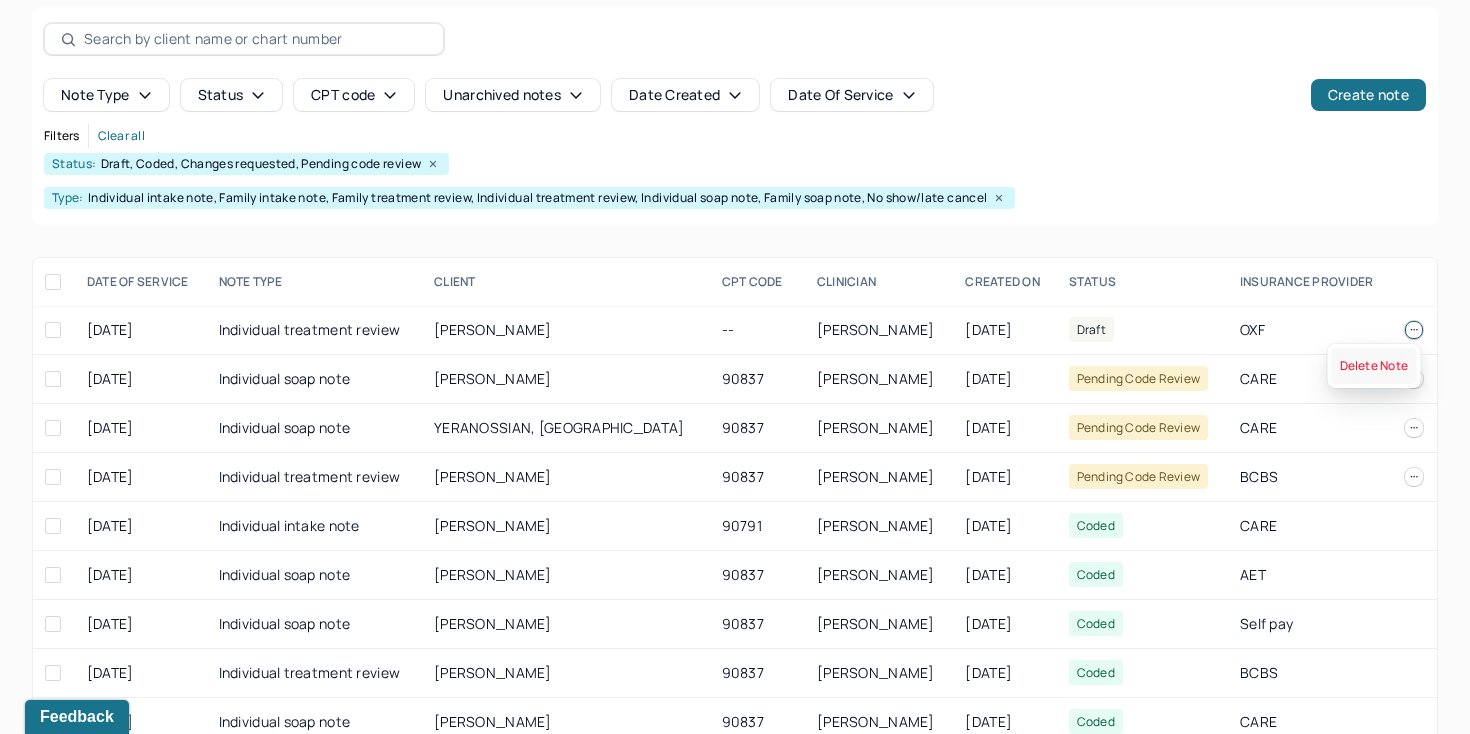 click on "Delete Note" at bounding box center (1374, 366) 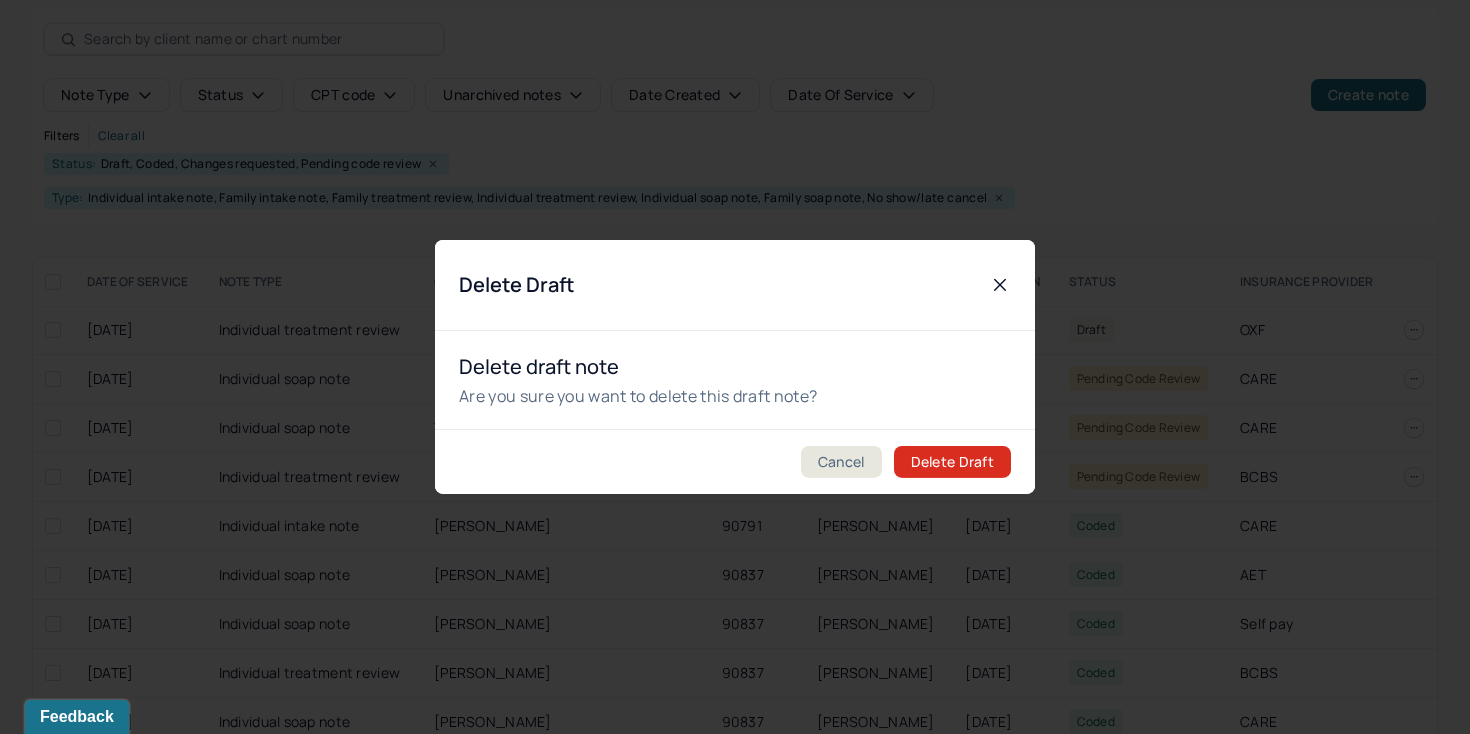 click on "Delete Draft" at bounding box center (952, 462) 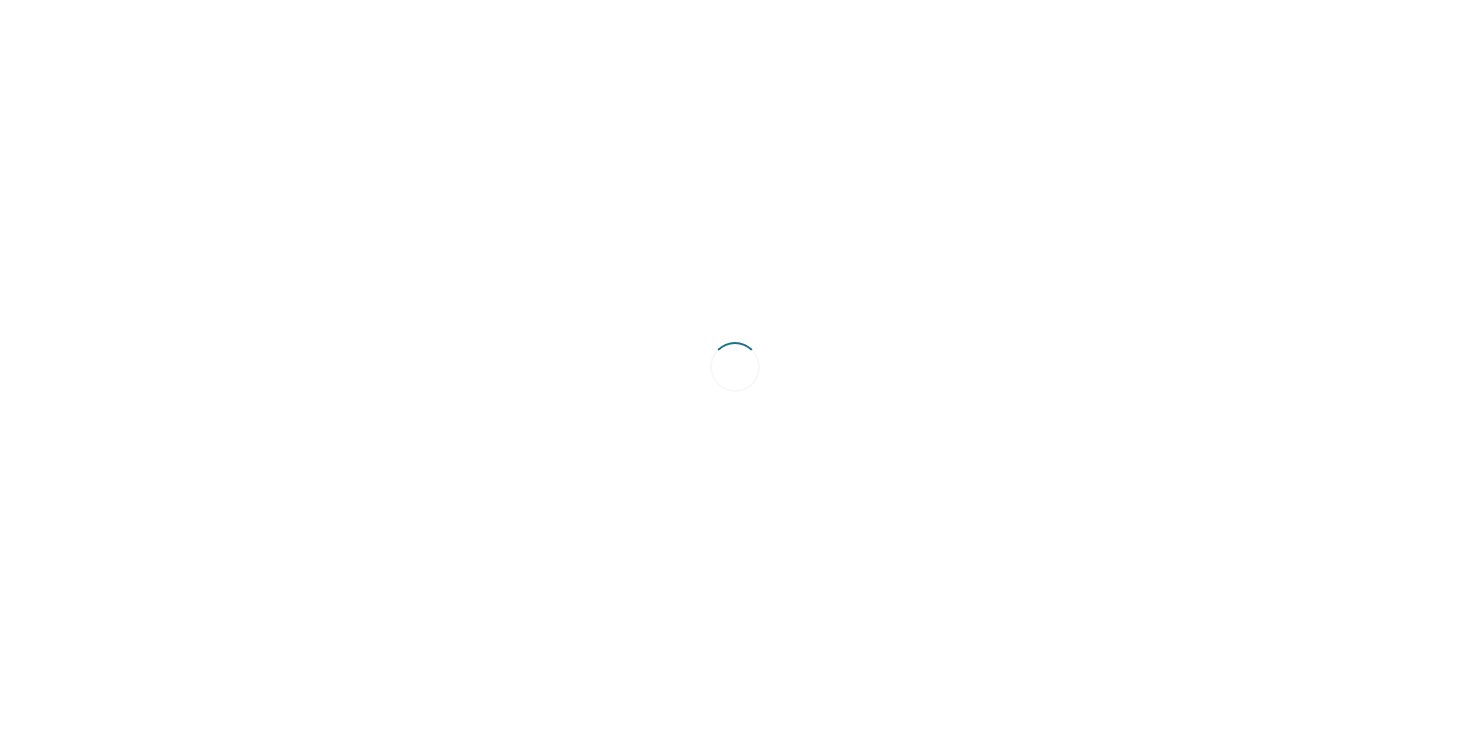 scroll, scrollTop: 0, scrollLeft: 0, axis: both 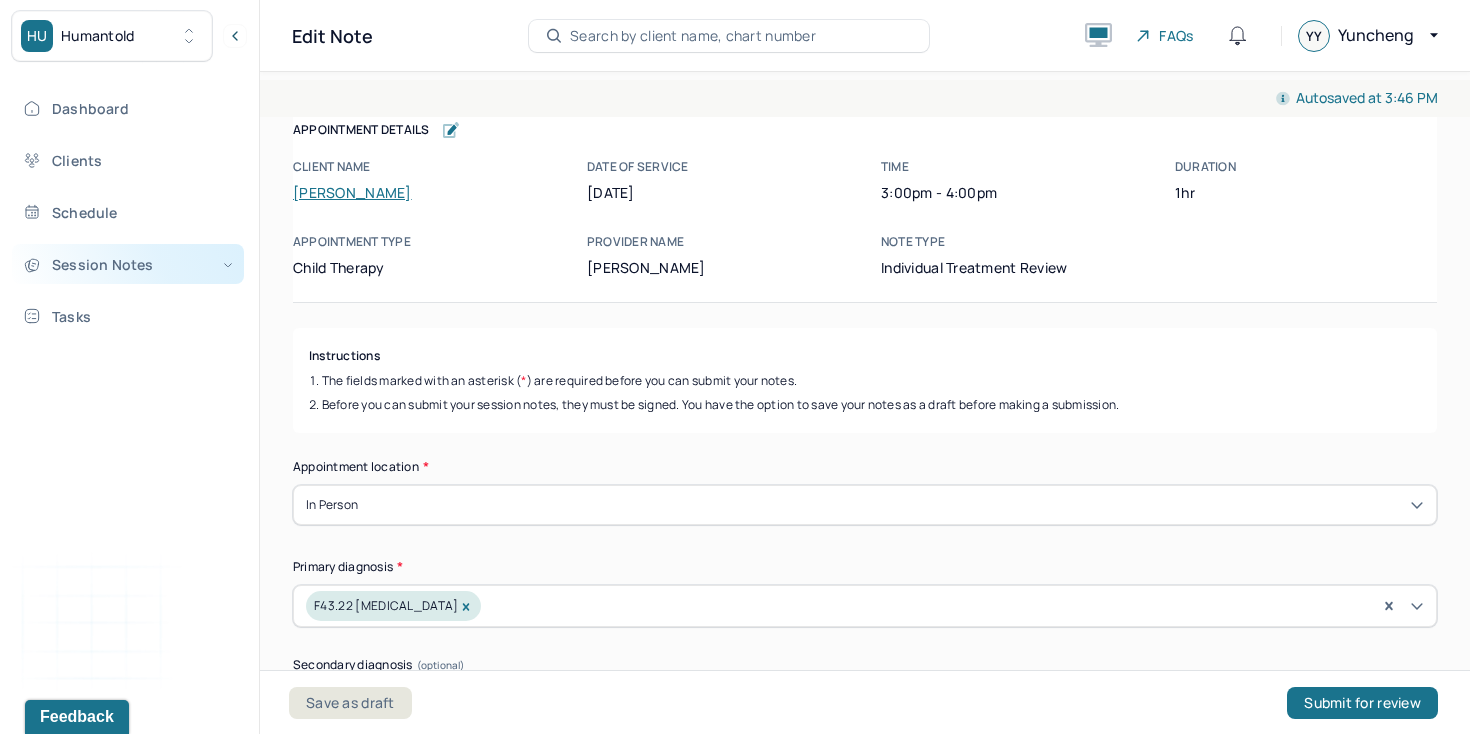 click on "Session Notes" at bounding box center [128, 264] 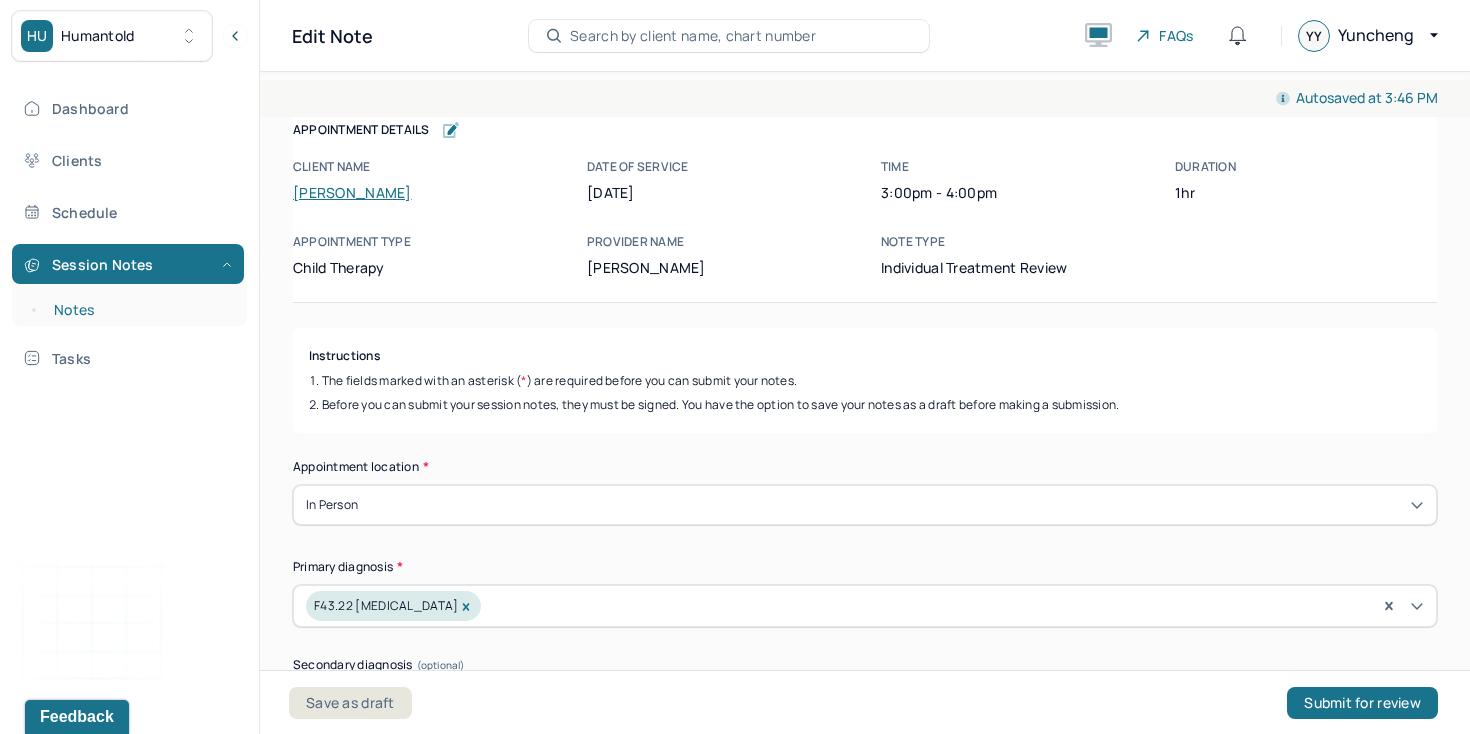 click on "Notes" at bounding box center (139, 310) 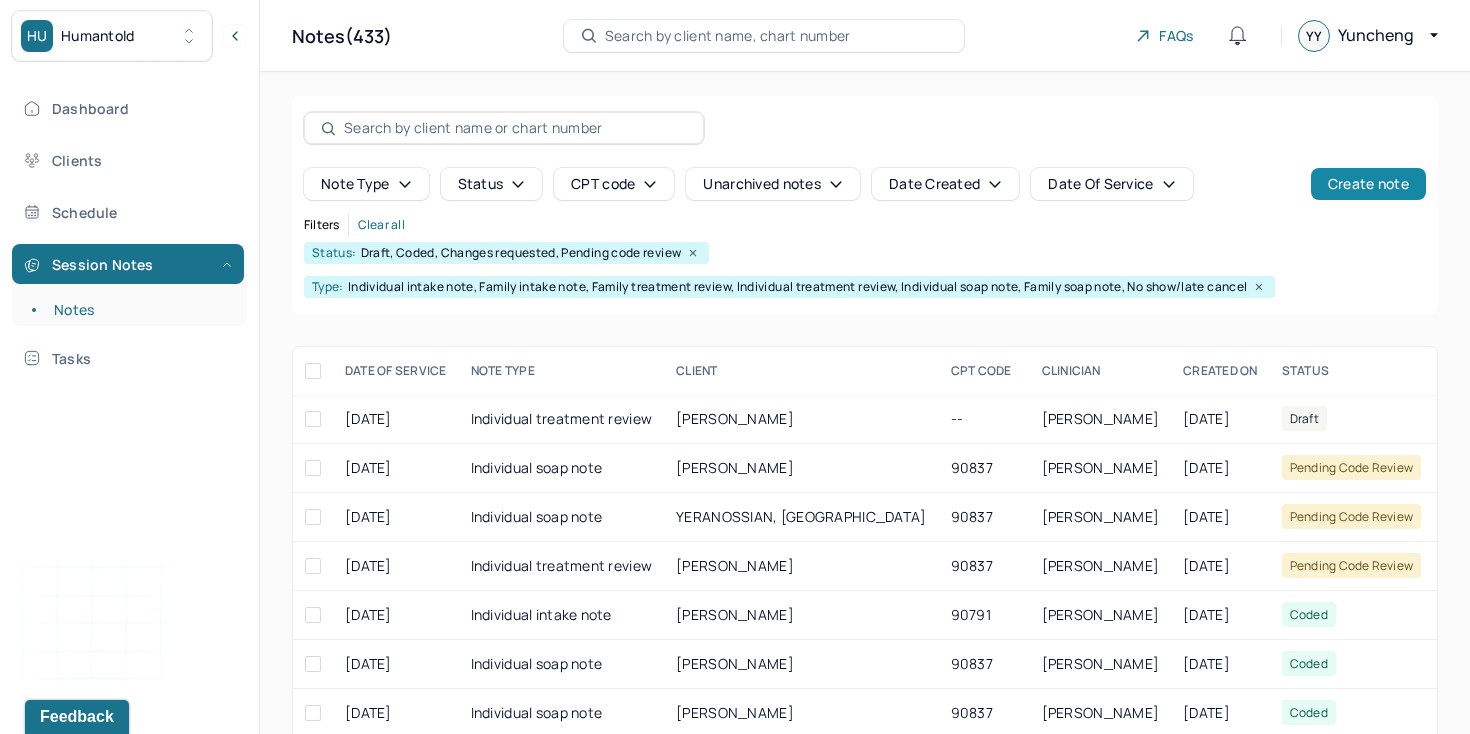 click on "Create note" at bounding box center [1368, 184] 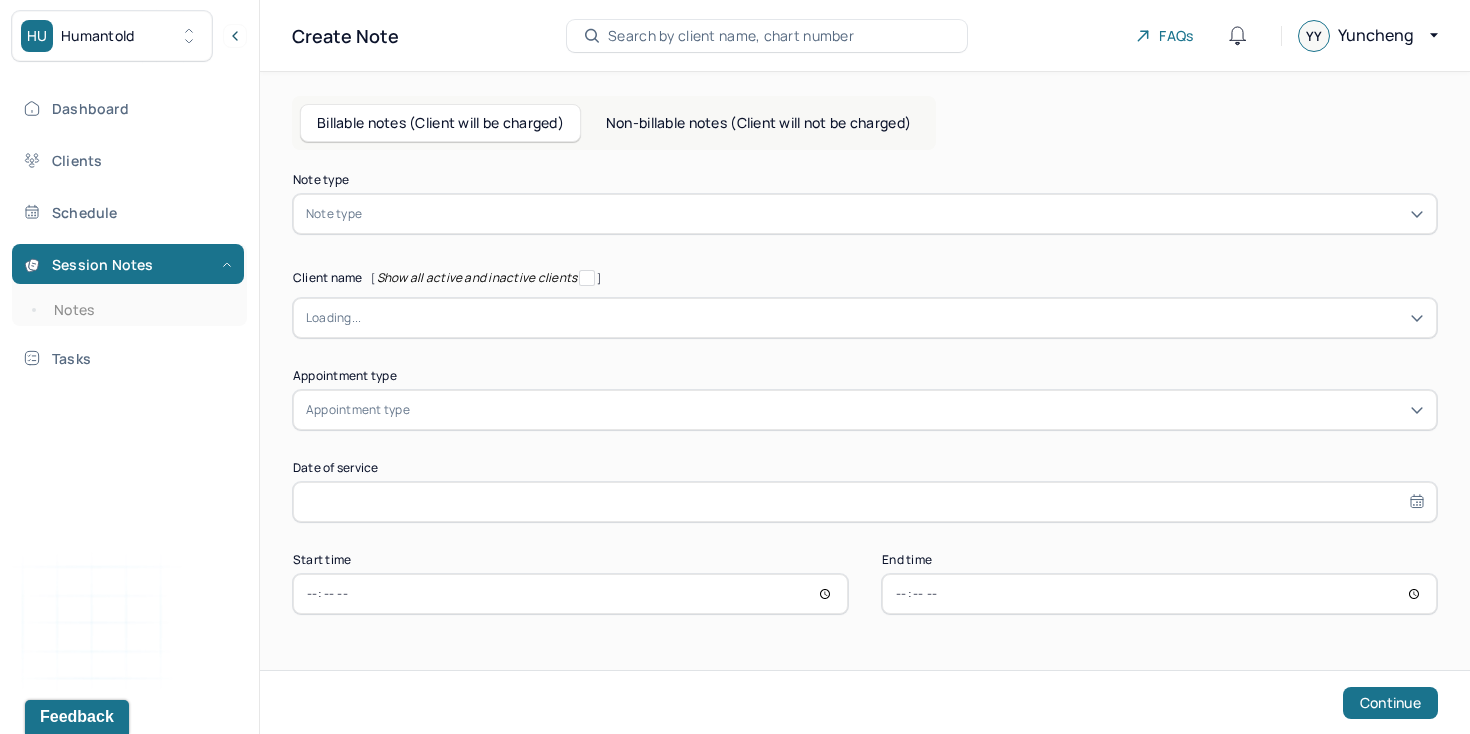 click at bounding box center [895, 214] 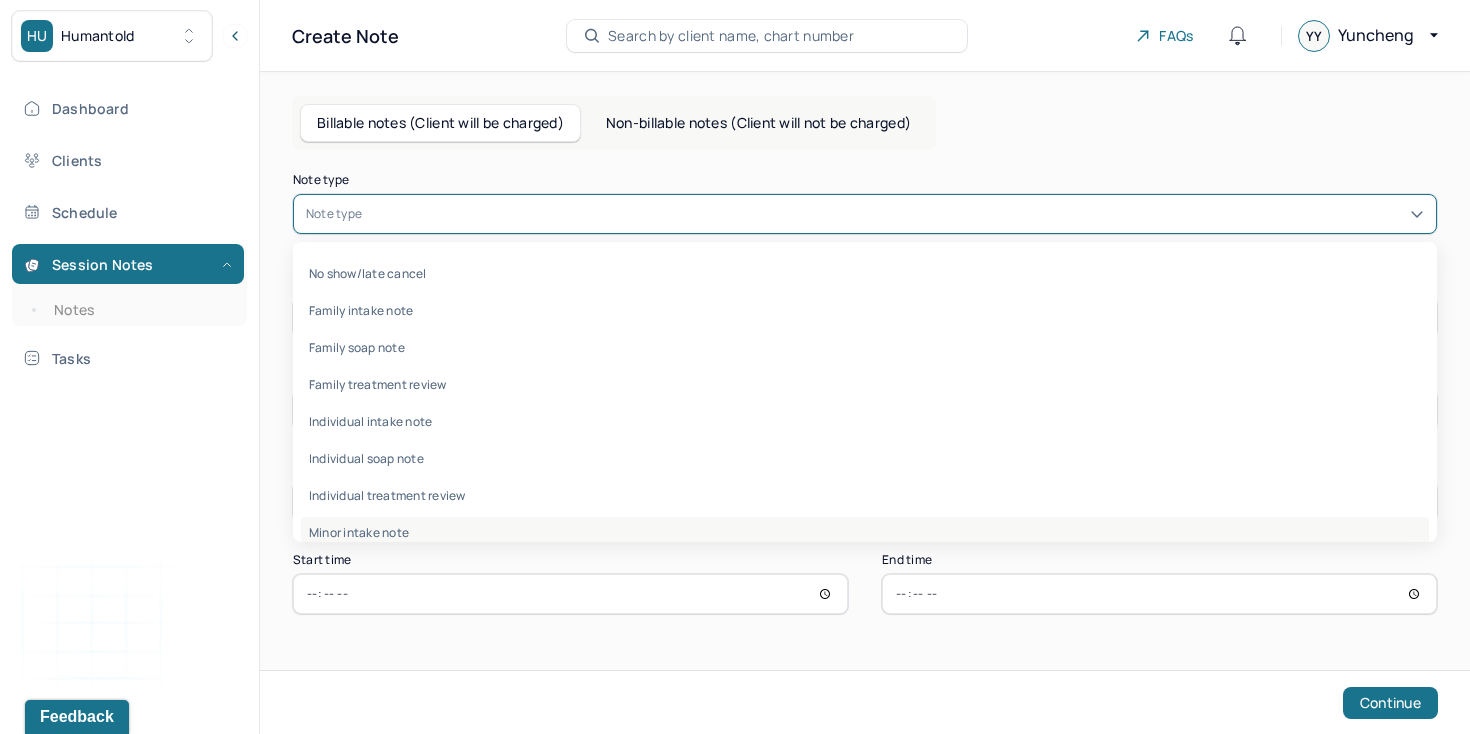 click on "Minor intake note" at bounding box center (865, 532) 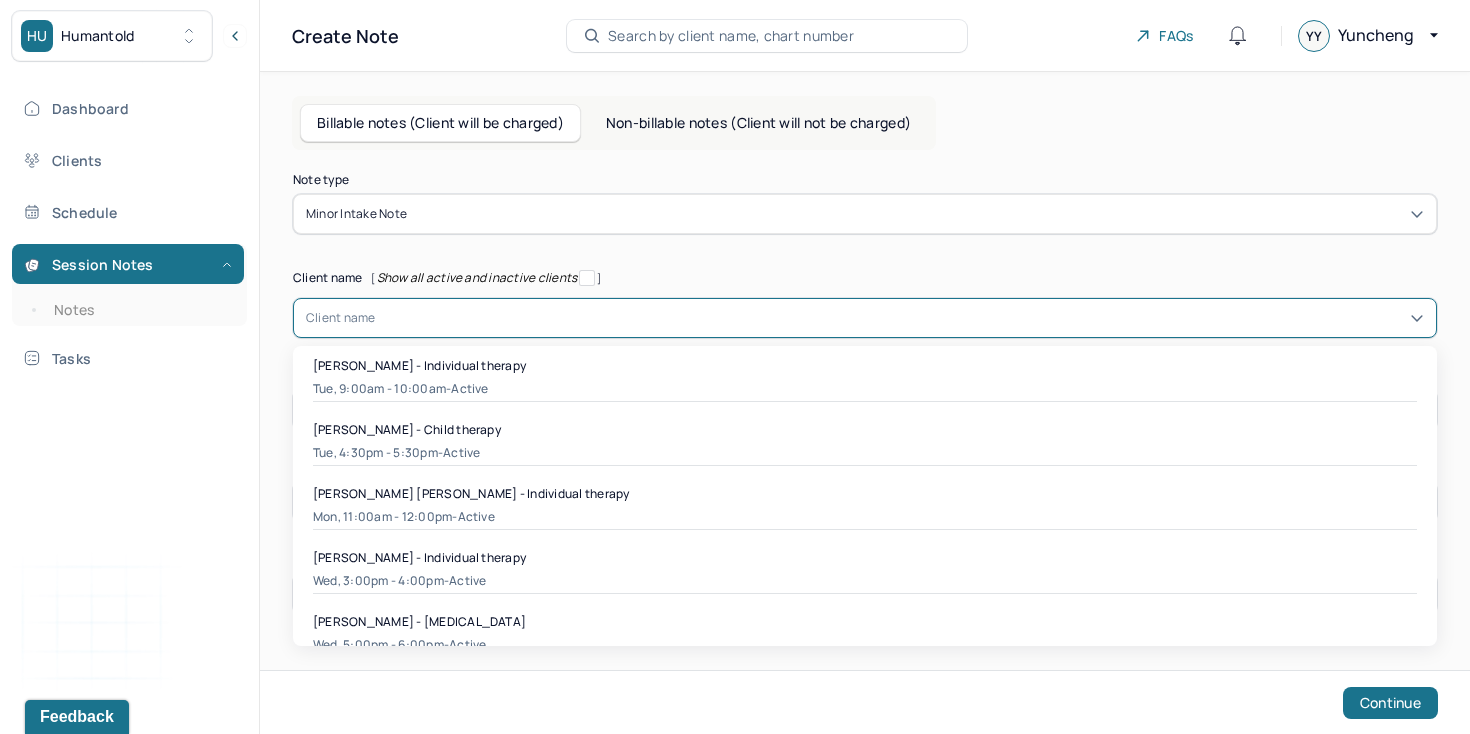 click at bounding box center (379, 318) 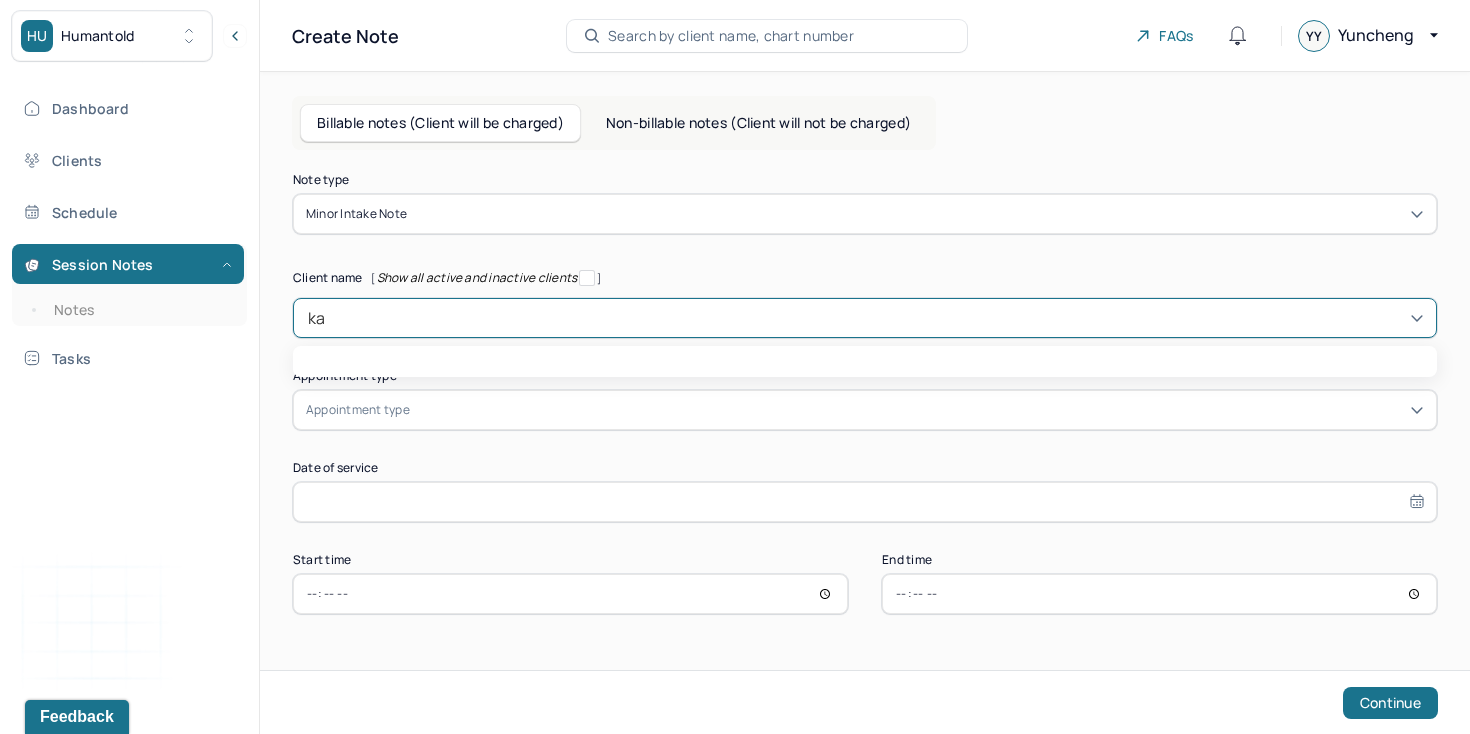 type on "kai" 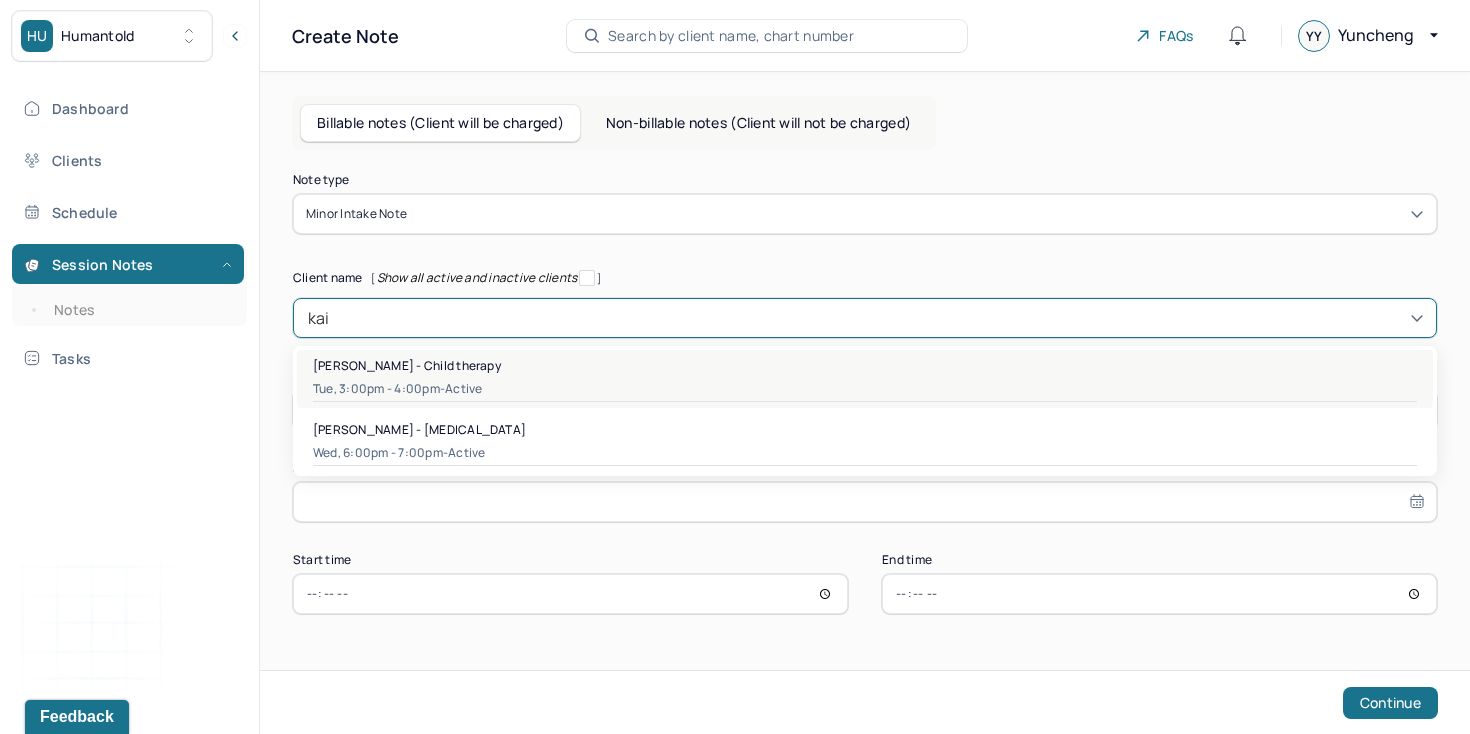 click on "Tue, 3:00pm - 4:00pm  -  active" at bounding box center [865, 389] 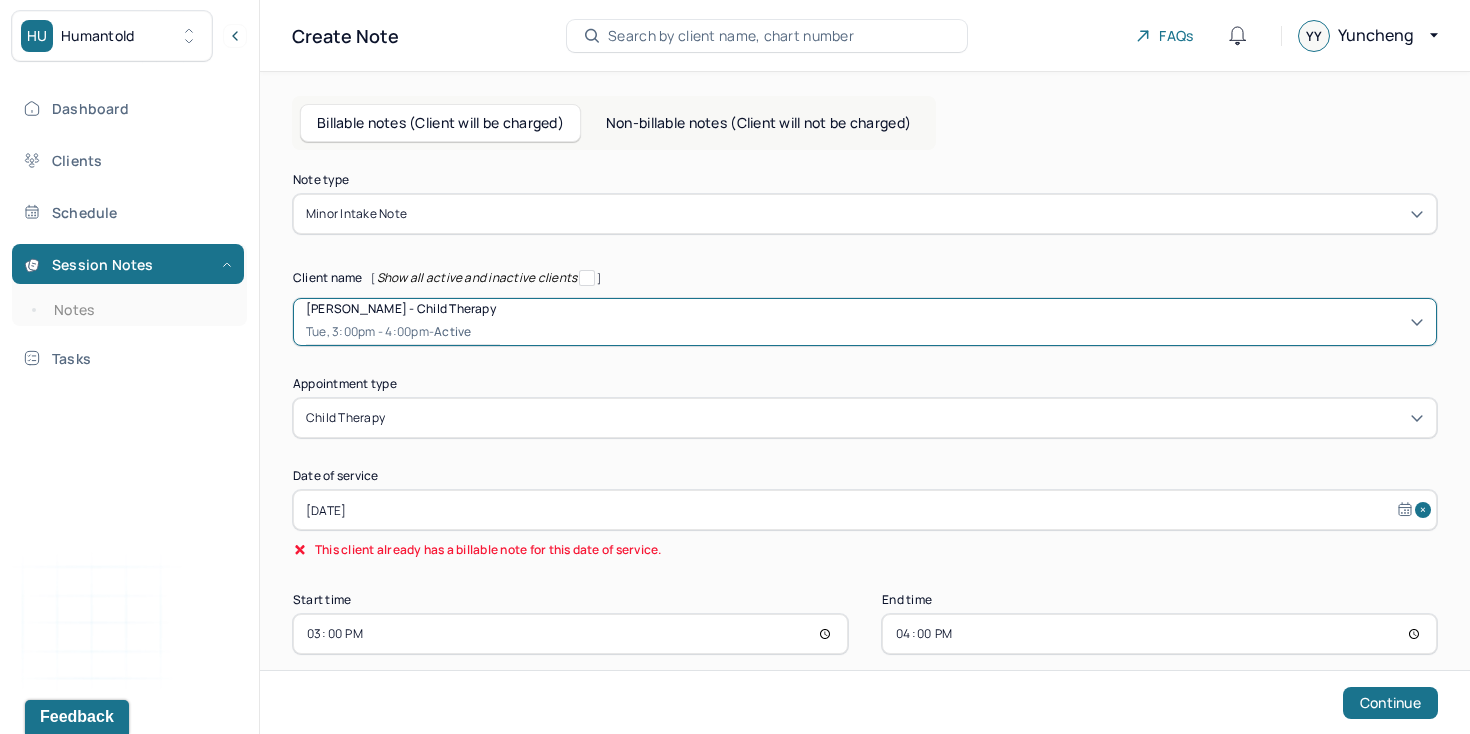 click on "[DATE]" at bounding box center [865, 510] 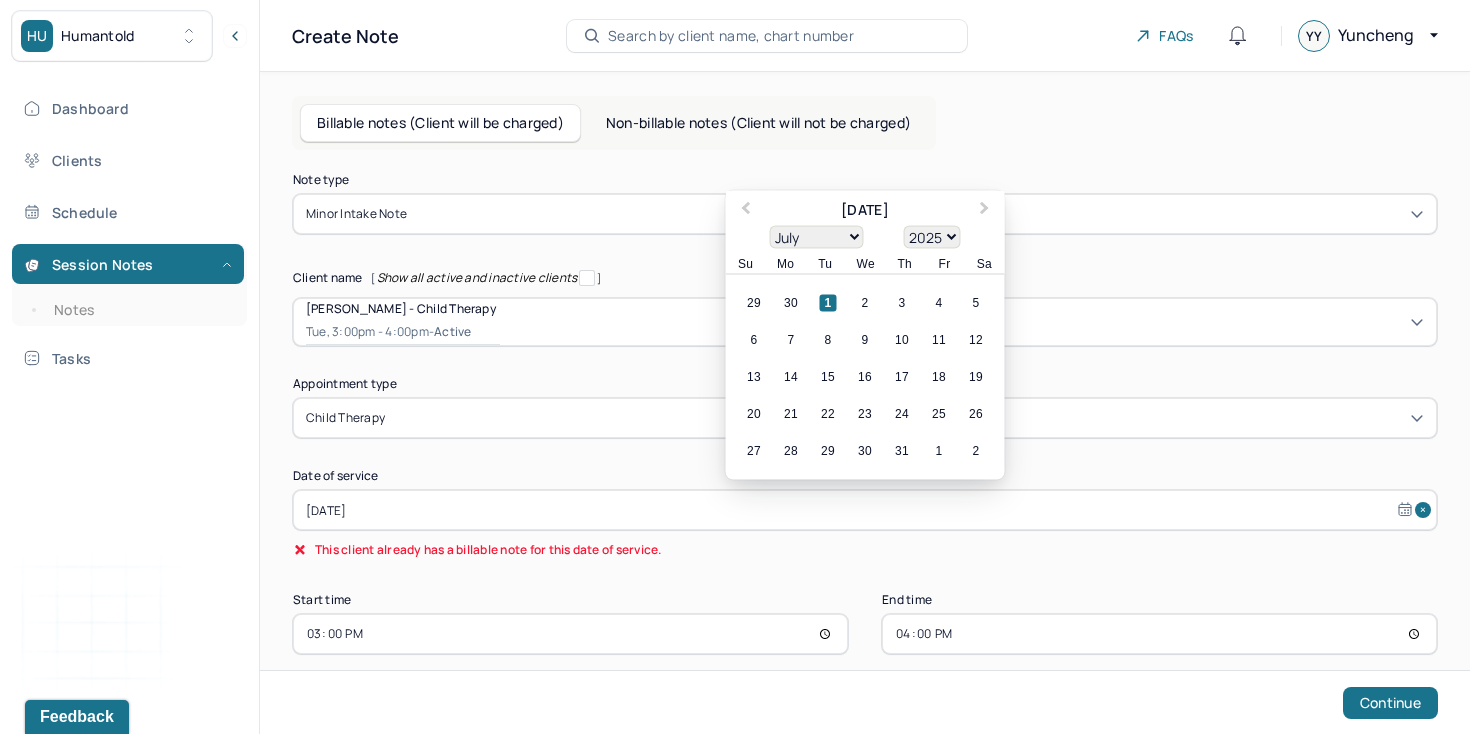 click on "1" at bounding box center (828, 303) 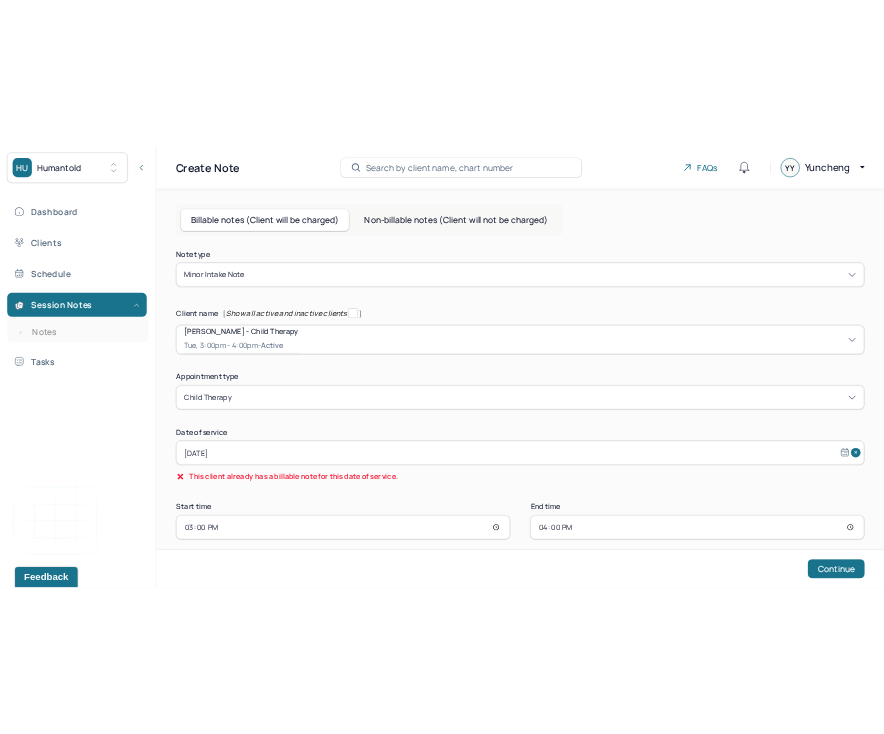 scroll, scrollTop: 25, scrollLeft: 0, axis: vertical 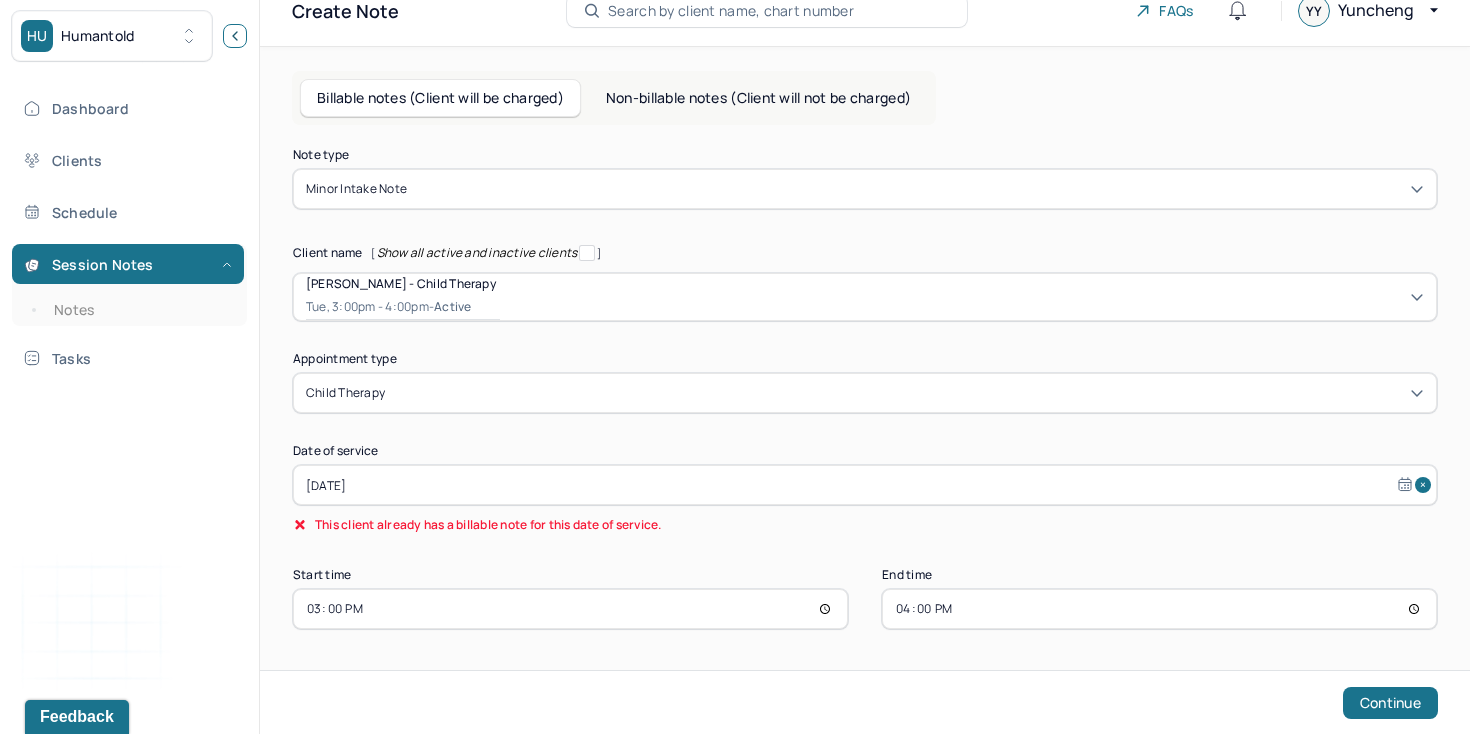 click 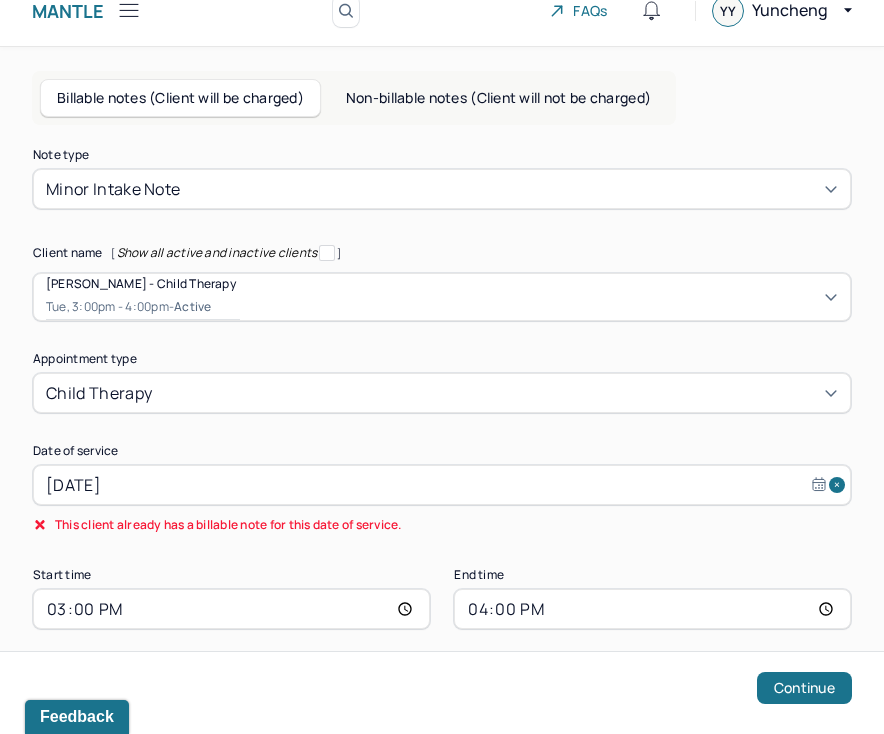 scroll, scrollTop: 75, scrollLeft: 0, axis: vertical 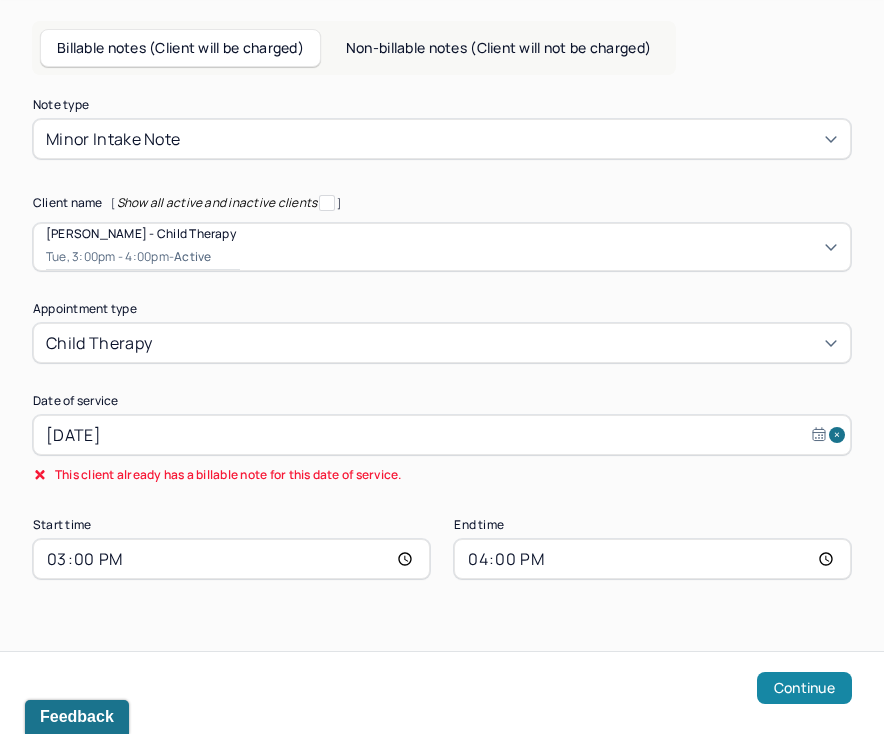 click on "Continue" at bounding box center [804, 688] 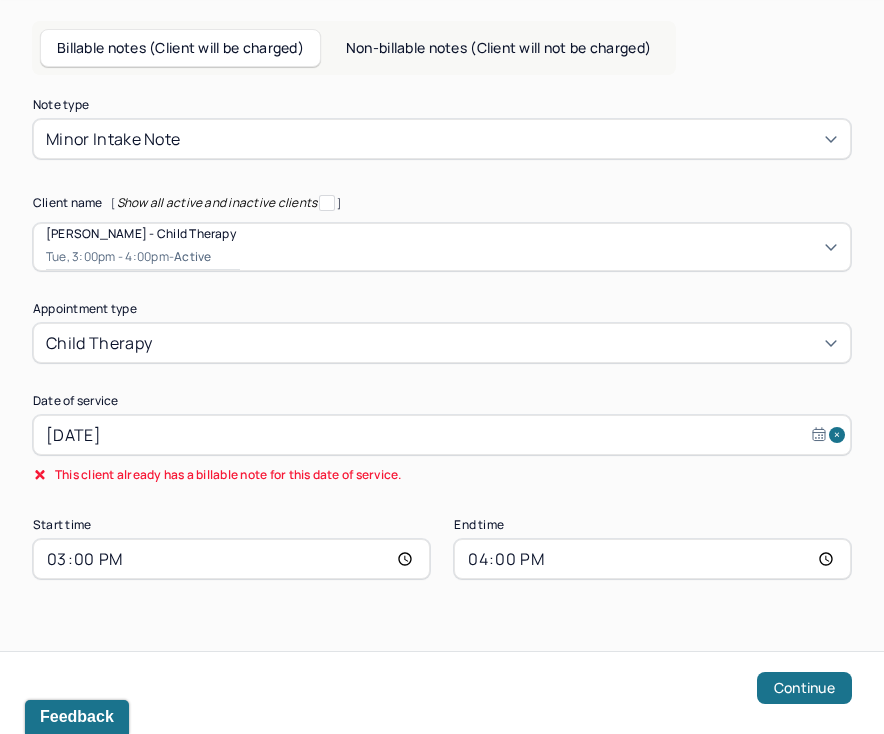 scroll, scrollTop: 43, scrollLeft: 0, axis: vertical 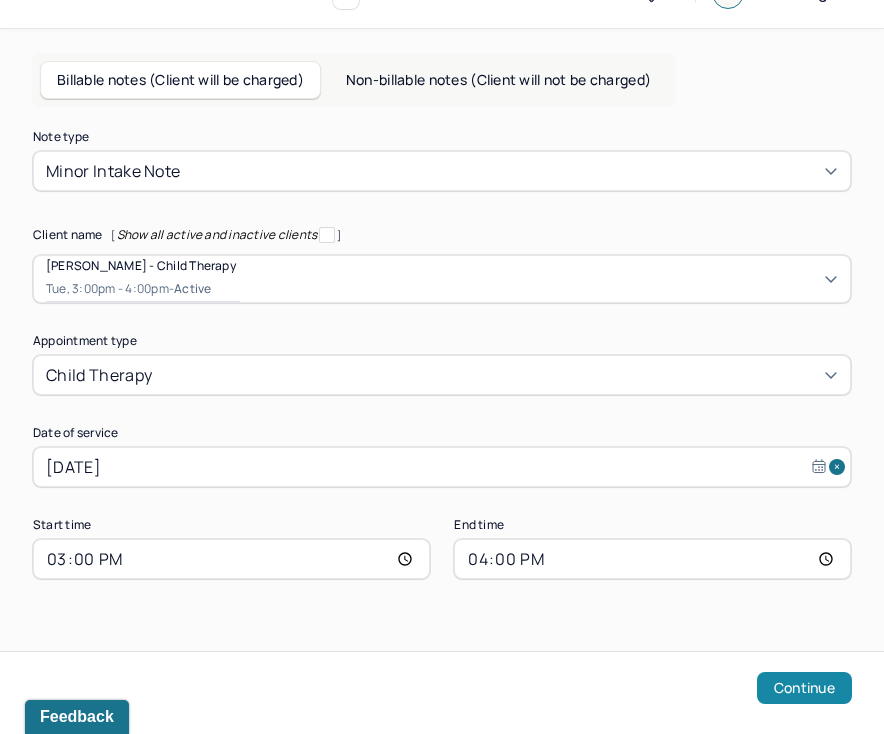 click on "Continue" at bounding box center [804, 688] 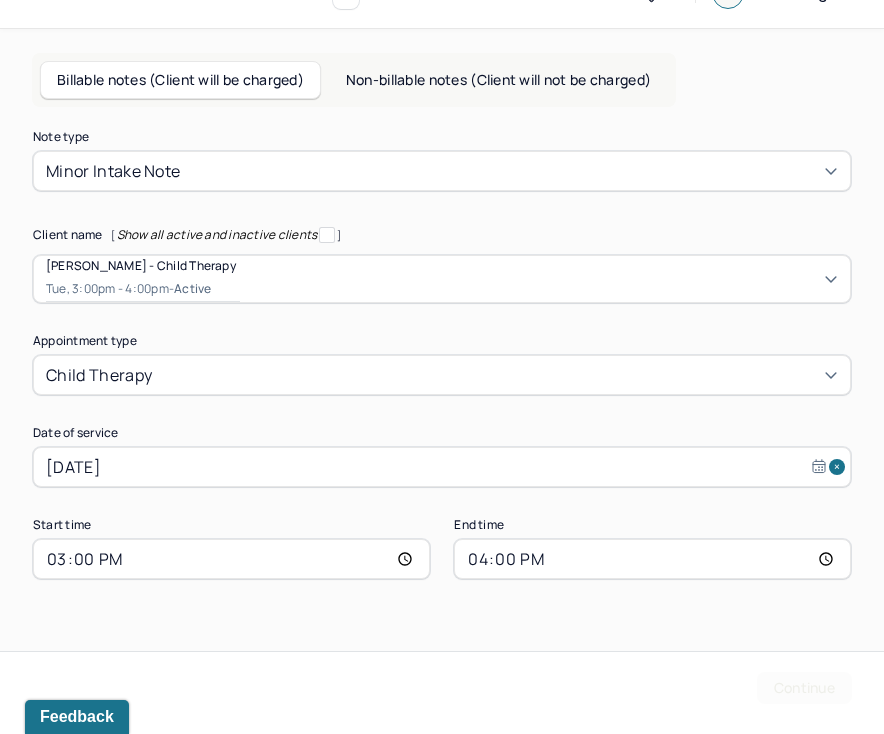 scroll, scrollTop: 0, scrollLeft: 0, axis: both 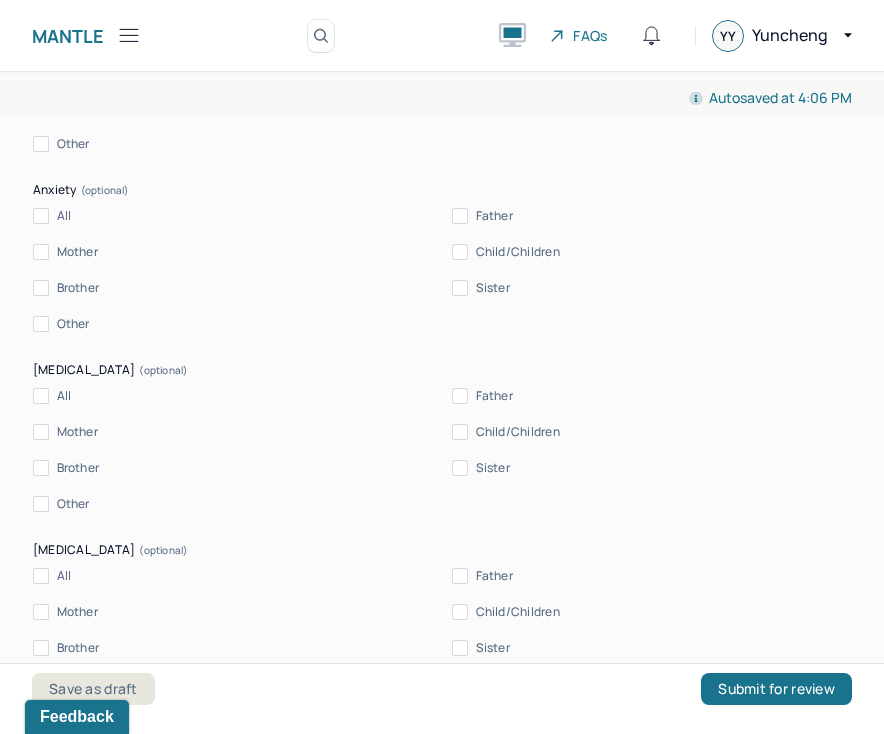 click on "Mother" at bounding box center [77, 252] 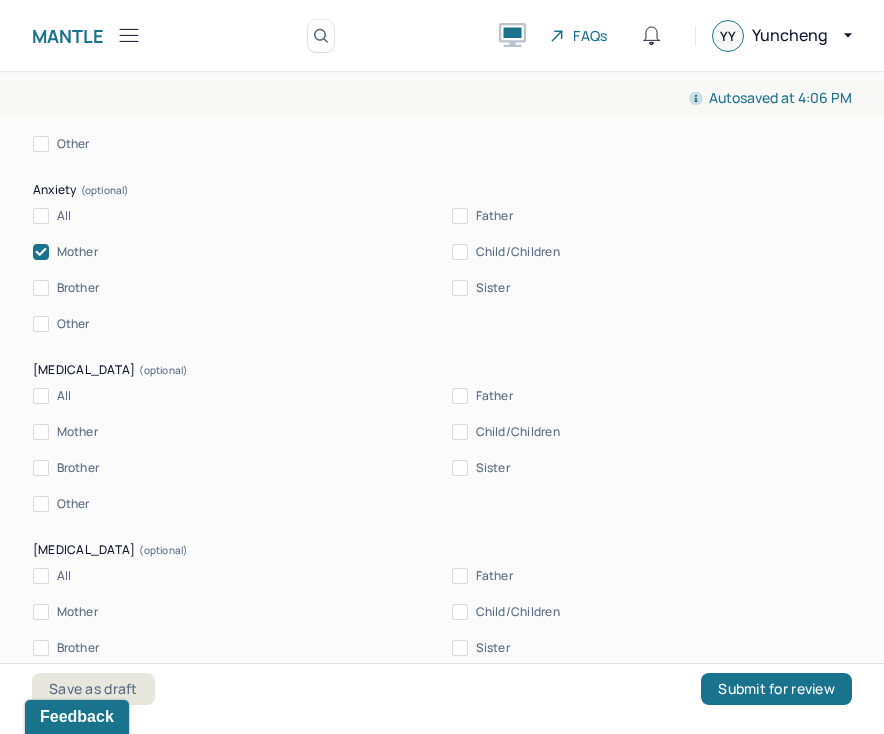 click on "Father" at bounding box center (494, 216) 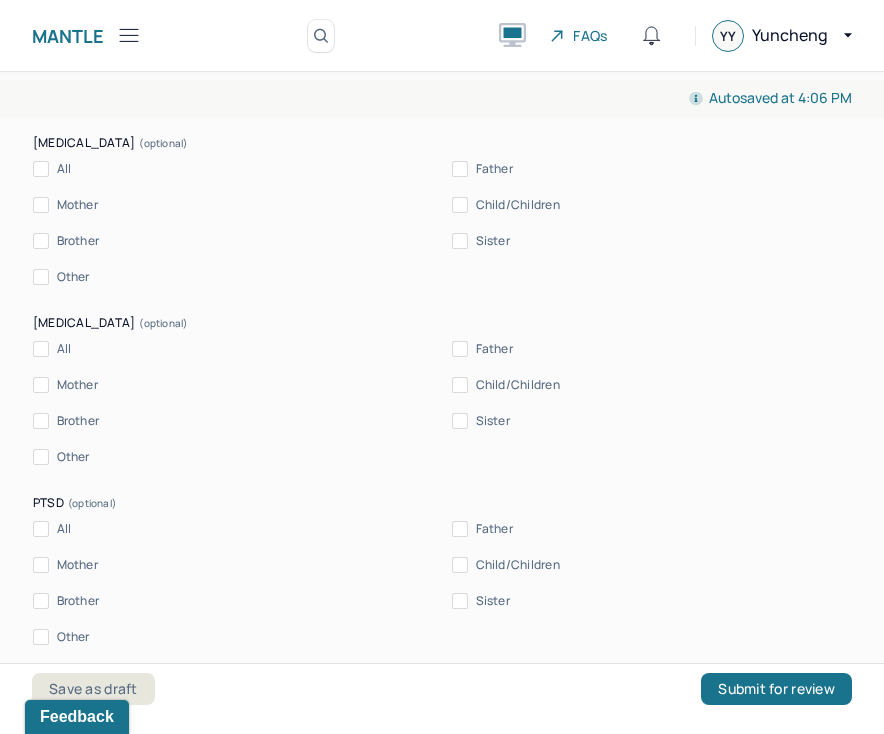 scroll, scrollTop: 4985, scrollLeft: 0, axis: vertical 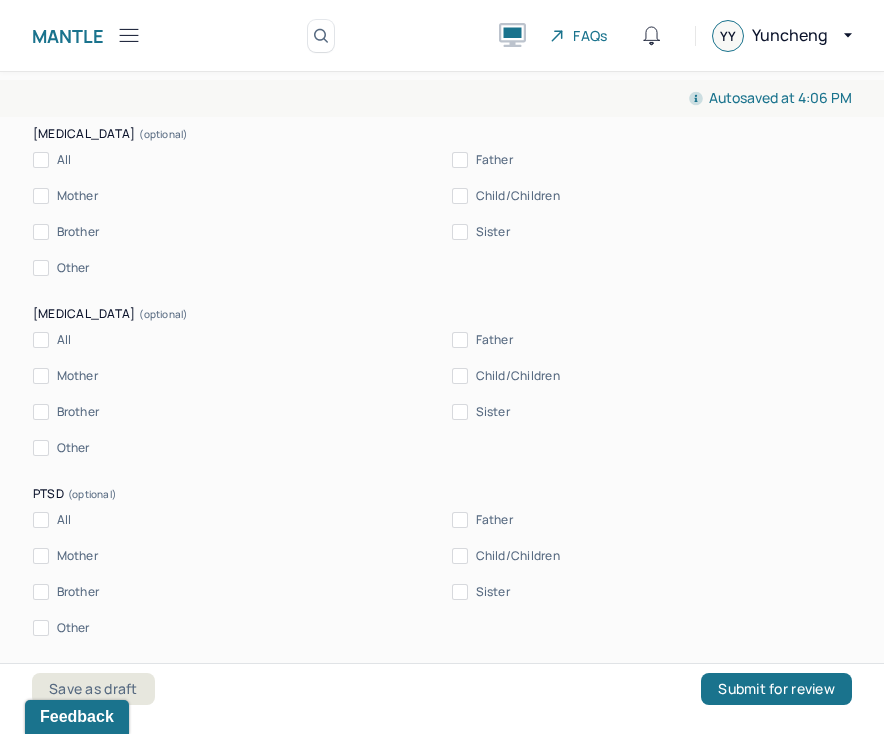 click on "Mother" at bounding box center (77, 376) 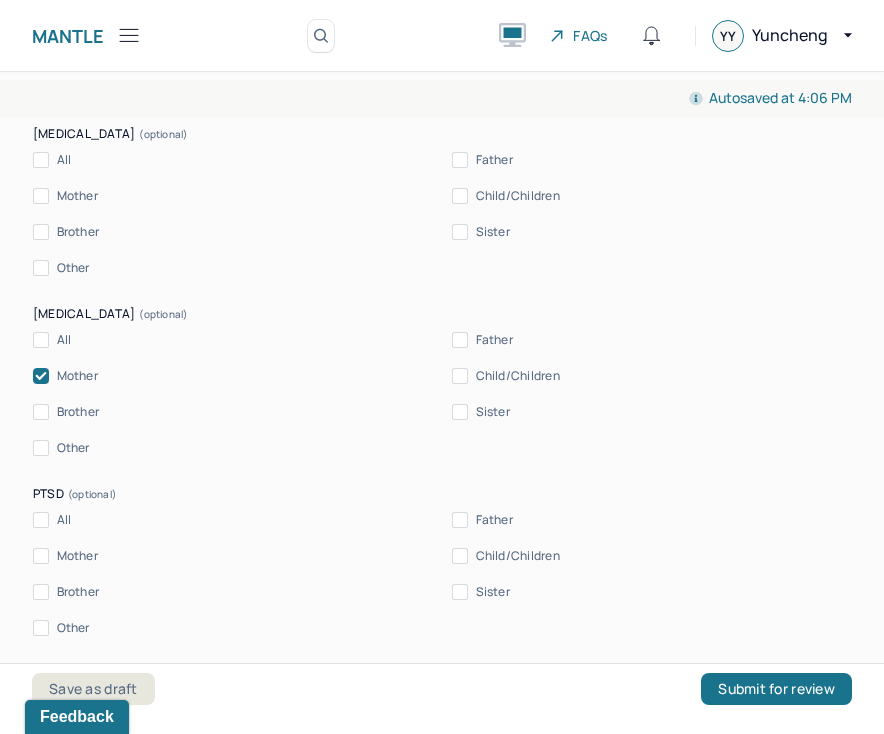 click on "Father" at bounding box center [494, 340] 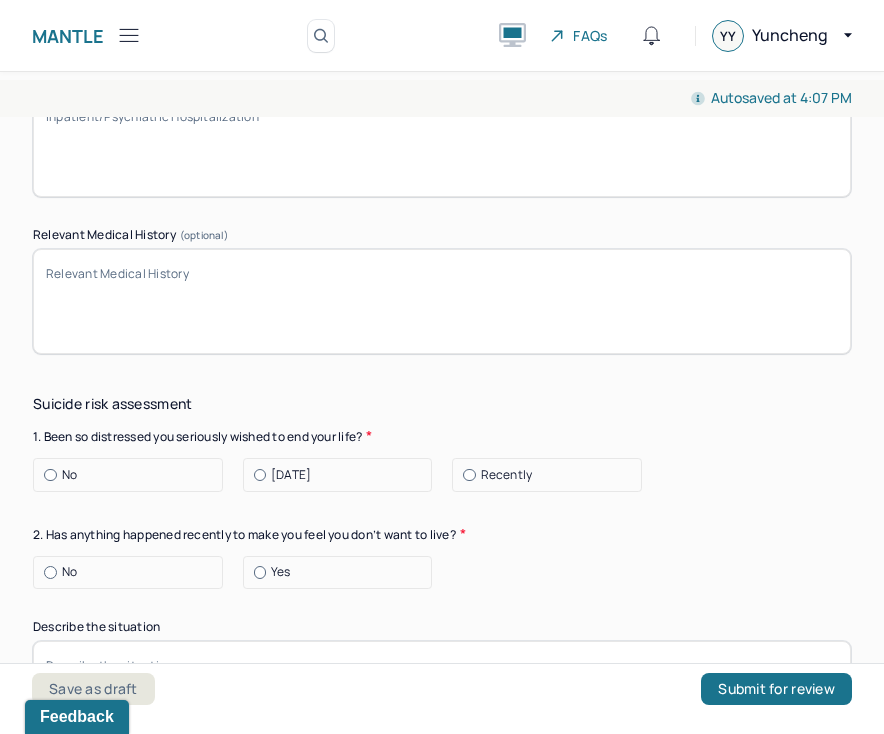 scroll, scrollTop: 6391, scrollLeft: 0, axis: vertical 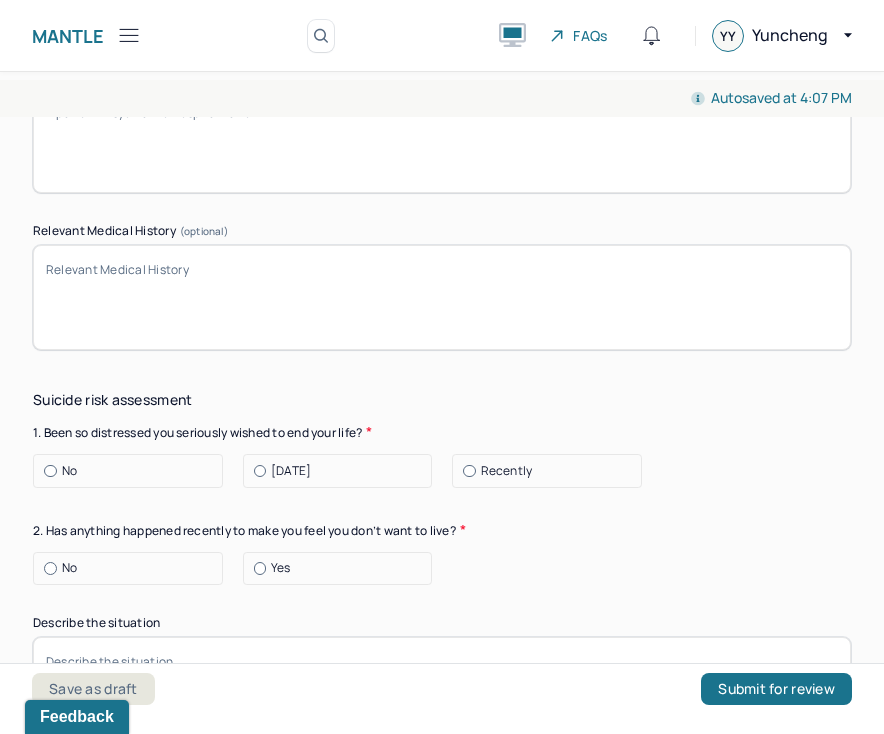 click on "No" at bounding box center [128, 471] 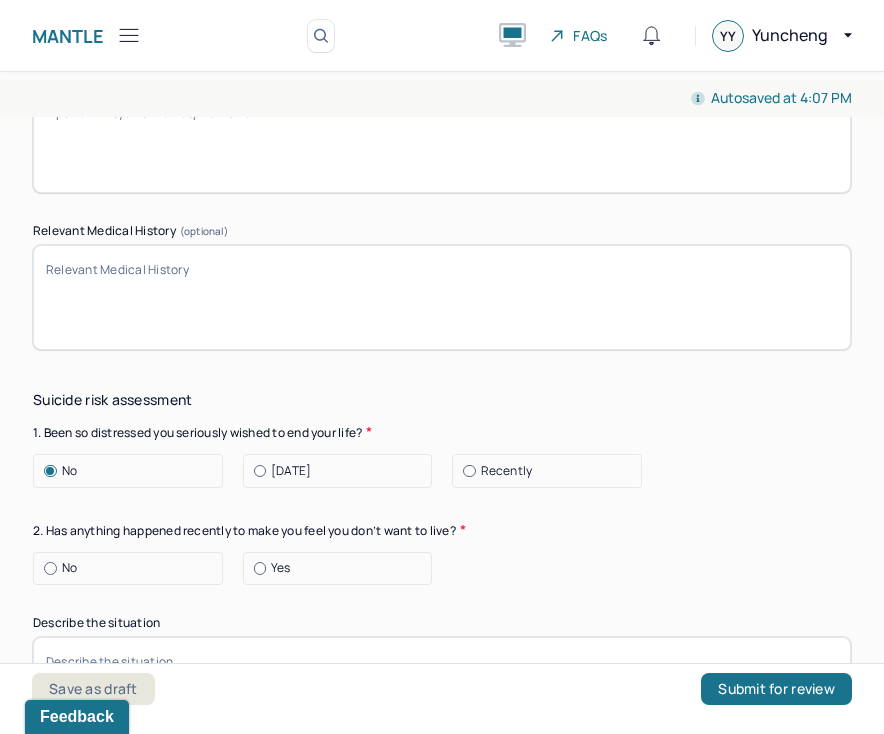 click on "No" at bounding box center [133, 568] 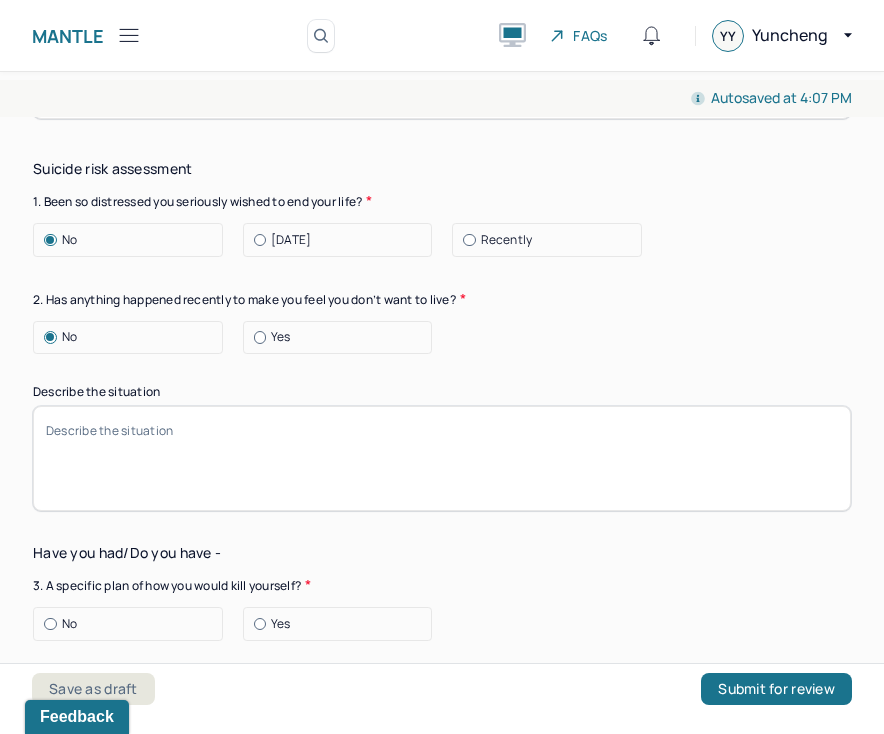 scroll, scrollTop: 6623, scrollLeft: 0, axis: vertical 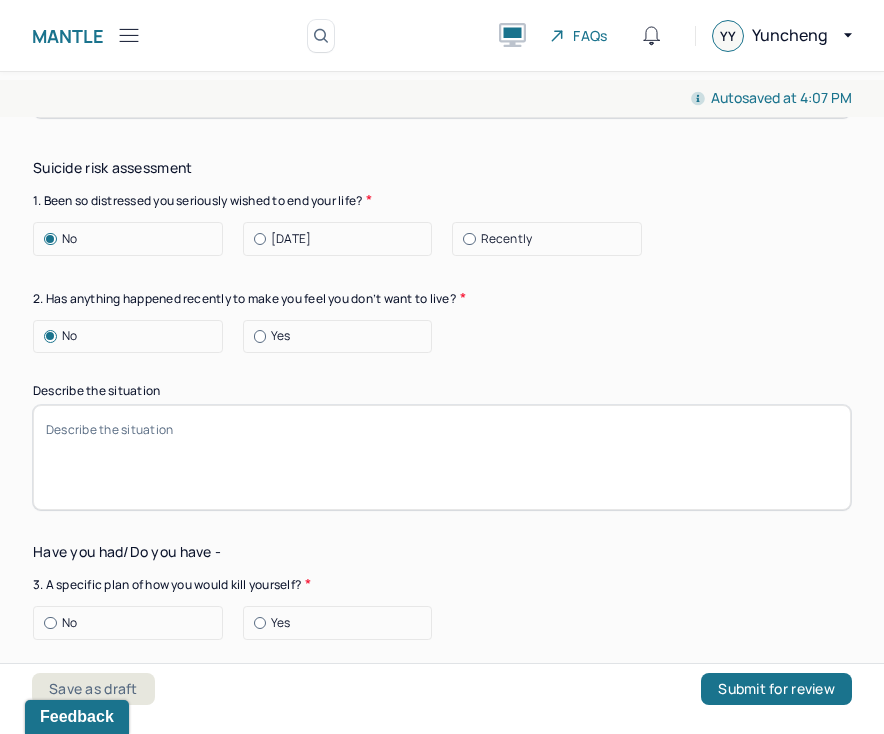 click on "No" at bounding box center [128, 623] 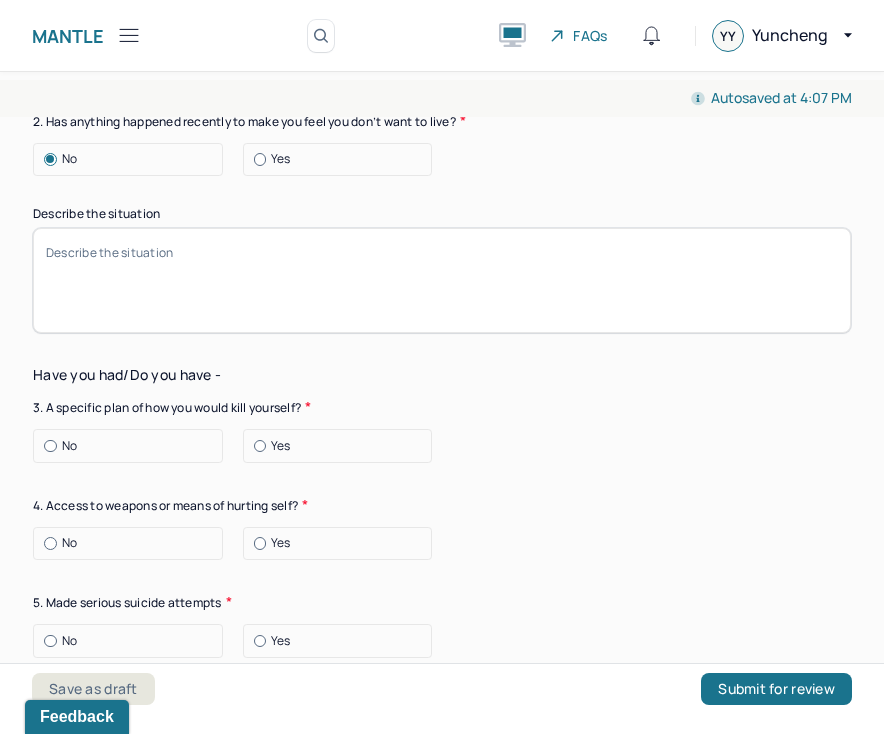 scroll, scrollTop: 6808, scrollLeft: 0, axis: vertical 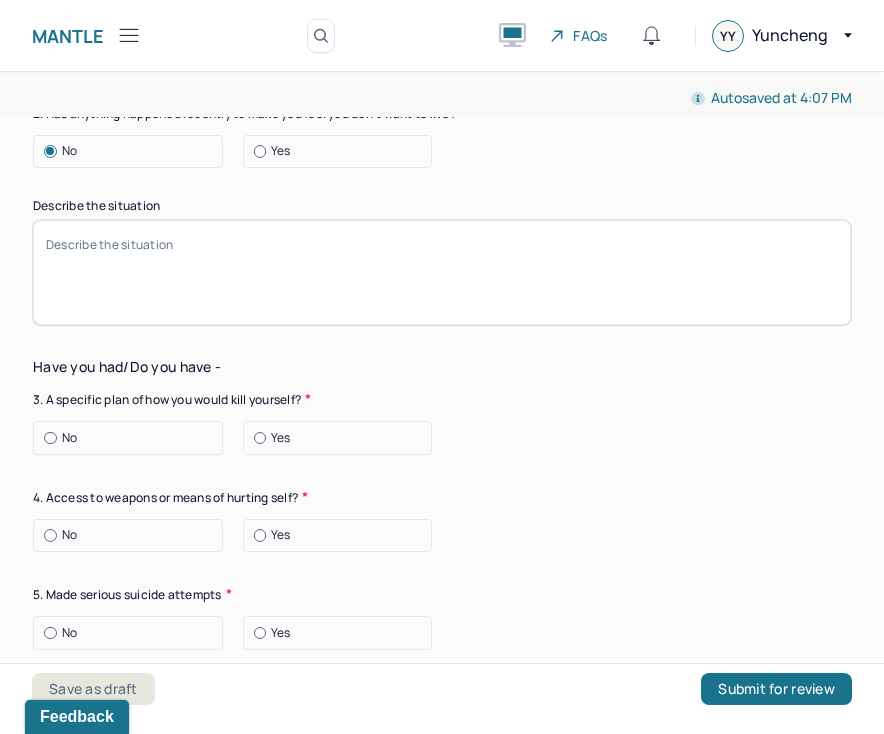 click at bounding box center (50, 438) 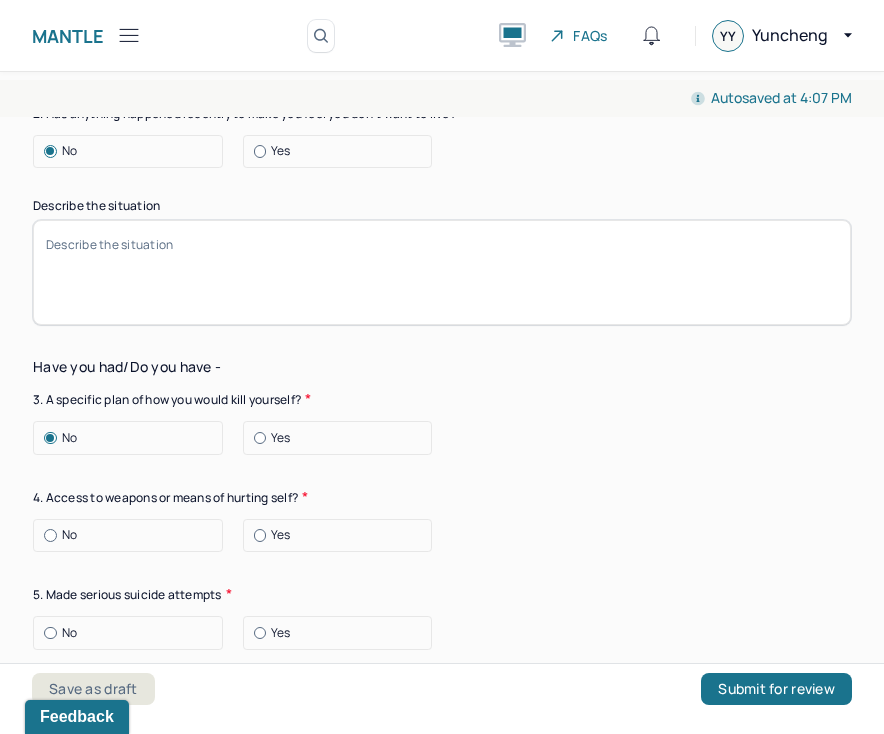 click at bounding box center [50, 535] 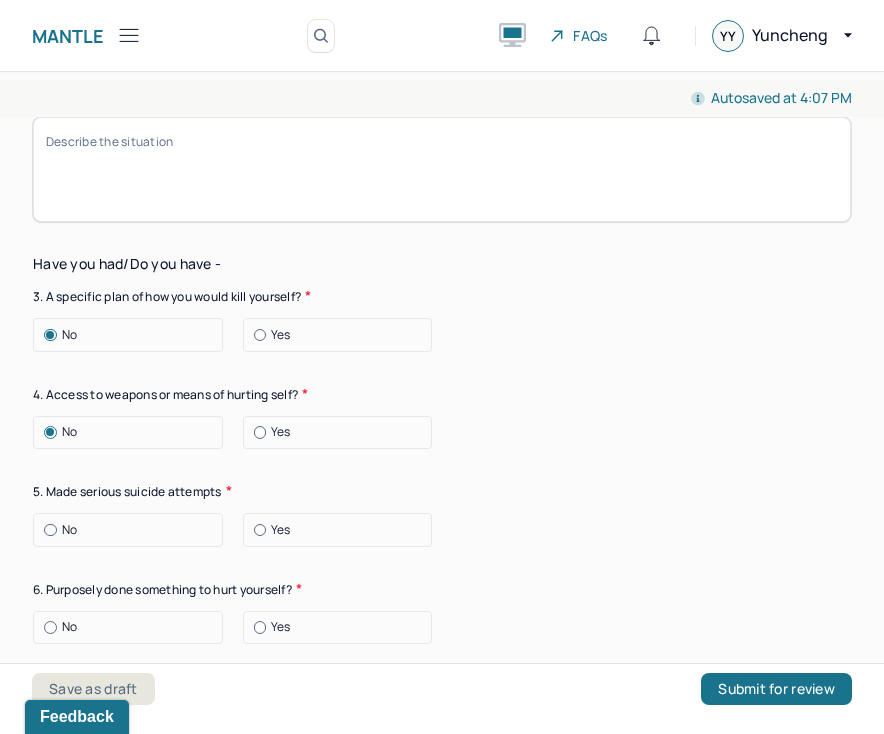 scroll, scrollTop: 6914, scrollLeft: 0, axis: vertical 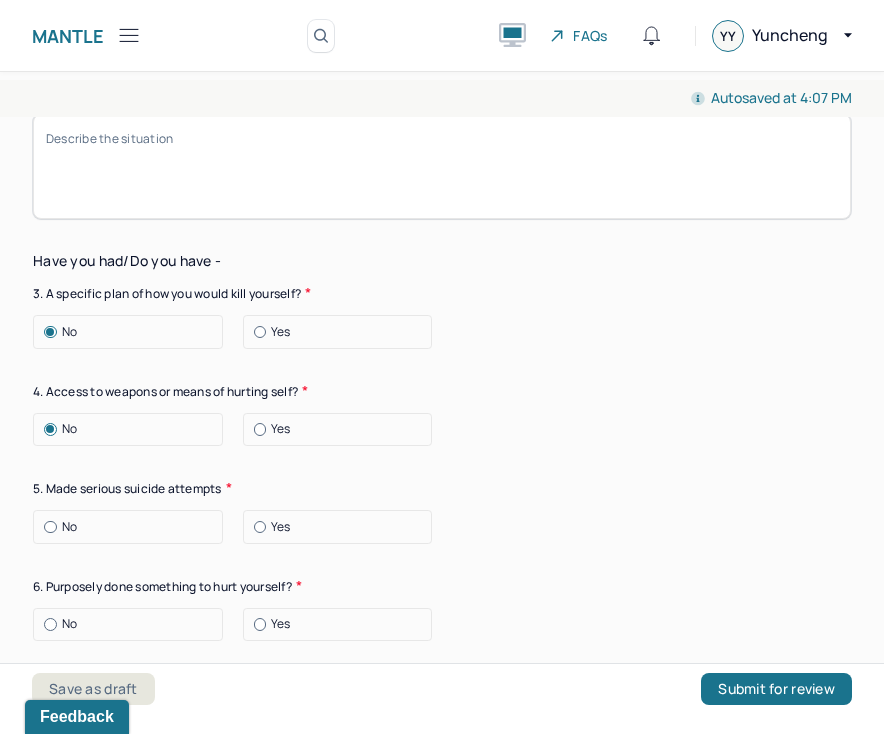 click on "No" at bounding box center (133, 527) 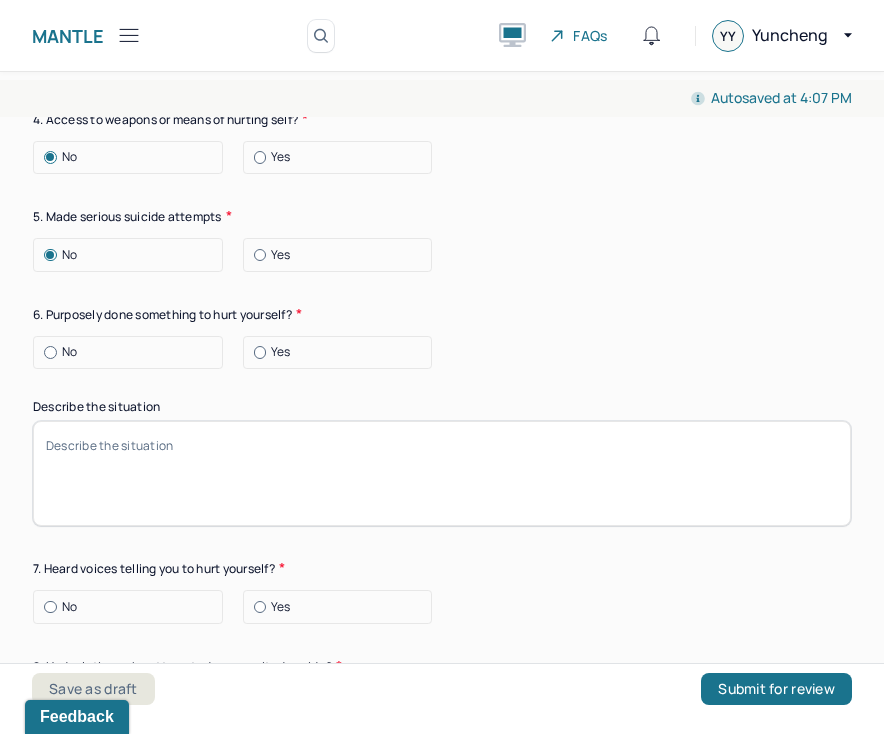 scroll, scrollTop: 7193, scrollLeft: 0, axis: vertical 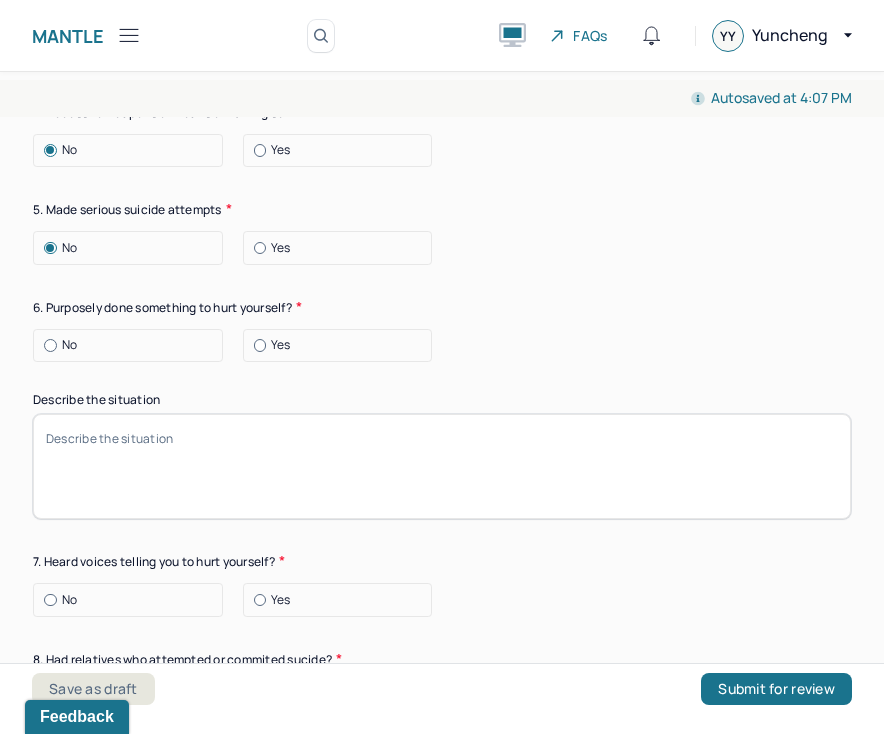 click on "No" at bounding box center [69, 345] 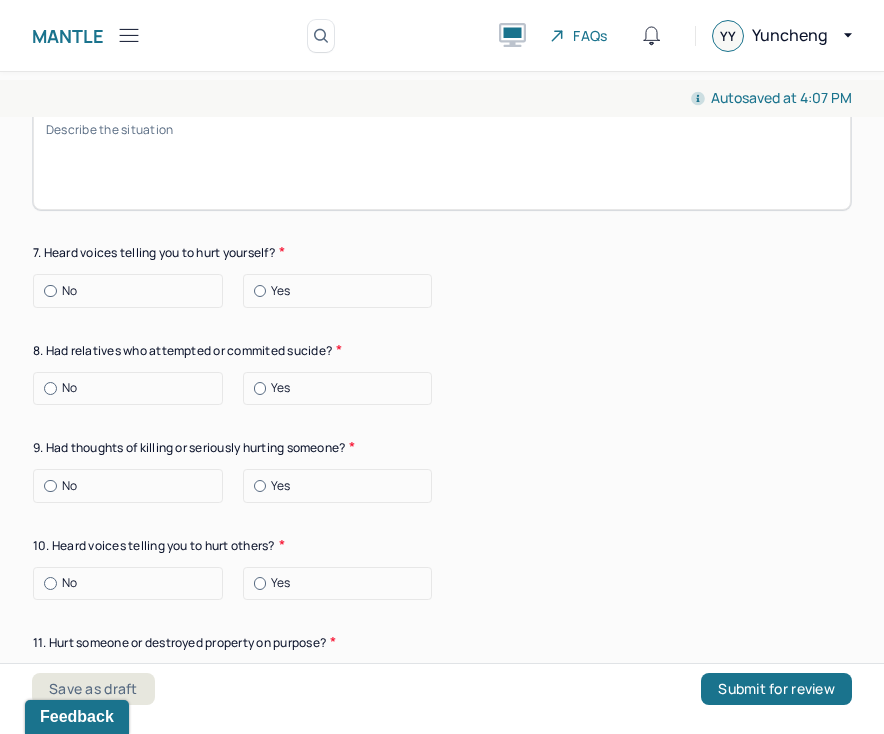 scroll, scrollTop: 7509, scrollLeft: 0, axis: vertical 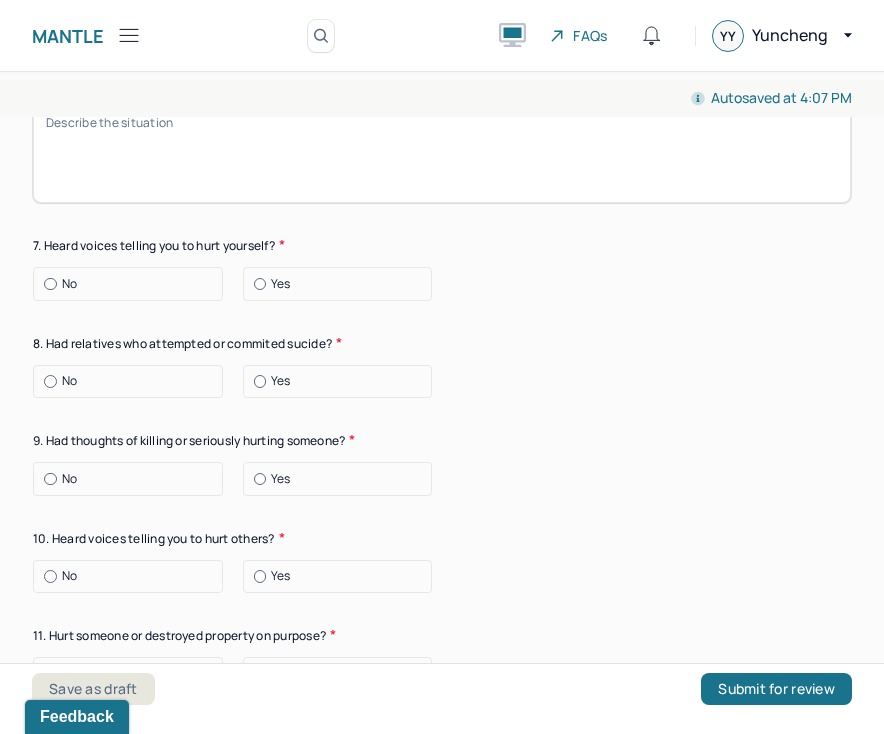 click on "No" at bounding box center [133, 284] 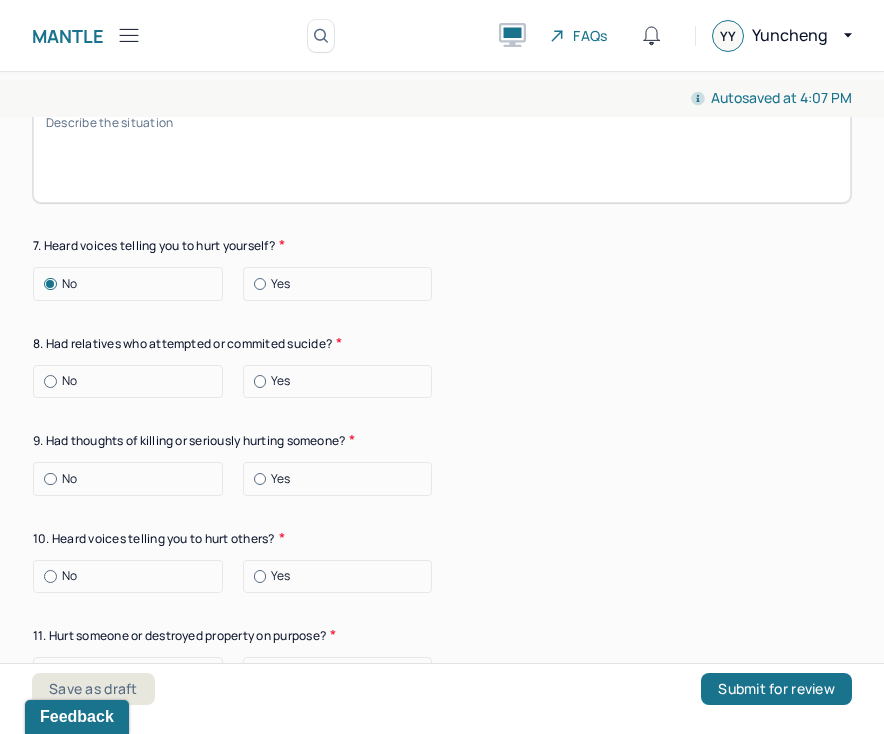 click on "No" at bounding box center (69, 381) 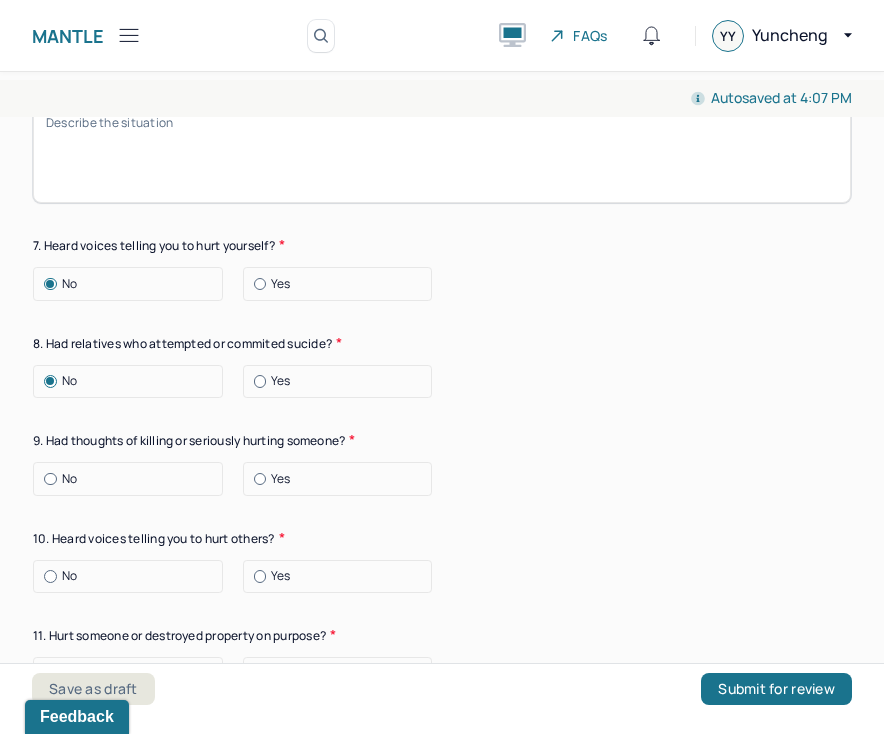 click on "Suicide risk assessment 1. Been so distressed you seriously wished to end your life? No [DATE] Recently 2. Has anything happened recently to make you feel you don’t want to live? No Yes Describe the situation Have you had/Do you have - 3. A specific plan of how you would kill yourself? No Yes 4. Access to weapons or means of hurting self? No Yes 5. Made serious suicide attempts No Yes 6. Purposely done something to hurt yourself? No Yes Describe the situation 7. Heard voices telling you to hurt yourself? No Yes 8. Had relatives who attempted or commited sucide? No Yes 9. Had thoughts of killing or seriously hurting someone? No Yes 10. Heard voices telling you to hurt others? No Yes 11. Hurt someone or destroyed property on purpose? No Yes 12. Slapped, kicked, punched someone with intent to harm? No Yes 13. Been arrested or detained for [MEDICAL_DATA]? No Yes 14. Been to jail for any reason? No Yes 15. Been on probation for any reason? No Yes 16. Do you have access to guns? No Yes" at bounding box center [442, 225] 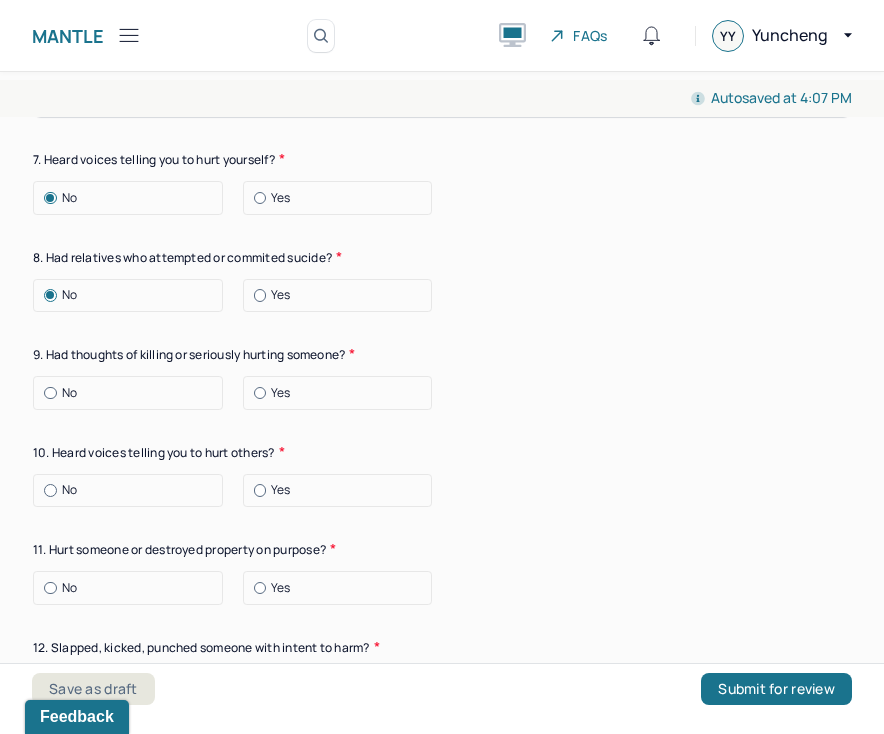 scroll, scrollTop: 7597, scrollLeft: 0, axis: vertical 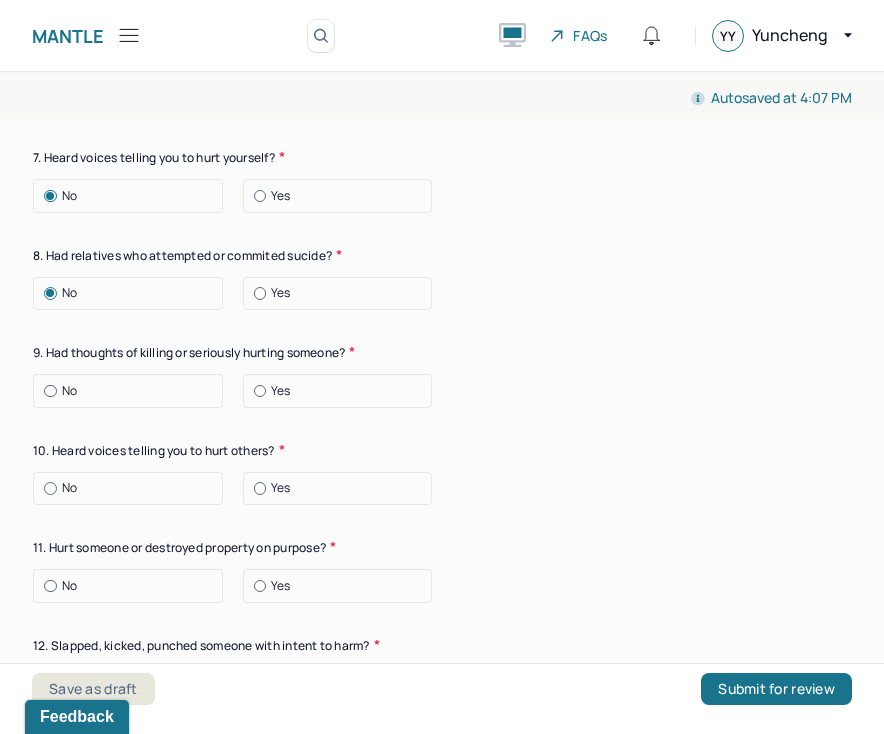 click on "No" at bounding box center (133, 391) 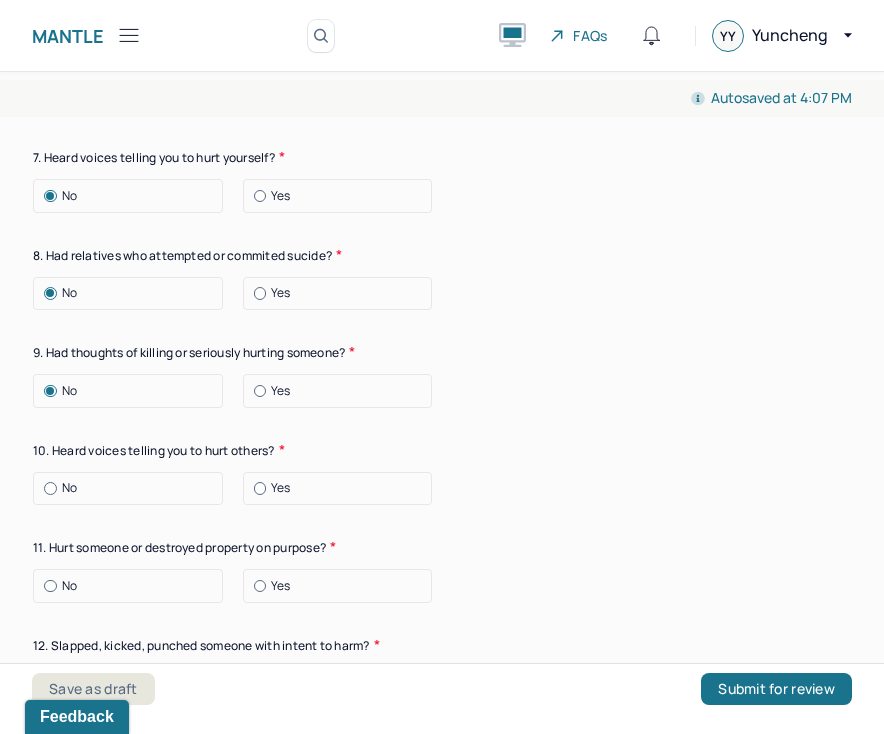click on "No" at bounding box center [133, 488] 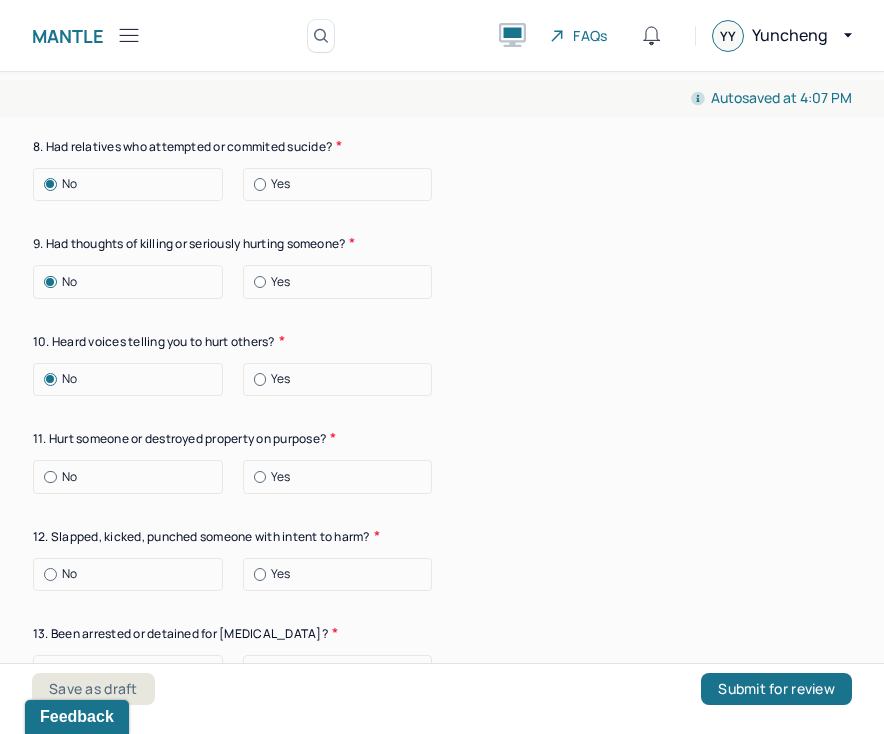 click on "No" at bounding box center [69, 477] 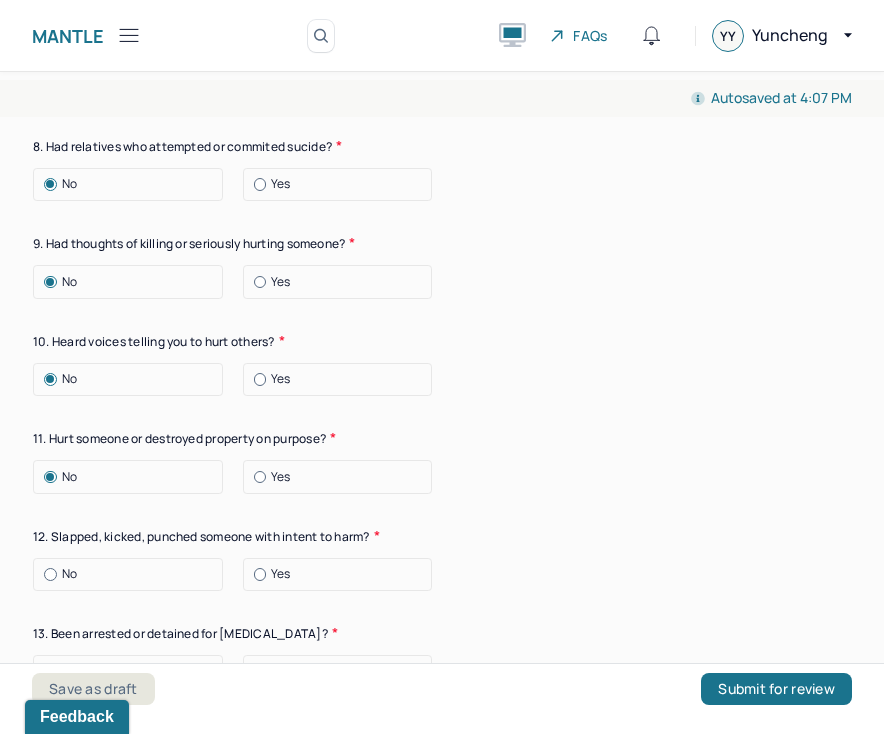 scroll, scrollTop: 7864, scrollLeft: 0, axis: vertical 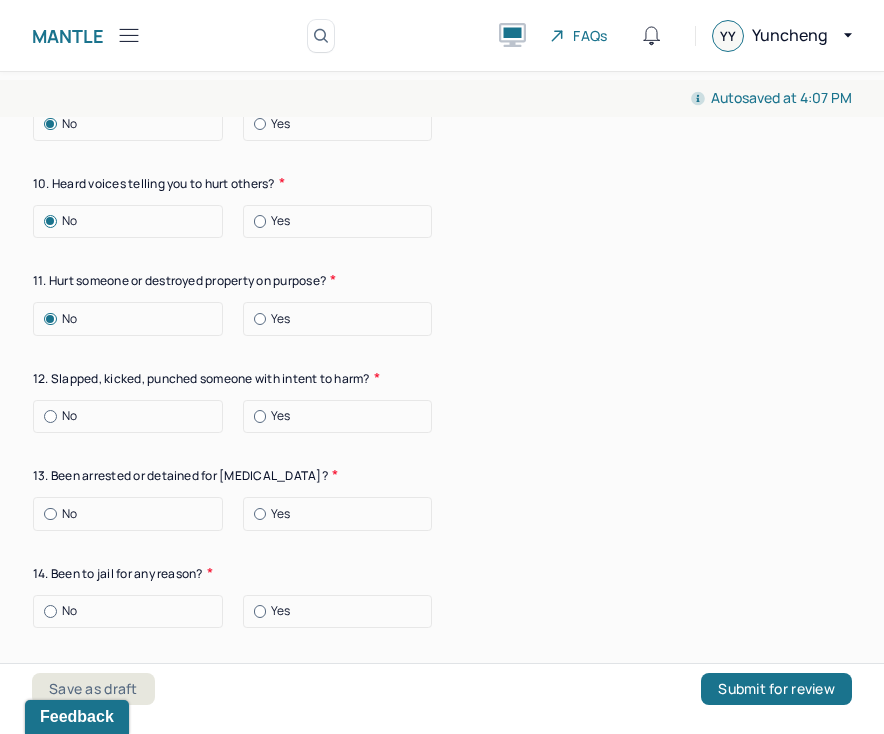 click on "No" at bounding box center (69, 416) 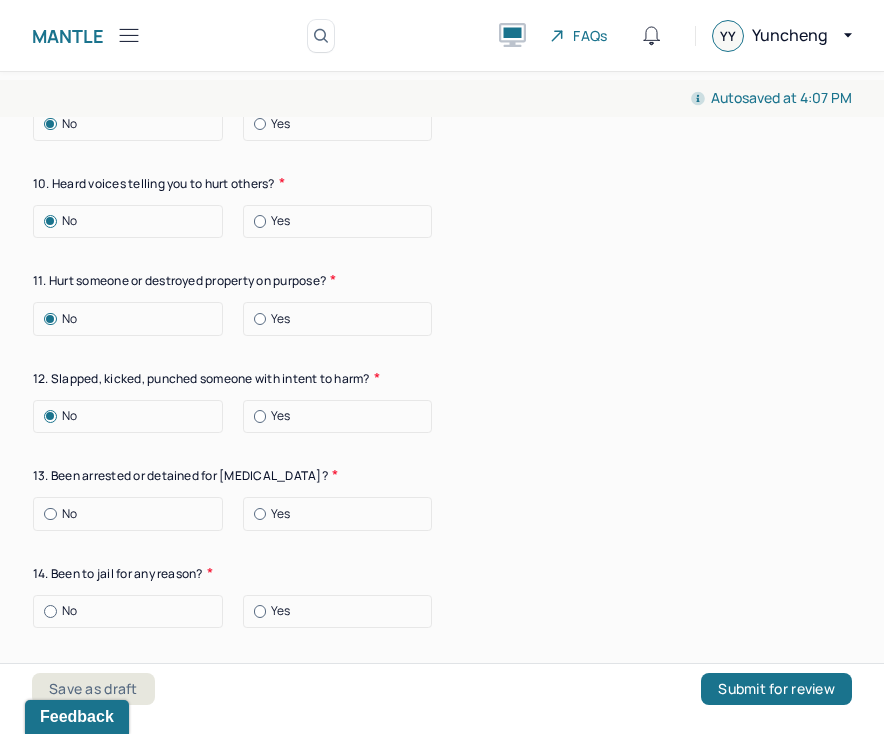 click on "No" at bounding box center [69, 514] 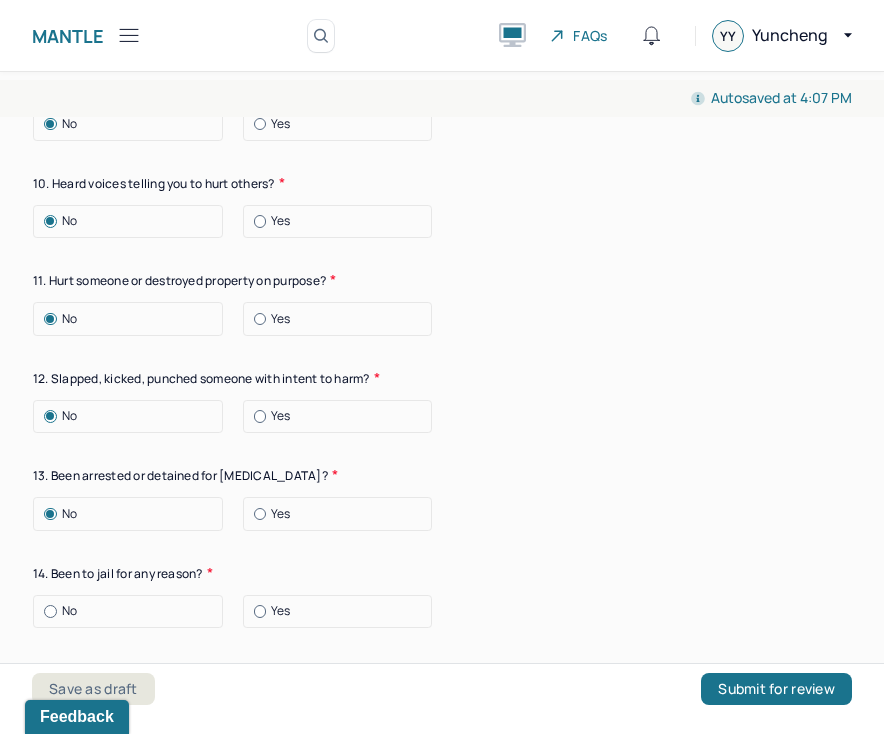 click on "No" at bounding box center [69, 611] 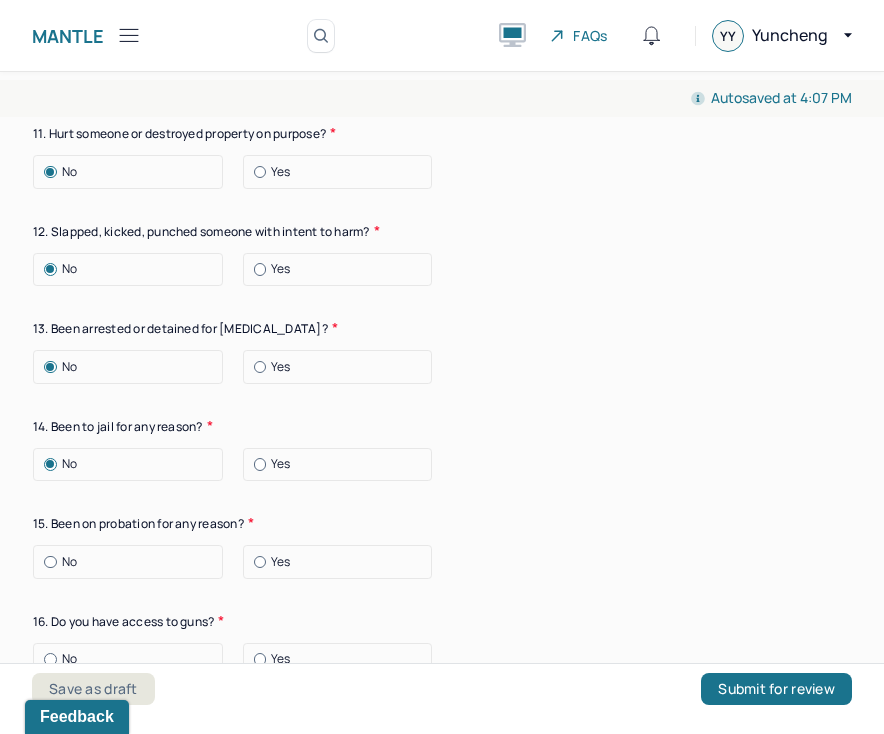 scroll, scrollTop: 8029, scrollLeft: 0, axis: vertical 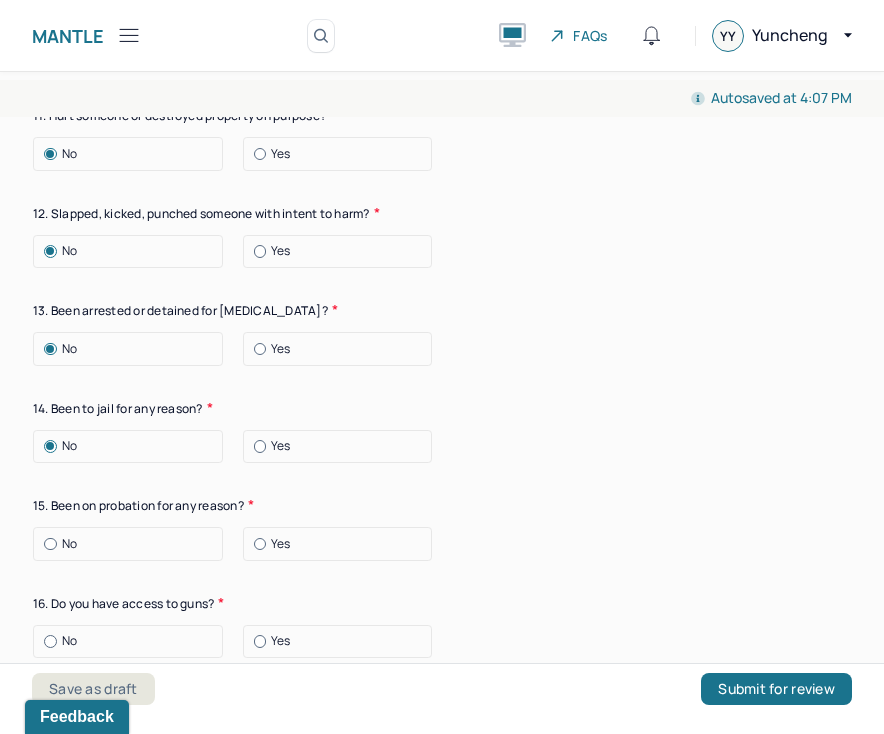 click on "No" at bounding box center [133, 544] 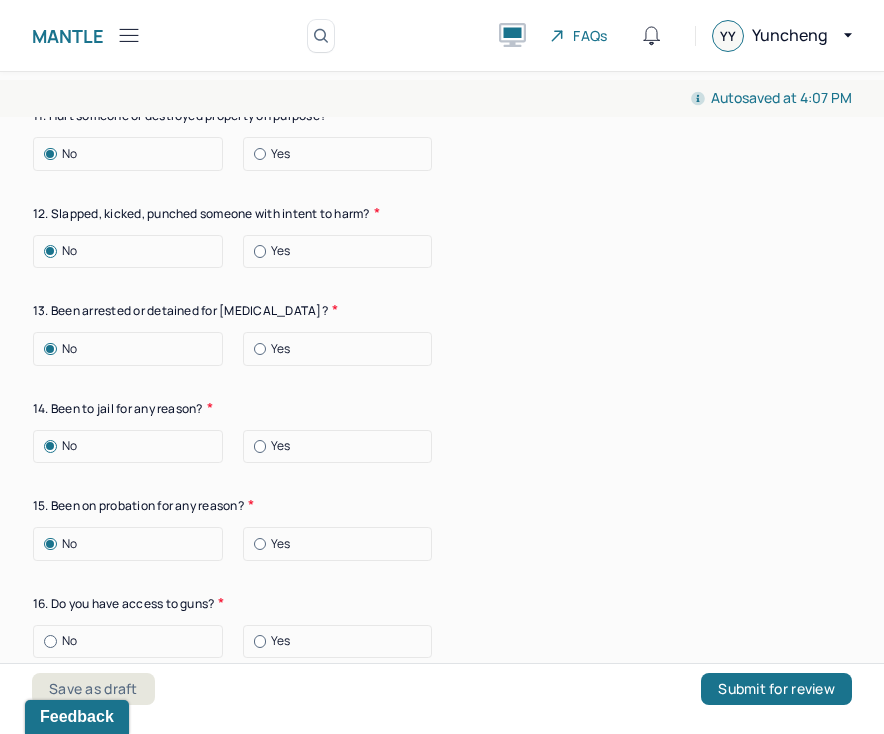 click on "Suicide risk assessment 1. Been so distressed you seriously wished to end your life? No [DATE] Recently 2. Has anything happened recently to make you feel you don’t want to live? No Yes Describe the situation Have you had/Do you have - 3. A specific plan of how you would kill yourself? No Yes 4. Access to weapons or means of hurting self? No Yes 5. Made serious suicide attempts No Yes 6. Purposely done something to hurt yourself? No Yes Describe the situation 7. Heard voices telling you to hurt yourself? No Yes 8. Had relatives who attempted or commited sucide? No Yes 9. Had thoughts of killing or seriously hurting someone? No Yes 10. Heard voices telling you to hurt others? No Yes 11. Hurt someone or destroyed property on purpose? No Yes 12. Slapped, kicked, punched someone with intent to harm? No Yes 13. Been arrested or detained for [MEDICAL_DATA]? No Yes 14. Been to jail for any reason? No Yes 15. Been on probation for any reason? No Yes 16. Do you have access to guns? No Yes" at bounding box center (442, -295) 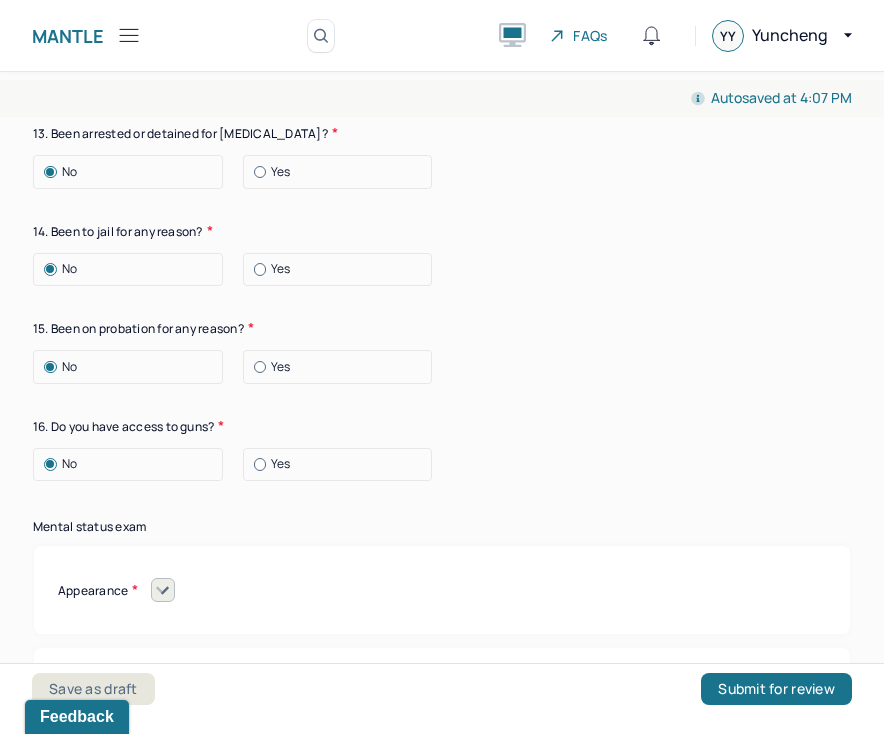 scroll, scrollTop: 8334, scrollLeft: 0, axis: vertical 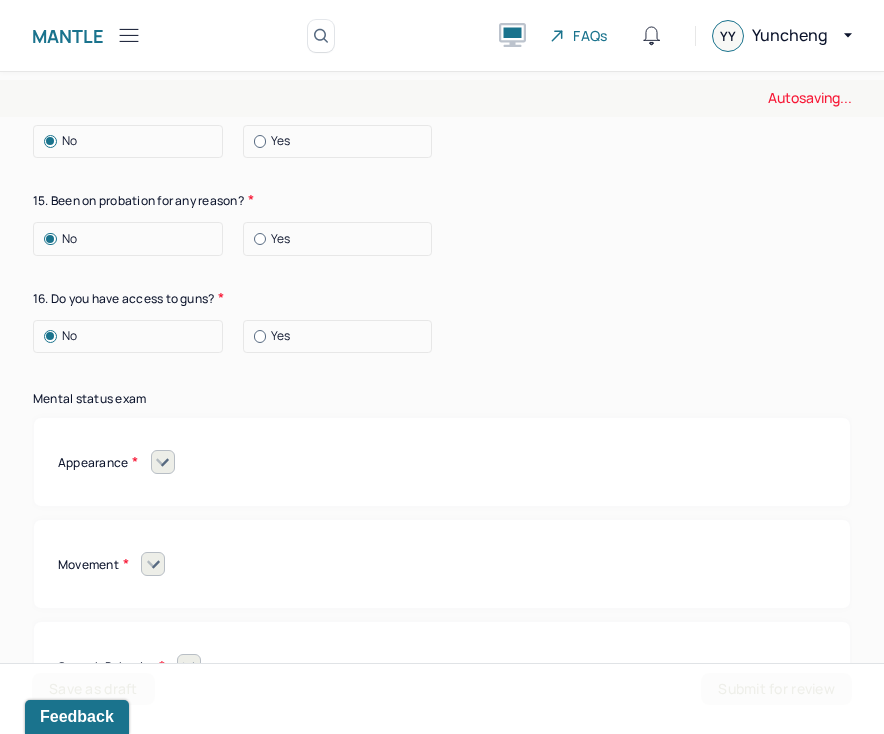 click on "Appearance Neat Unkempt Thin Average Overweight Pale Tanned" at bounding box center (442, 462) 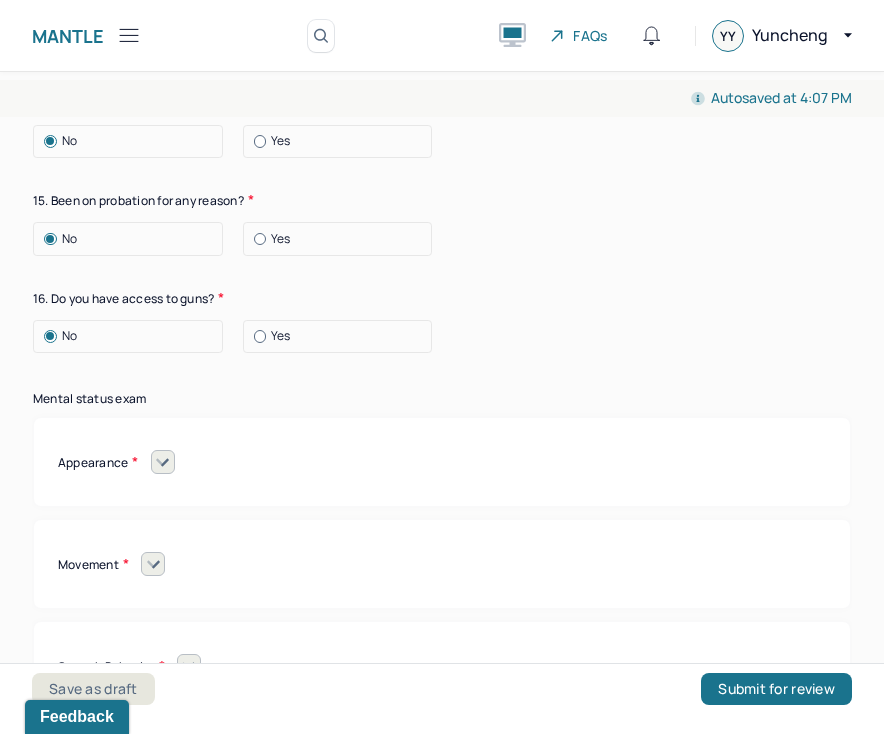 click at bounding box center (163, 462) 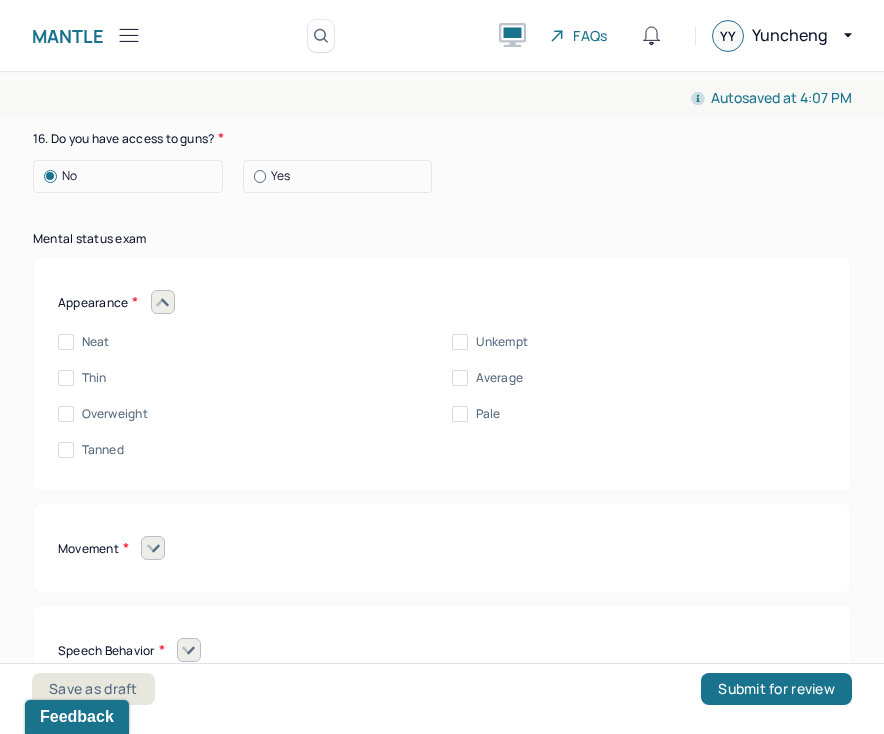 scroll, scrollTop: 8499, scrollLeft: 0, axis: vertical 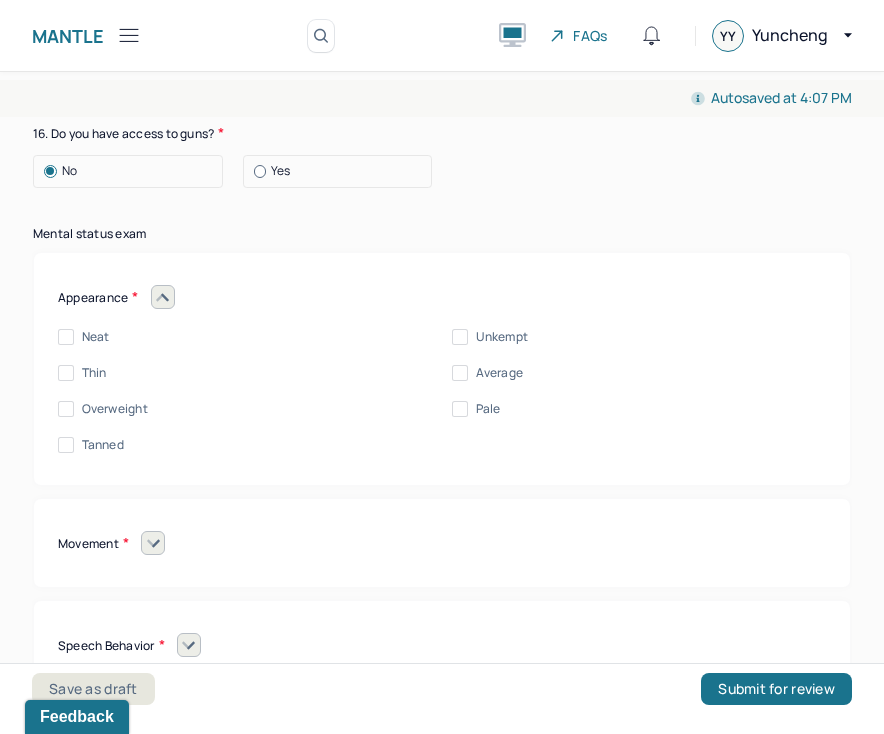 click on "Neat" at bounding box center (96, 337) 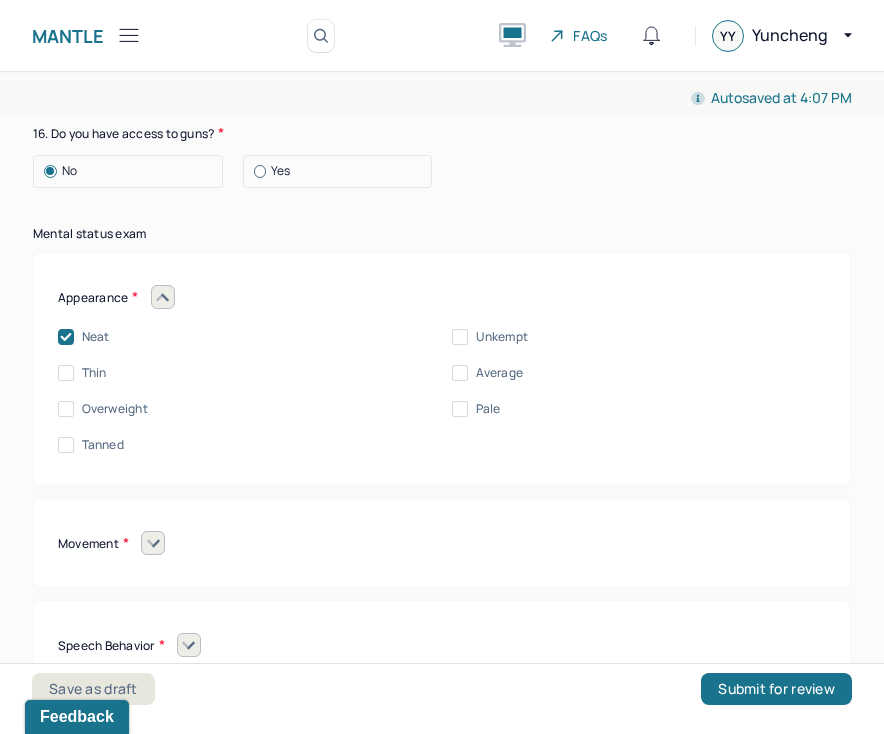 click 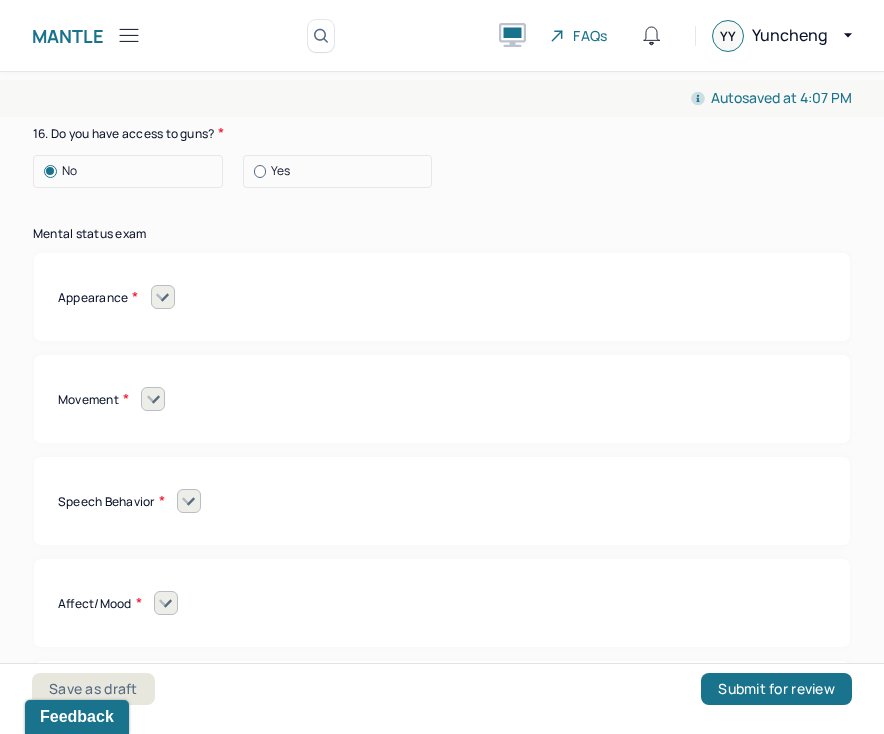 click 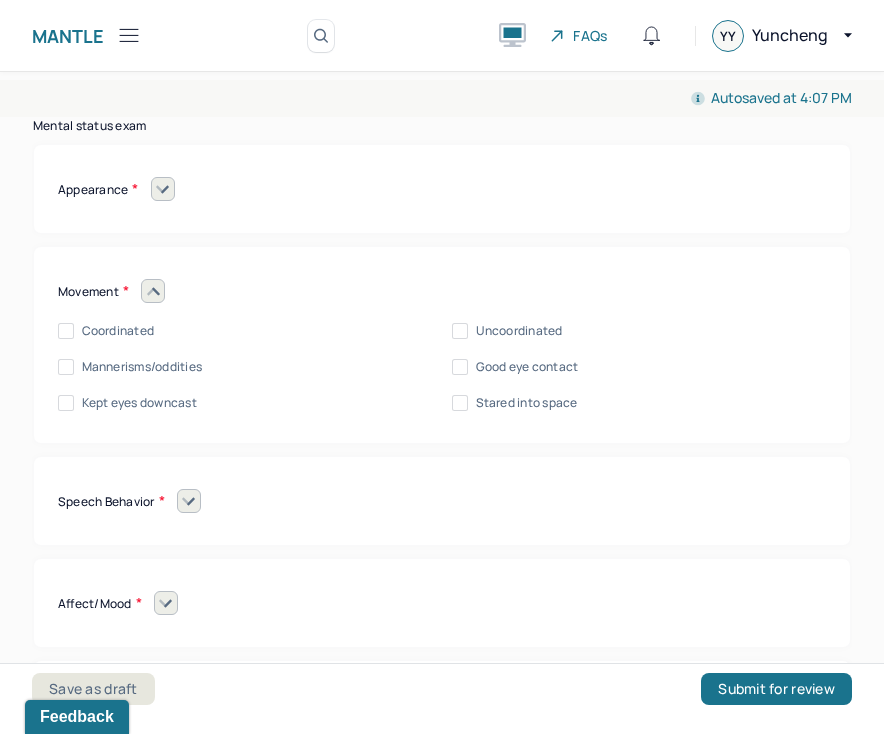 scroll, scrollTop: 8608, scrollLeft: 0, axis: vertical 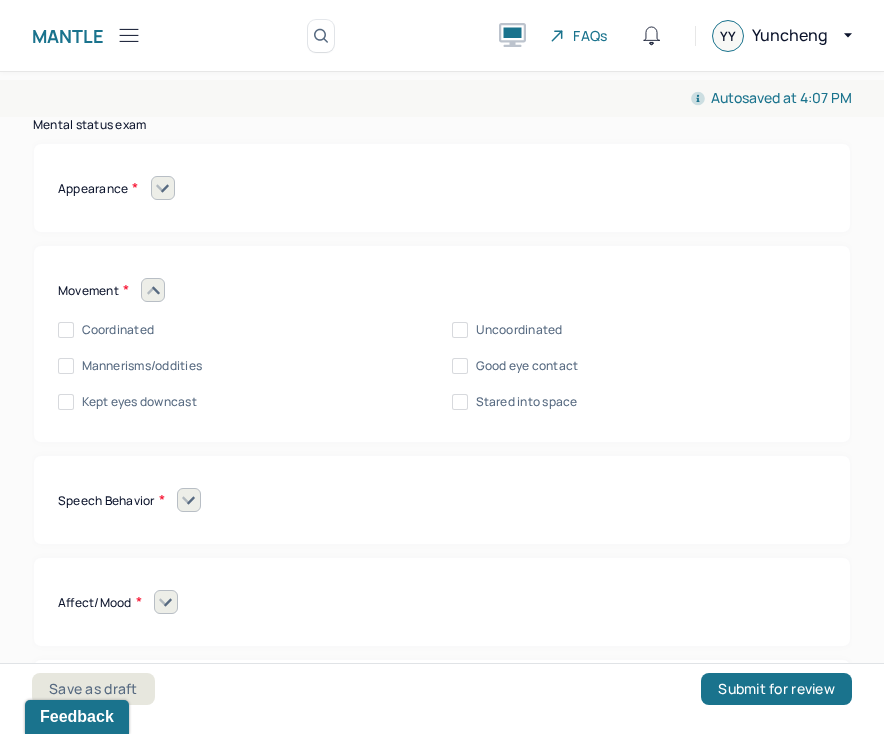 click on "Coordinated" at bounding box center (118, 330) 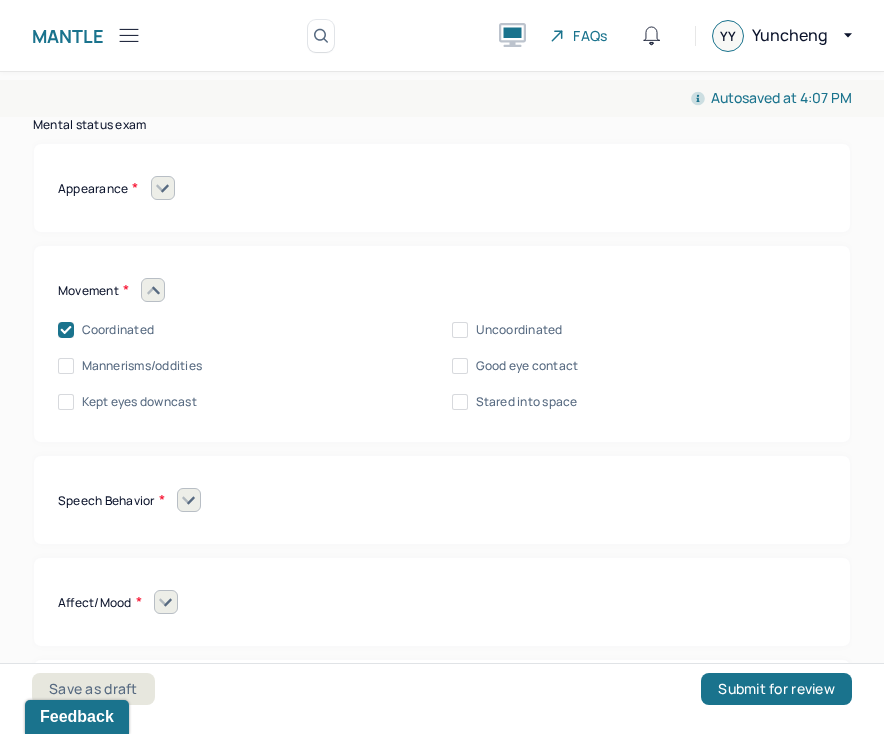 click at bounding box center (153, 290) 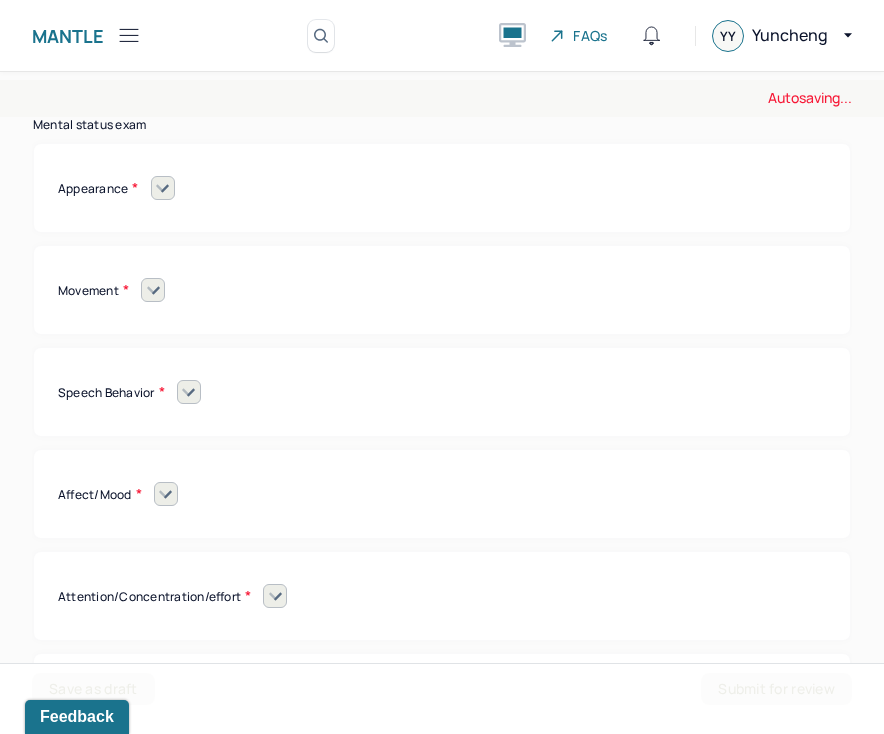 click 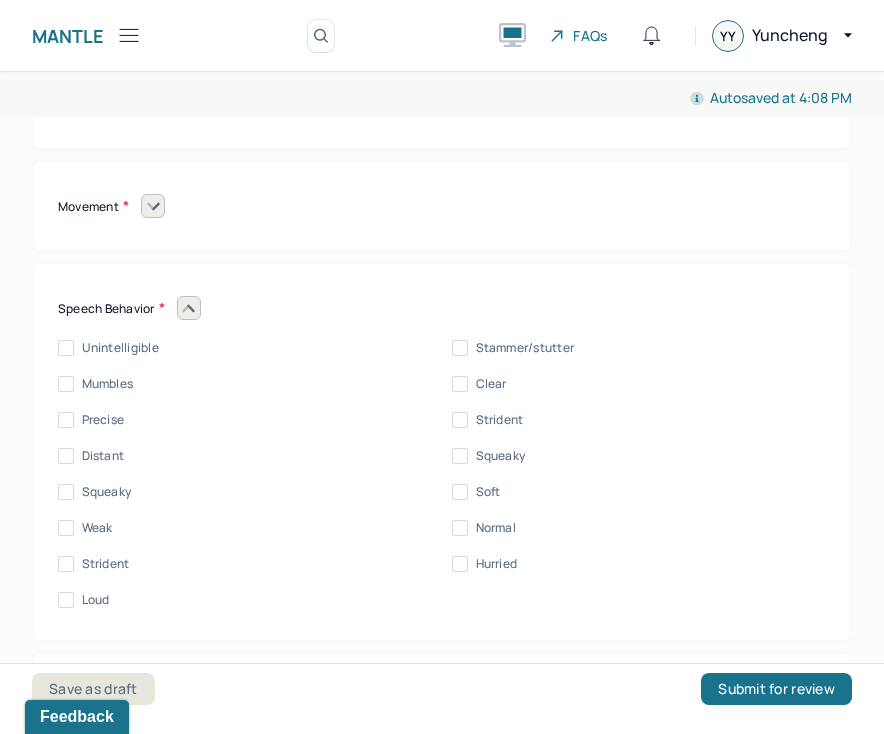 scroll, scrollTop: 8715, scrollLeft: 0, axis: vertical 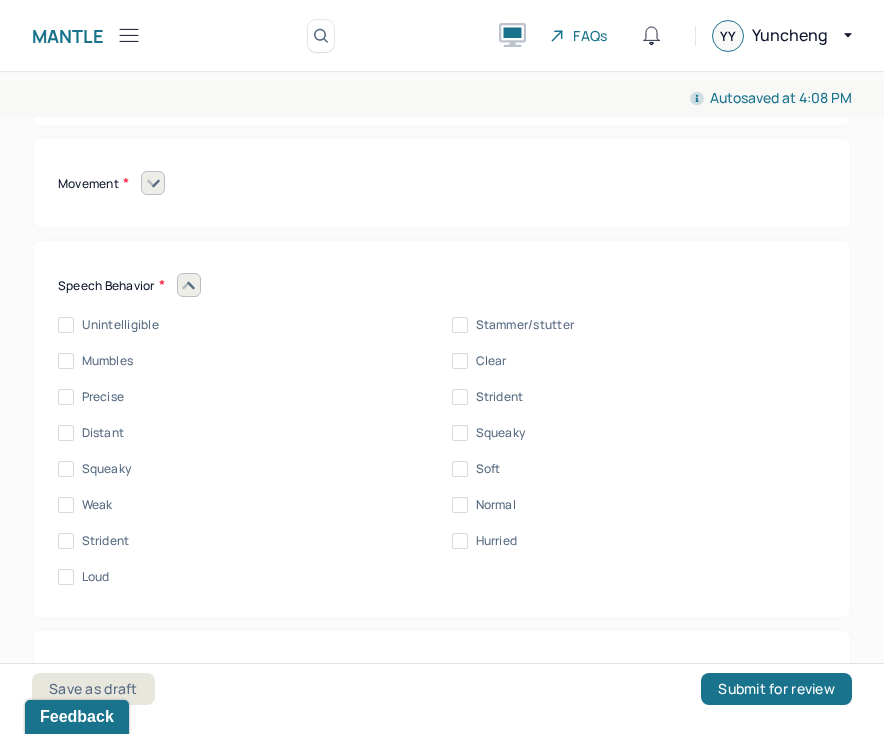 click on "Normal" at bounding box center [496, 505] 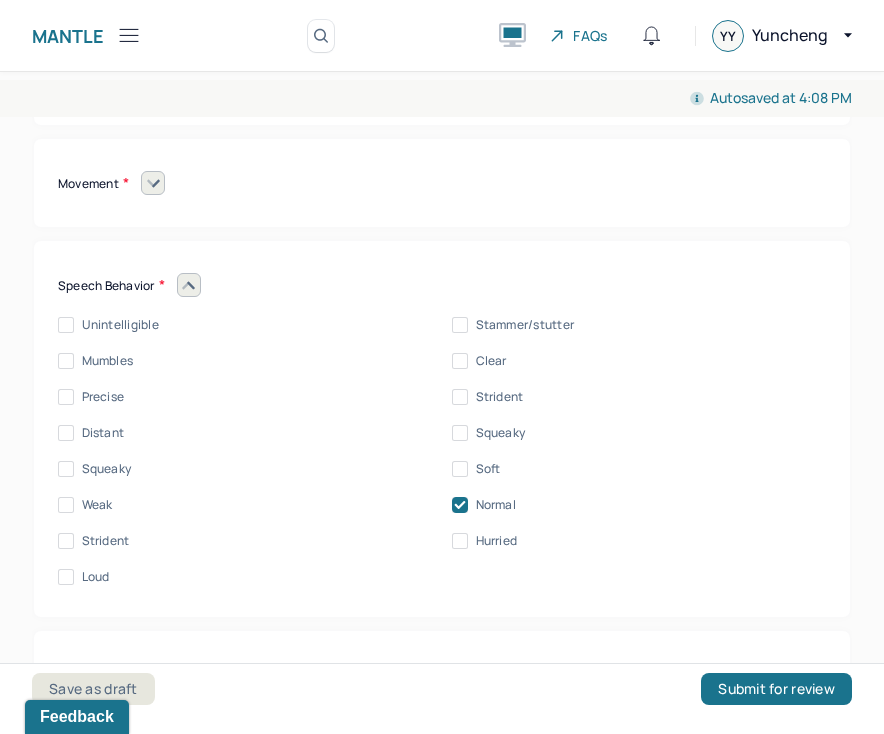 click 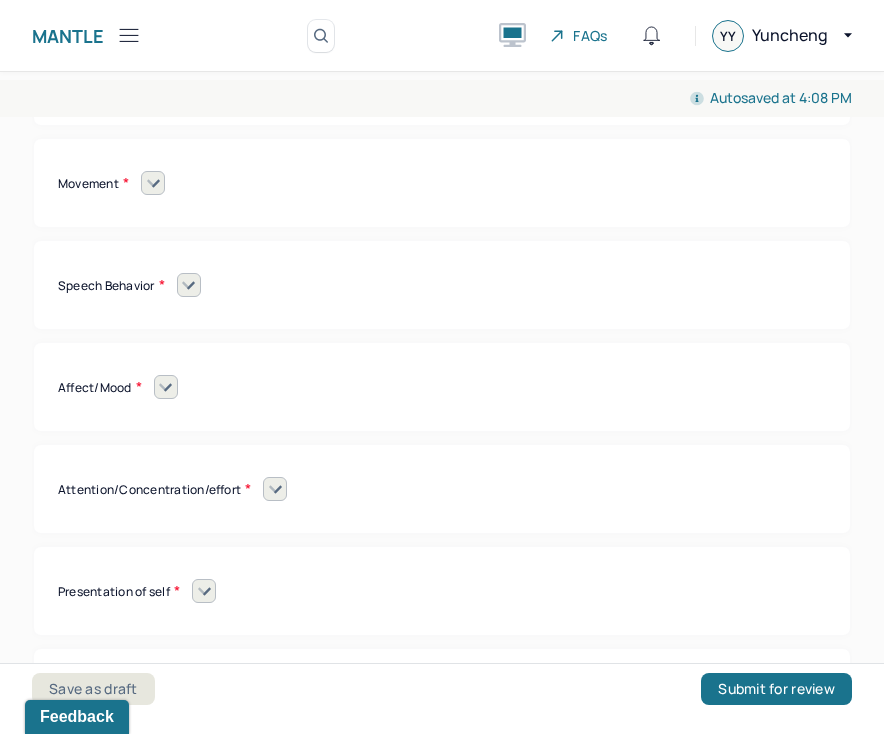 click 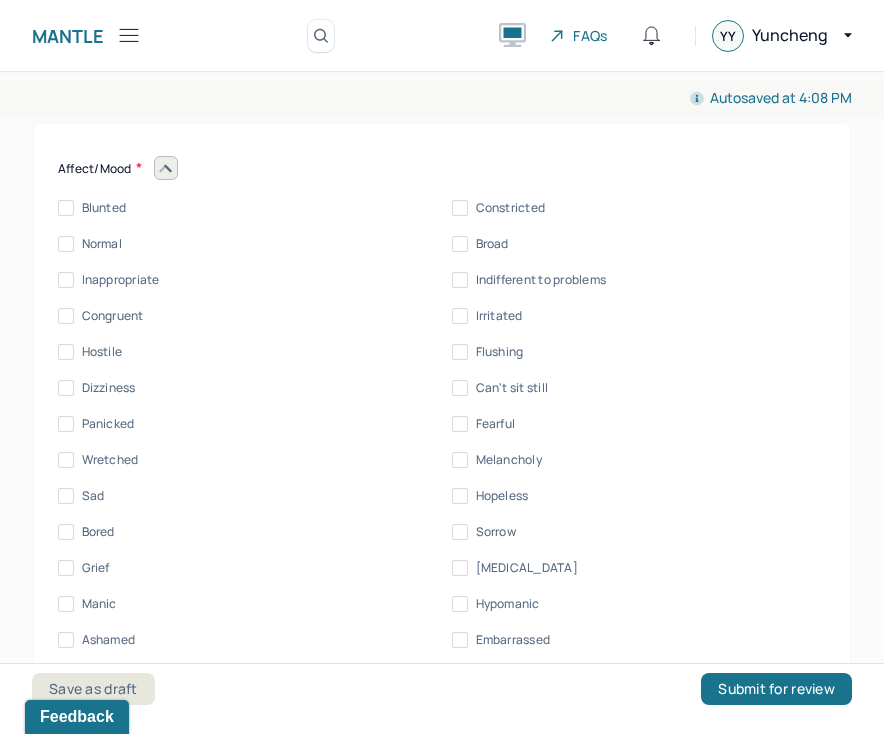 scroll, scrollTop: 8929, scrollLeft: 0, axis: vertical 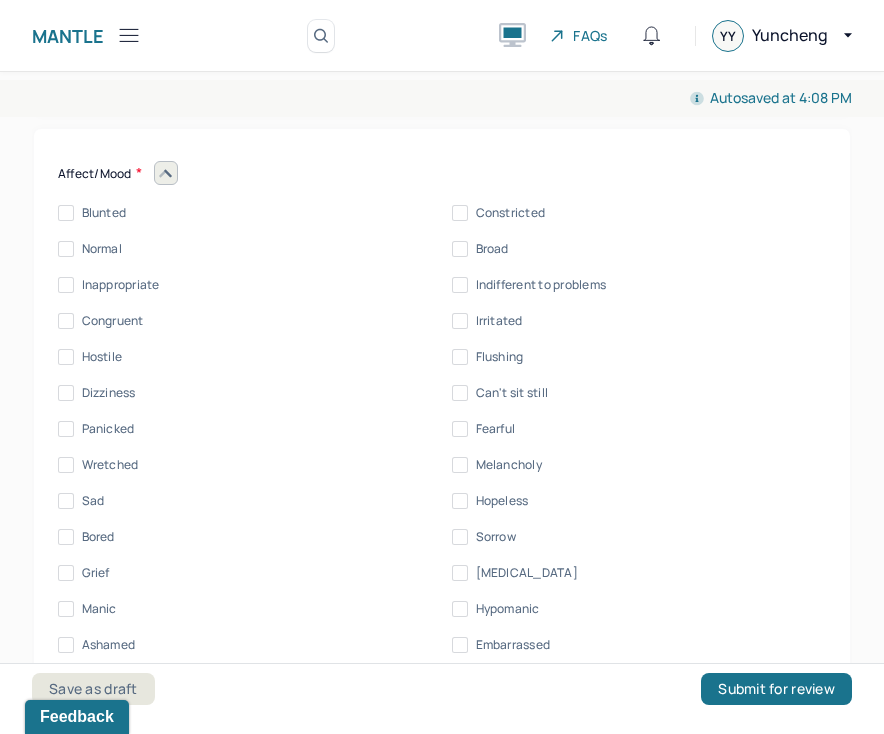 click on "Normal" at bounding box center (102, 249) 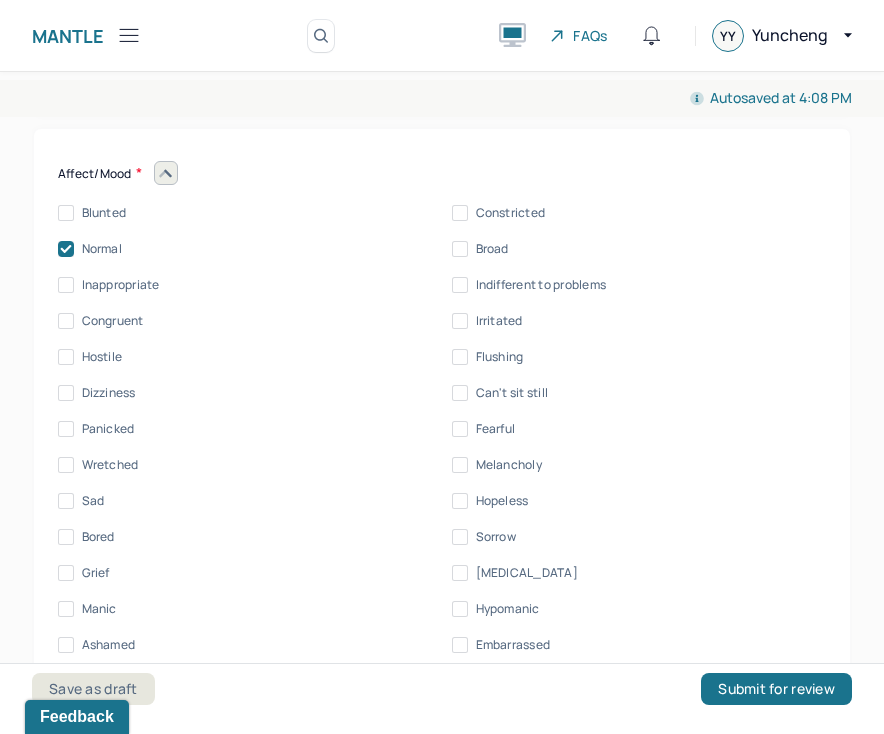 click on "Congruent" at bounding box center (113, 321) 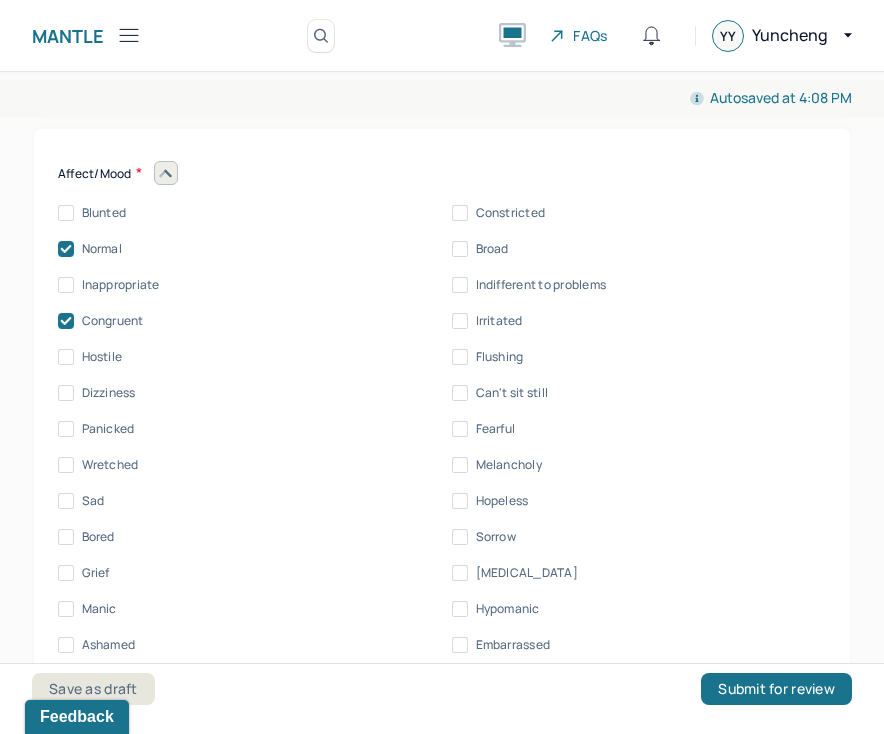 click 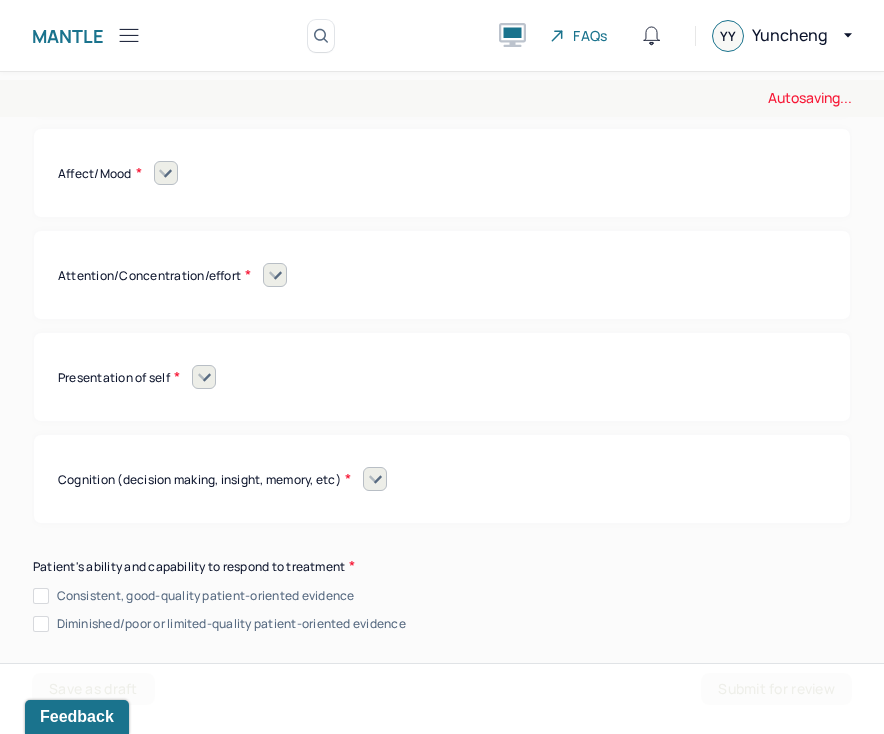 click 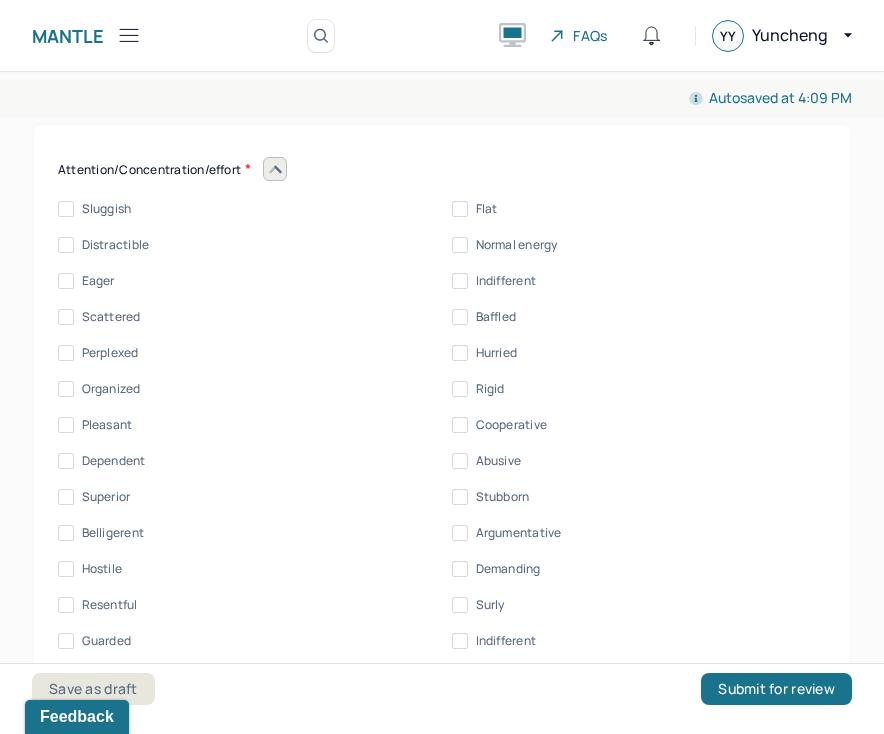 scroll, scrollTop: 9048, scrollLeft: 0, axis: vertical 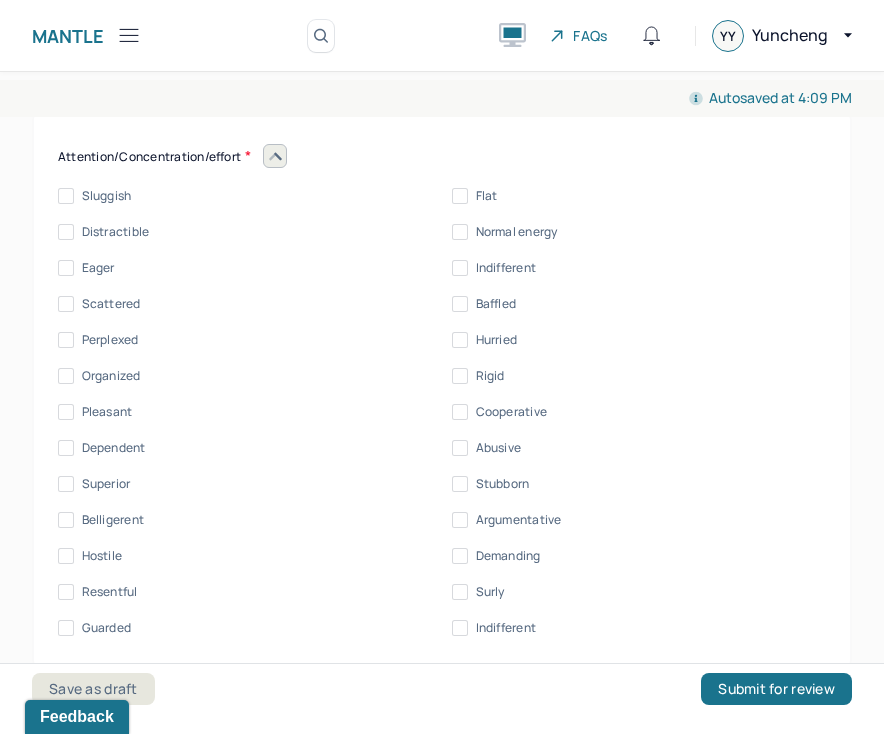 click on "Normal energy" at bounding box center (517, 232) 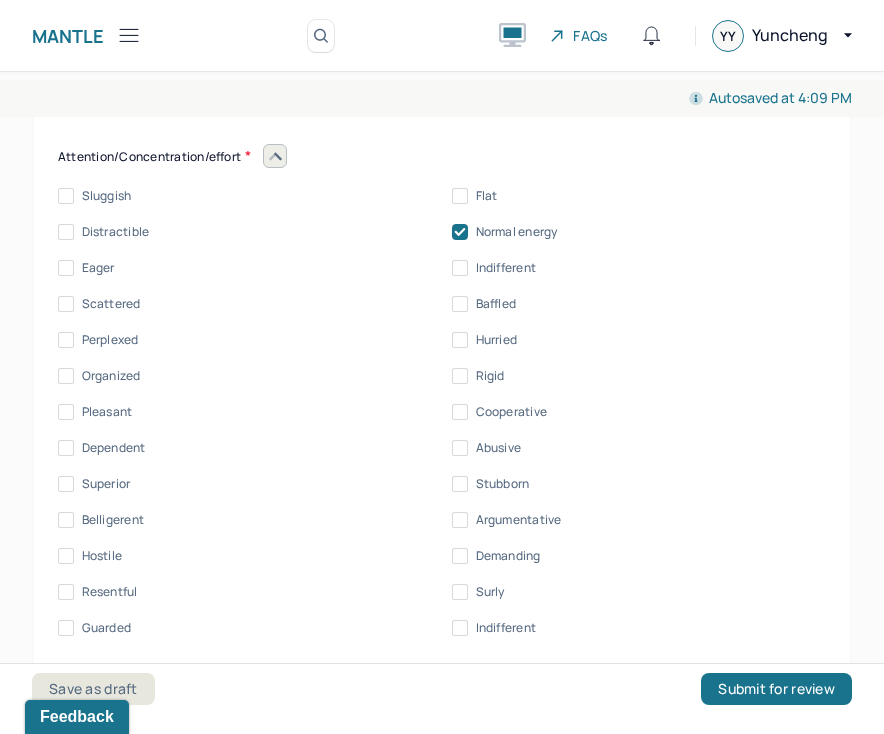 click 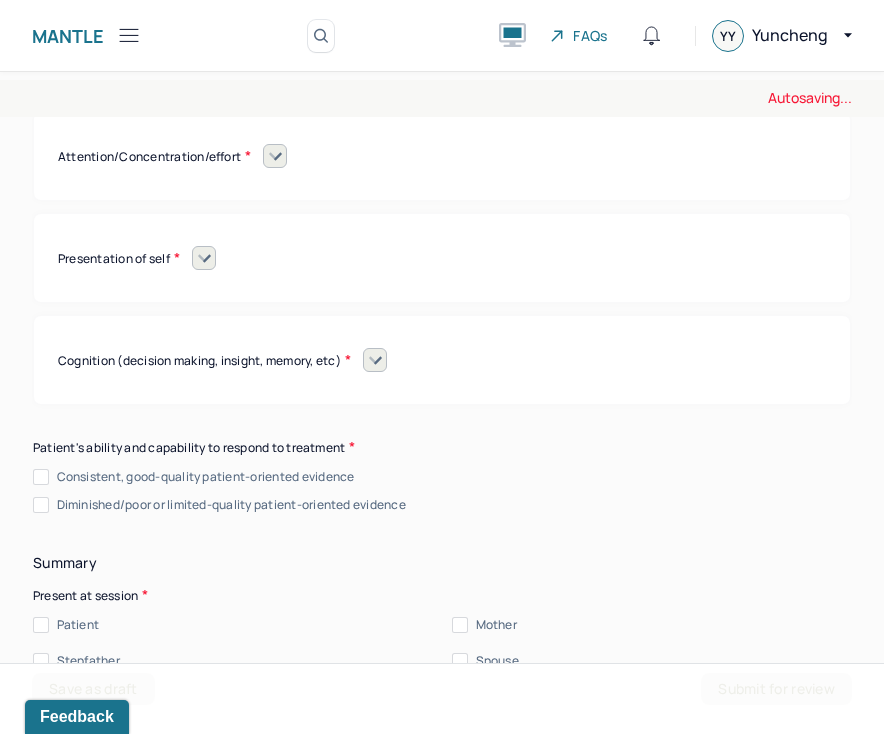 click 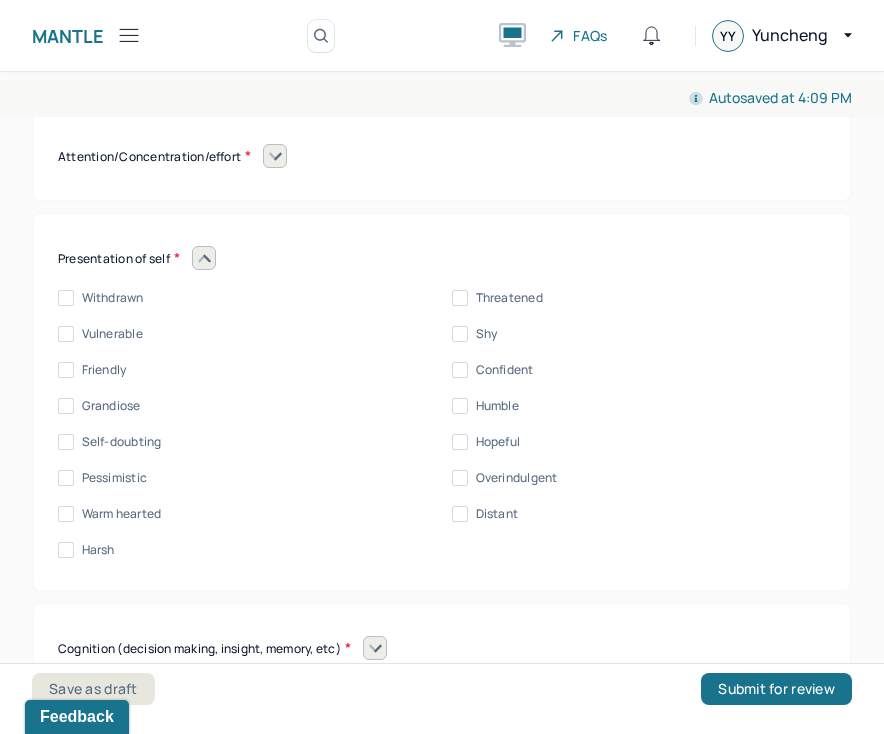 click on "Friendly" at bounding box center (104, 370) 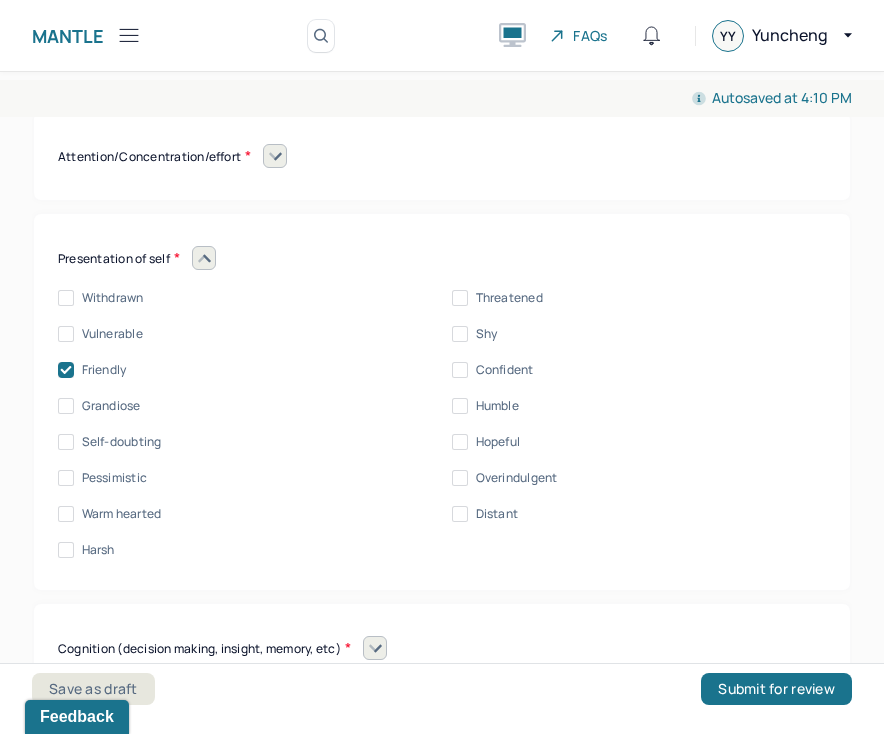click at bounding box center (204, 258) 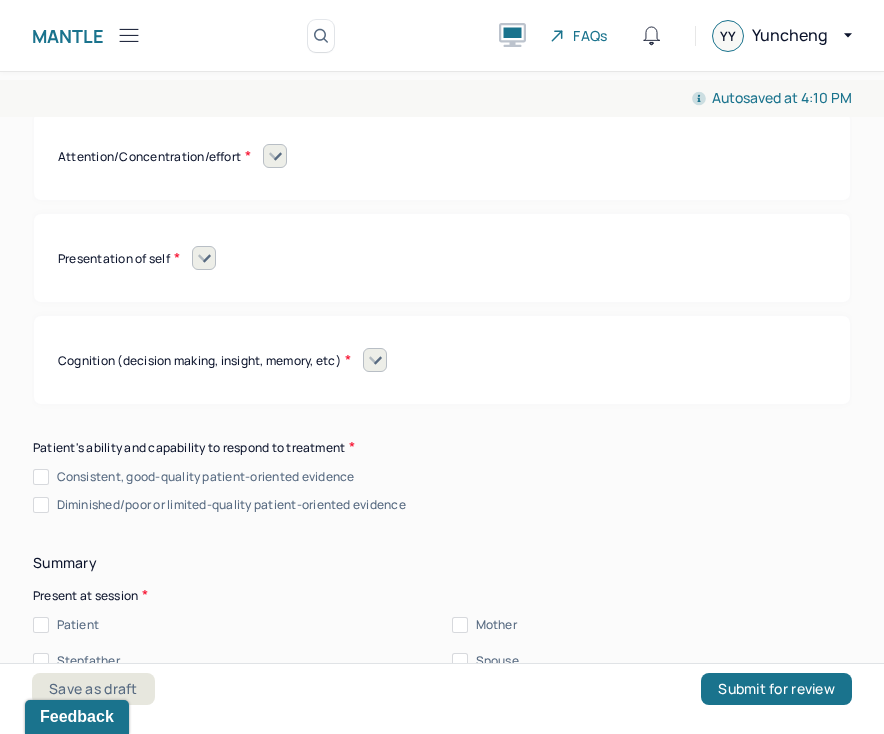 click 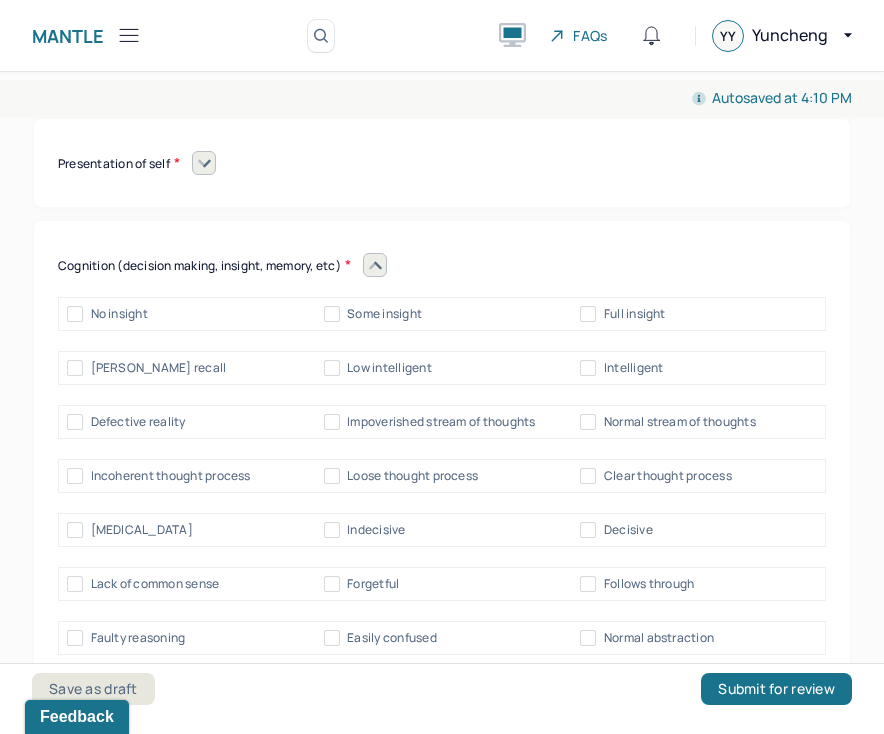 scroll, scrollTop: 9192, scrollLeft: 0, axis: vertical 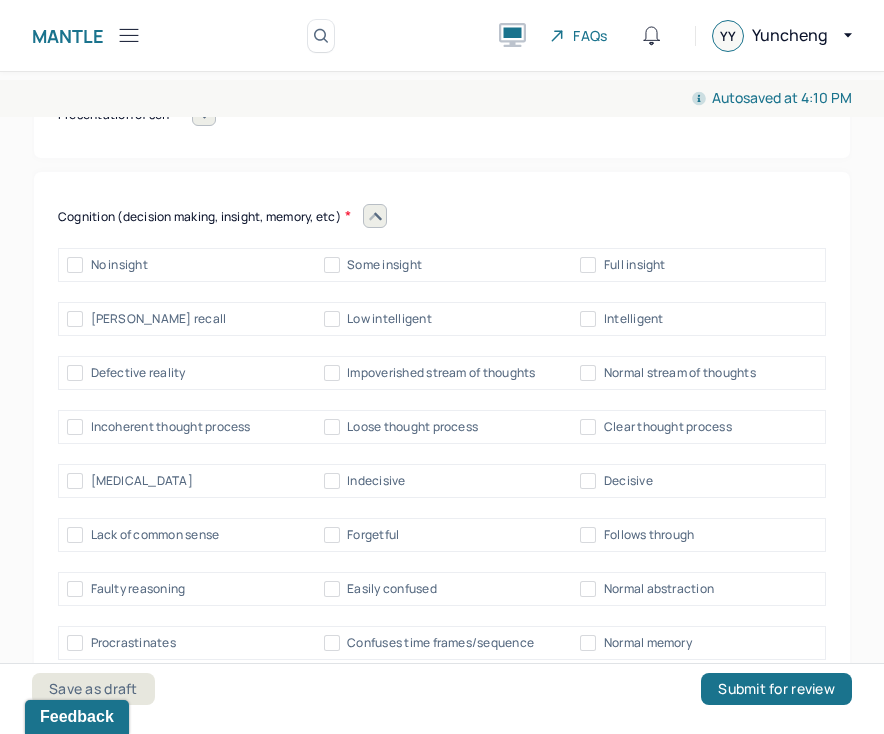 click on "Some insight" at bounding box center (384, 265) 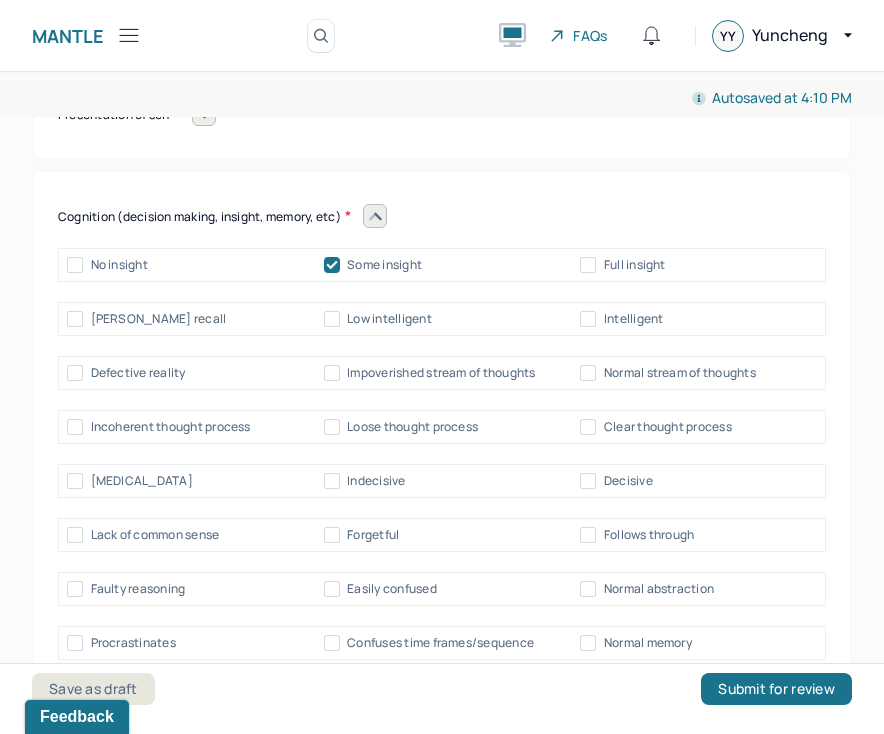 click on "Some insight" at bounding box center (384, 265) 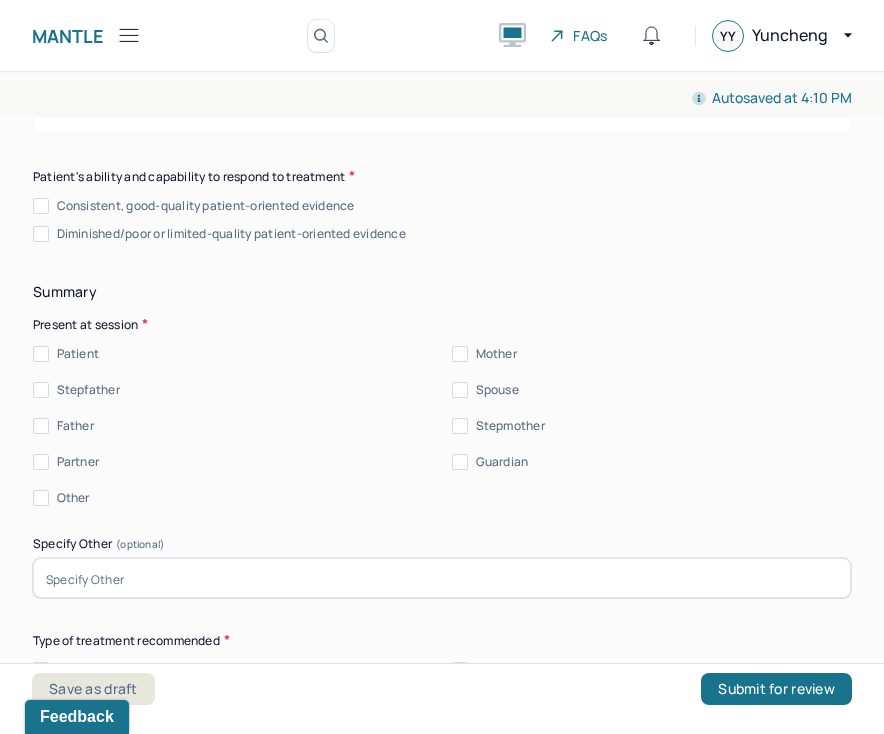 scroll, scrollTop: 9944, scrollLeft: 0, axis: vertical 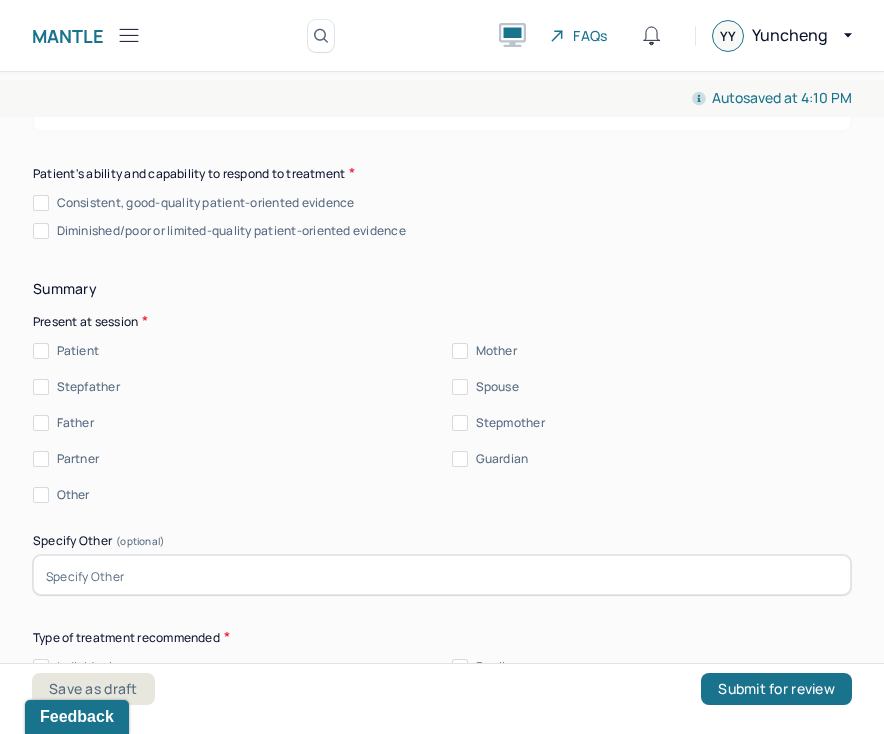 click on "Patient" at bounding box center [78, 351] 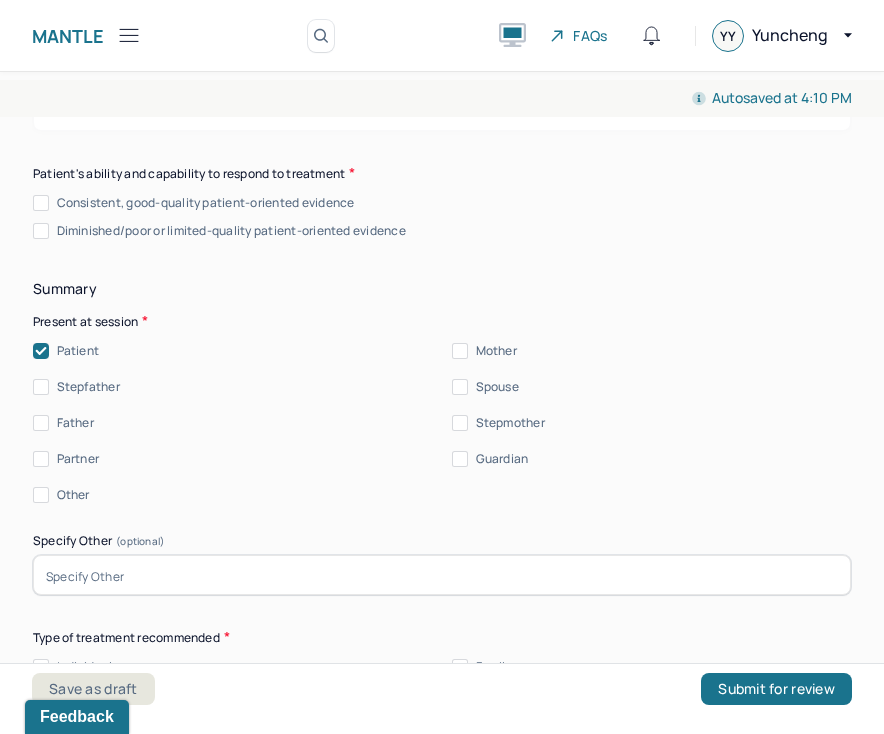 click on "Father" at bounding box center [75, 423] 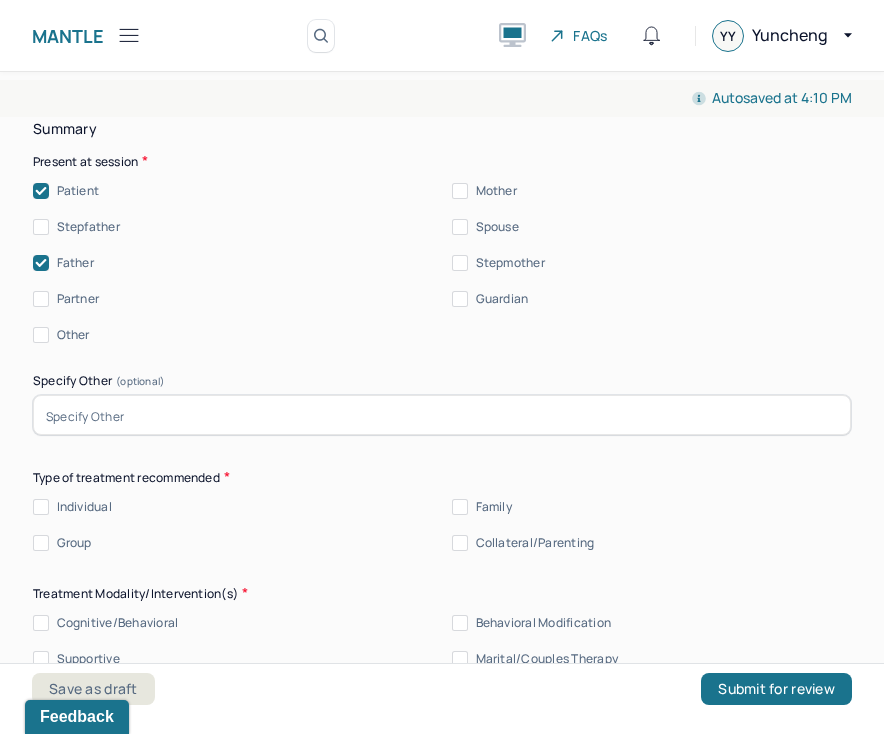 scroll, scrollTop: 10121, scrollLeft: 0, axis: vertical 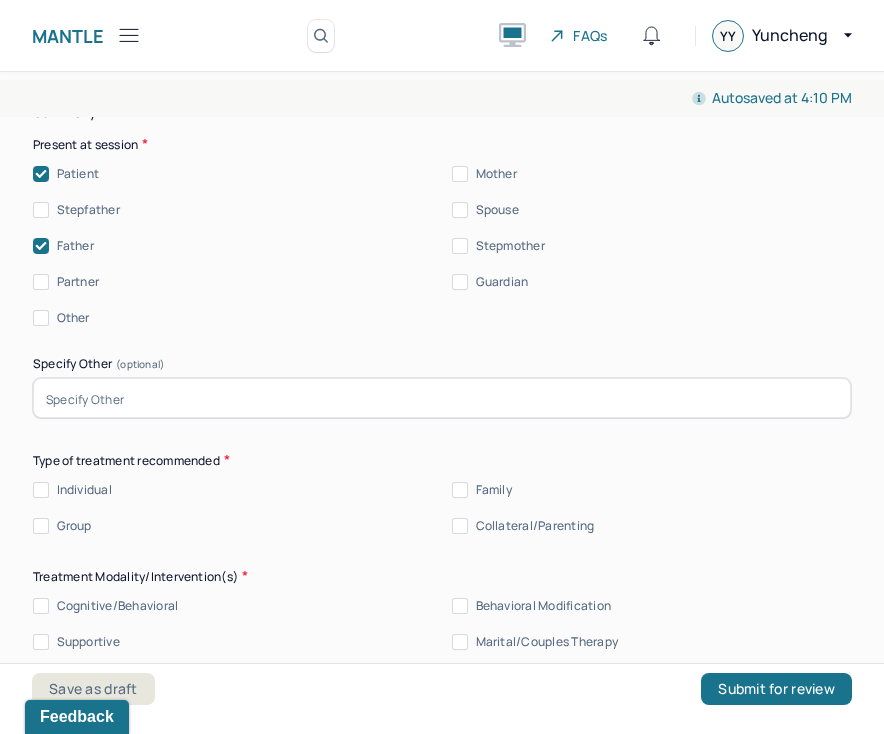 click on "Individual Family Group Collateral/Parenting" at bounding box center [442, 508] 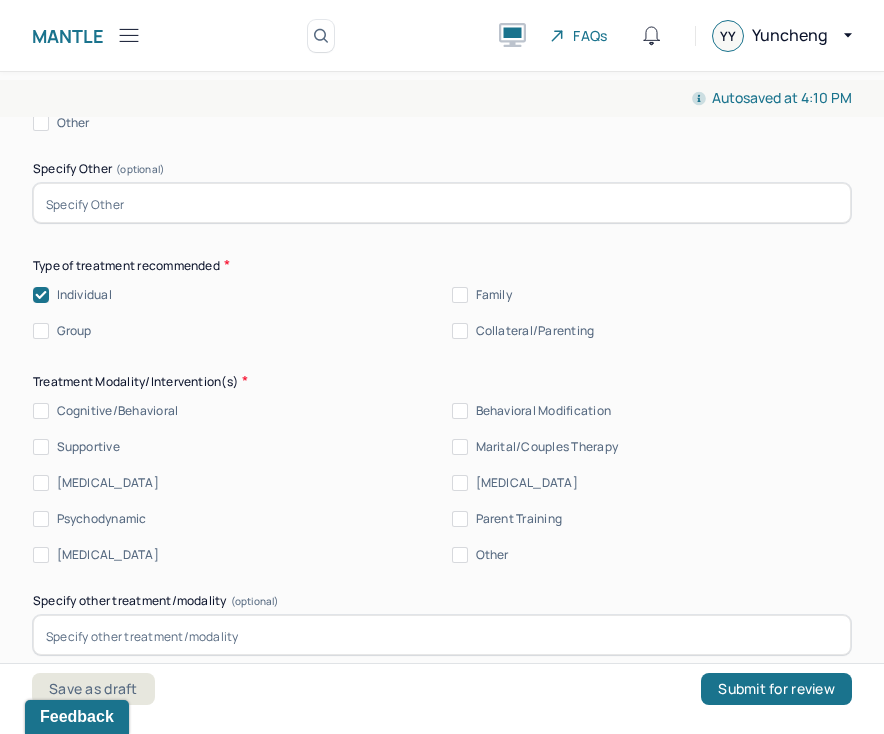 scroll, scrollTop: 10317, scrollLeft: 0, axis: vertical 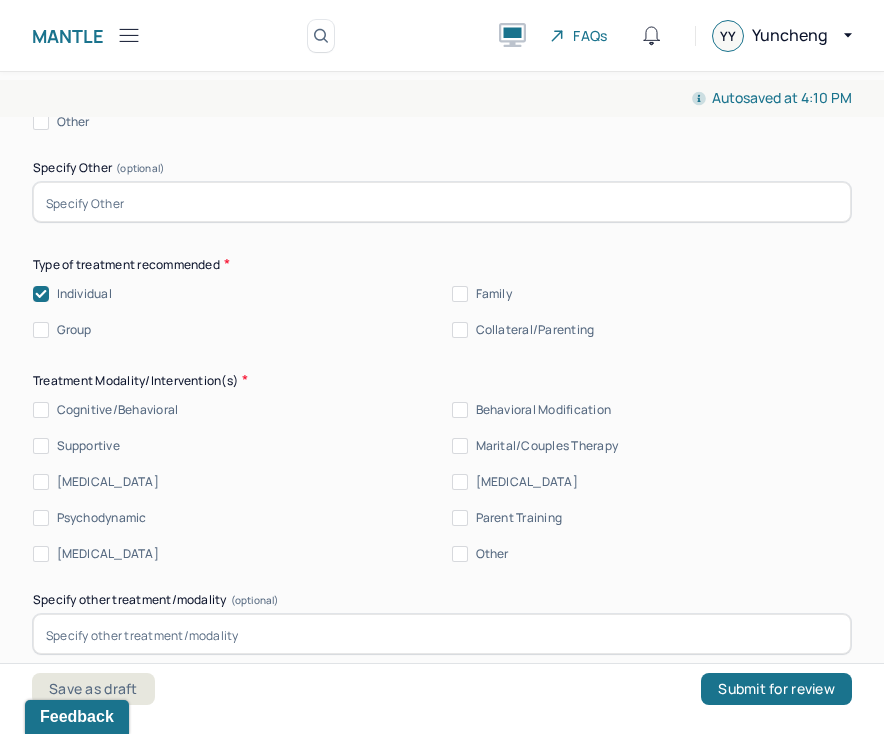 click on "Collateral/Parenting" at bounding box center [460, 330] 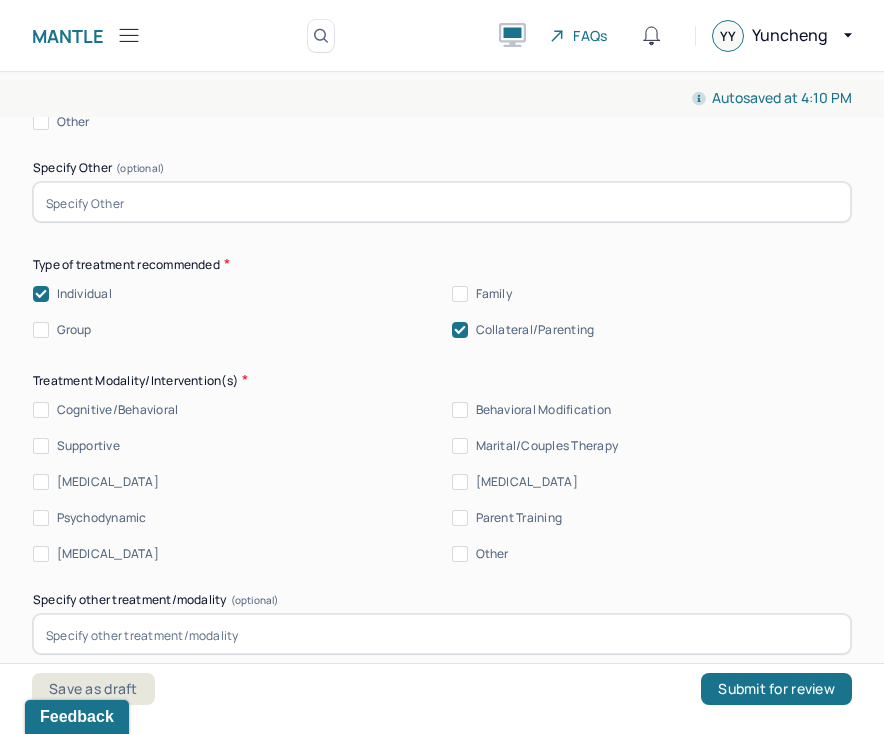 click on "Parent Training" at bounding box center (519, 518) 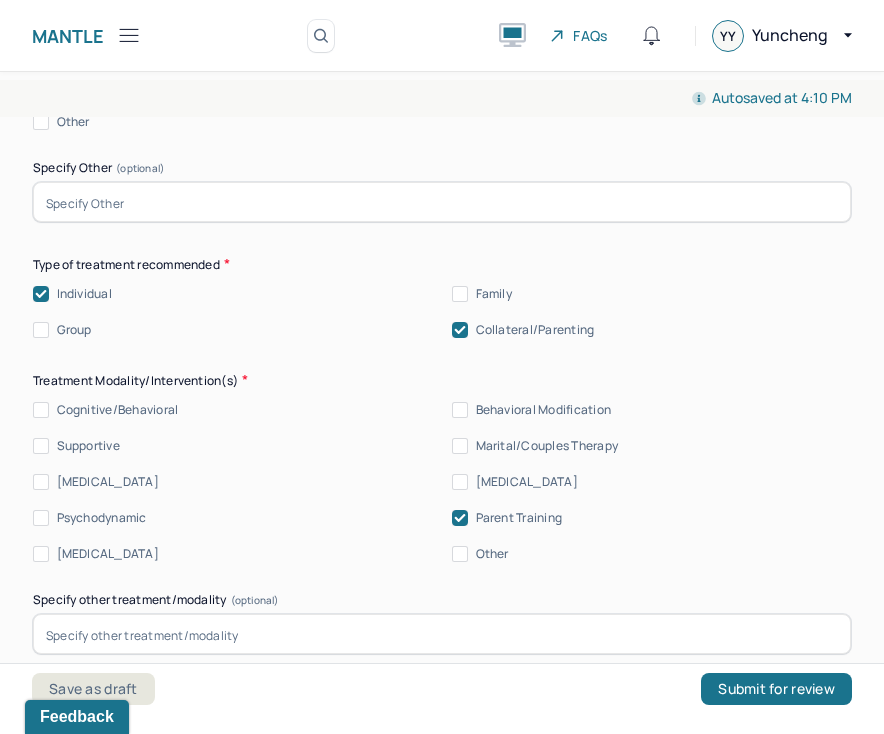 click on "Other" at bounding box center [480, 554] 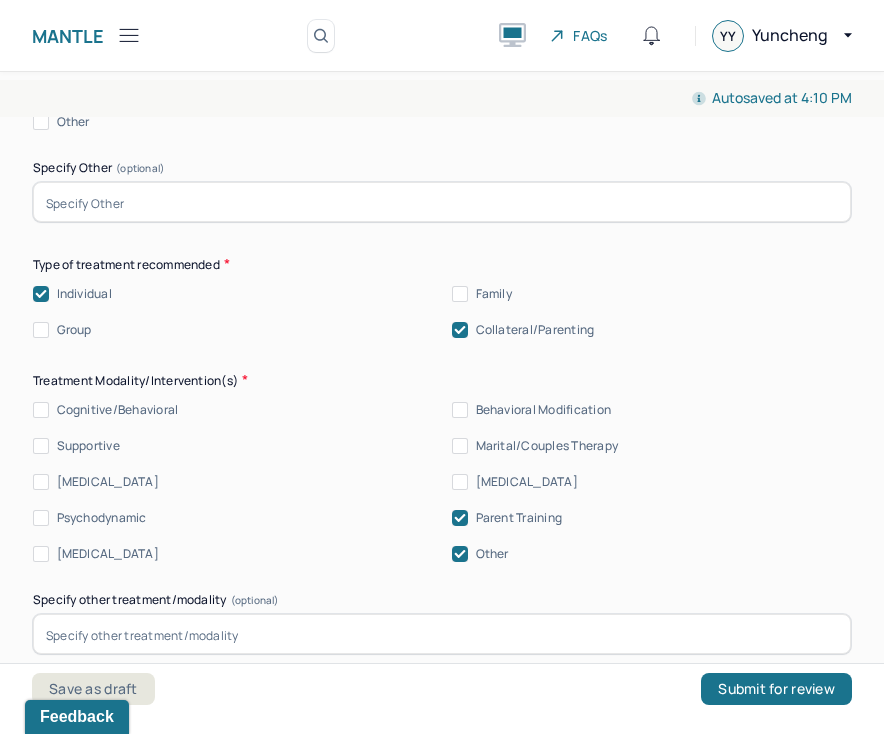 click at bounding box center [442, 634] 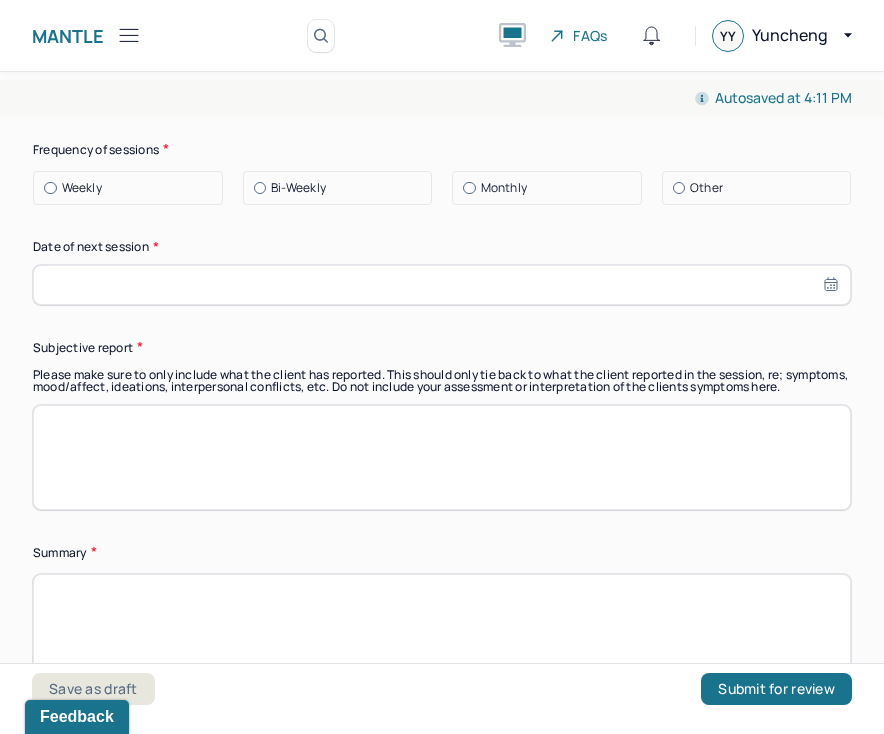 scroll, scrollTop: 11128, scrollLeft: 0, axis: vertical 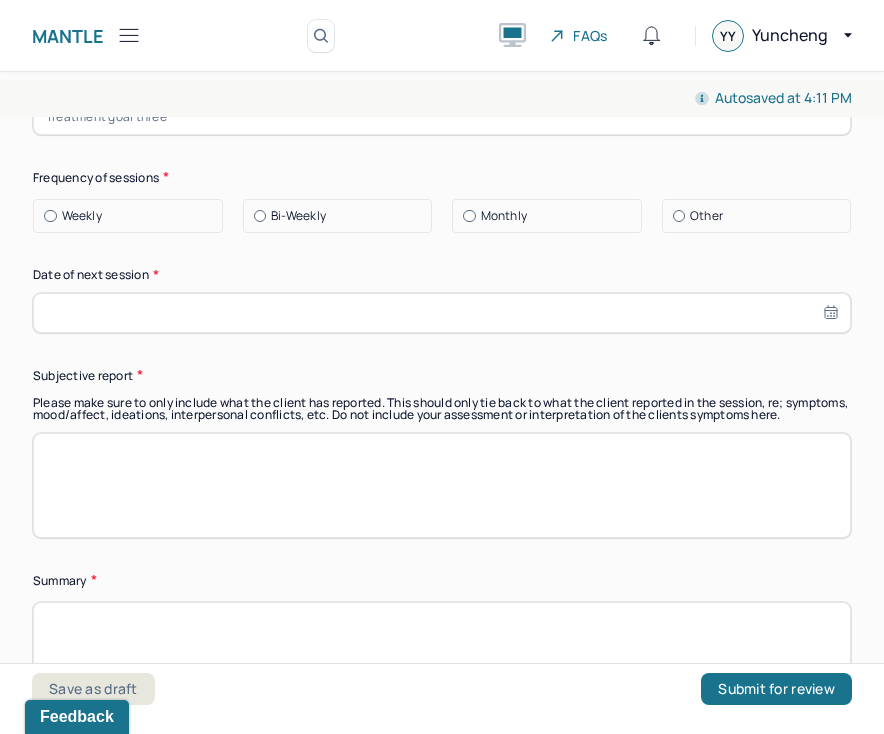 type on "[MEDICAL_DATA]" 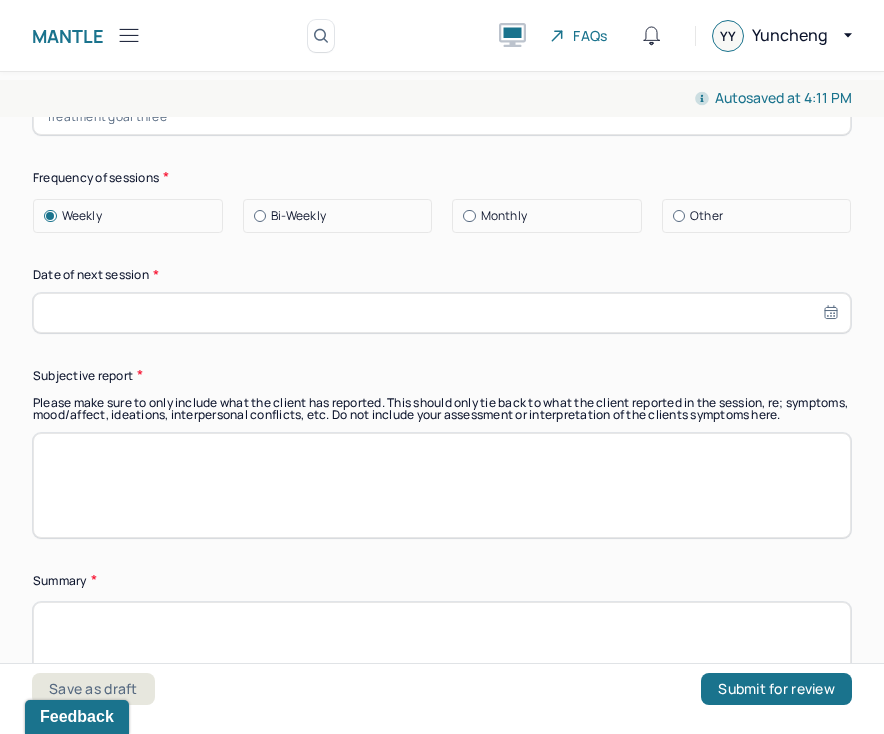 click at bounding box center (442, 313) 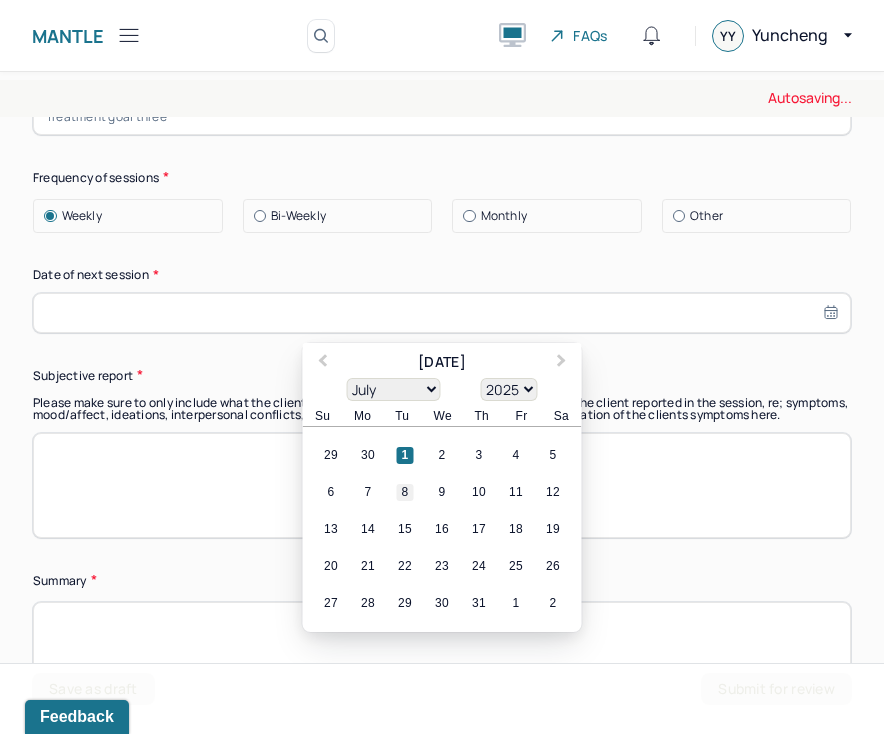 click on "8" at bounding box center (405, 492) 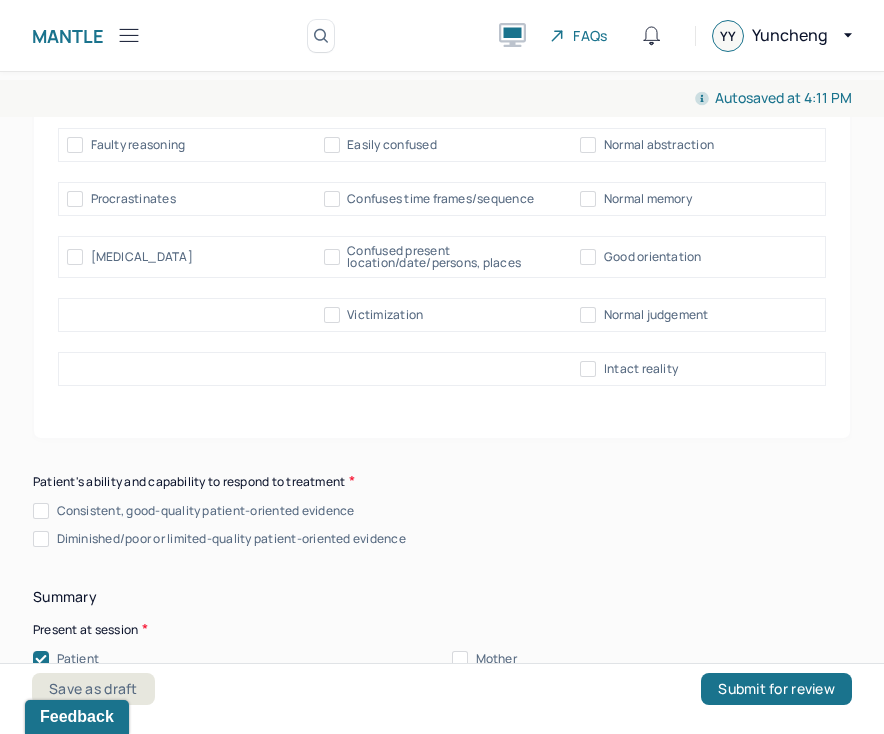scroll, scrollTop: 9624, scrollLeft: 0, axis: vertical 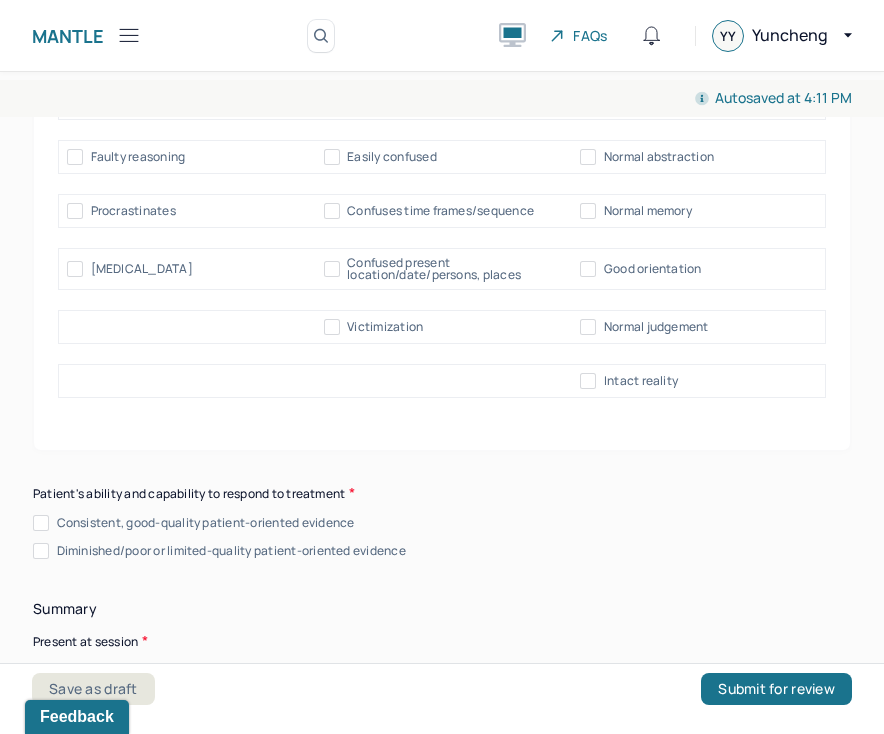 click on "Consistent, good-quality patient-oriented evidence" at bounding box center (206, 523) 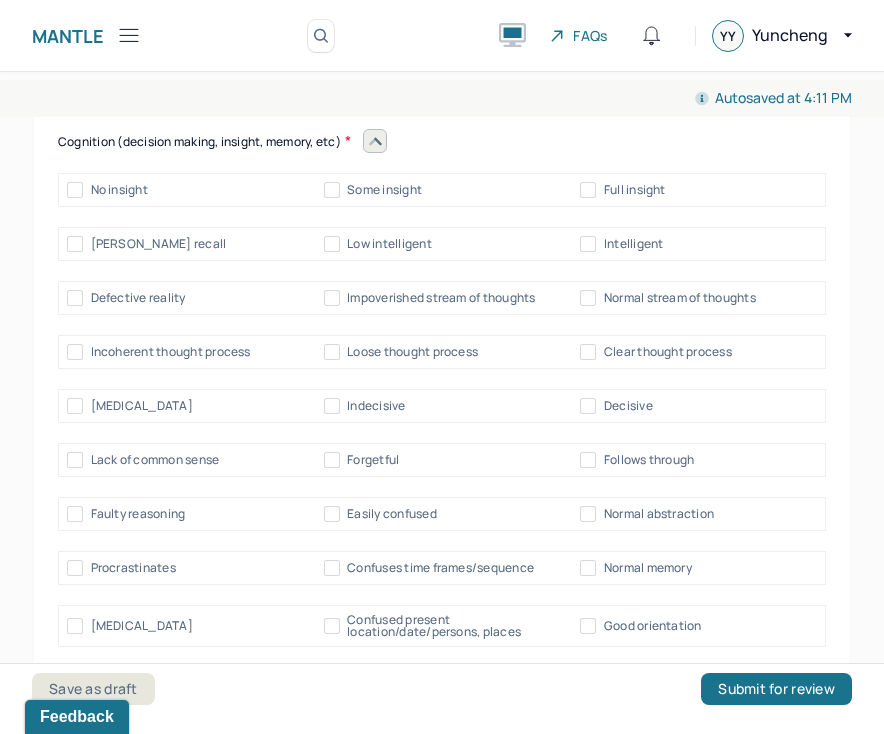 scroll, scrollTop: 9270, scrollLeft: 0, axis: vertical 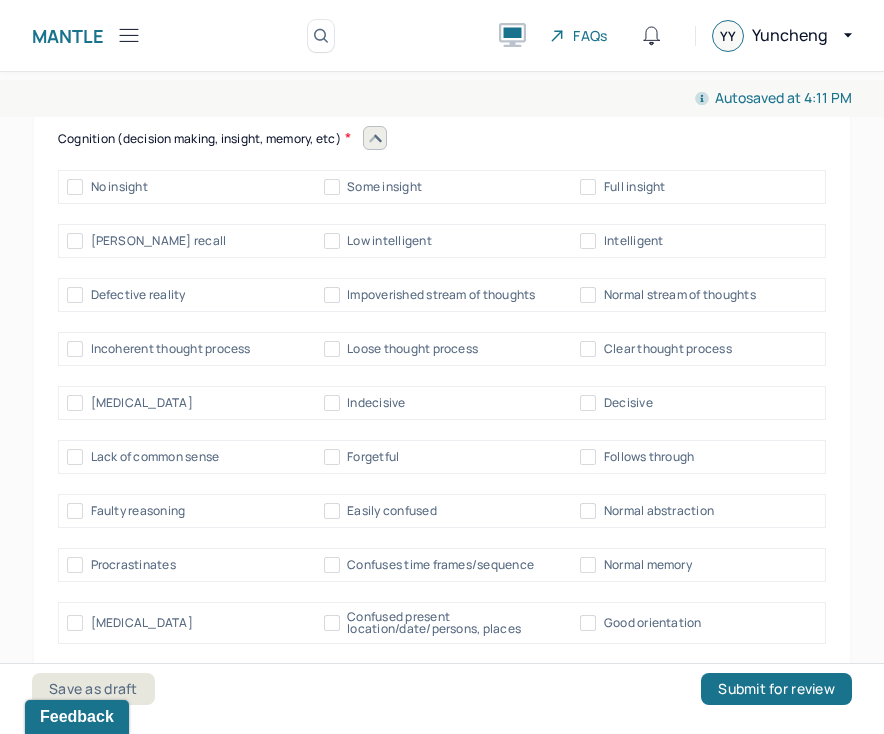 click on "Loose thought process" at bounding box center (412, 349) 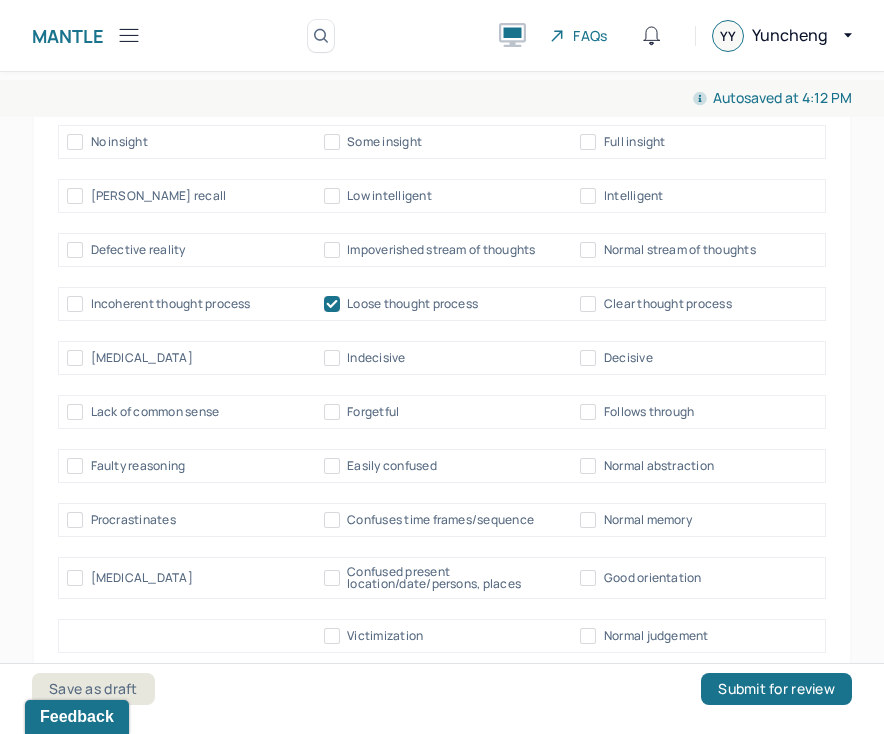 scroll, scrollTop: 9325, scrollLeft: 0, axis: vertical 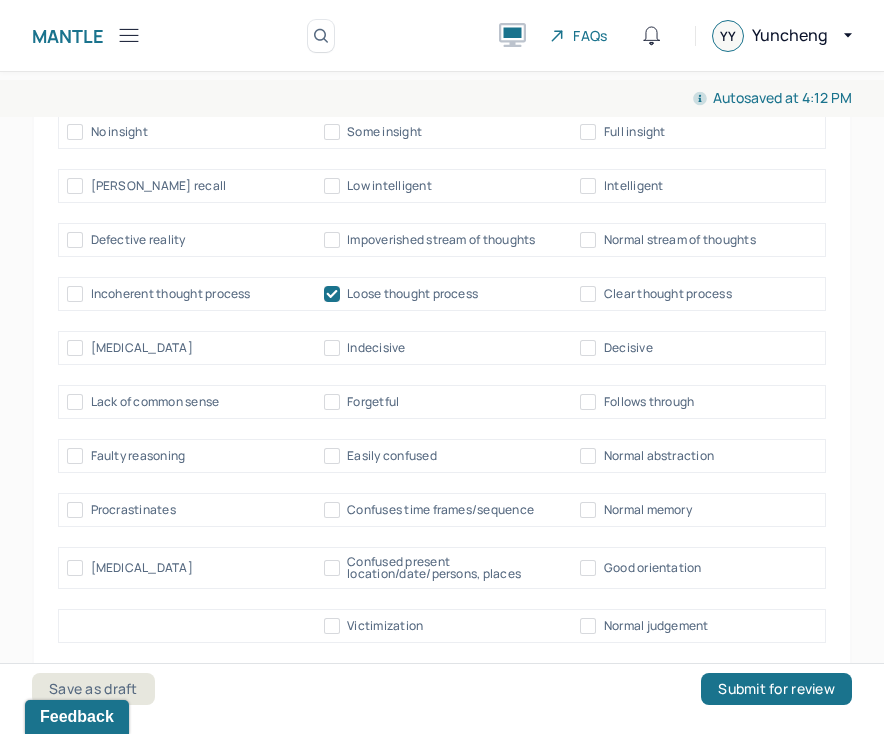click on "Good orientation" at bounding box center [653, 568] 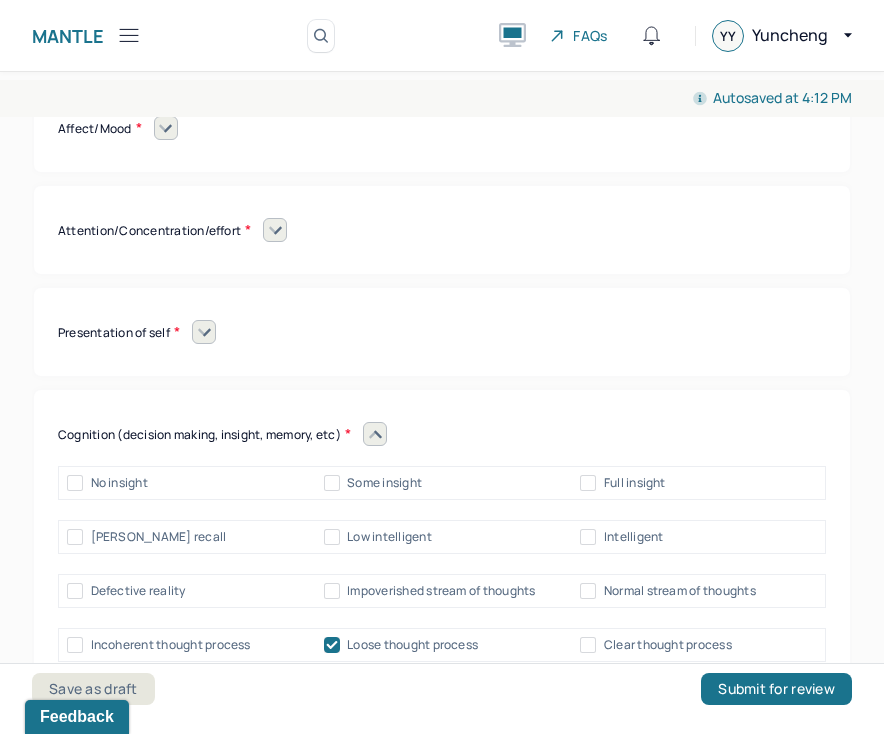 scroll, scrollTop: 8944, scrollLeft: 0, axis: vertical 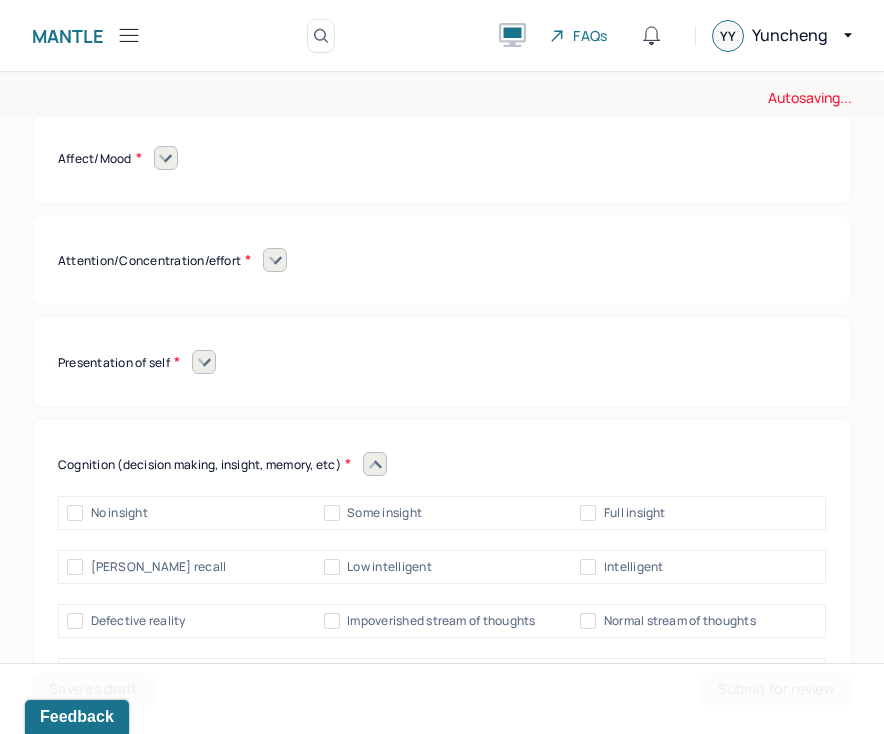 click 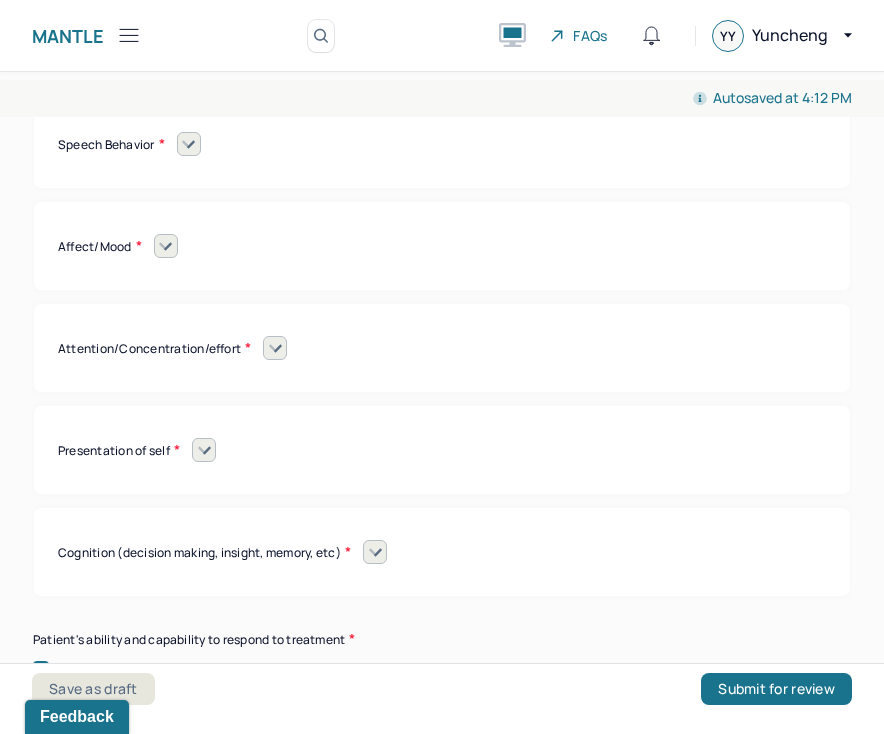 scroll, scrollTop: 8861, scrollLeft: 0, axis: vertical 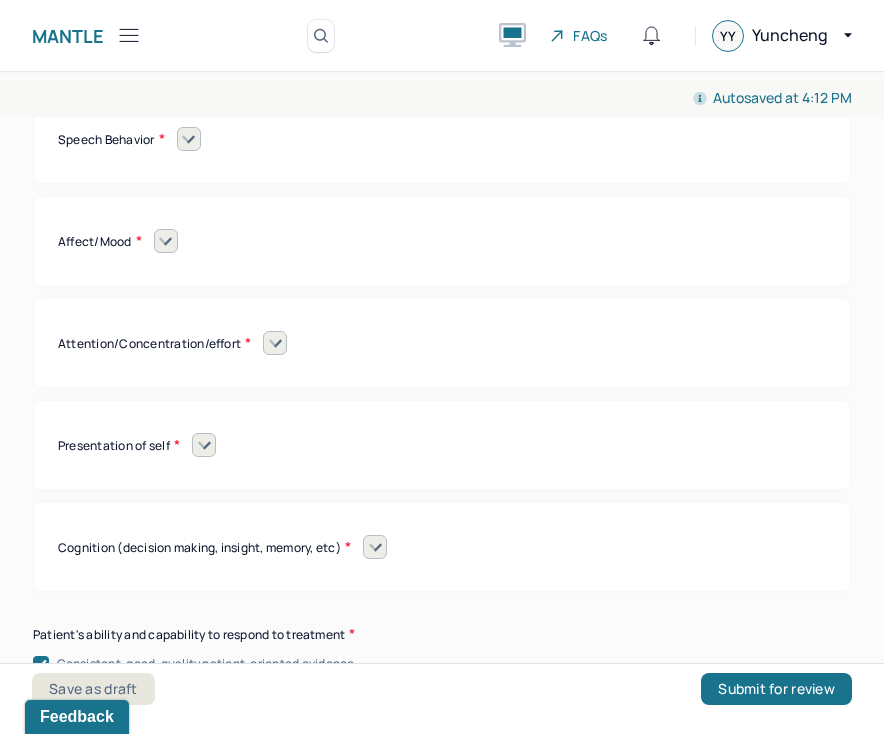 click at bounding box center [375, 547] 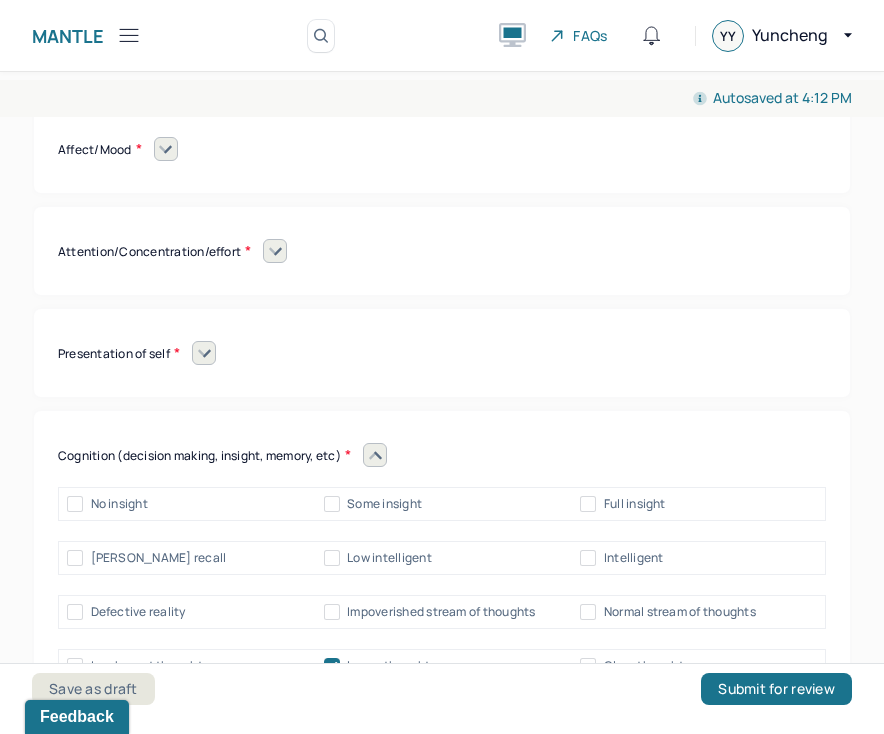 scroll, scrollTop: 8929, scrollLeft: 0, axis: vertical 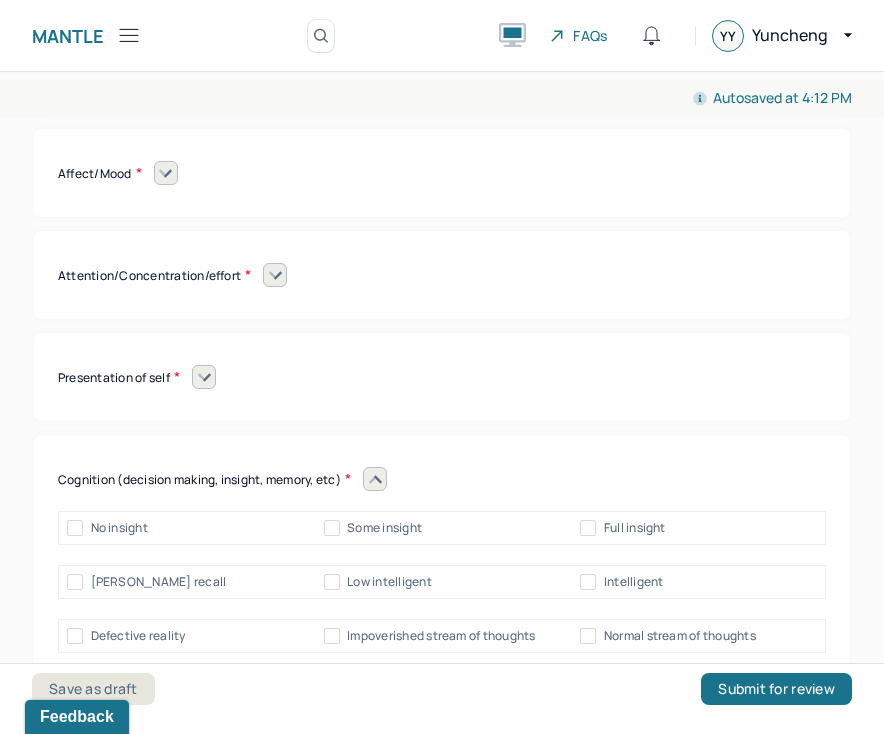 click 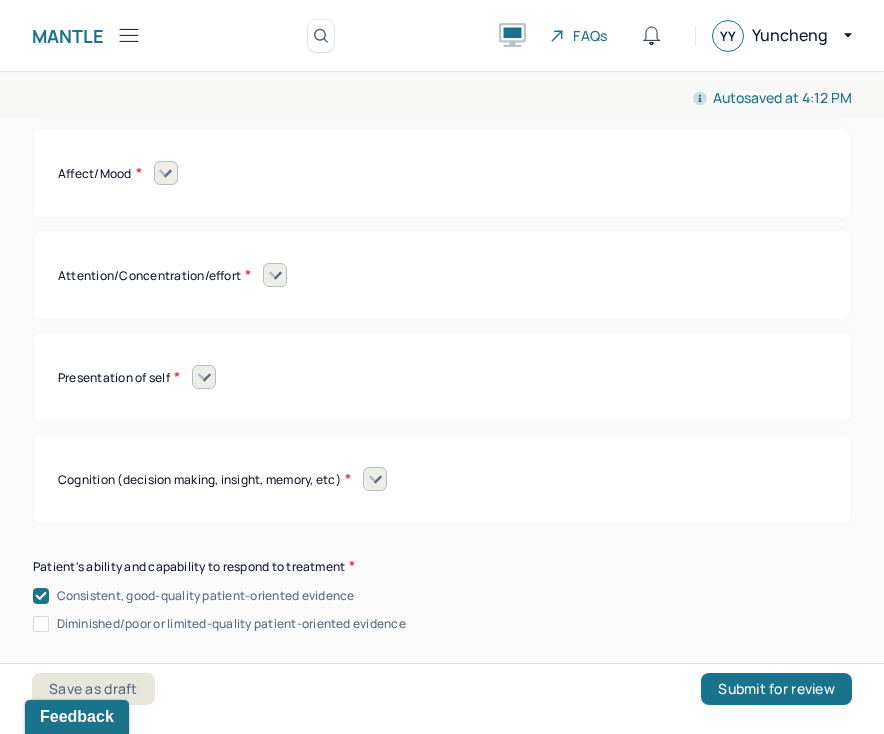 click 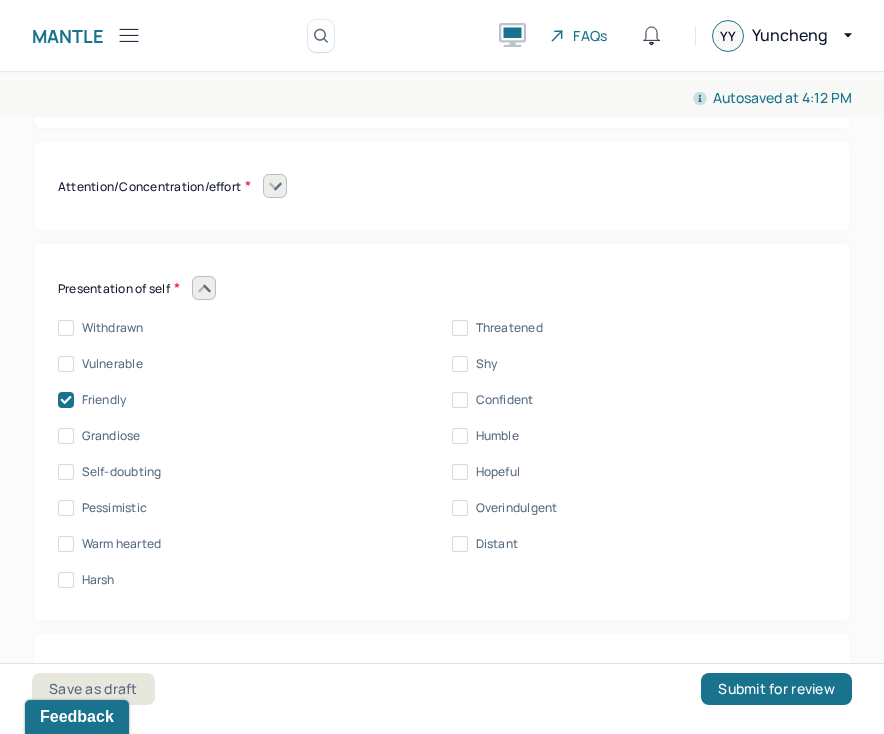 scroll, scrollTop: 9033, scrollLeft: 0, axis: vertical 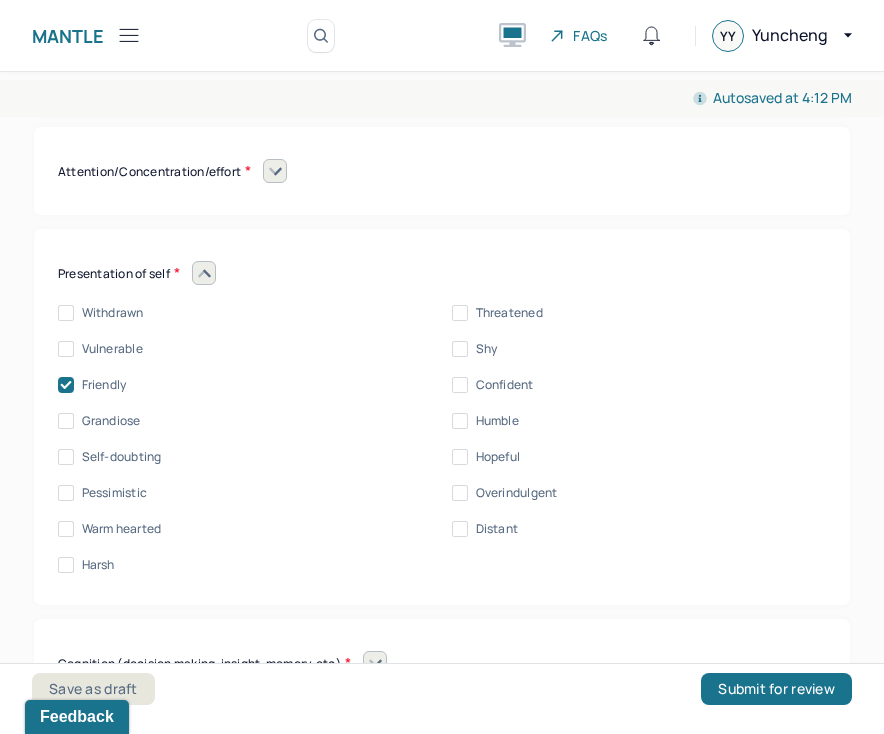 click 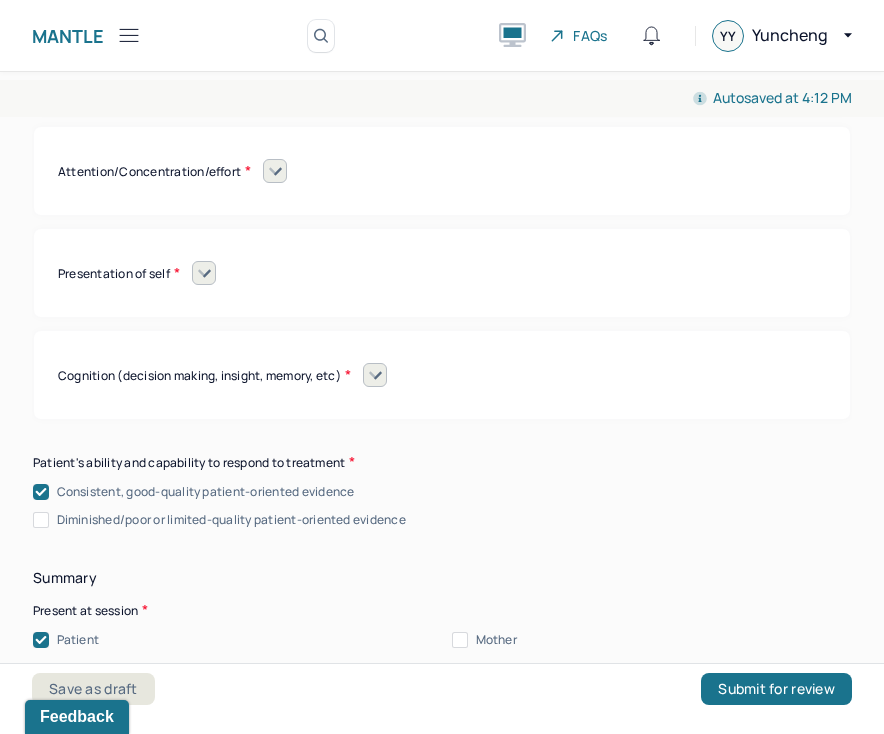 click 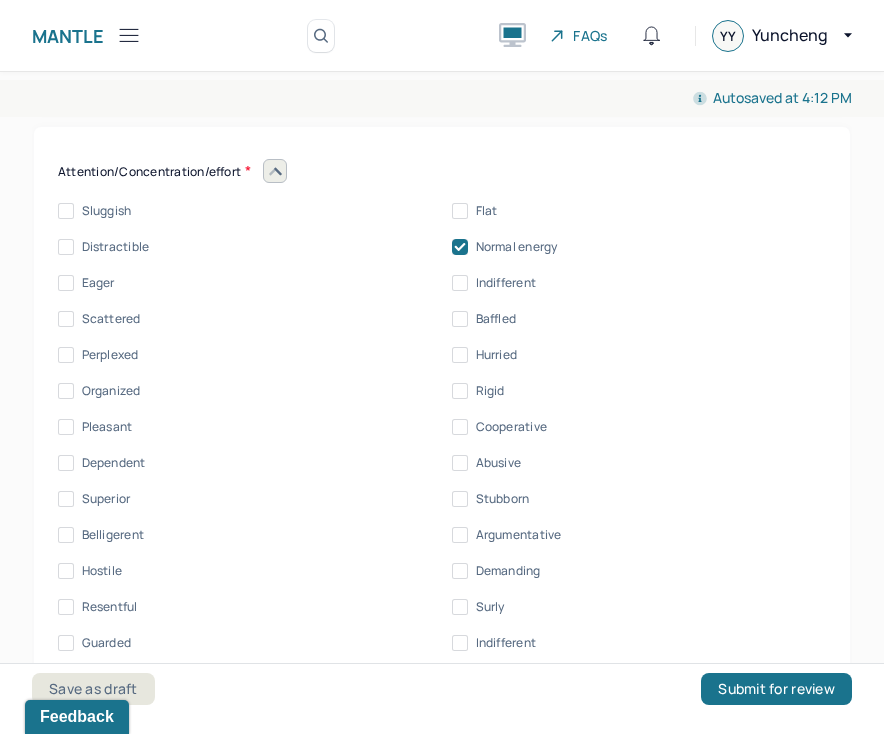 click 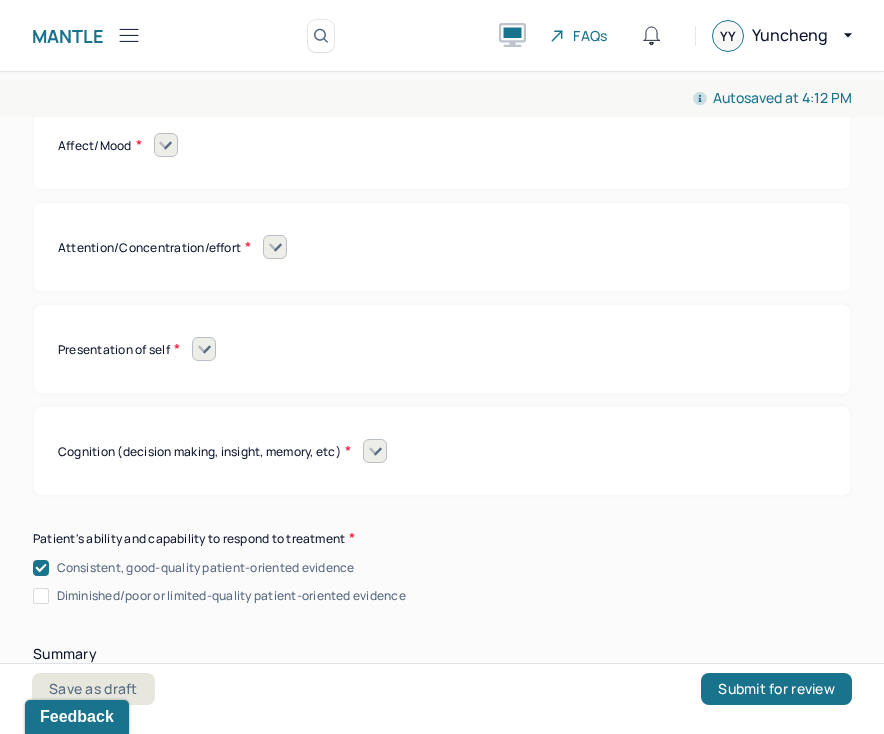 scroll, scrollTop: 8937, scrollLeft: 0, axis: vertical 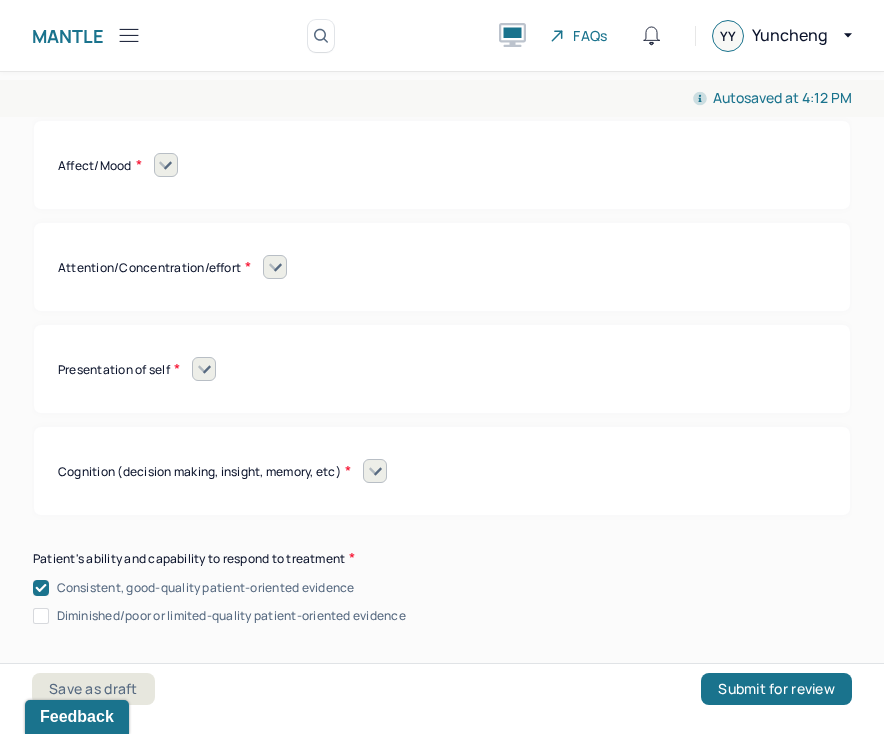 click 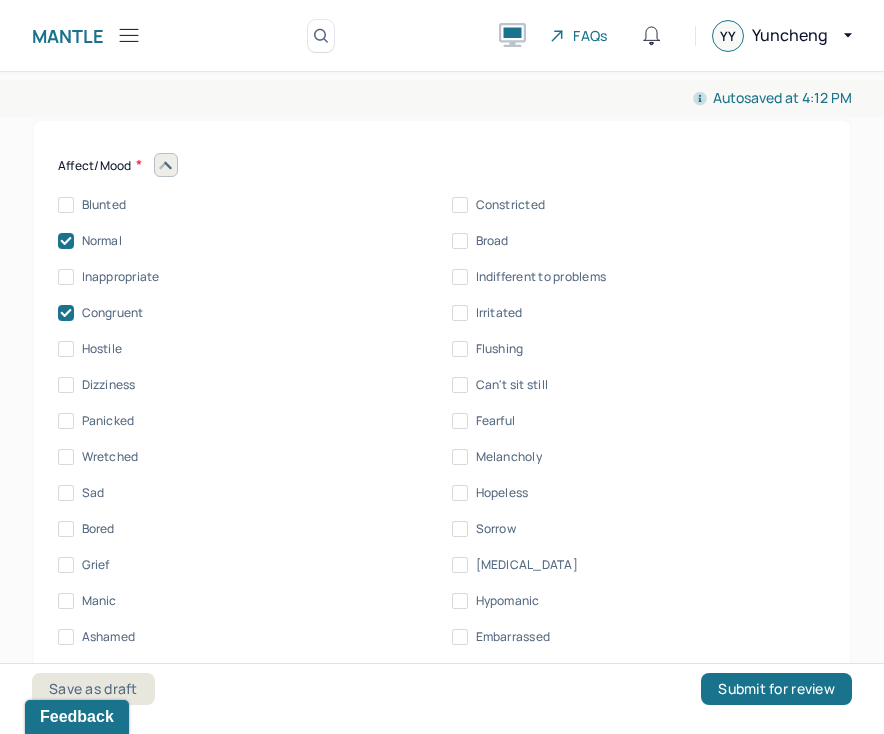 click 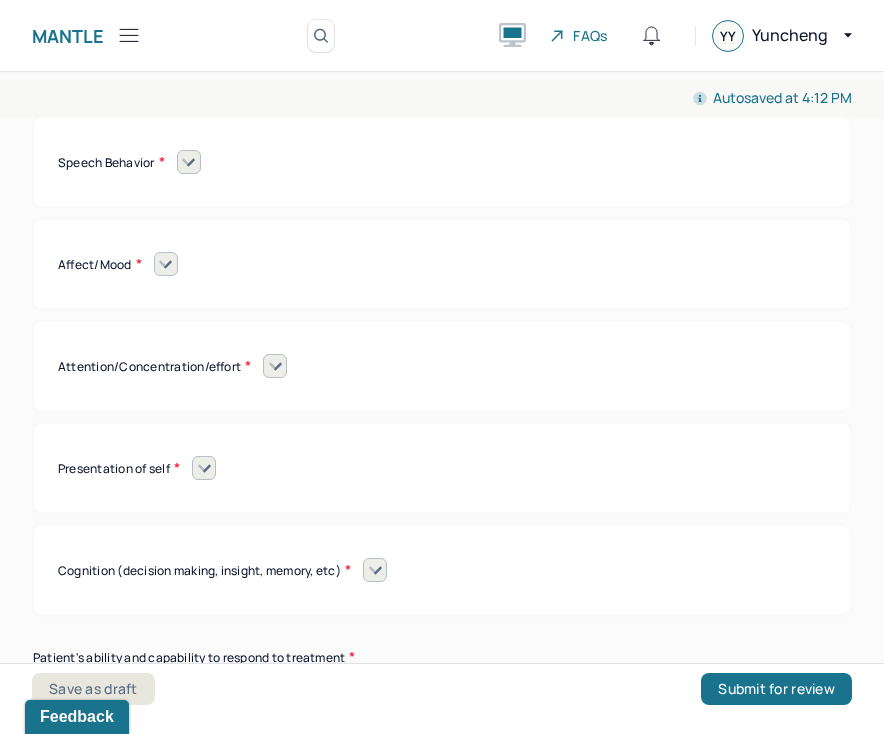 scroll, scrollTop: 8796, scrollLeft: 0, axis: vertical 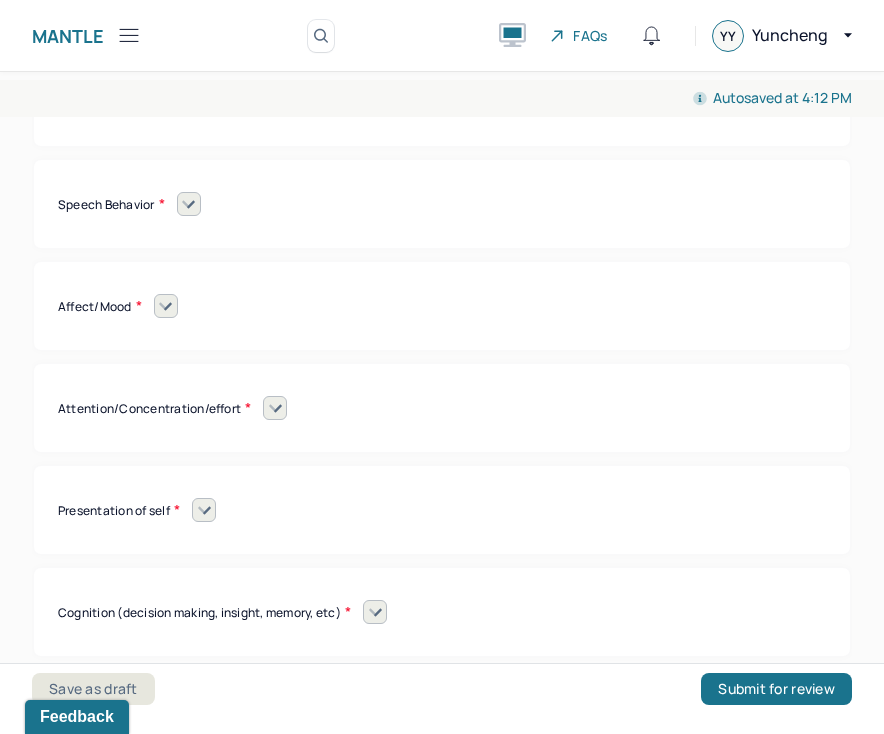 click 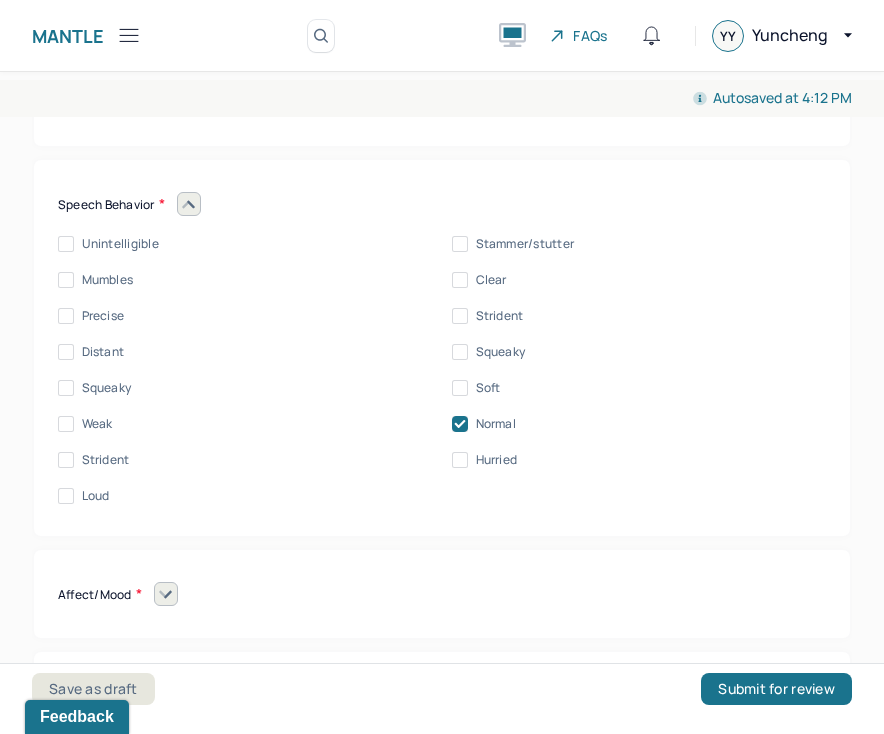 click 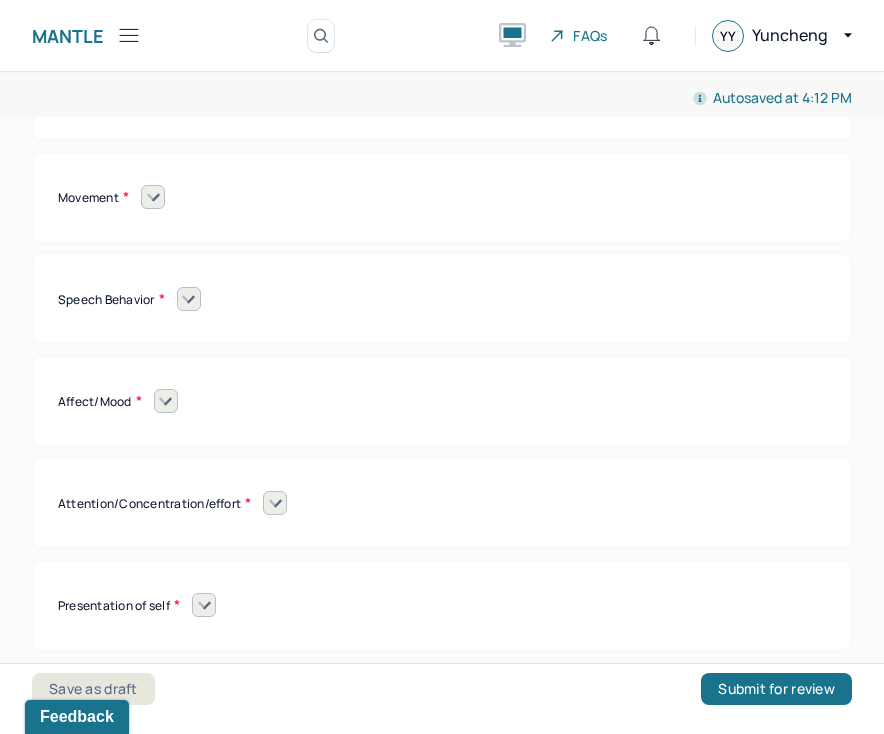 scroll, scrollTop: 8674, scrollLeft: 0, axis: vertical 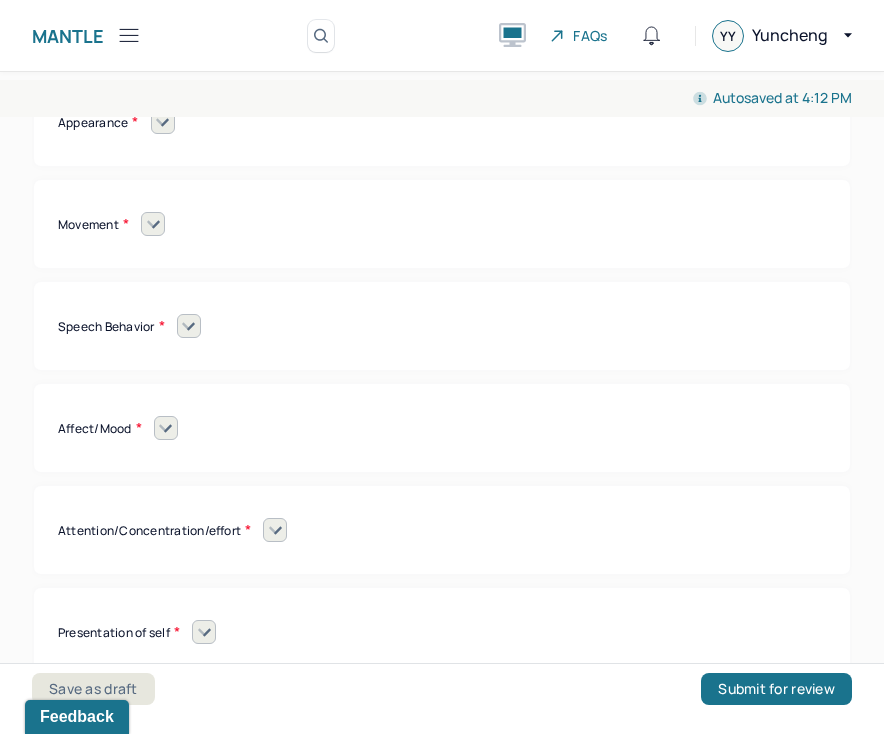 click 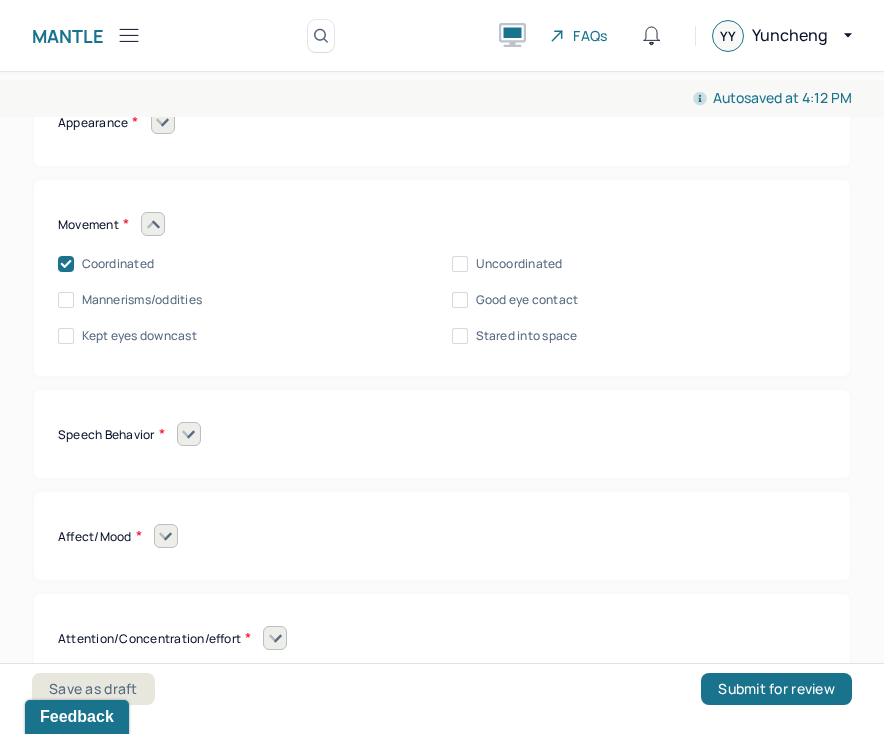 click 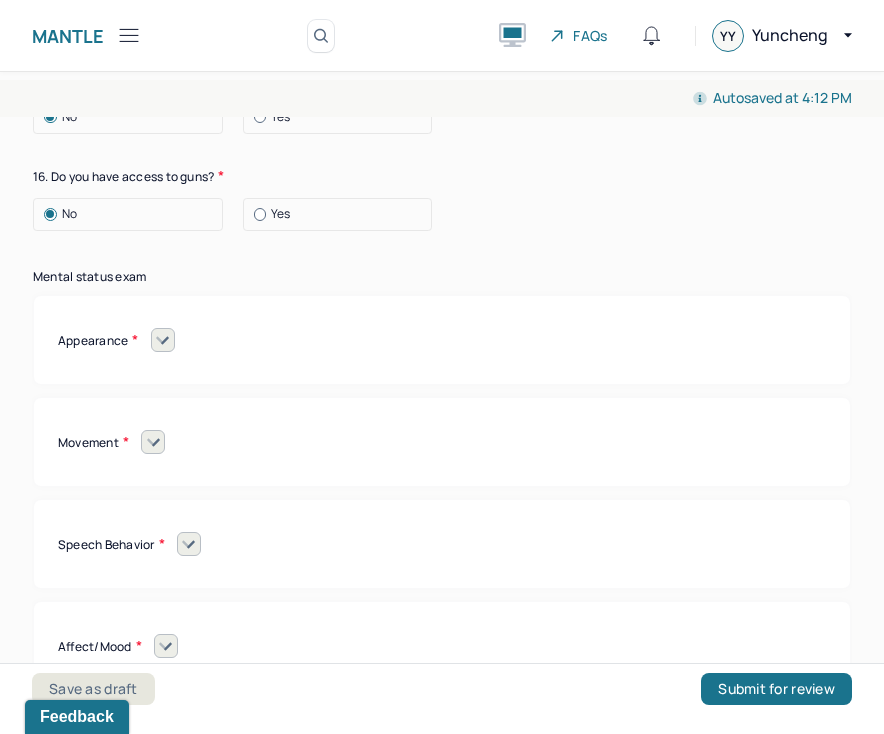 scroll, scrollTop: 8406, scrollLeft: 0, axis: vertical 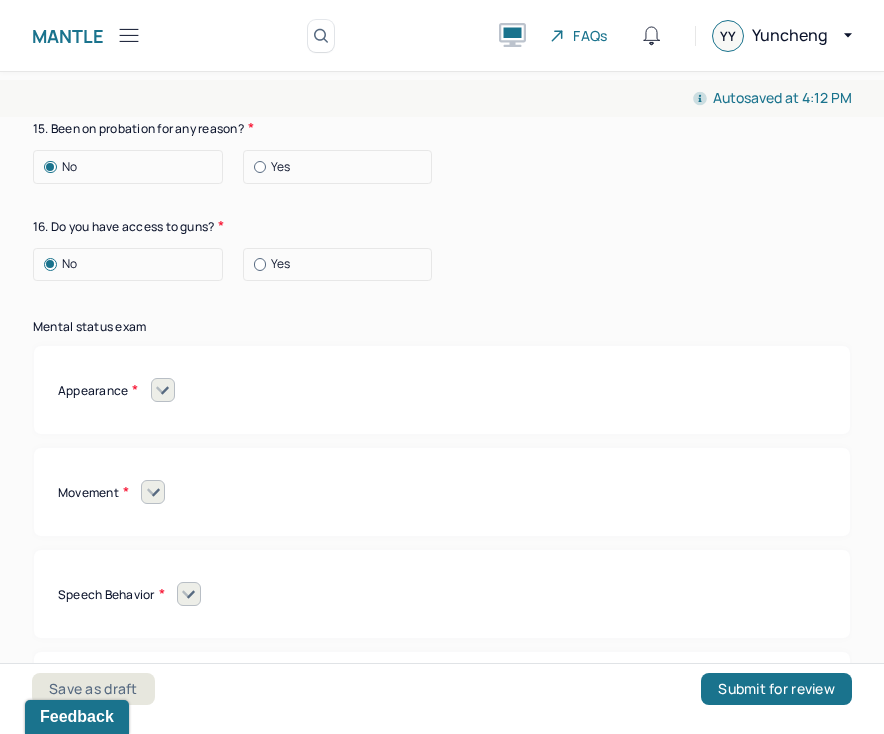 click 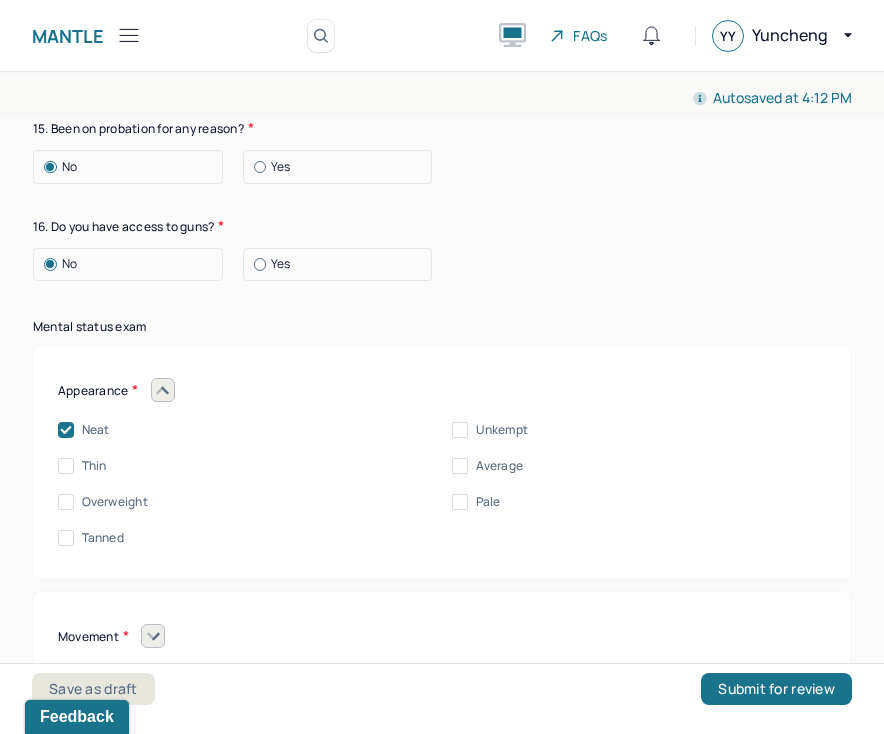 click 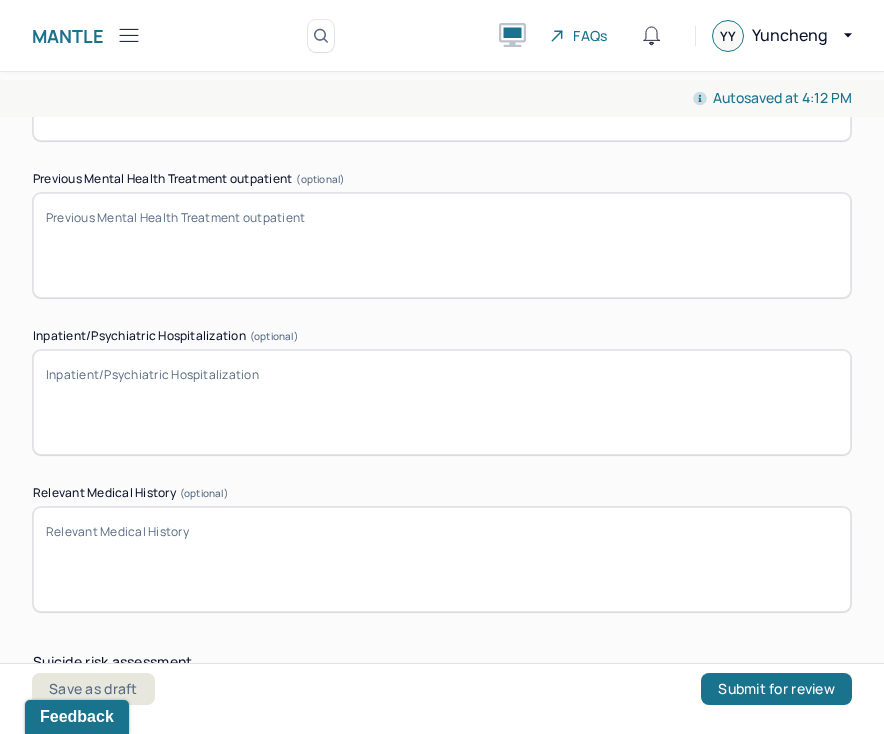 scroll, scrollTop: 6121, scrollLeft: 0, axis: vertical 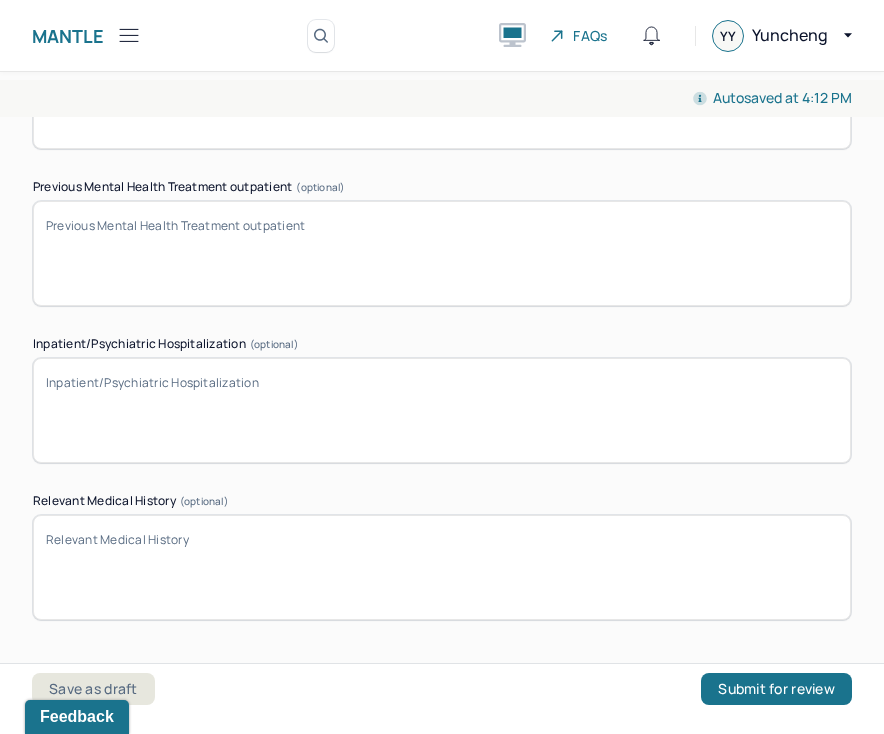 click on "Relevant Medical History (optional)" at bounding box center (442, 567) 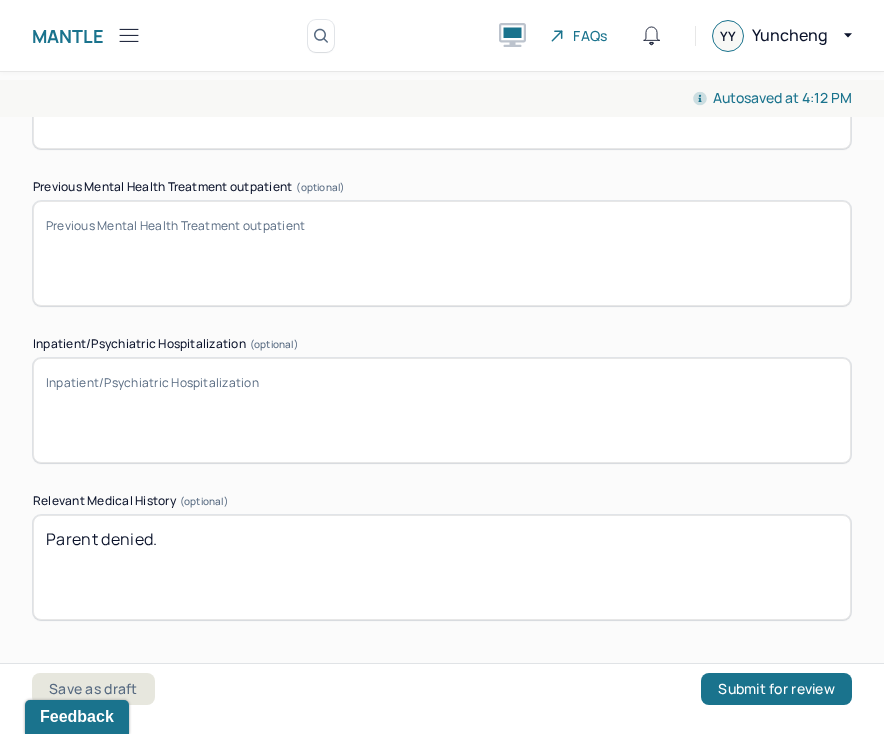 click on "Parent denied." at bounding box center (442, 567) 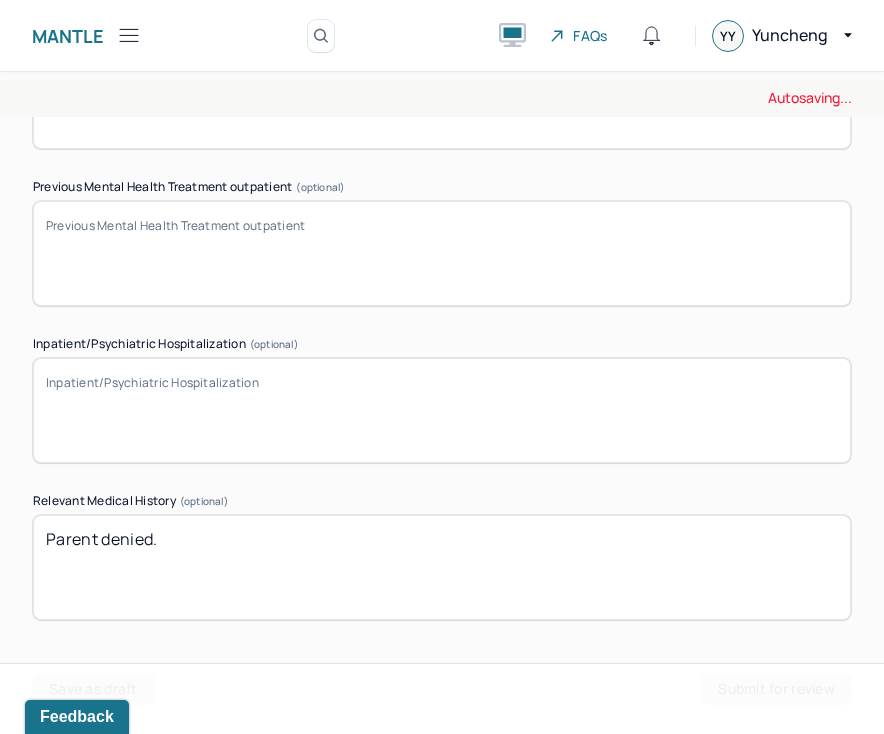 type on "Parent denied." 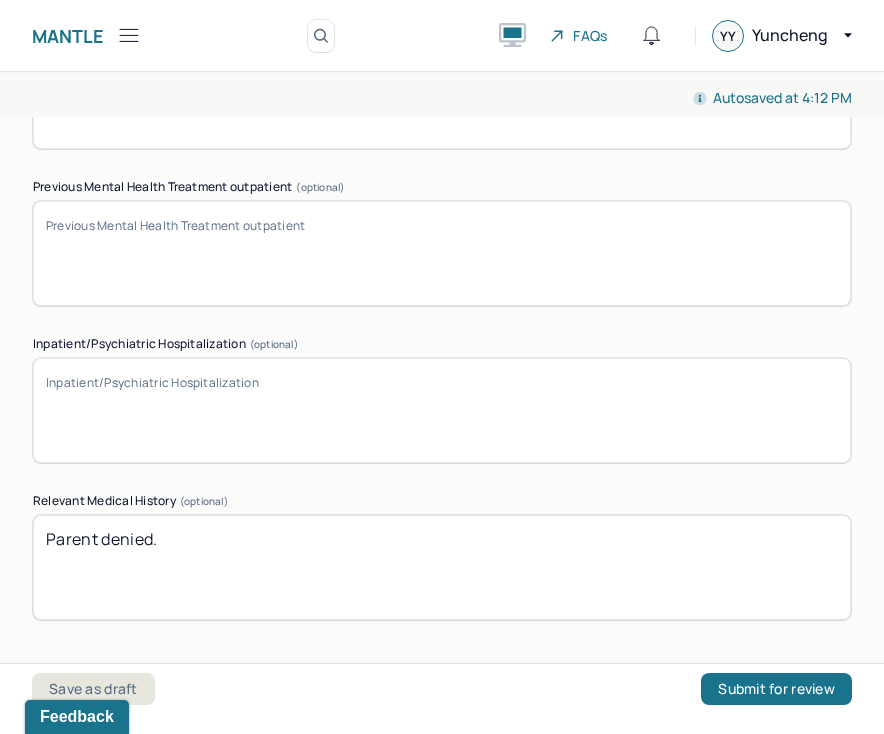 paste on "Parent denied." 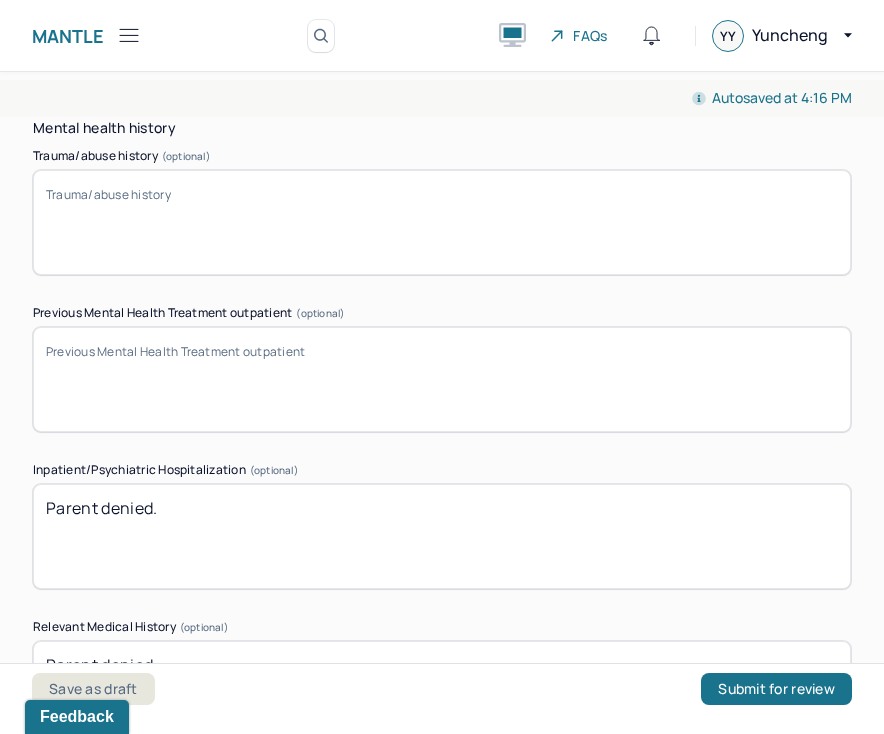 scroll, scrollTop: 5969, scrollLeft: 0, axis: vertical 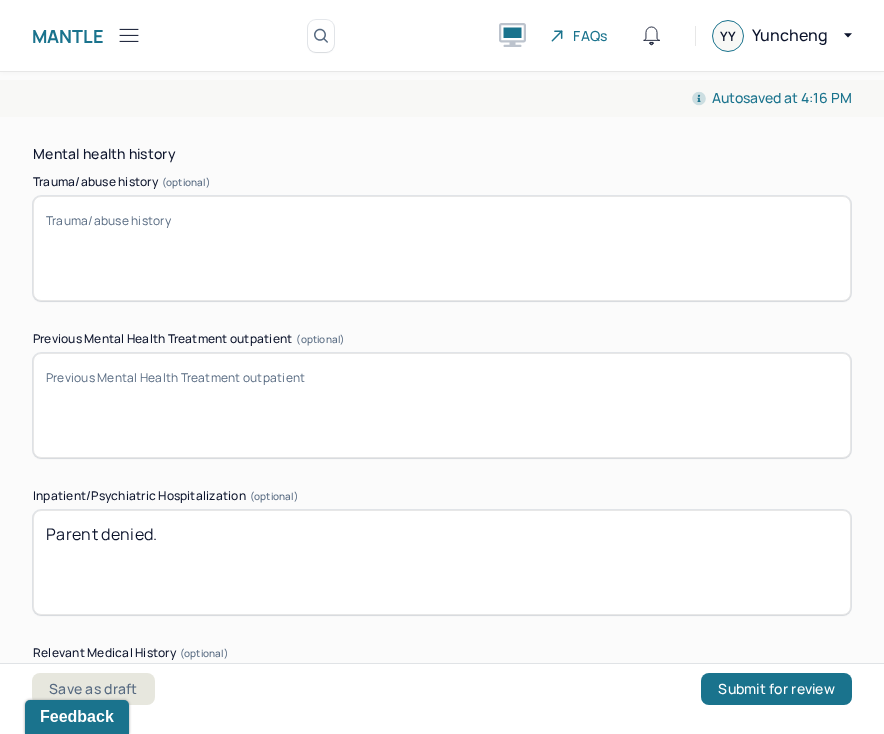 type on "Parent denied." 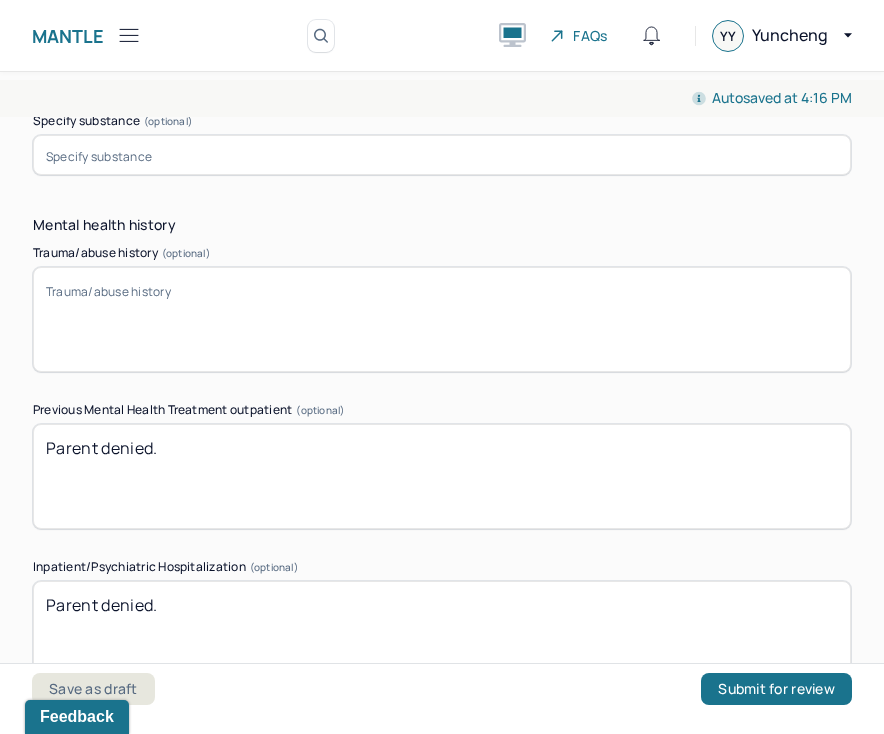 scroll, scrollTop: 5895, scrollLeft: 0, axis: vertical 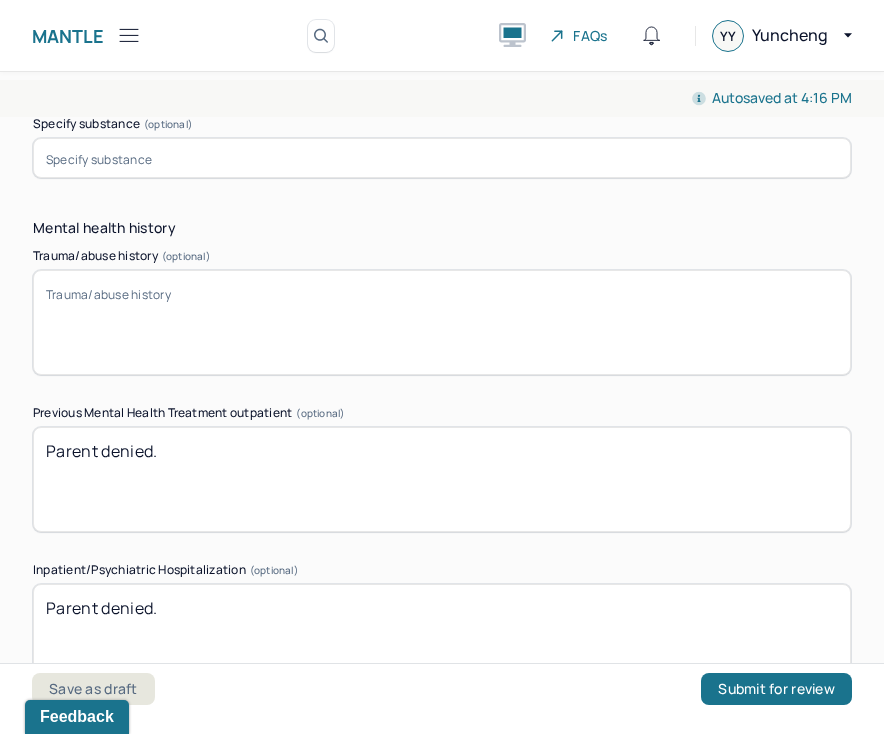 type on "Parent denied." 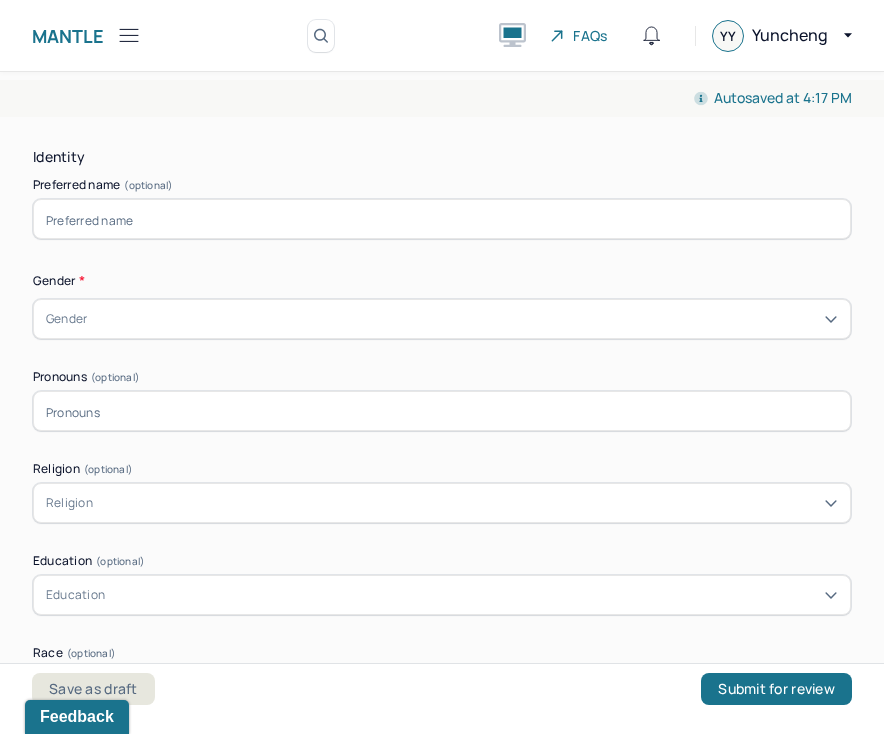 scroll, scrollTop: 721, scrollLeft: 0, axis: vertical 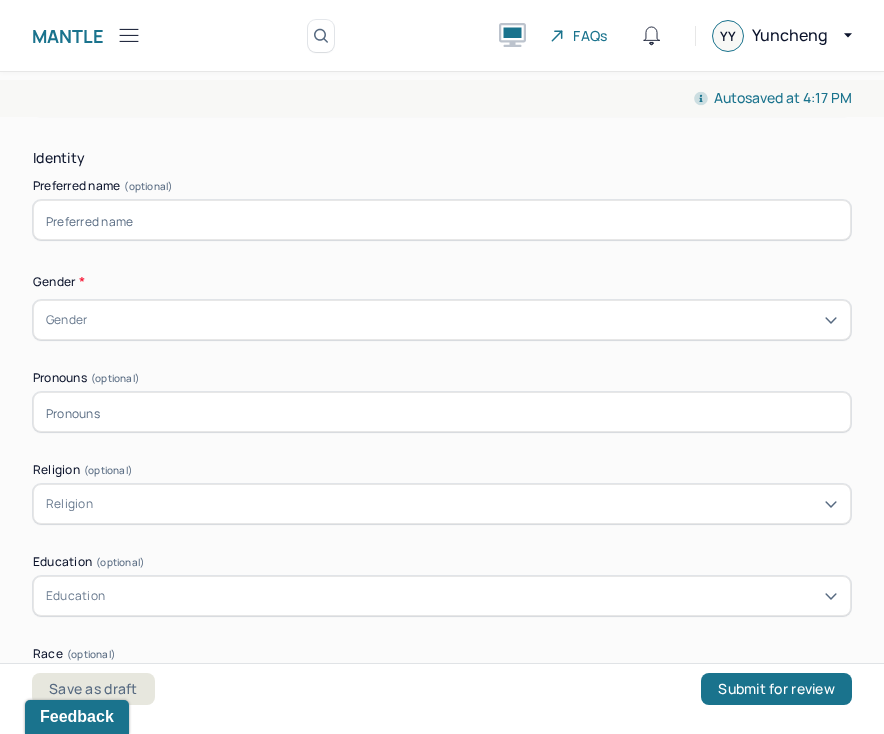 click on "Gender" at bounding box center (66, 320) 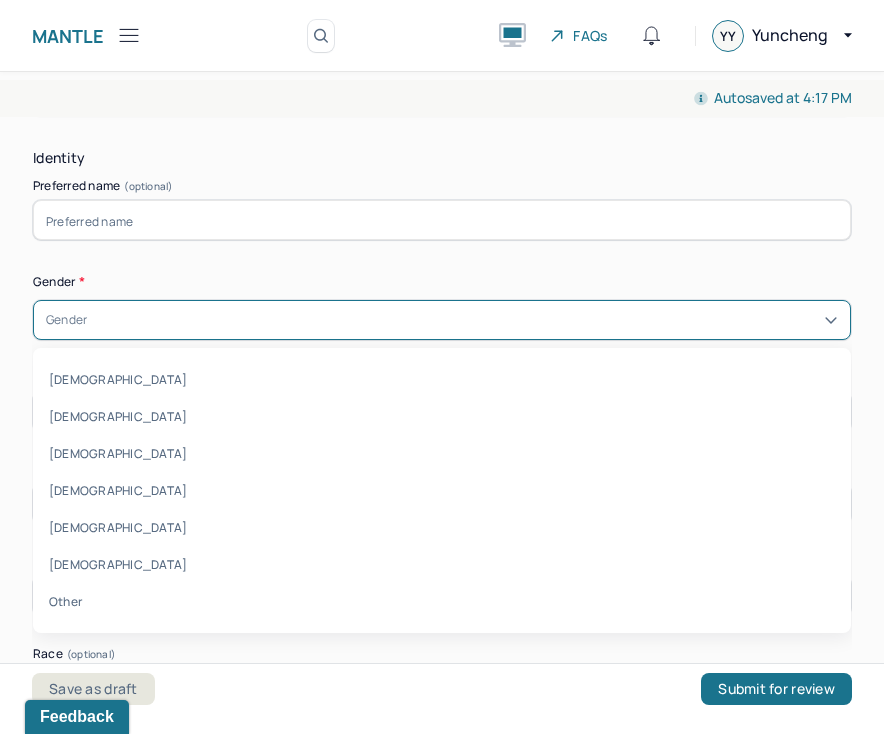 click at bounding box center [442, 220] 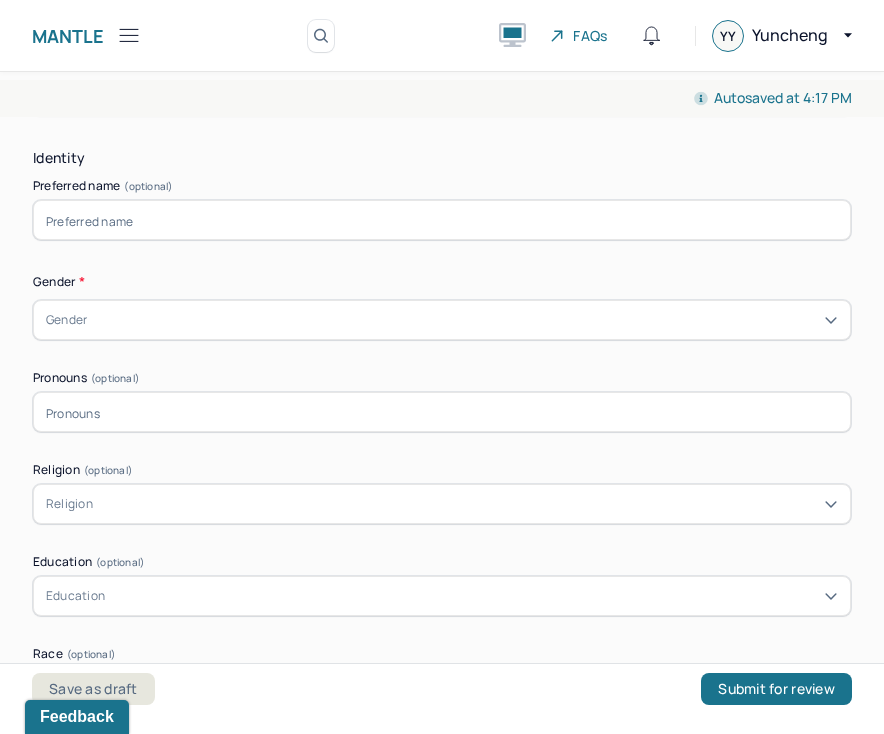 click on "Gender" at bounding box center [66, 320] 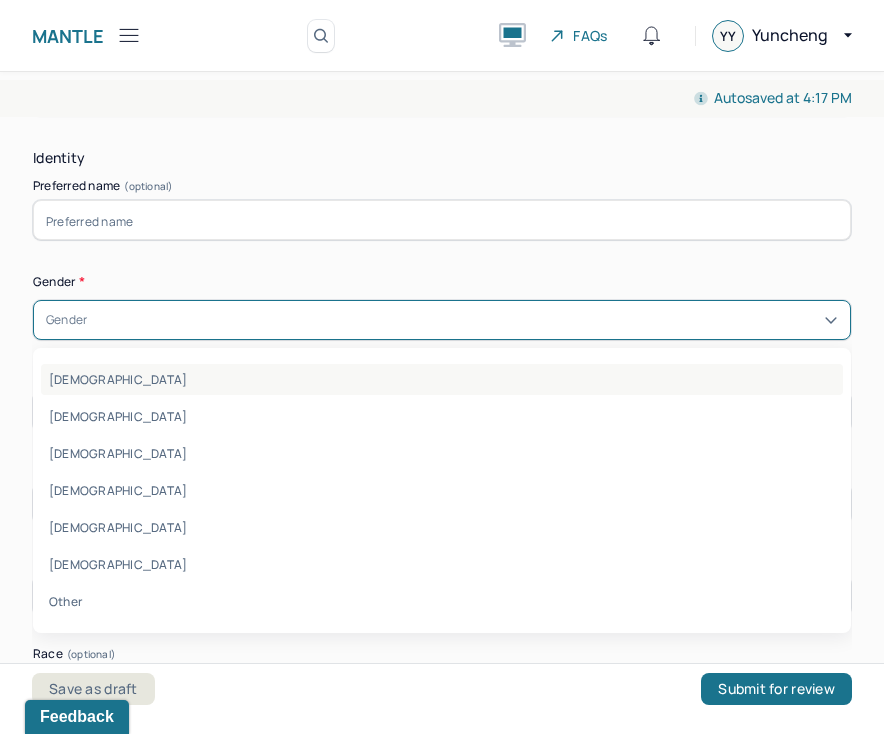 click on "[DEMOGRAPHIC_DATA]" at bounding box center (442, 379) 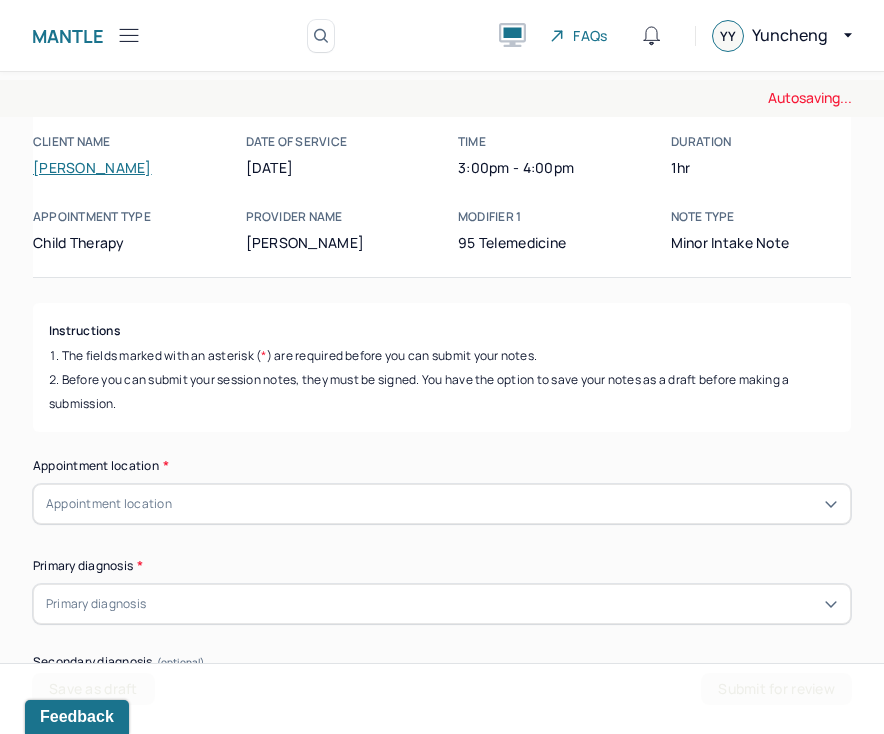 scroll, scrollTop: 5, scrollLeft: 0, axis: vertical 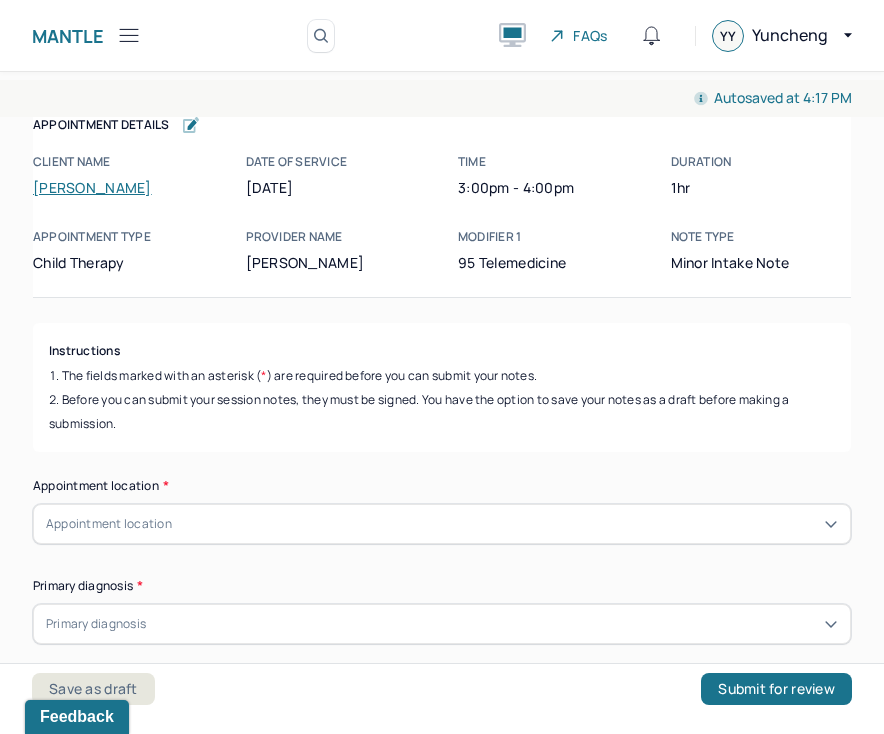 click on "Appointment location" at bounding box center [109, 524] 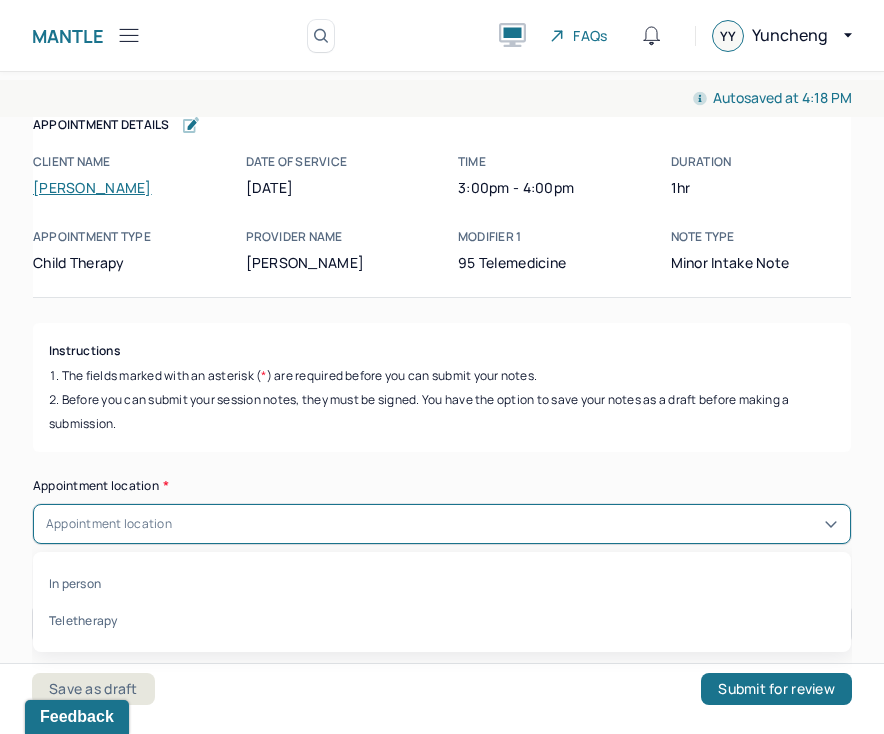 type 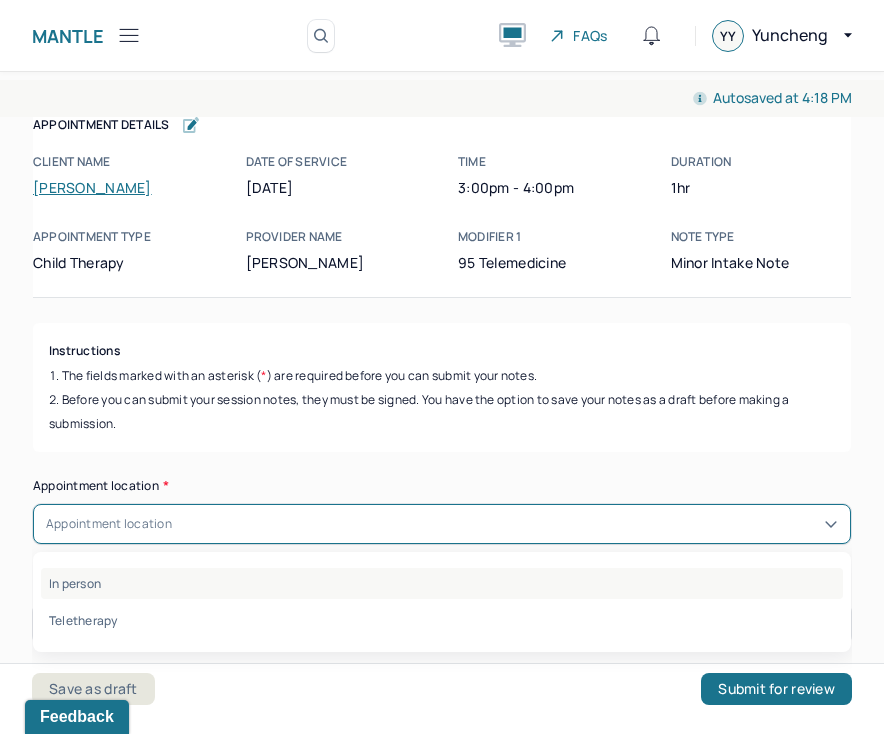 click on "In person" at bounding box center (442, 583) 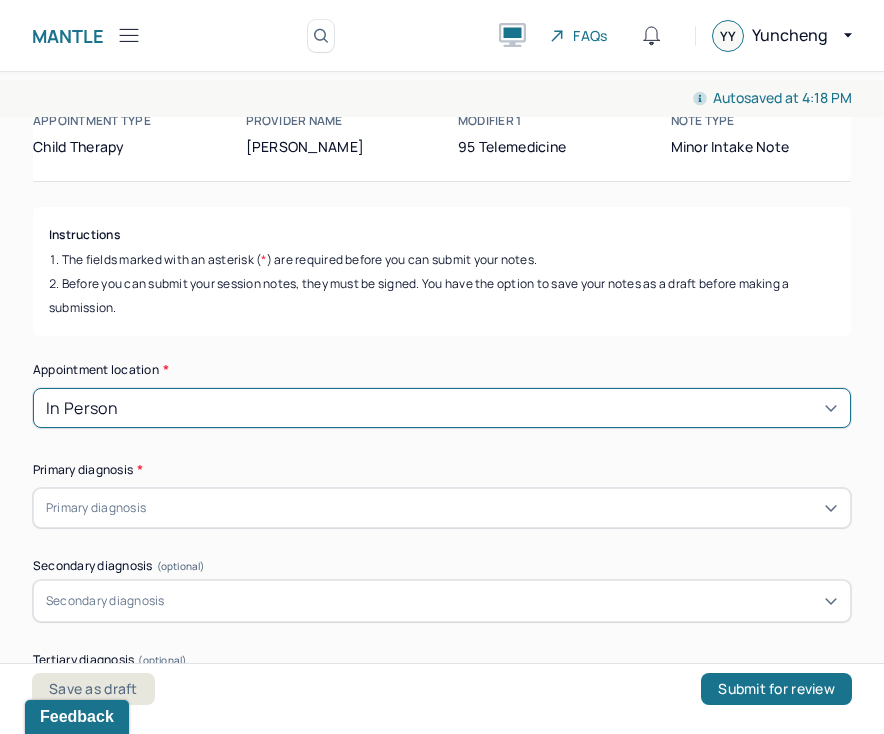scroll, scrollTop: 136, scrollLeft: 0, axis: vertical 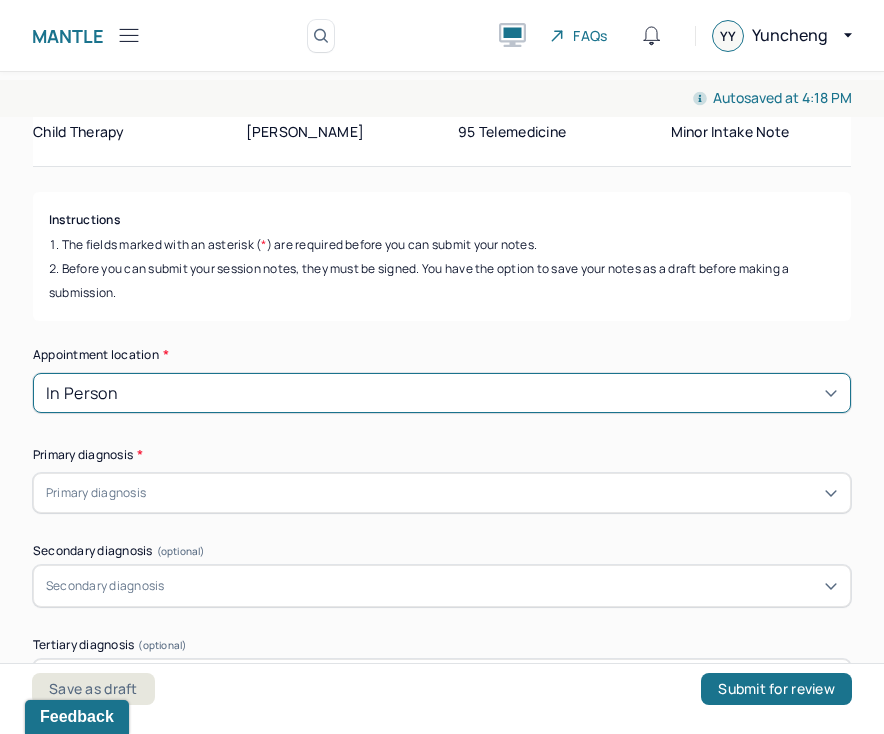 click on "Primary diagnosis" at bounding box center (96, 493) 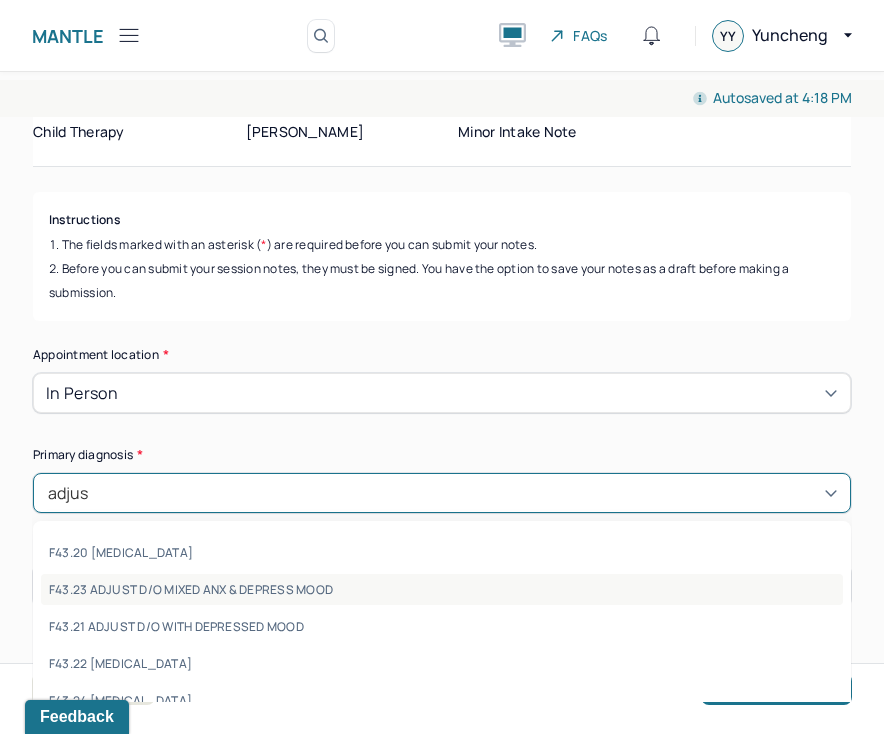 type on "adjust" 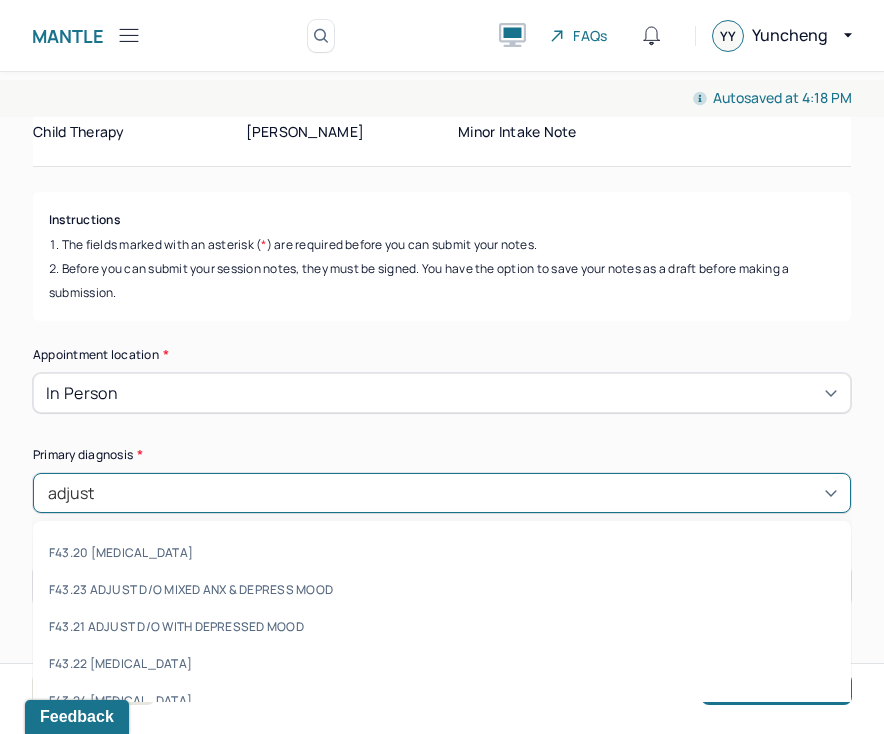 scroll, scrollTop: 226, scrollLeft: 0, axis: vertical 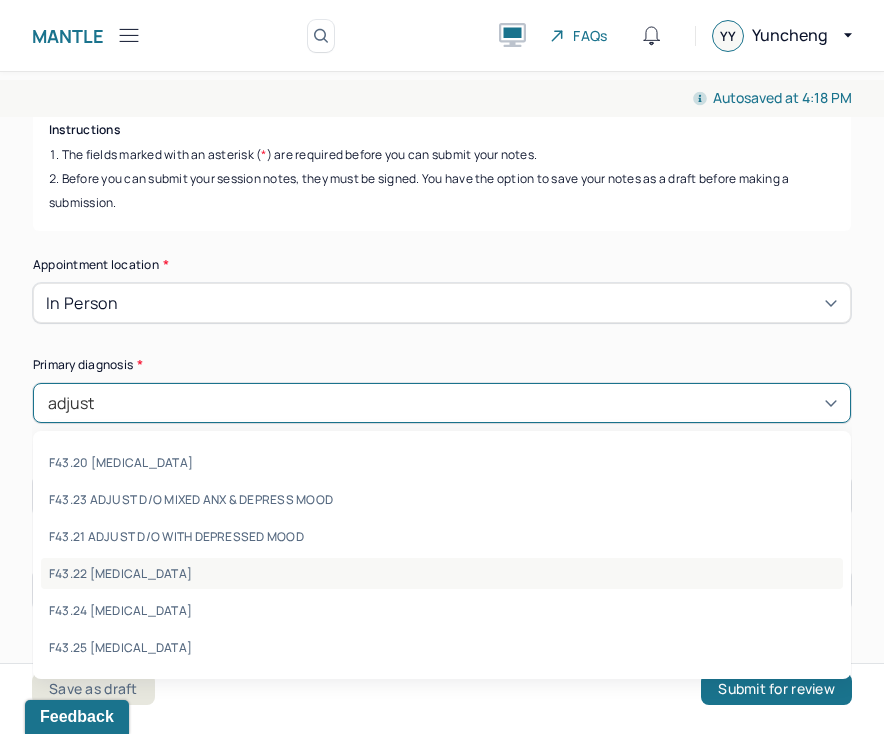 click on "F43.22 [MEDICAL_DATA]" at bounding box center [442, 573] 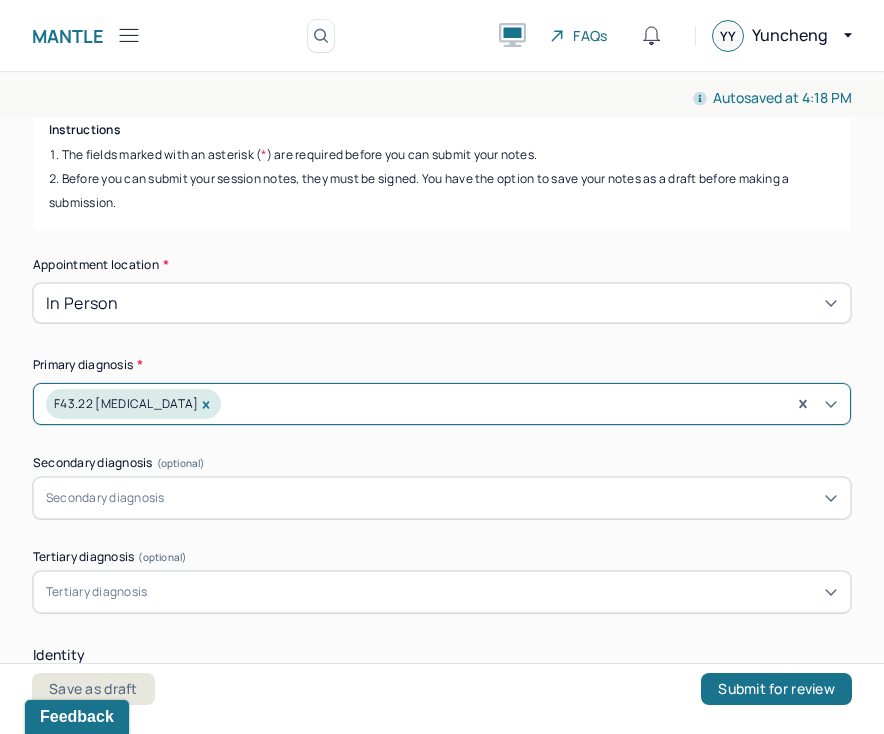 scroll, scrollTop: 193, scrollLeft: 0, axis: vertical 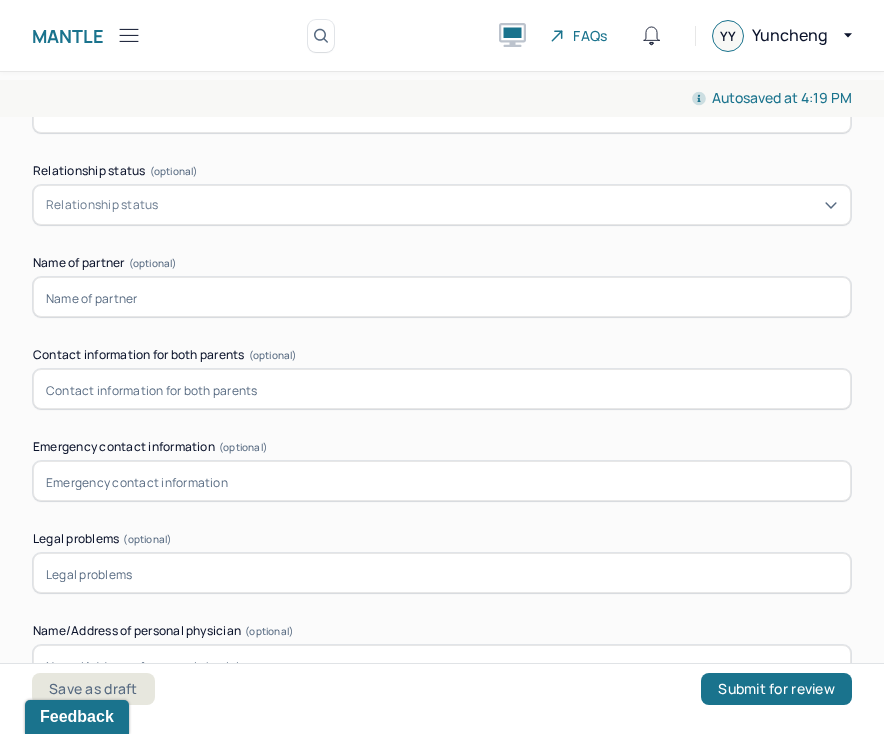 click at bounding box center (442, 389) 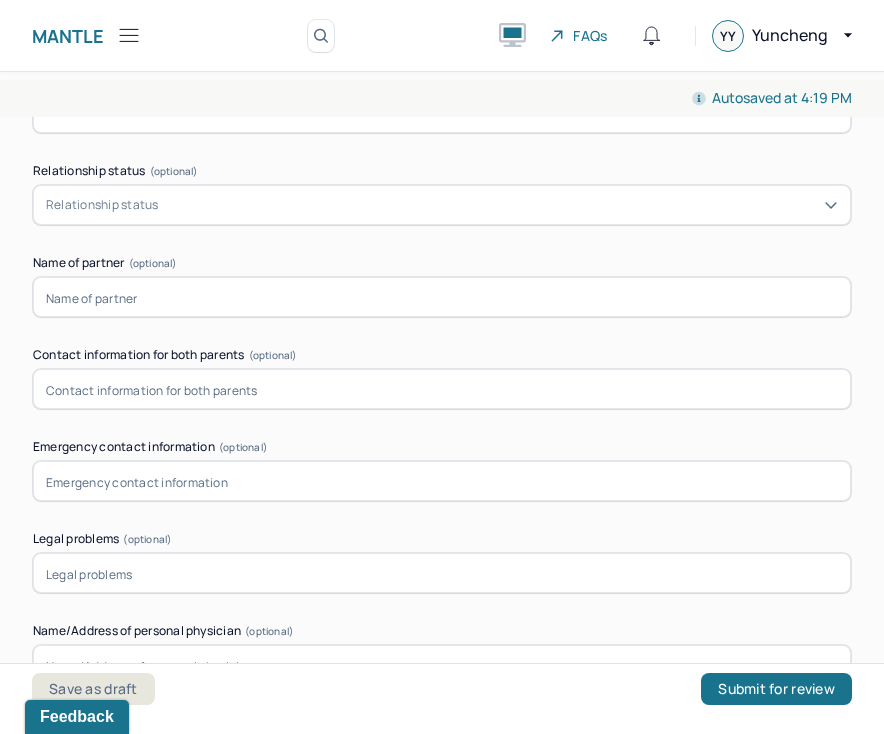 type on "w" 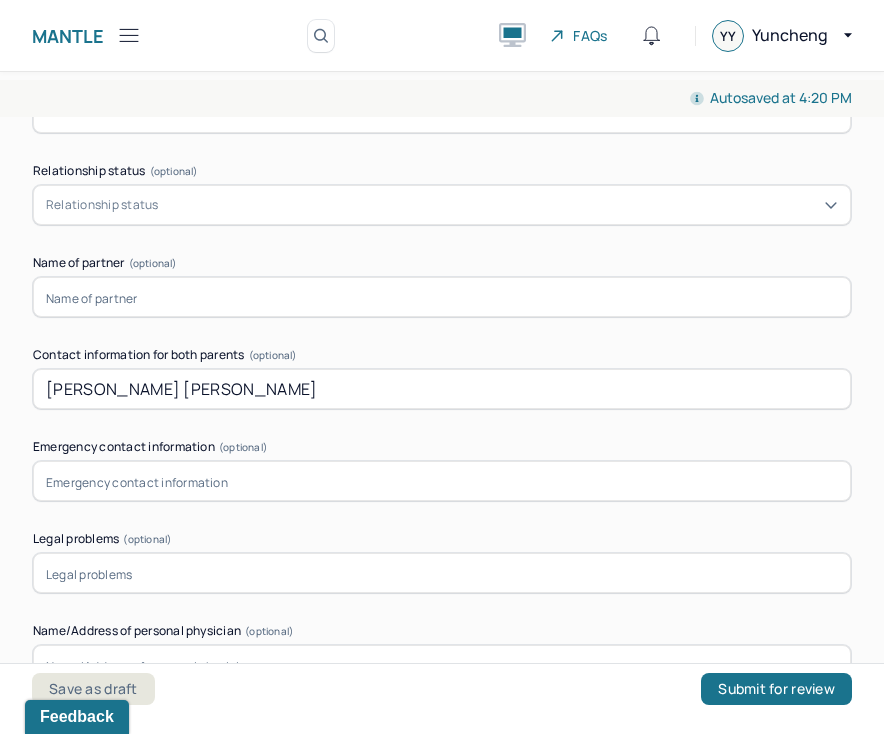 click on "[PERSON_NAME] [PERSON_NAME]" at bounding box center (442, 389) 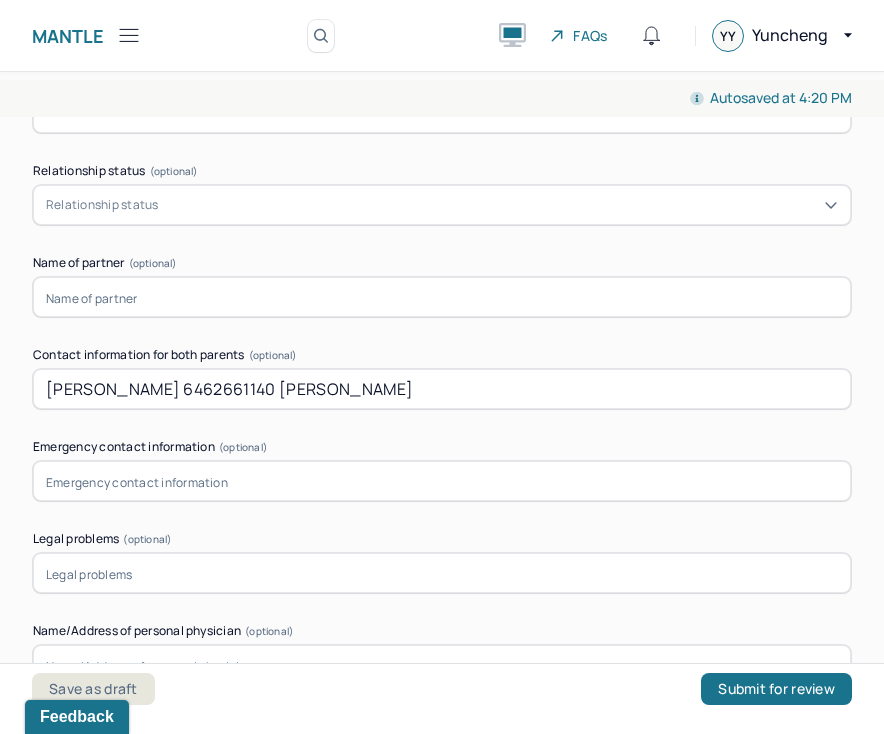 click on "[PERSON_NAME] 6462661140 [PERSON_NAME]" at bounding box center (442, 389) 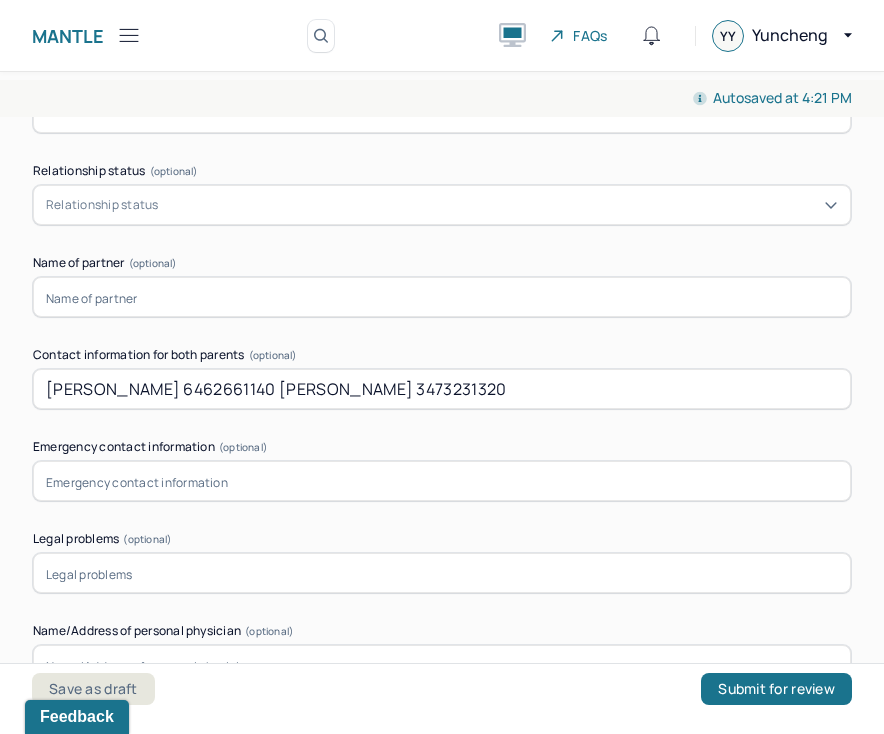 drag, startPoint x: 392, startPoint y: 369, endPoint x: 393, endPoint y: 388, distance: 19.026299 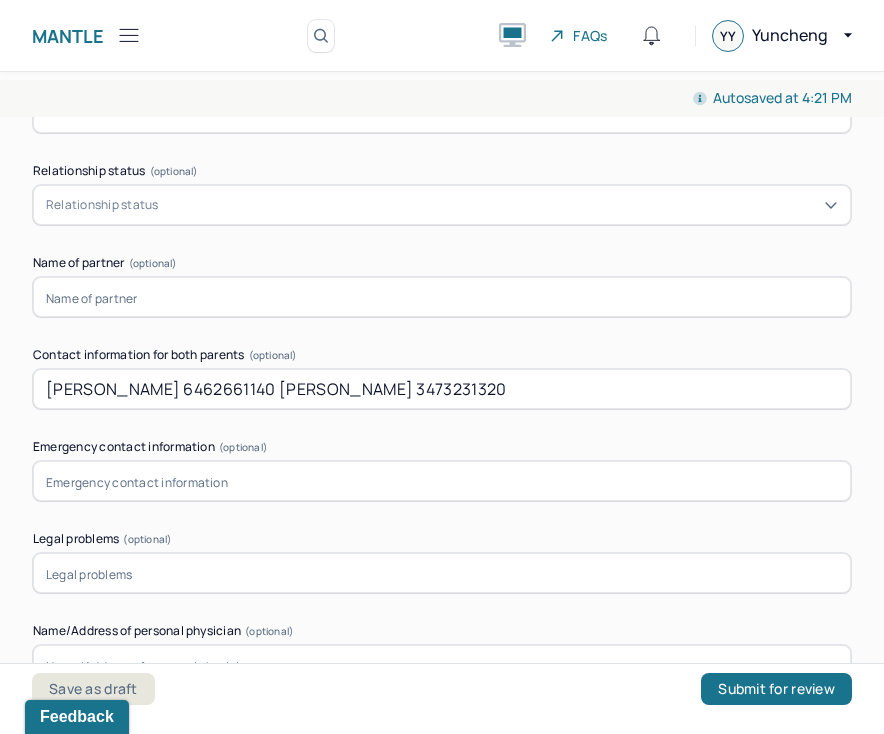 click on "[PERSON_NAME] 6462661140 [PERSON_NAME] 3473231320" at bounding box center (442, 389) 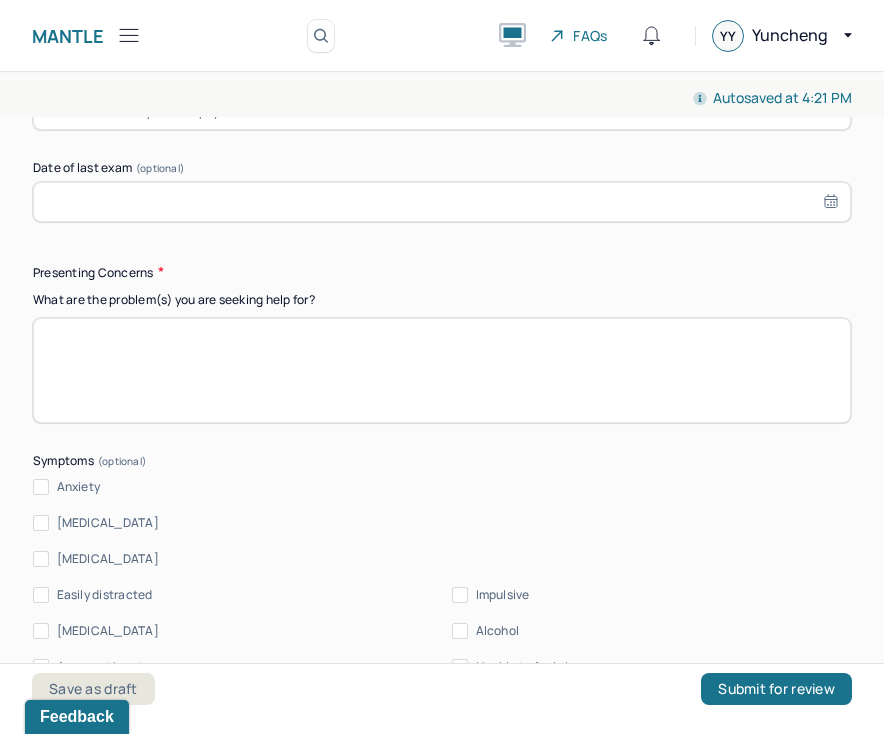 scroll, scrollTop: 2287, scrollLeft: 0, axis: vertical 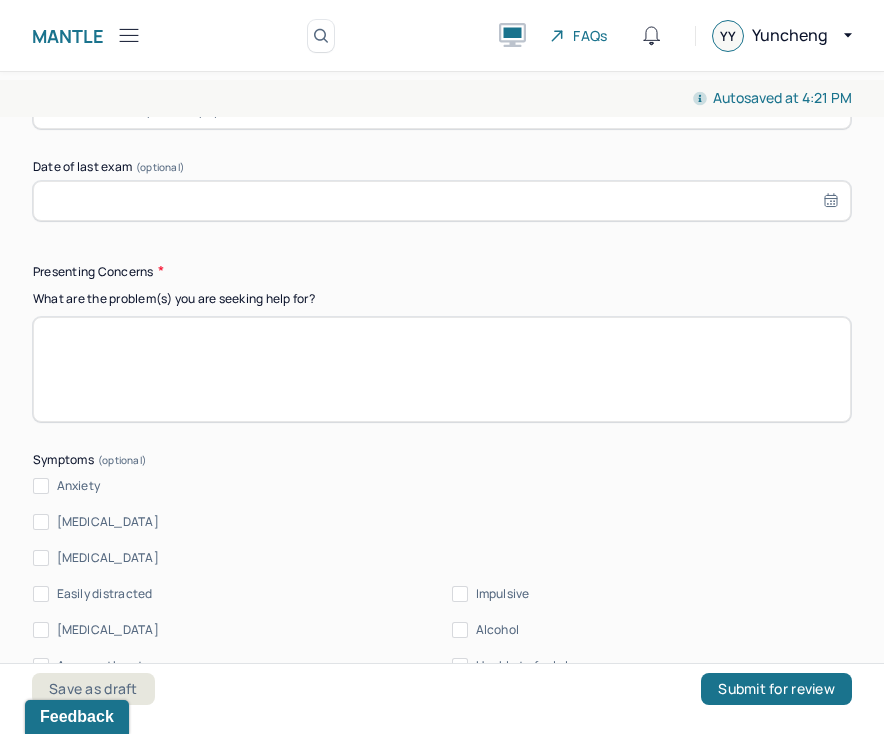 type on "[PERSON_NAME] 6462661140 [PERSON_NAME] 3473231320" 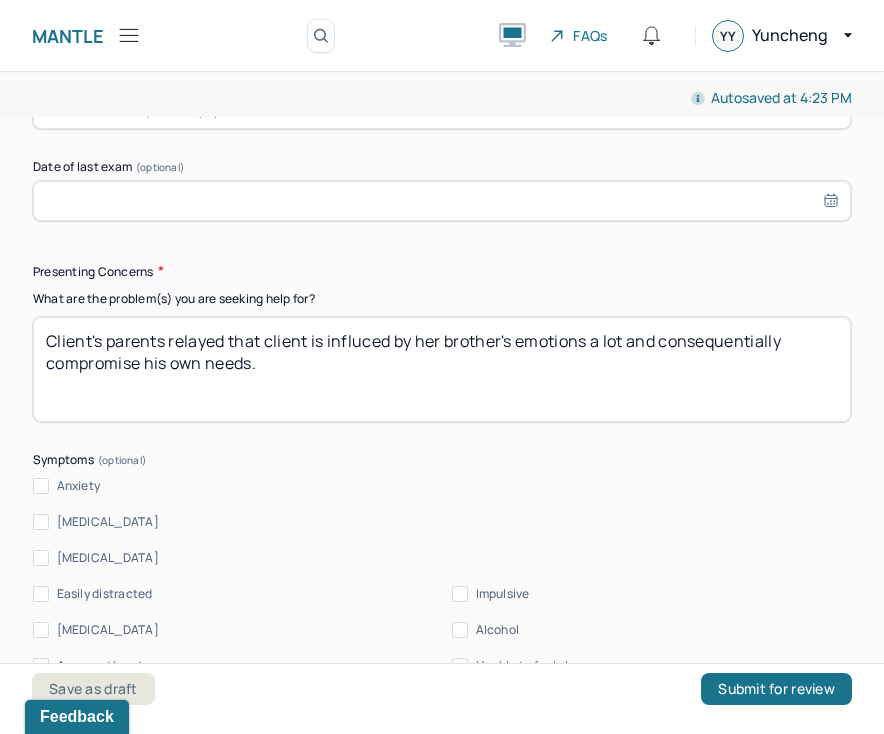 click on "Client's parents relayed that client" at bounding box center (442, 369) 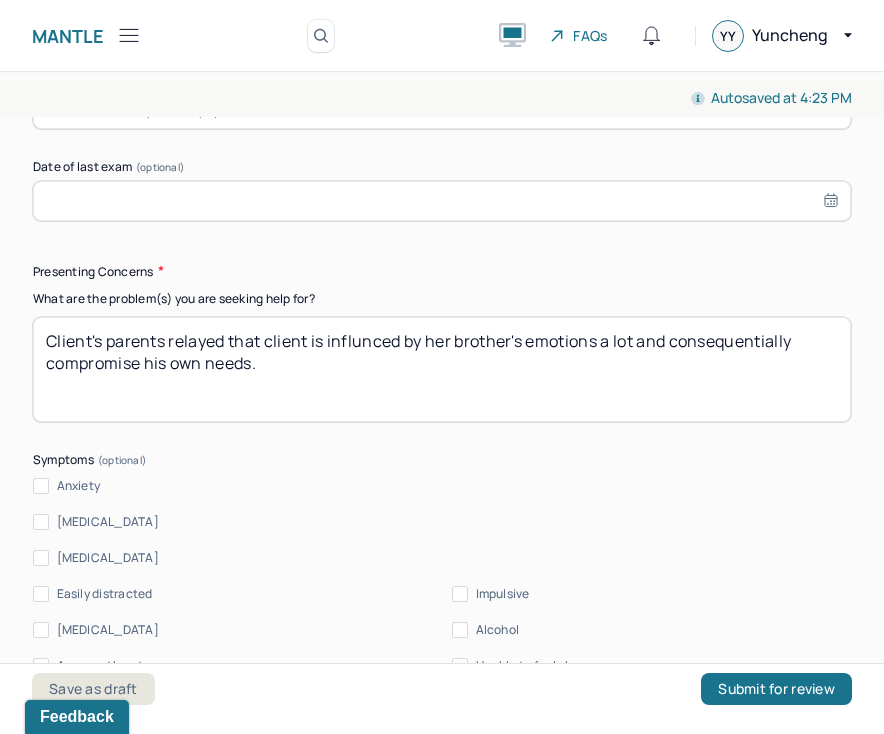 click on "Client's parents relayed that client is influced by her brother's emotions a lot and consequentially compromise his own needs." at bounding box center (442, 369) 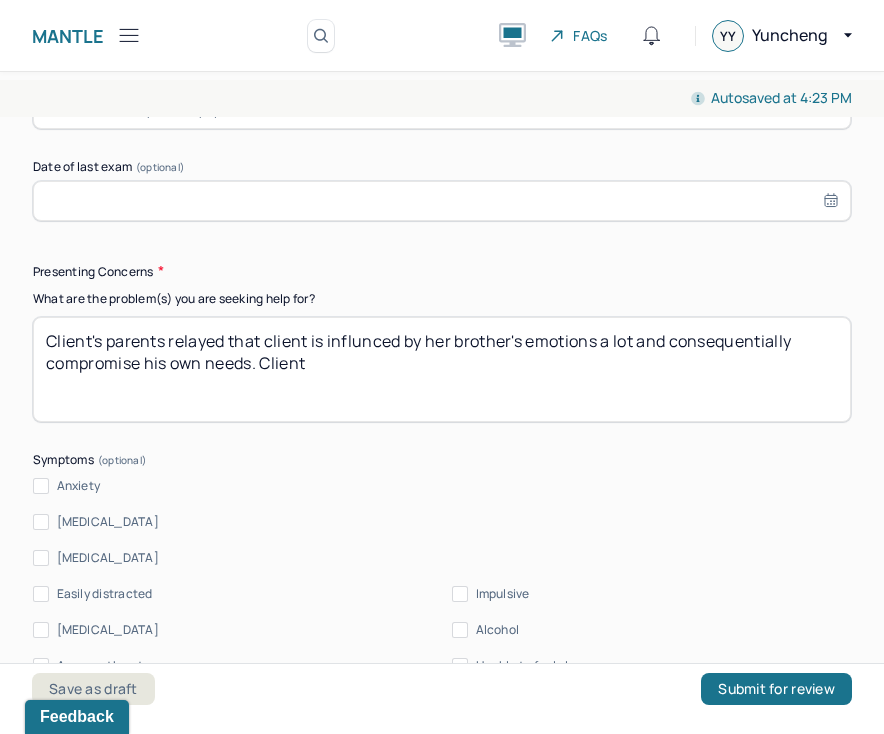 click on "Client's parents relayed that client is influnced by her brother's emotions a lot and consequentially compromise his own needs. Client" at bounding box center (442, 369) 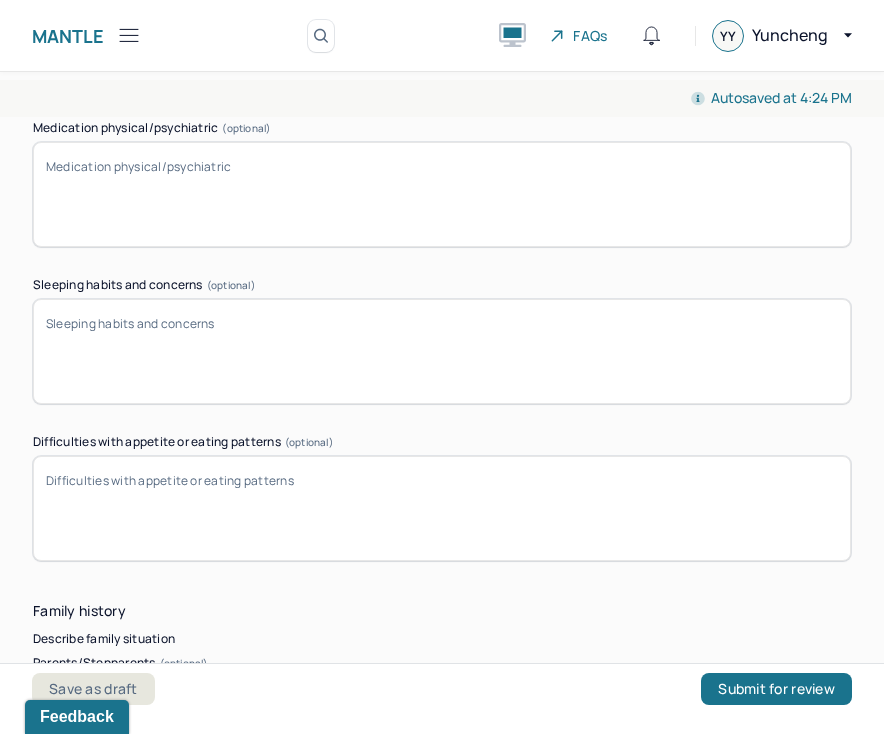 scroll, scrollTop: 3258, scrollLeft: 0, axis: vertical 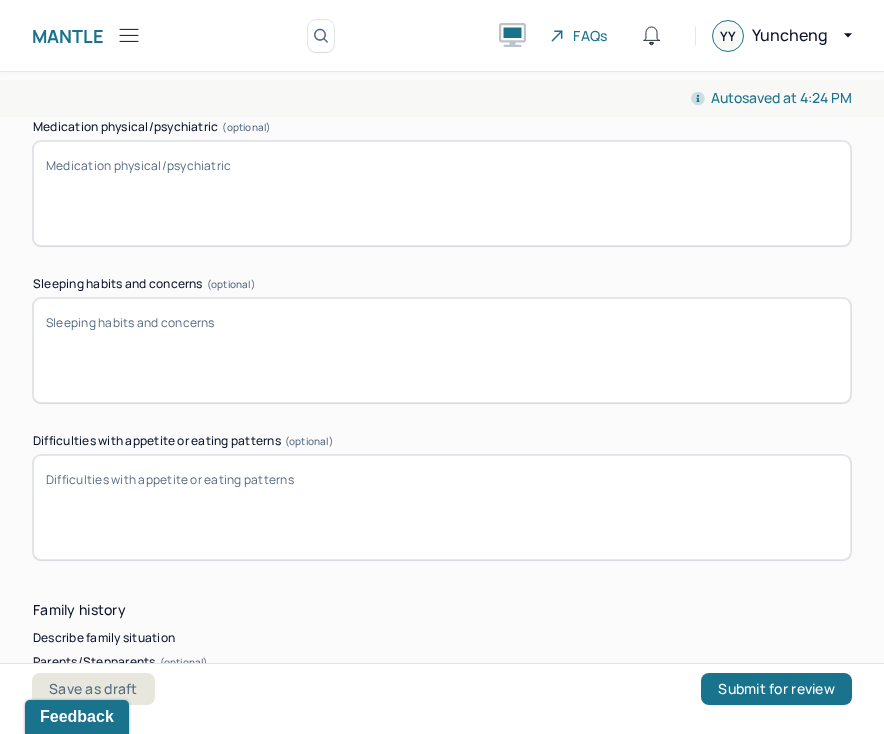 type on "Client's parents relayed that client is influenced by her brother's emotions a lot and consequentially compromise his own needs. Client" 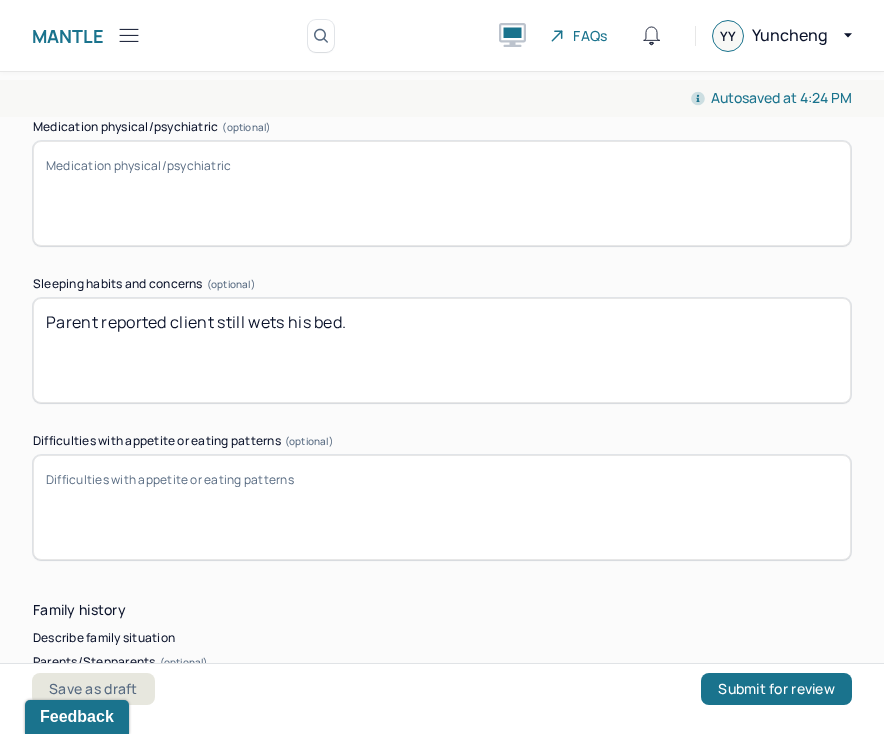 type on "Parent reported client still wets his bed." 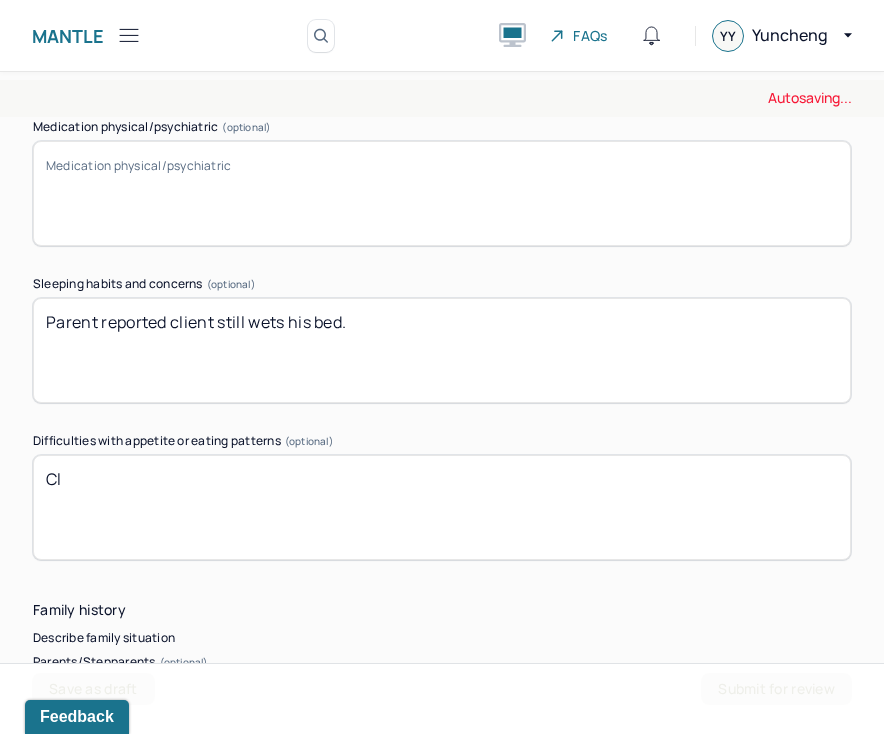 type on "C" 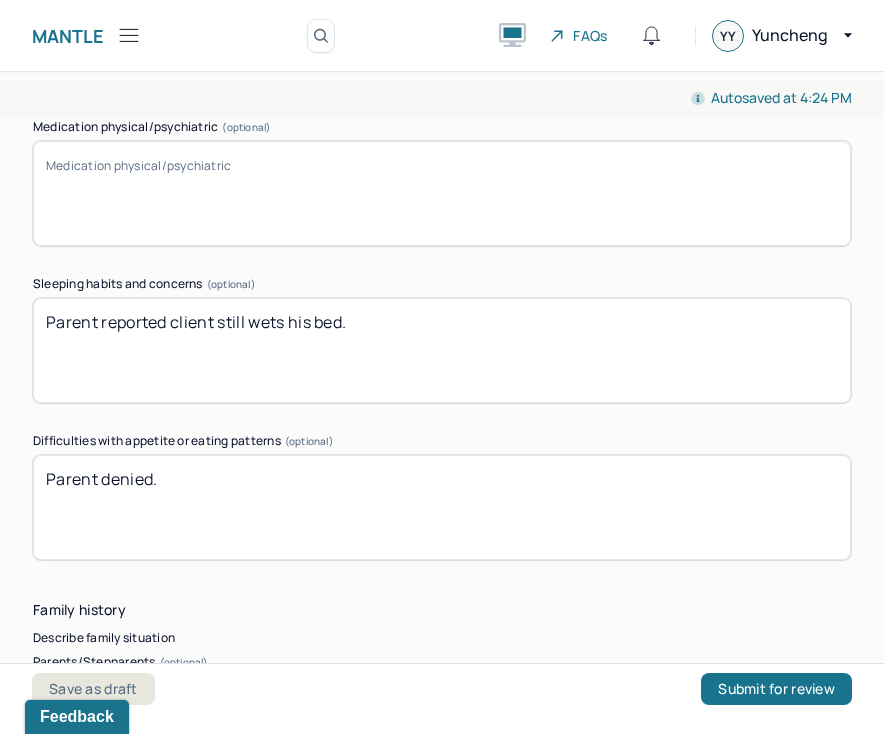 click on "Parent denied." at bounding box center (442, 507) 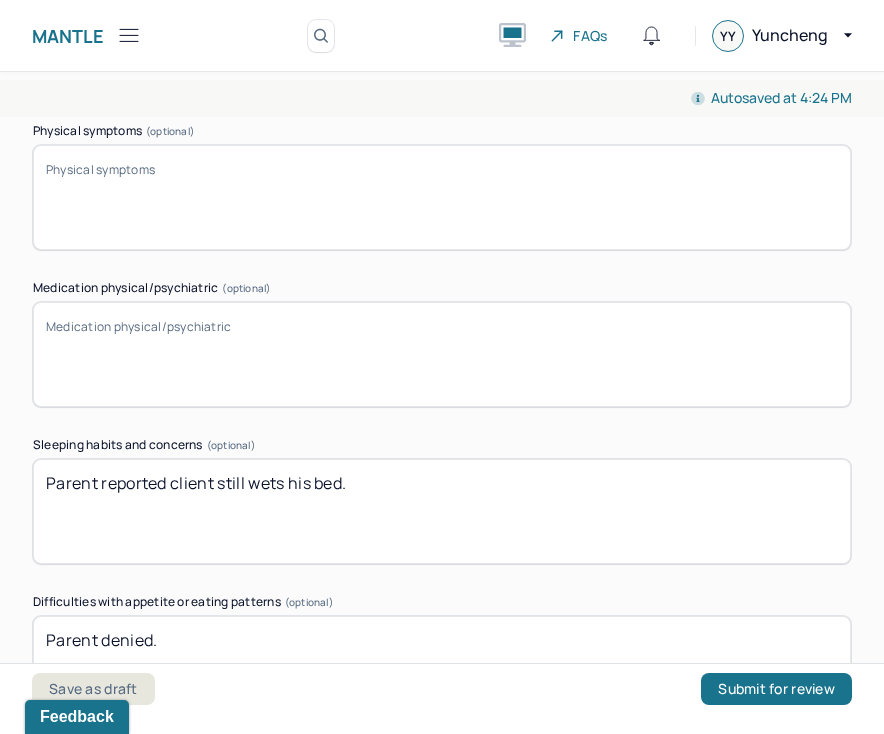 scroll, scrollTop: 3087, scrollLeft: 0, axis: vertical 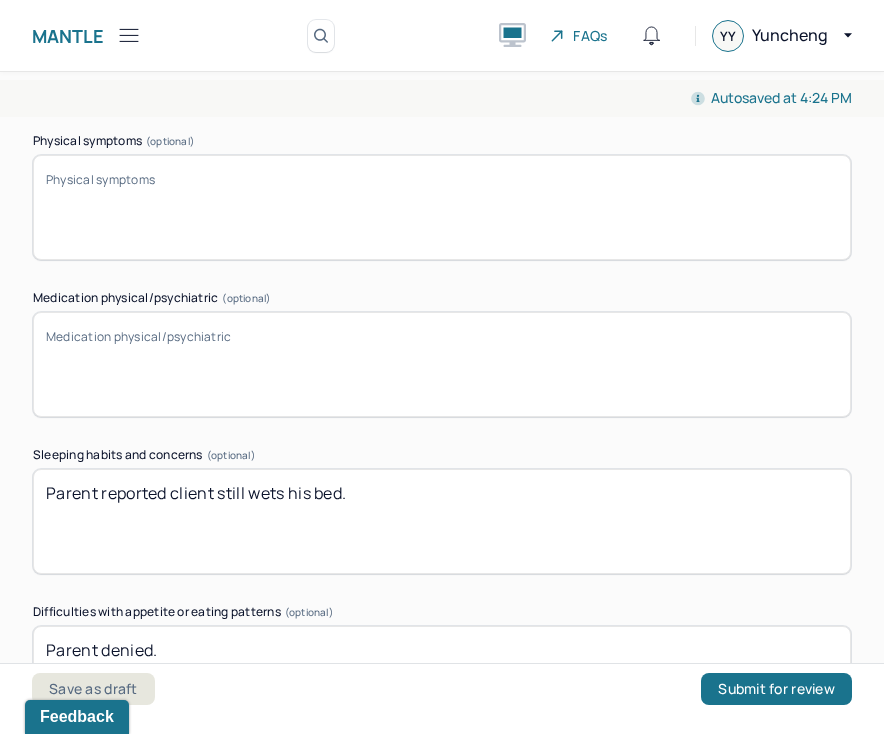 type on "Parent denied." 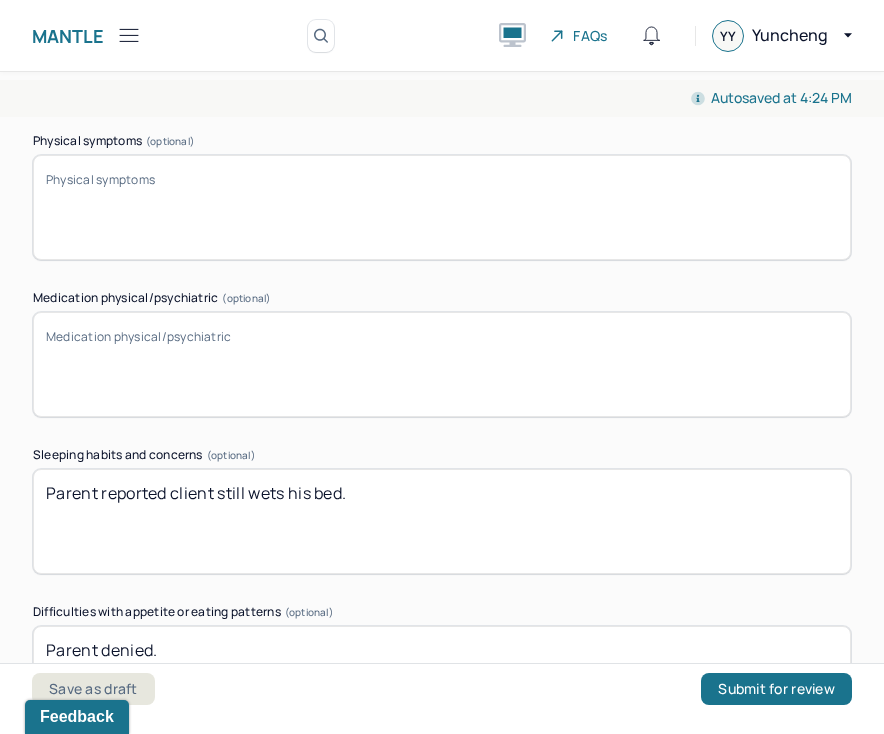 paste on "Parent denied." 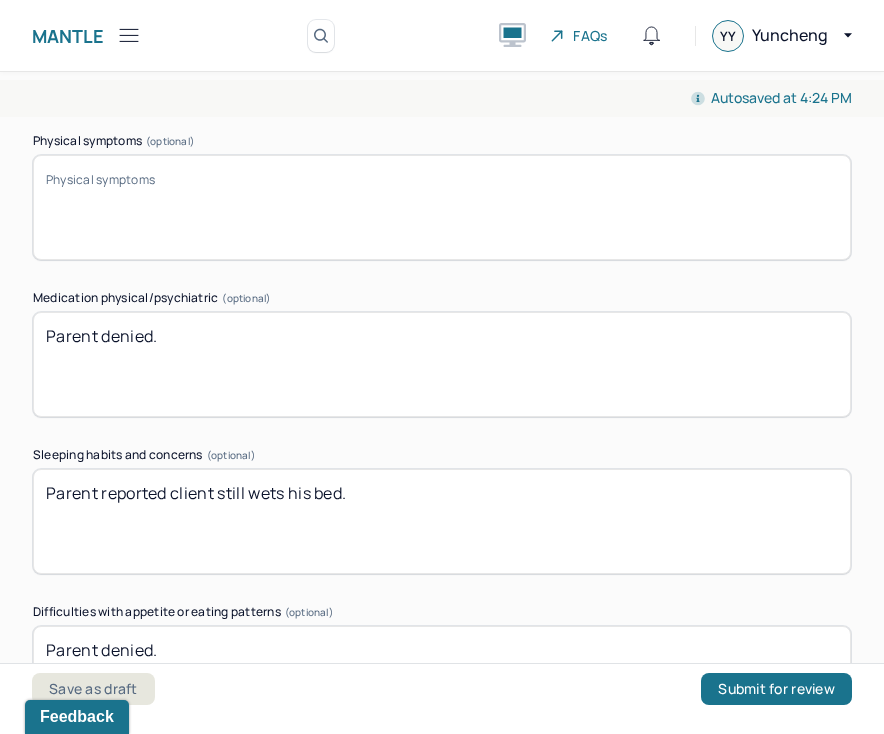 type on "Parent denied." 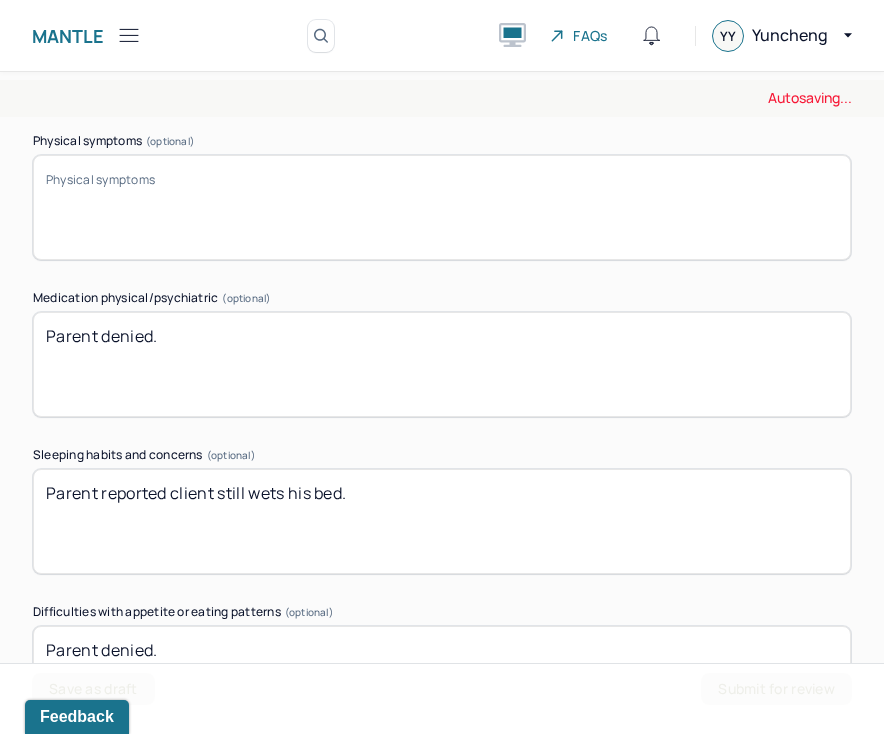 paste on "Parent denied." 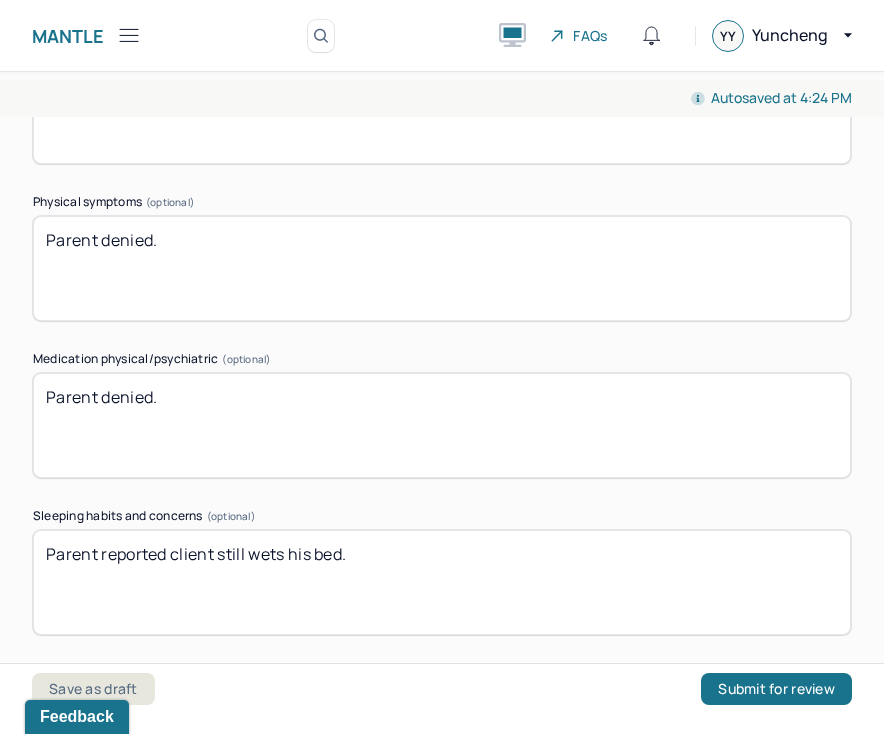 scroll, scrollTop: 3032, scrollLeft: 0, axis: vertical 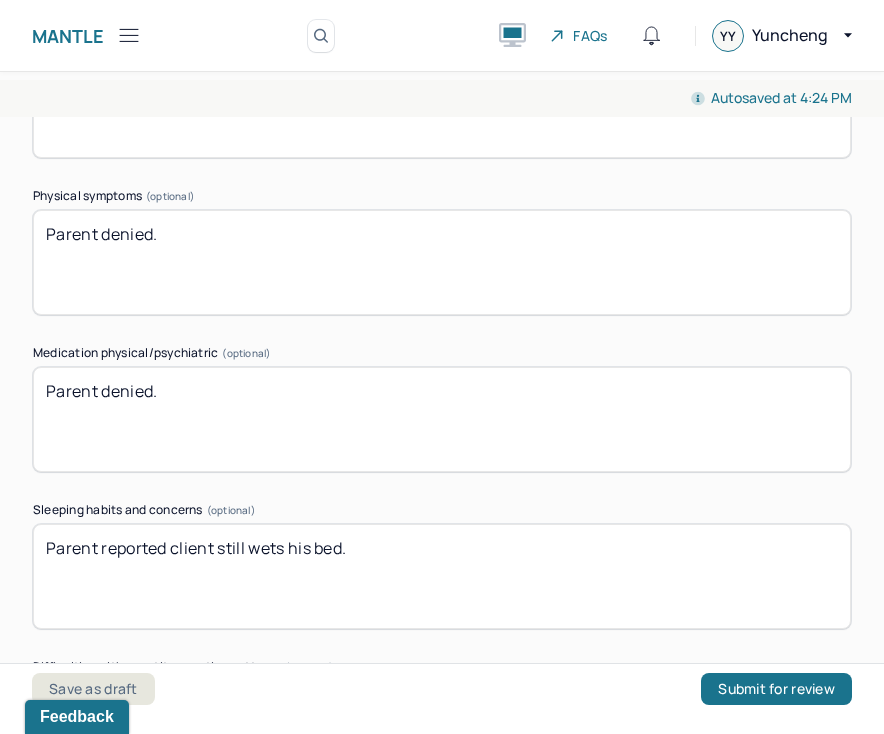 type on "Parent denied." 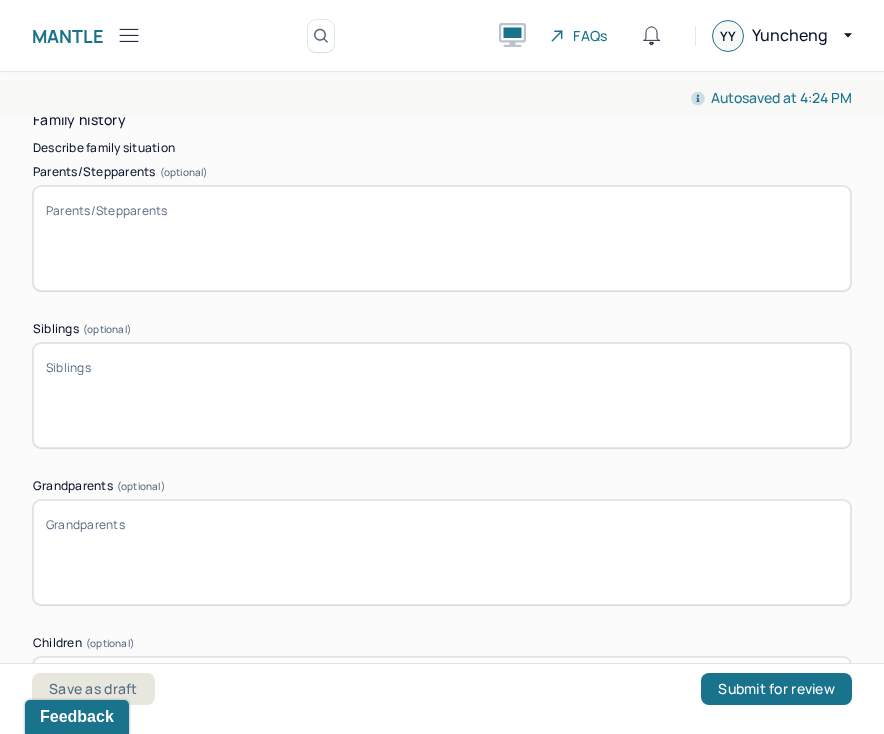 scroll, scrollTop: 3751, scrollLeft: 0, axis: vertical 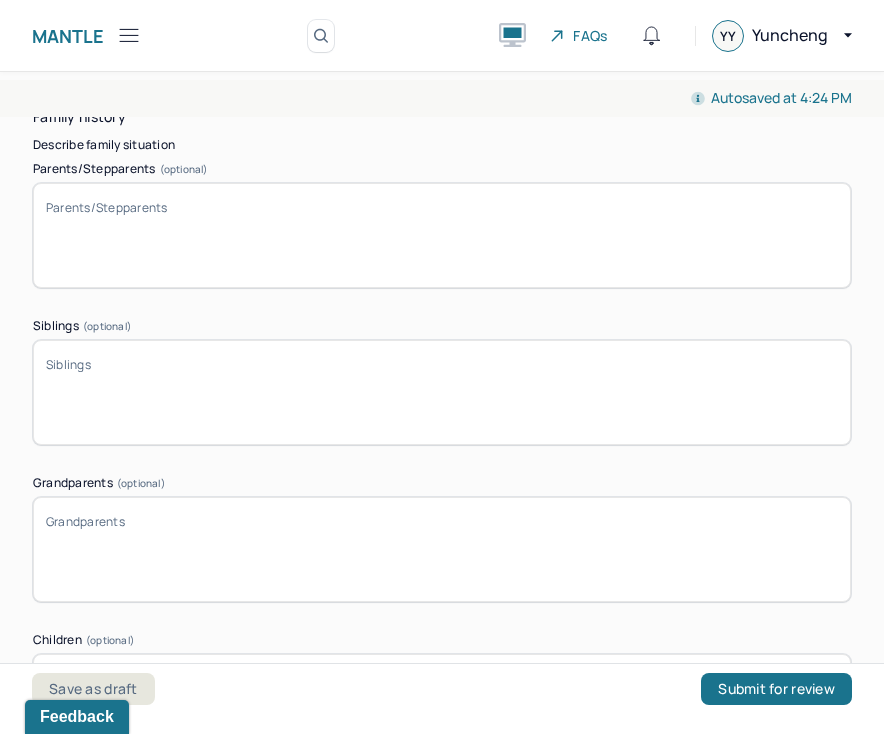 click on "Parents/Stepparents (optional)" at bounding box center (442, 235) 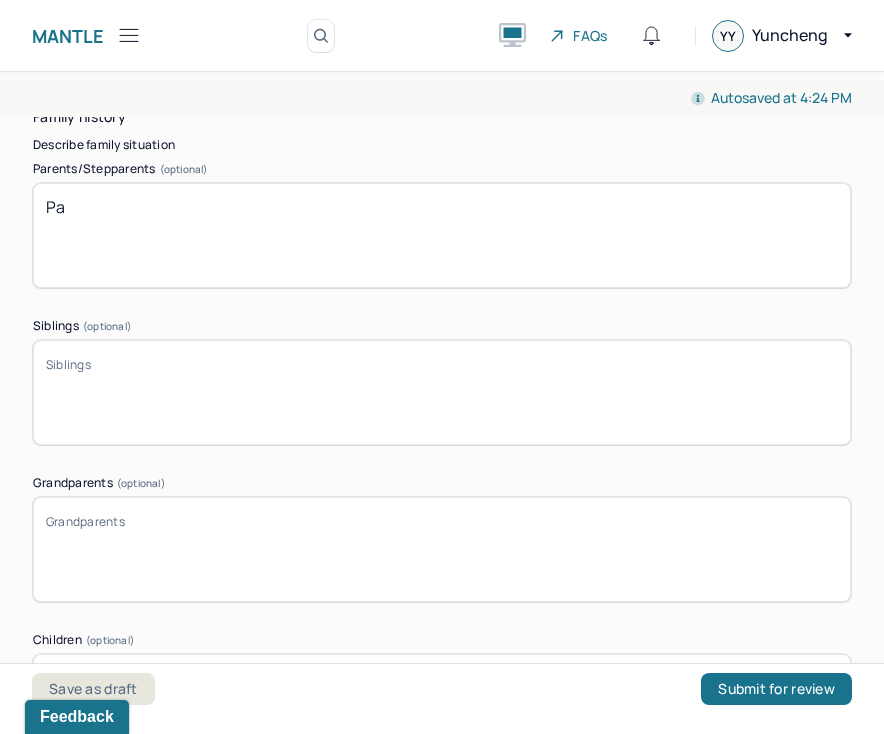 type on "P" 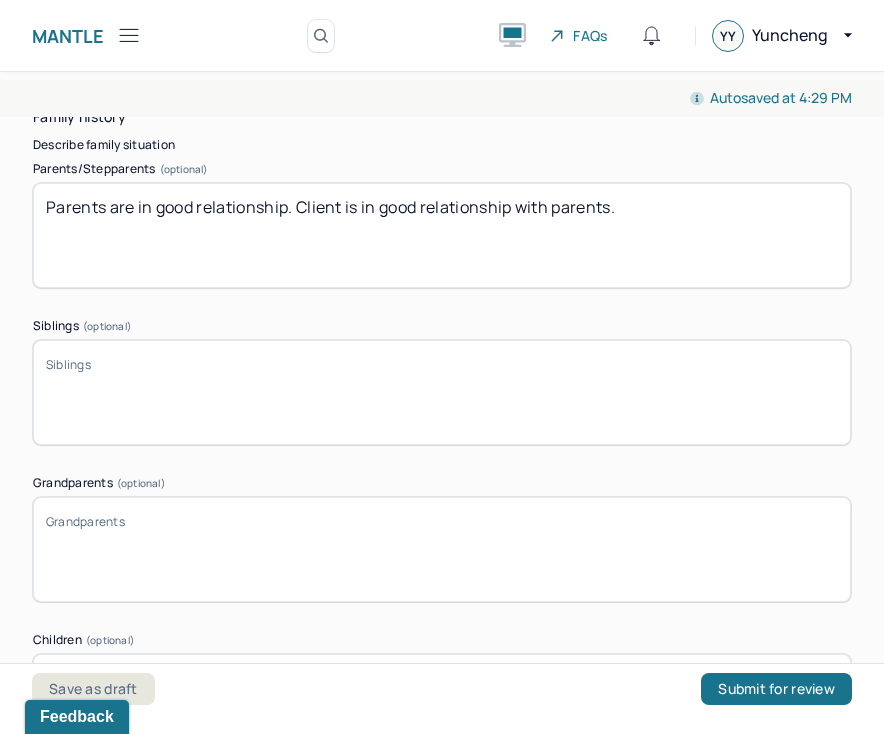 type on "Parents are in good relationship. Client is in good relationship with parents." 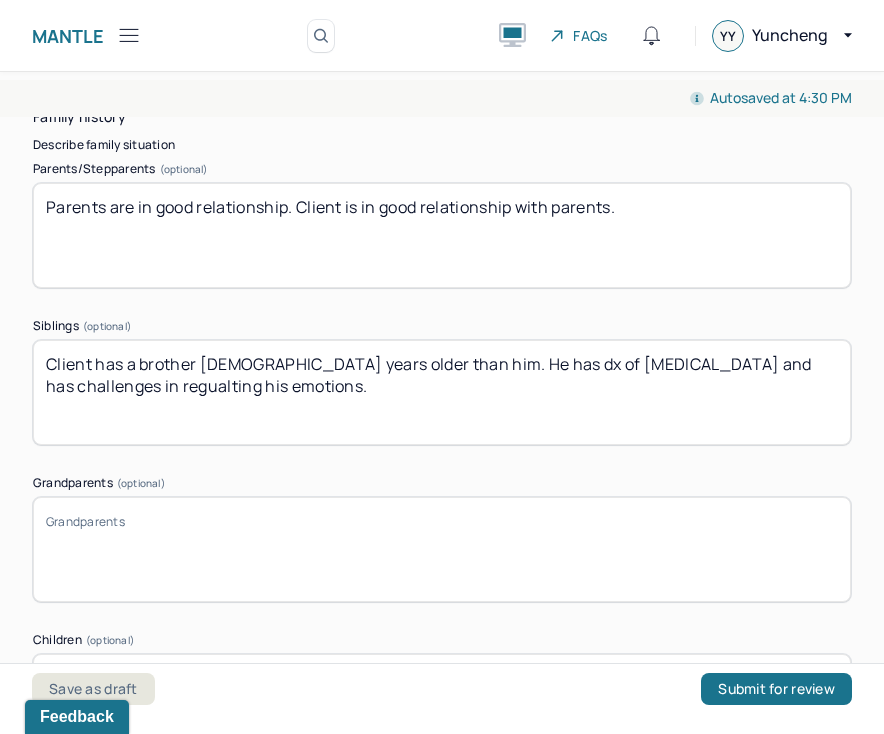 click on "Client has an older brother" at bounding box center [442, 392] 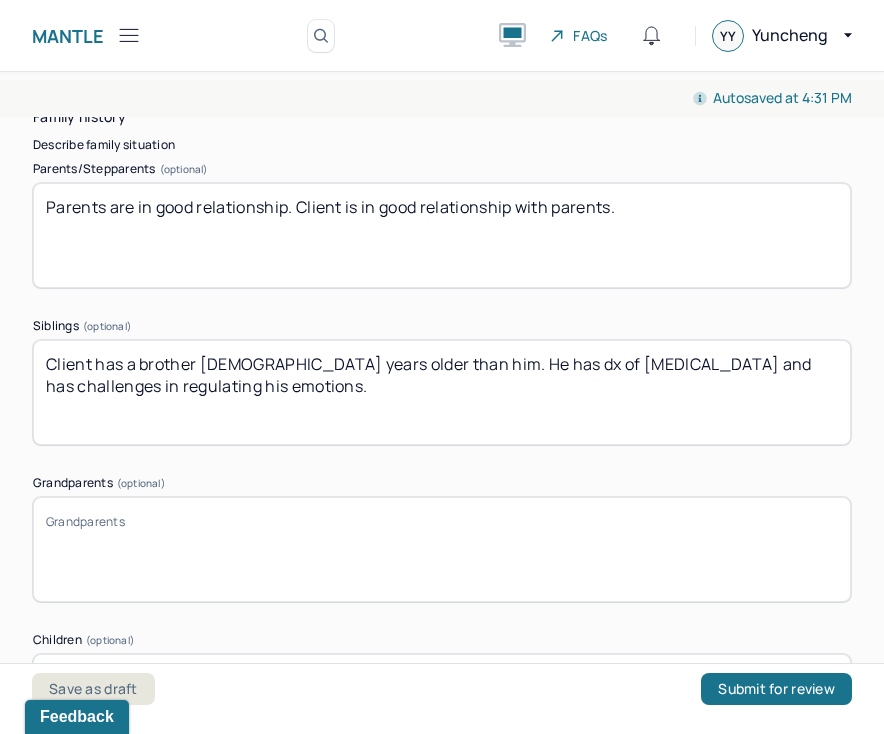 type on "Client has a brother [DEMOGRAPHIC_DATA] years older than him. He has dx of [MEDICAL_DATA] and has challenges in regulating his emotions." 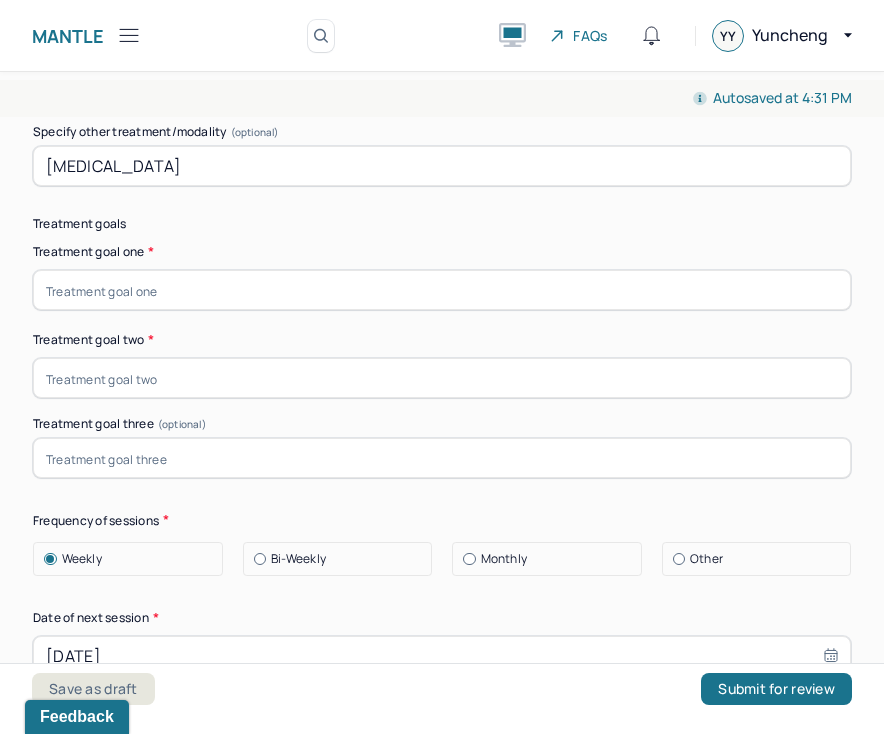 scroll, scrollTop: 10179, scrollLeft: 0, axis: vertical 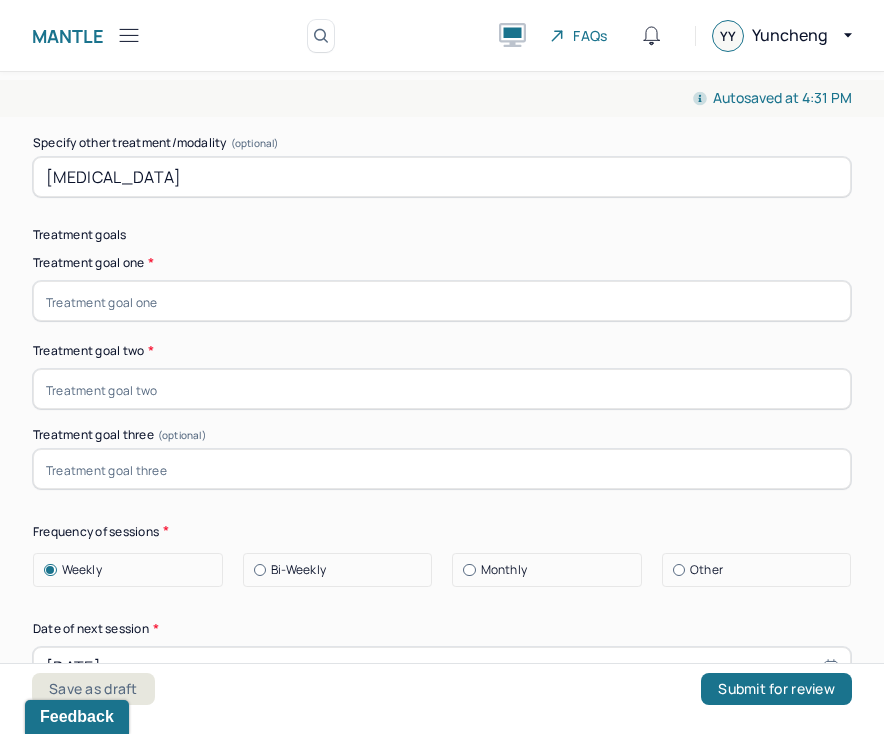click at bounding box center [442, 301] 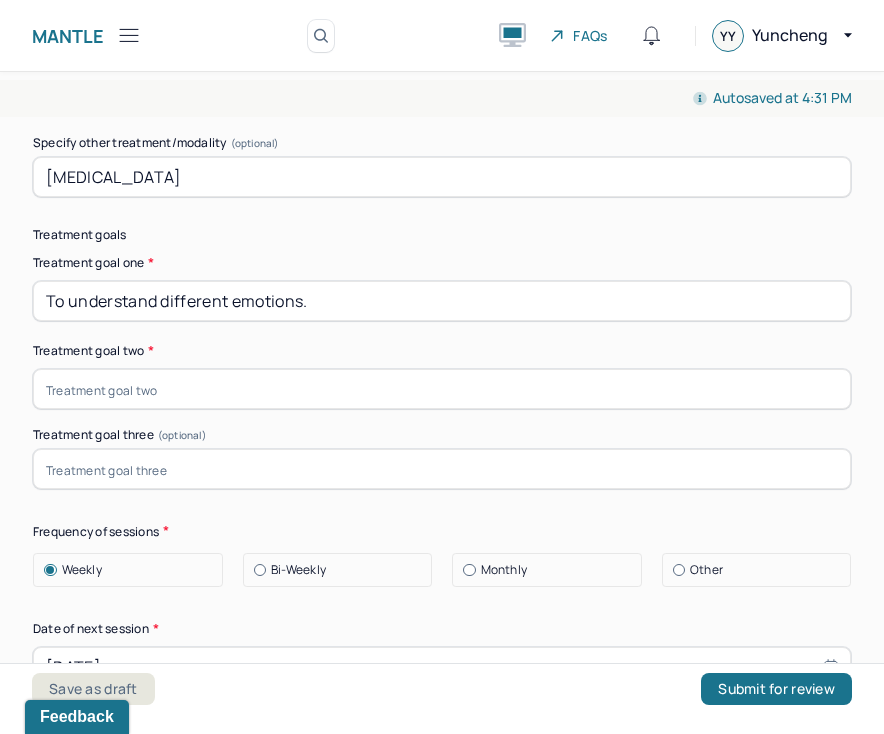 type on "To understand different emotions." 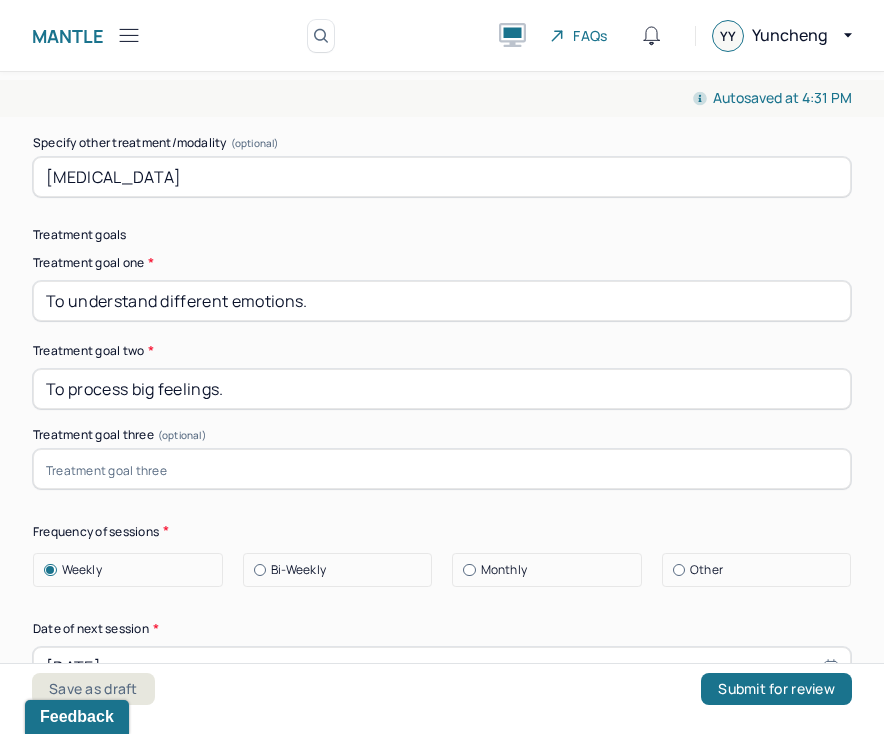 type on "To process big feelings." 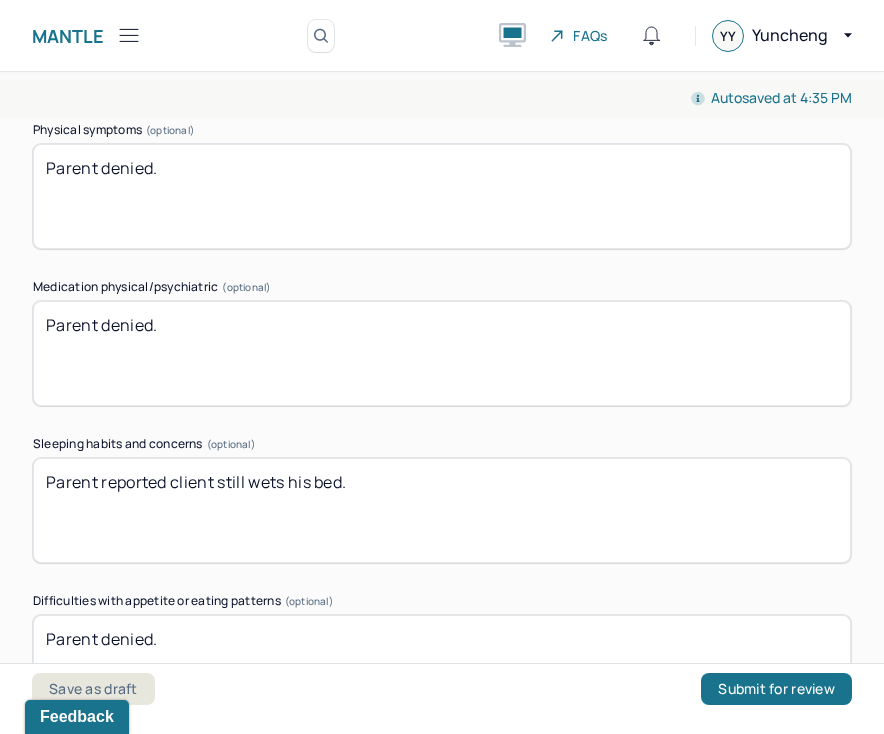 scroll, scrollTop: 3139, scrollLeft: 0, axis: vertical 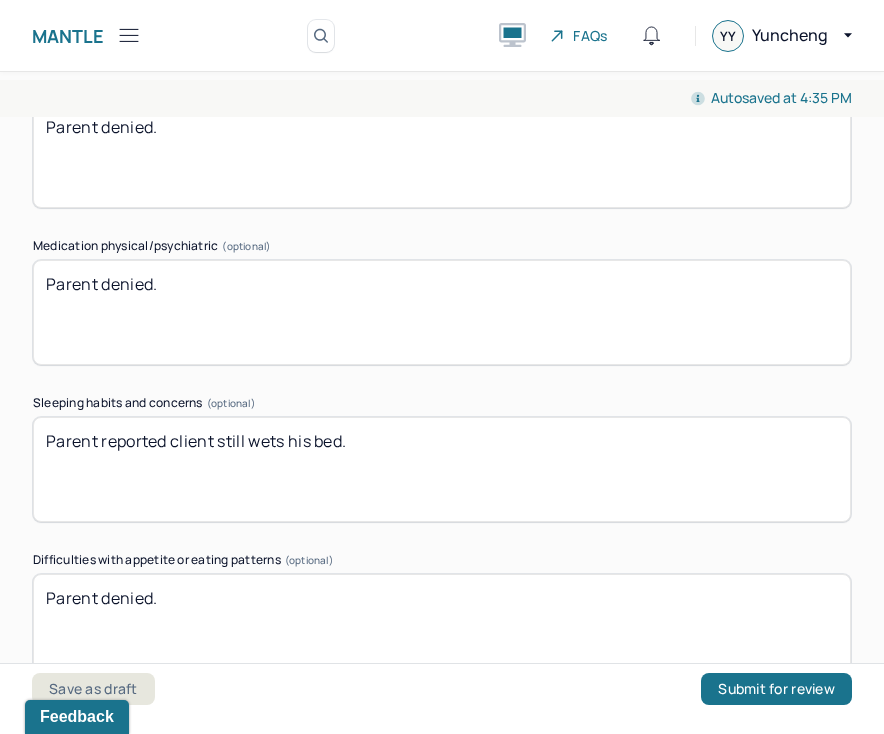 type on "To have a healthy familial relationships." 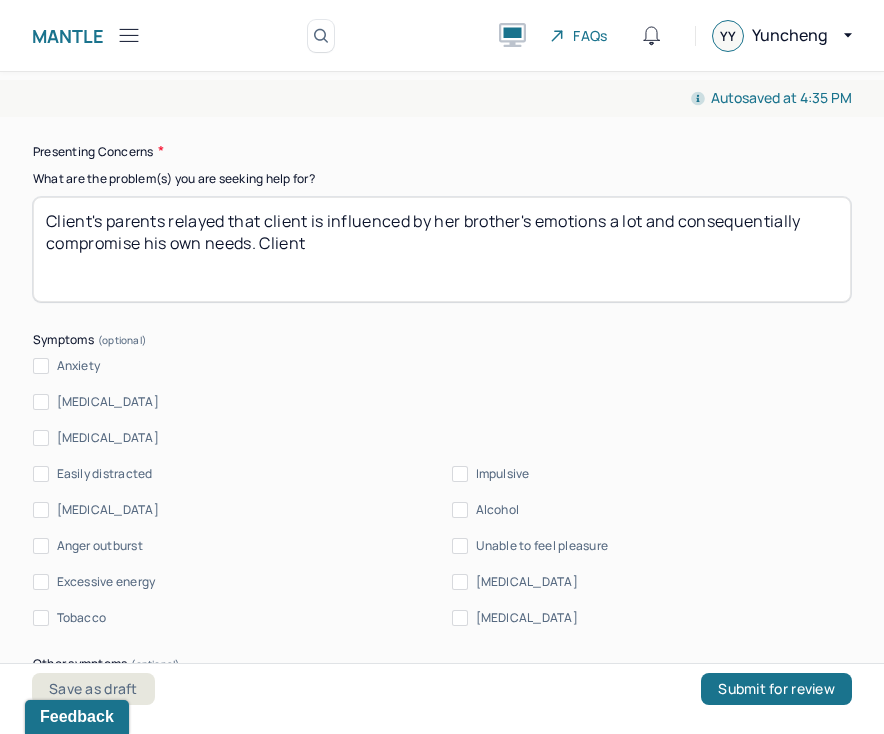 scroll, scrollTop: 2406, scrollLeft: 0, axis: vertical 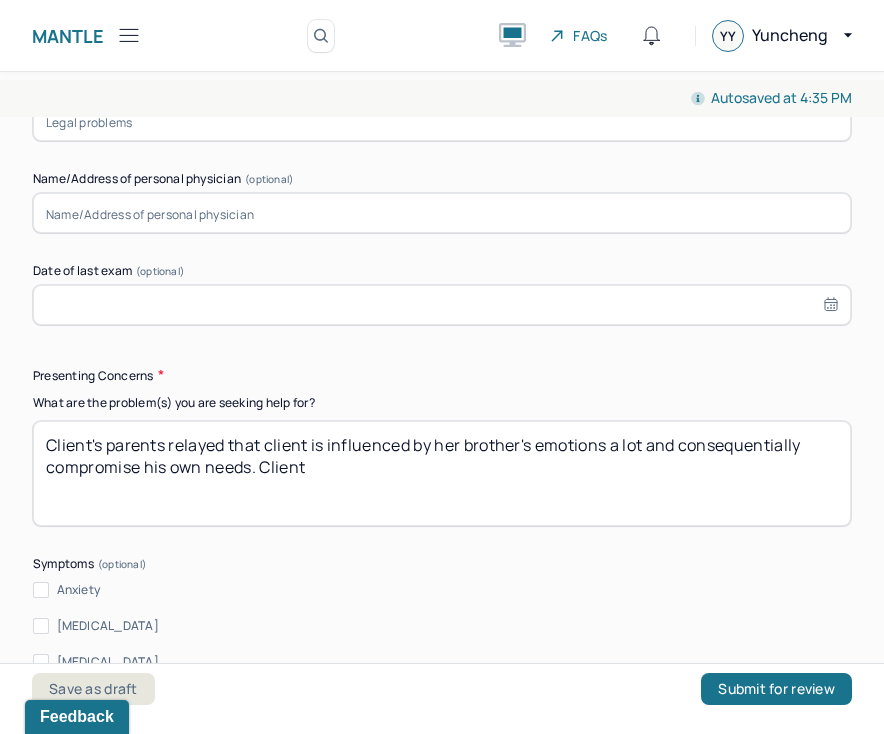 click on "Client's parents relayed that client is influenced by her brother's emotions a lot and consequentially compromise his own needs. Client" at bounding box center [442, 473] 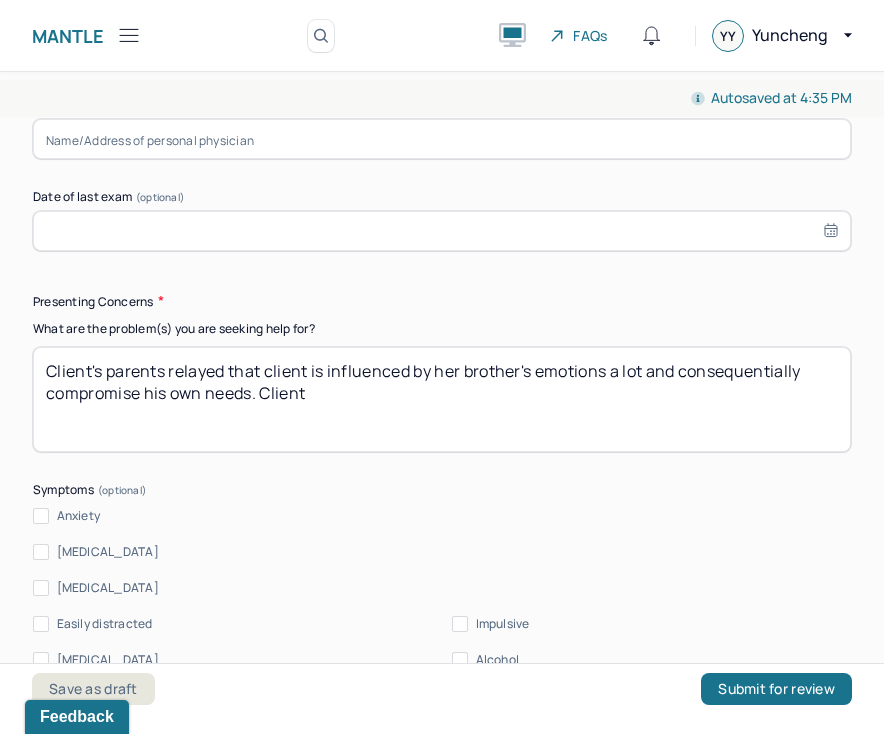 scroll, scrollTop: 2260, scrollLeft: 0, axis: vertical 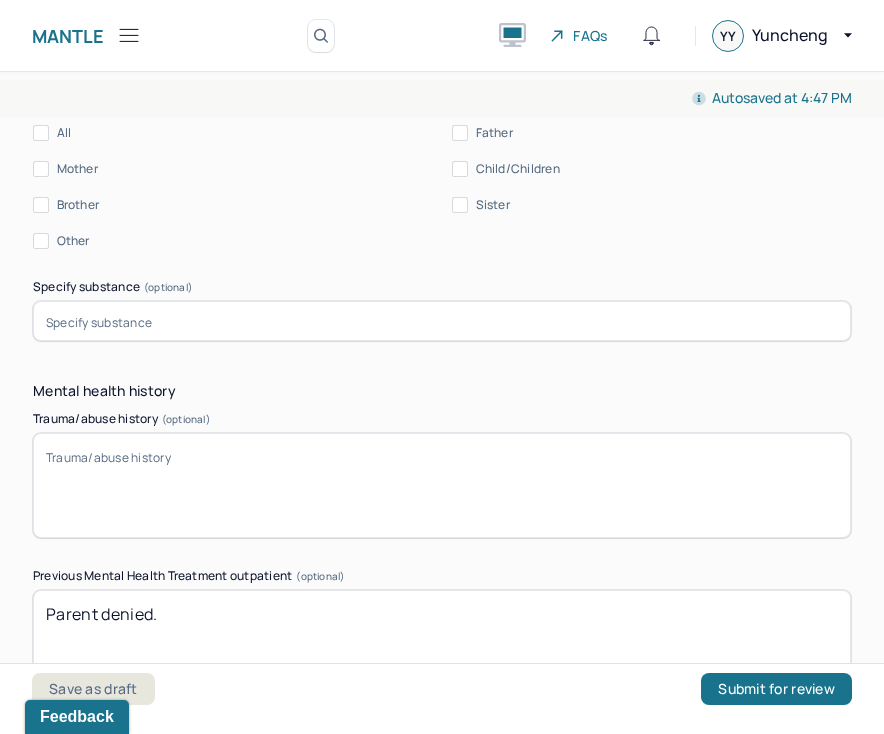 type on "Client's parents relayed that client is influenced by her brother's emotions a lot and consequentially compromise his own needs. Parents would like to process their big feelings." 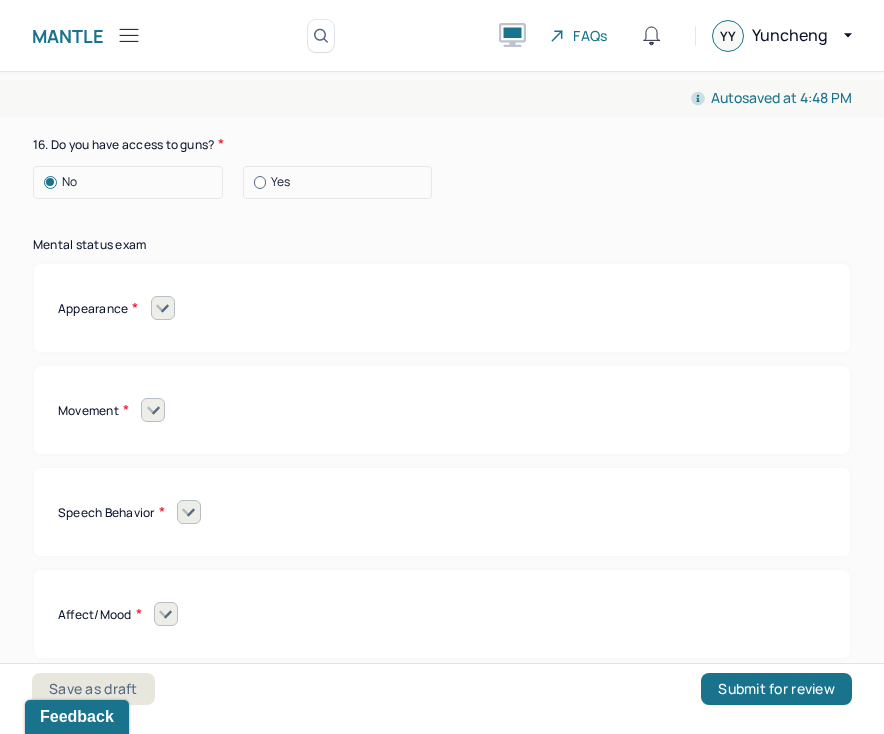 scroll, scrollTop: 8470, scrollLeft: 0, axis: vertical 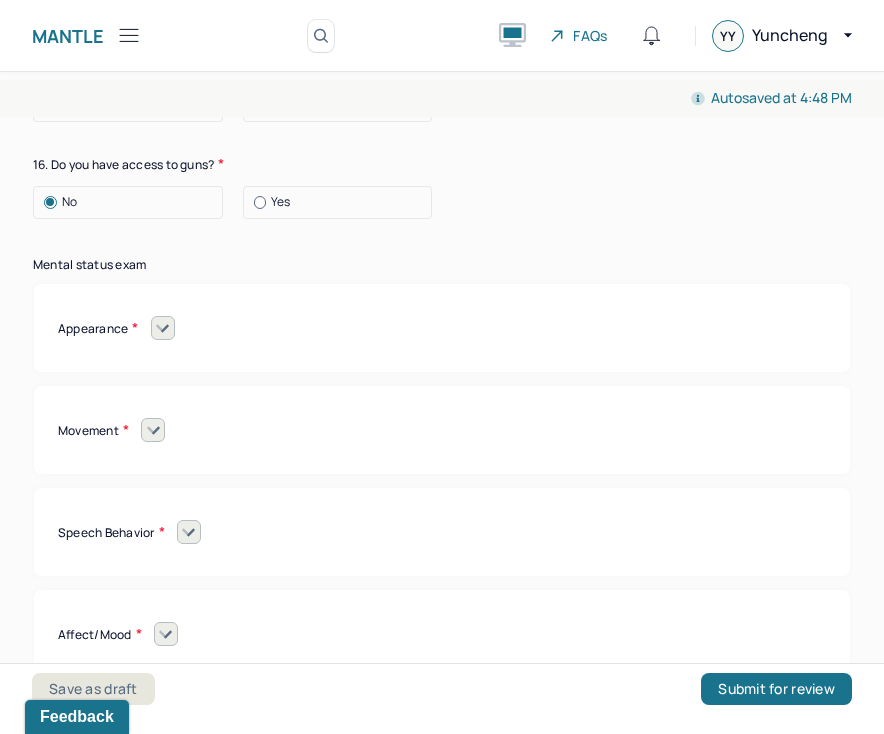 type on "Parent didn't report client being abused." 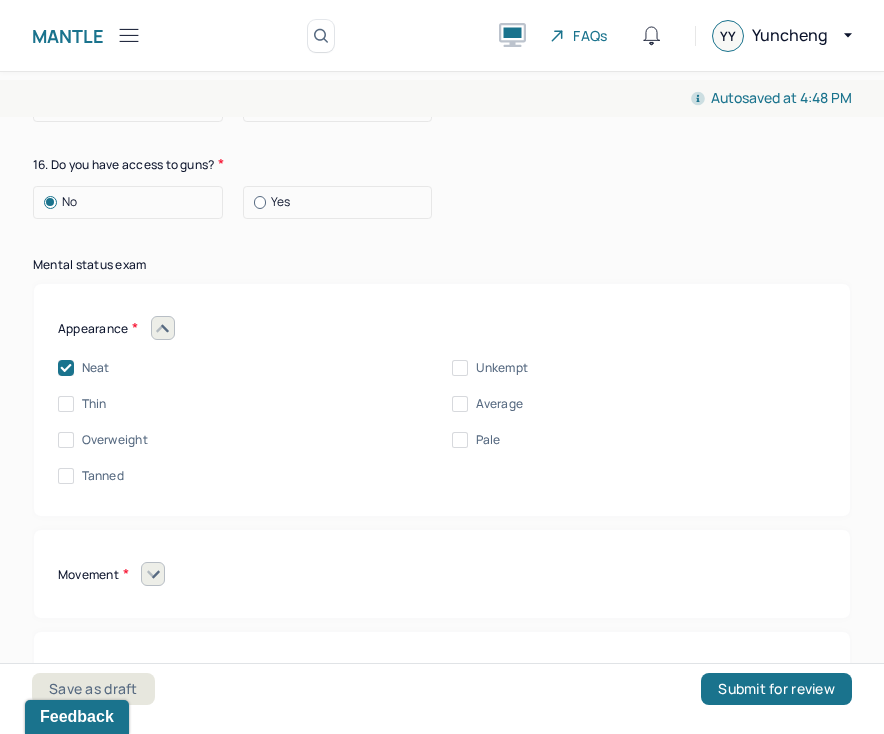 click 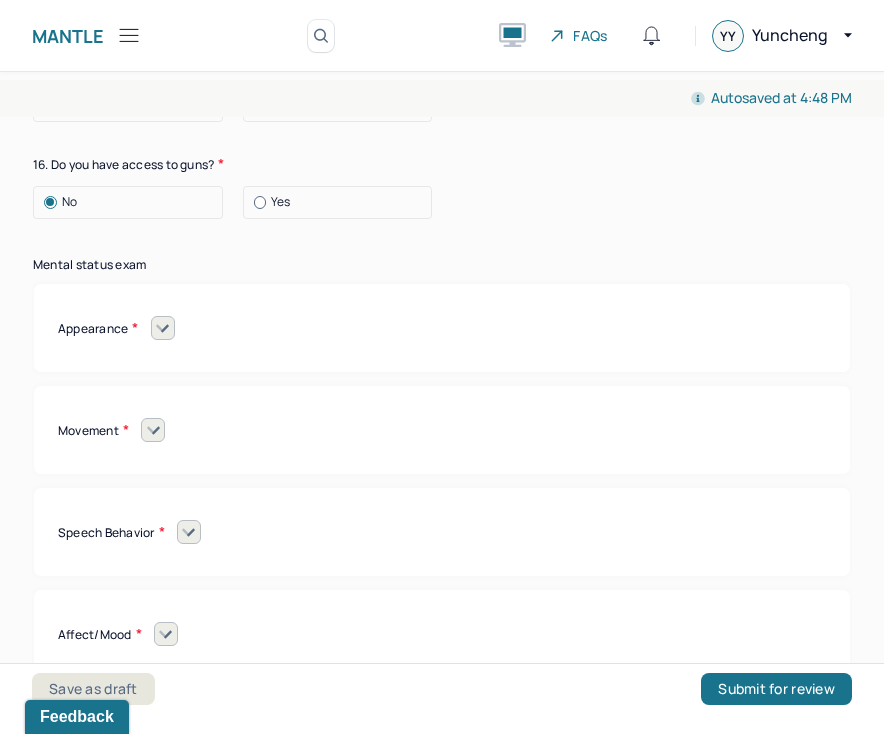 click 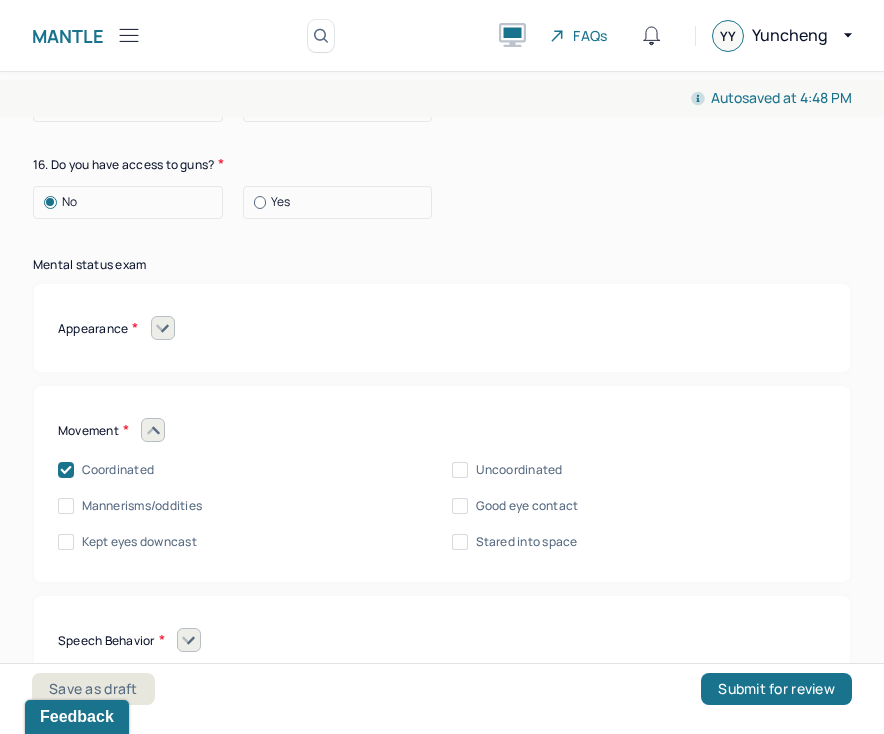 click 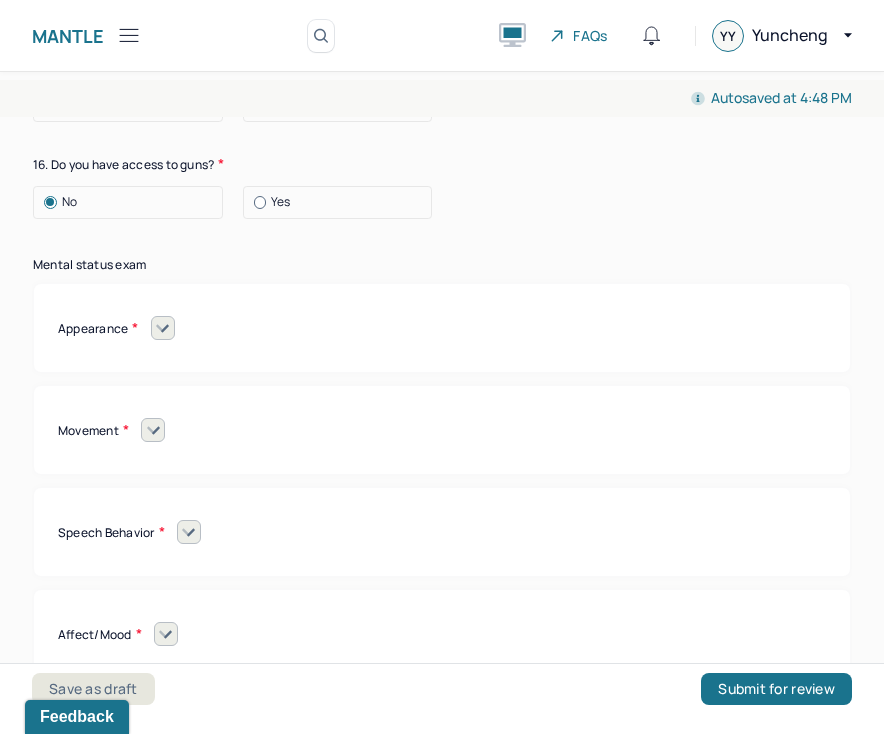 click 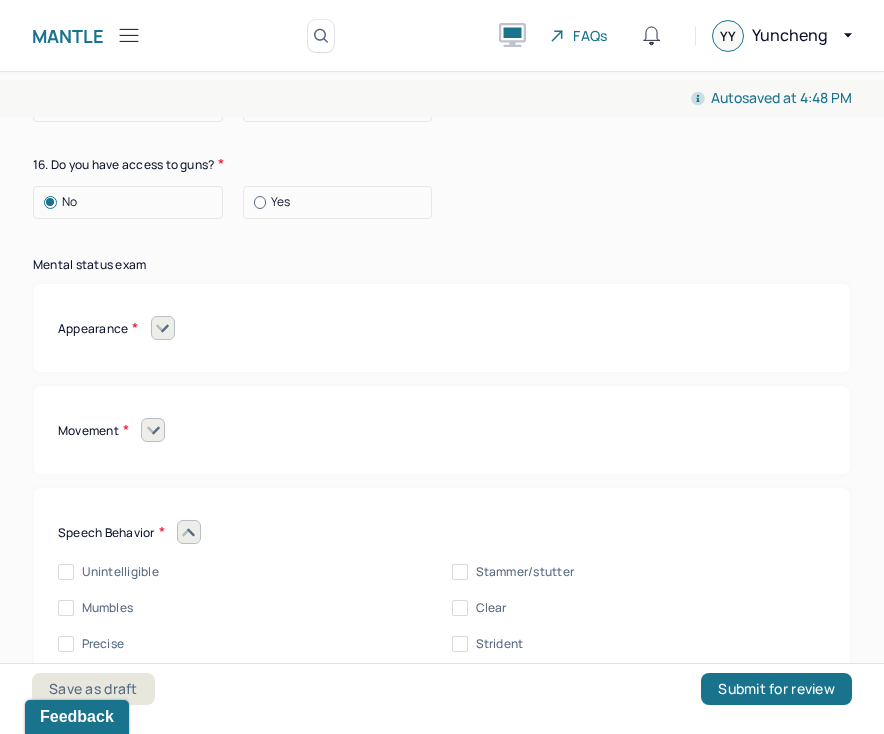 click 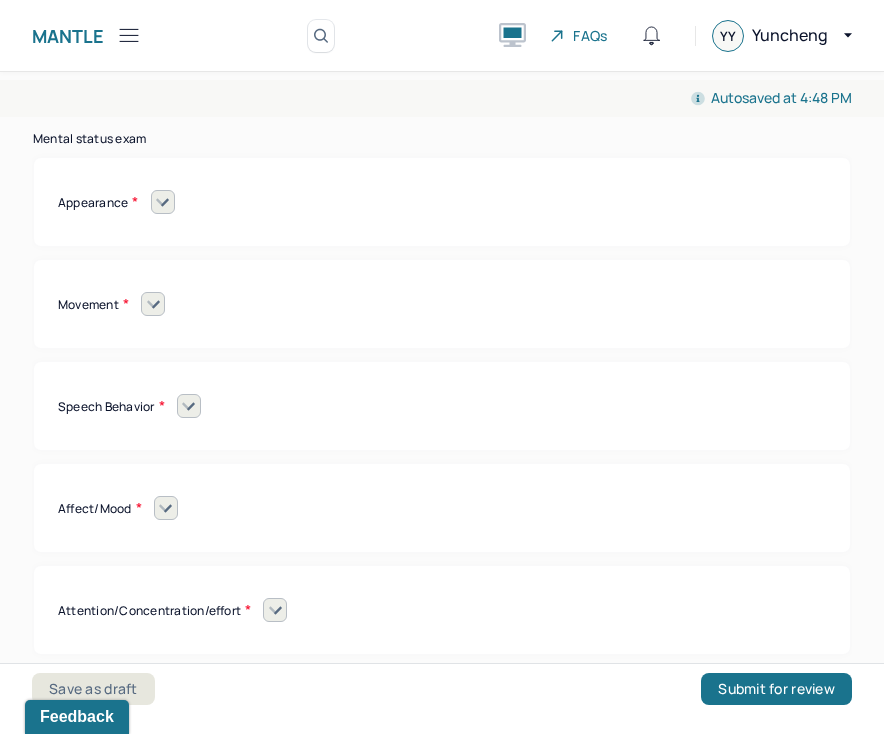 scroll, scrollTop: 8598, scrollLeft: 0, axis: vertical 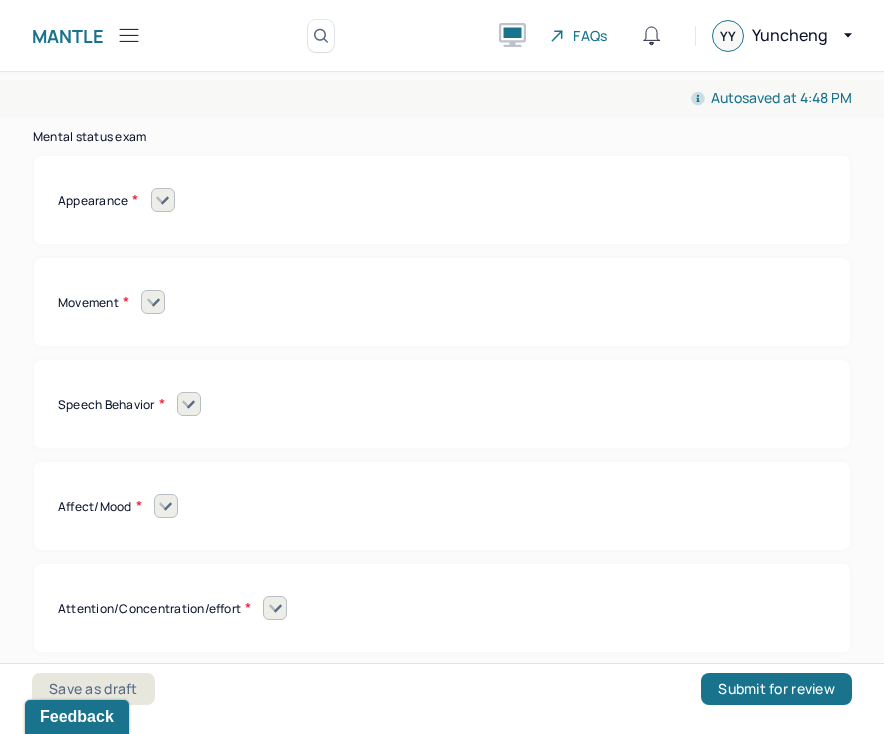 click 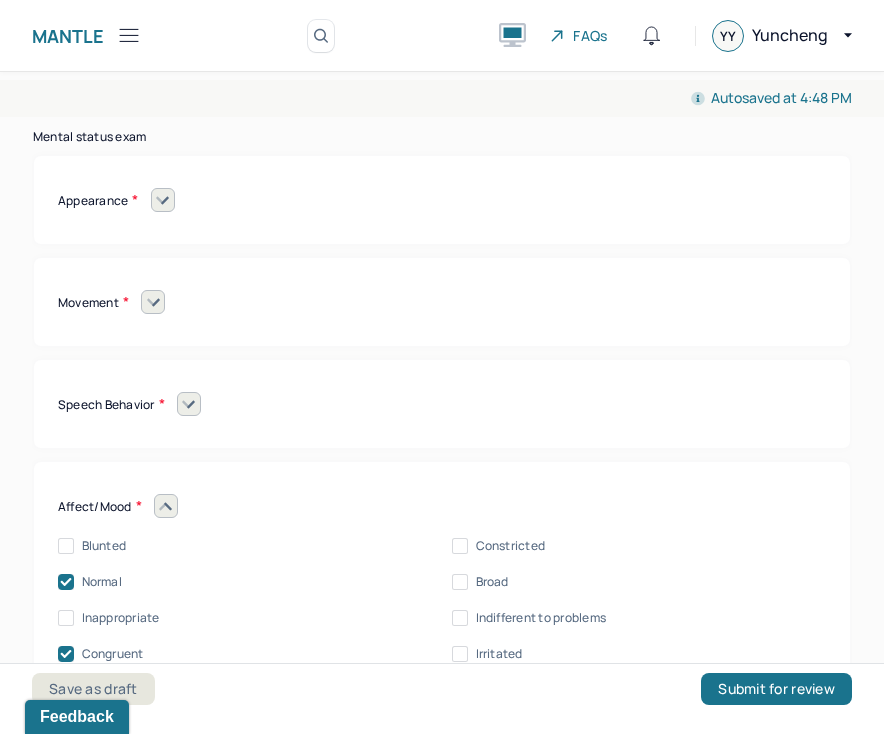 click 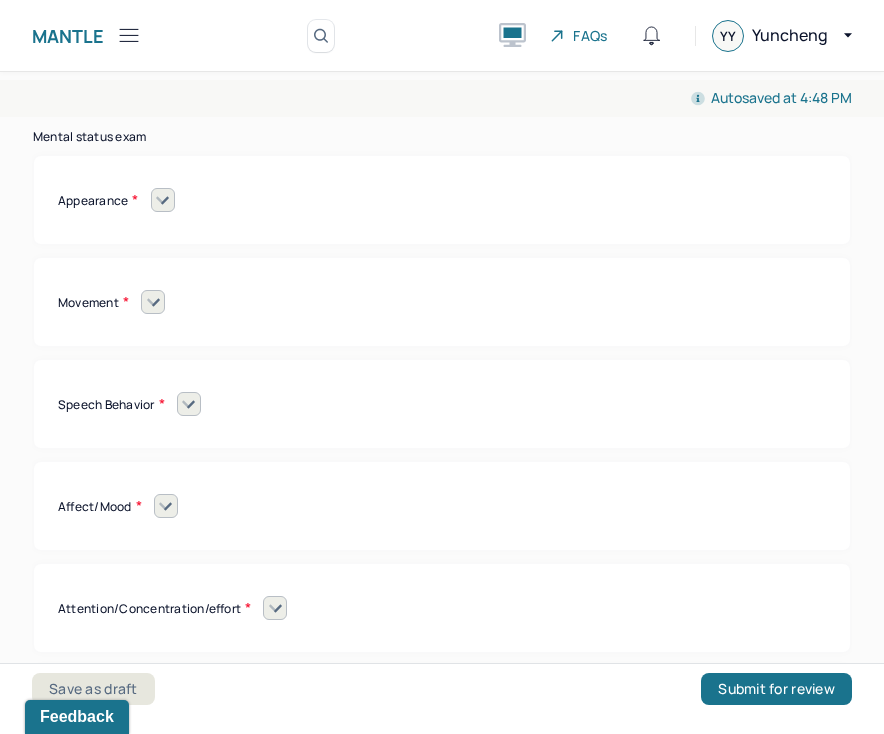 click 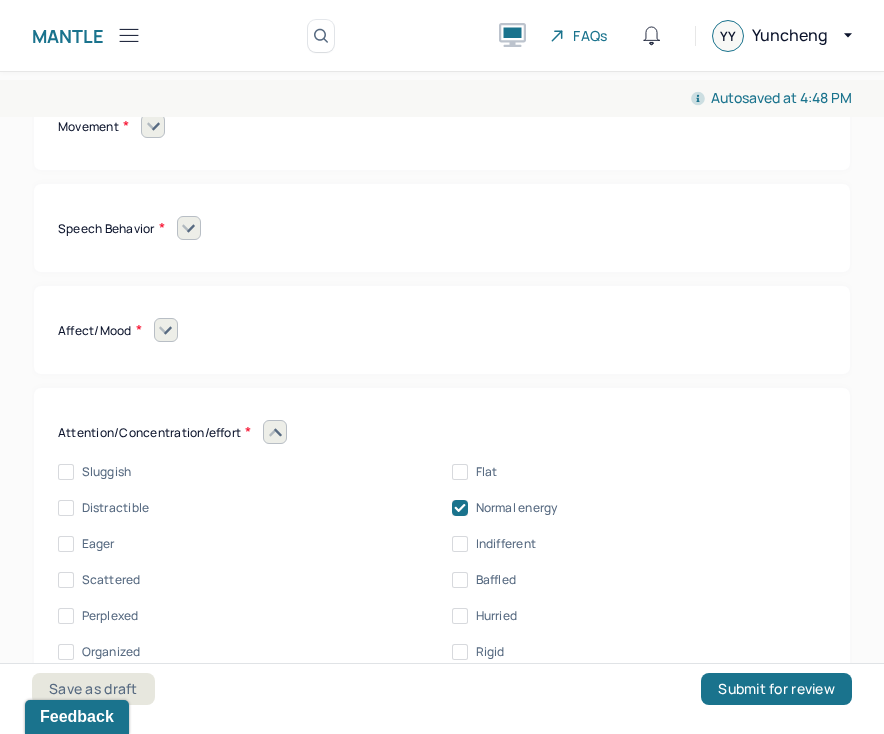 scroll, scrollTop: 8777, scrollLeft: 0, axis: vertical 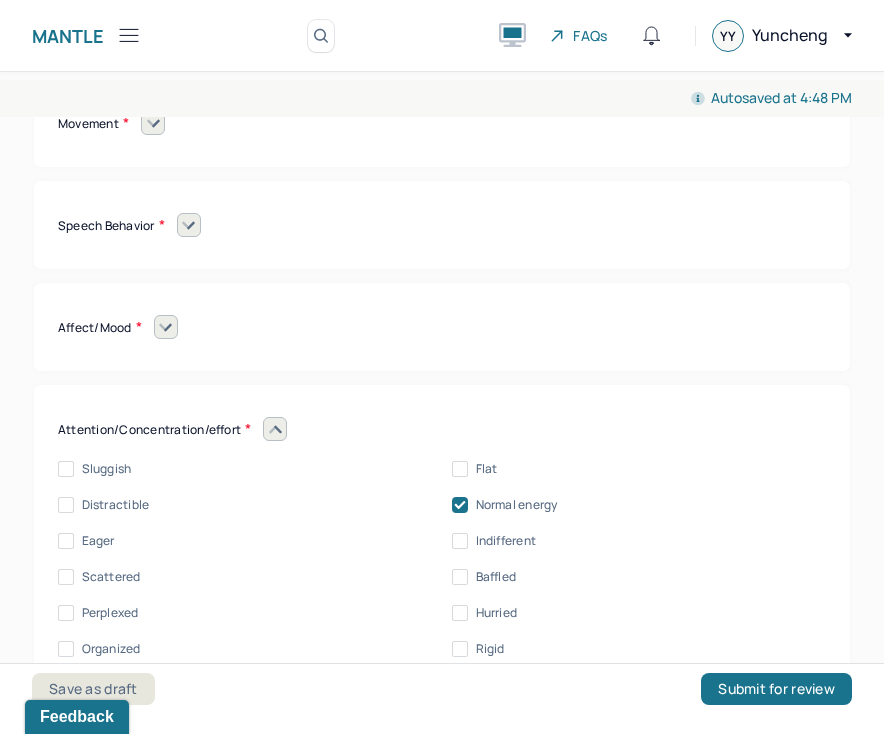 click 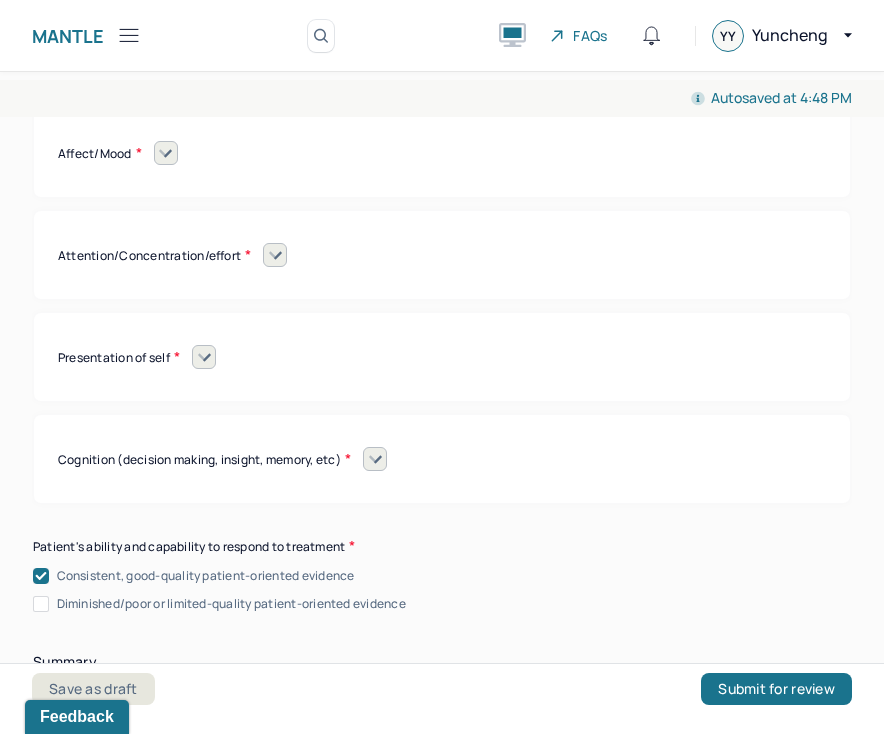 scroll, scrollTop: 9003, scrollLeft: 0, axis: vertical 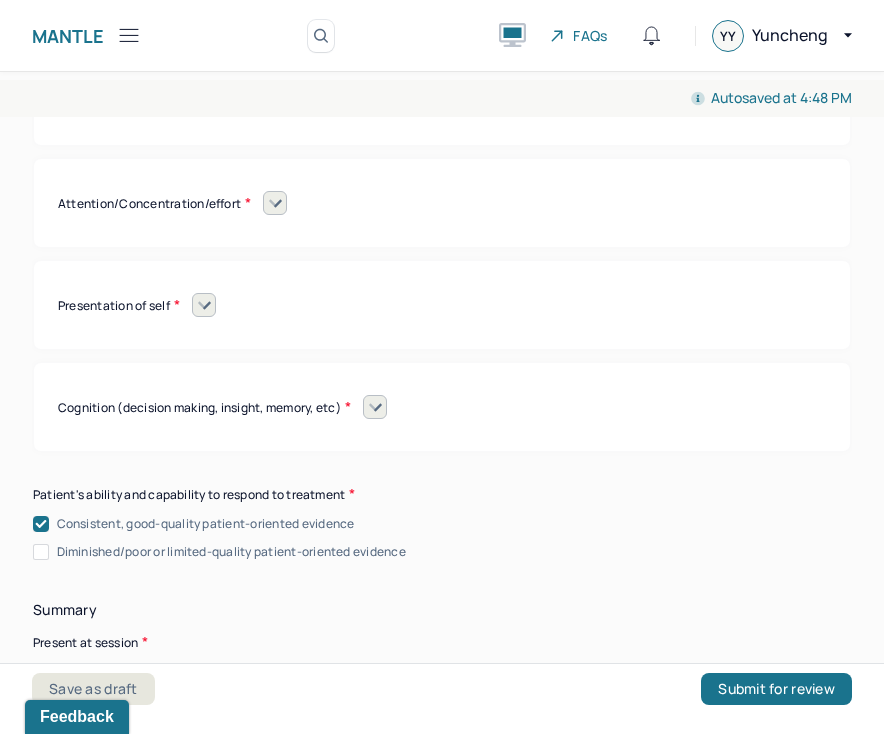 click 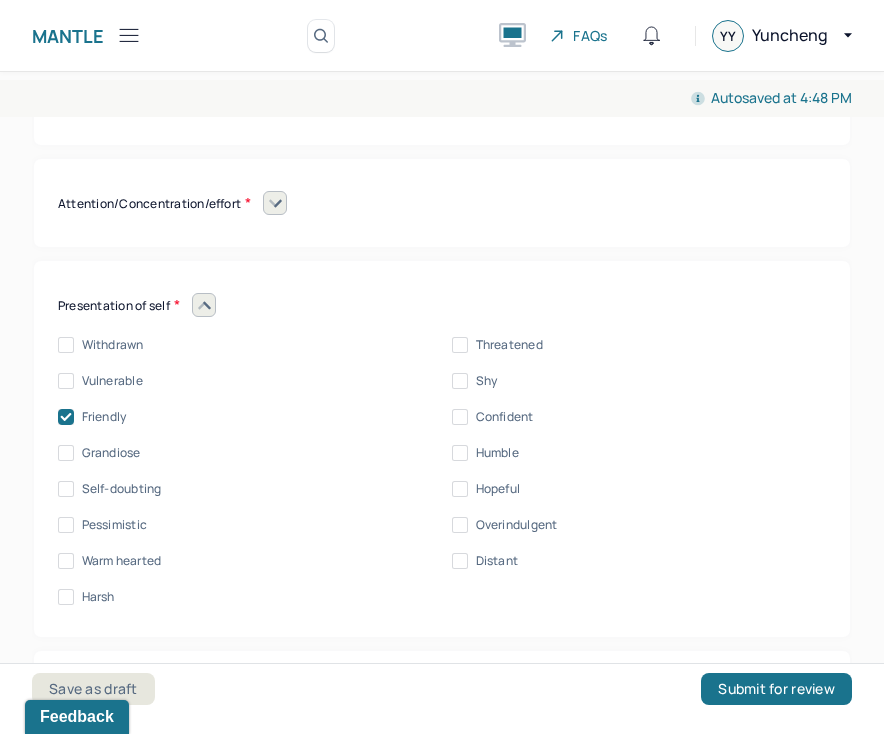 click 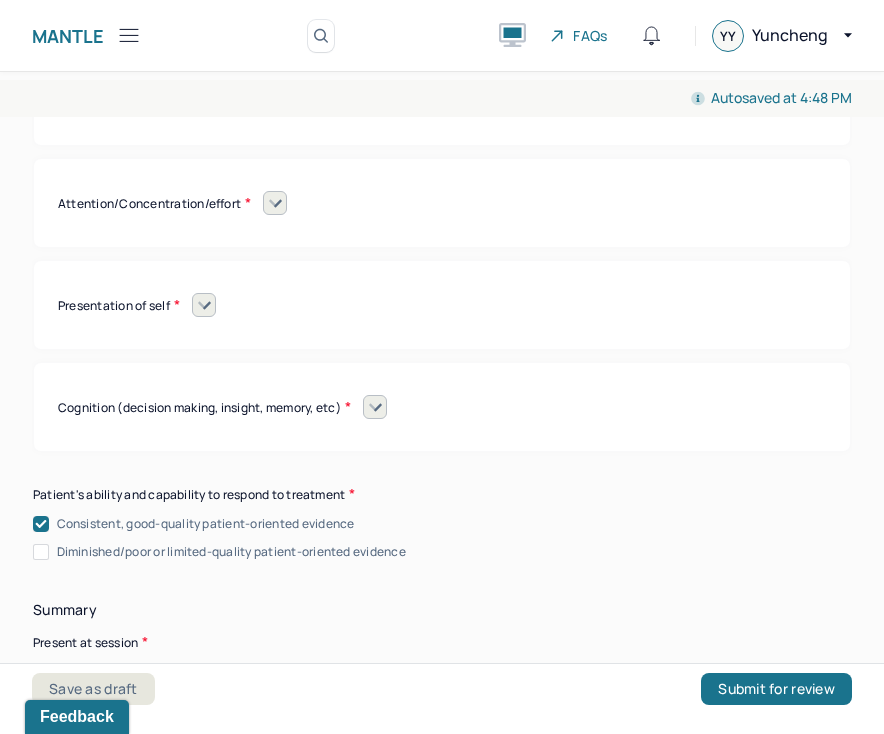 click 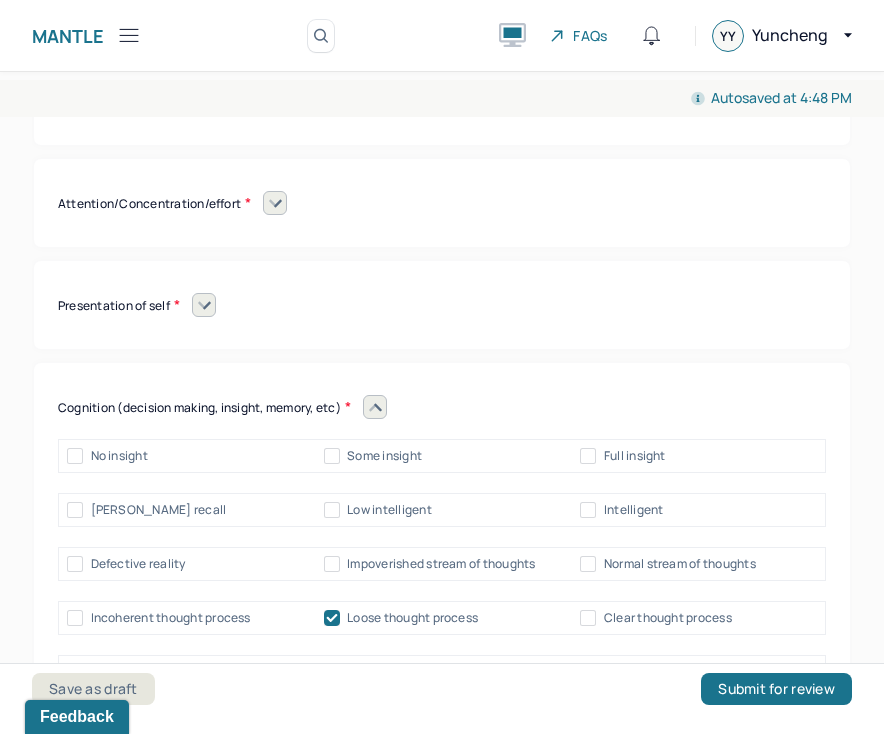 click 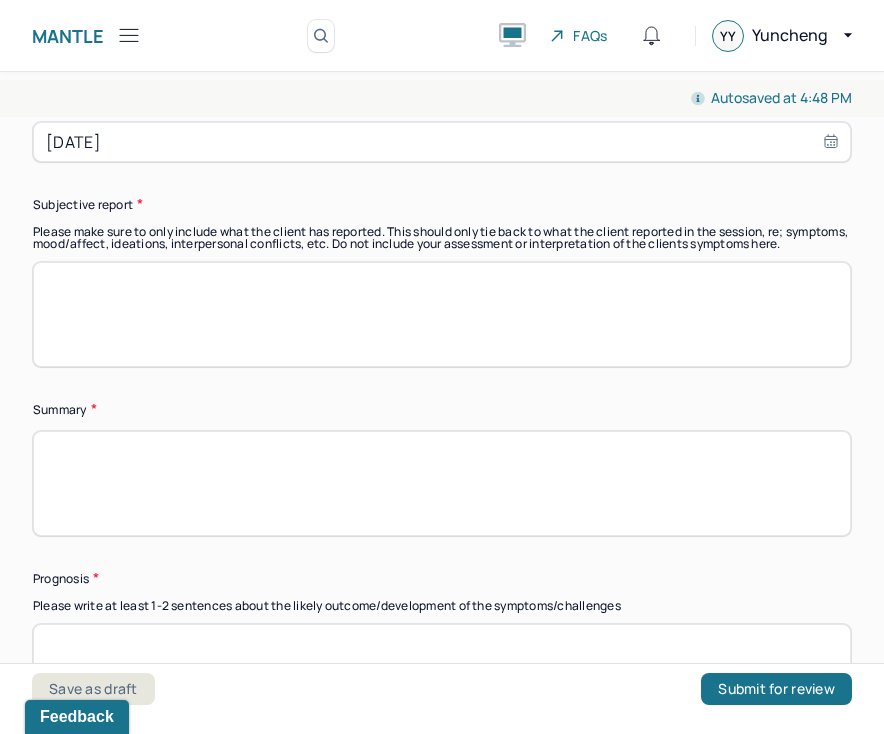scroll, scrollTop: 10682, scrollLeft: 0, axis: vertical 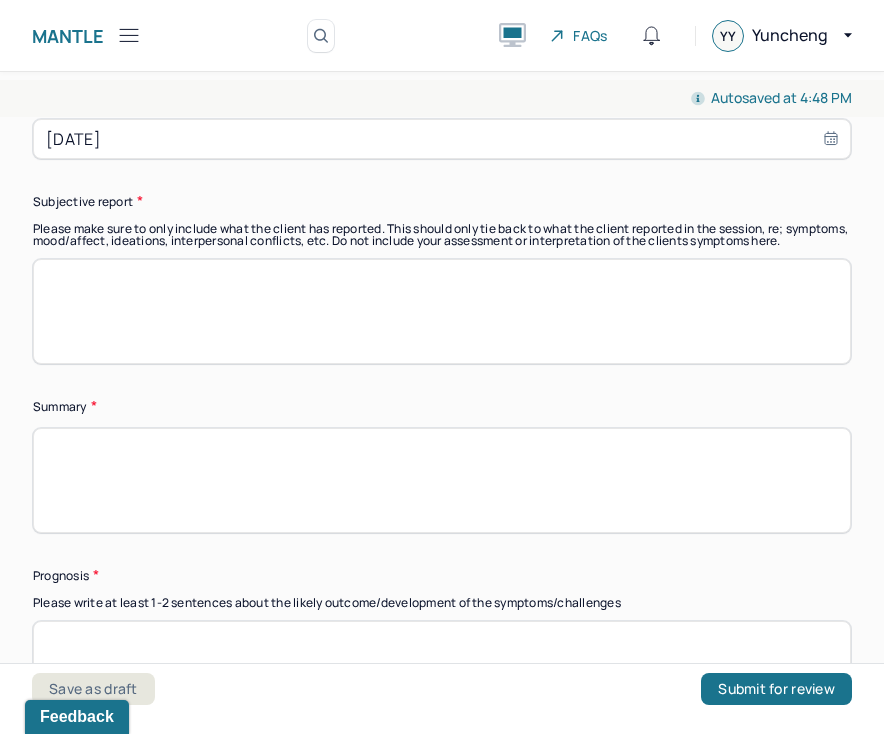 click at bounding box center [442, 480] 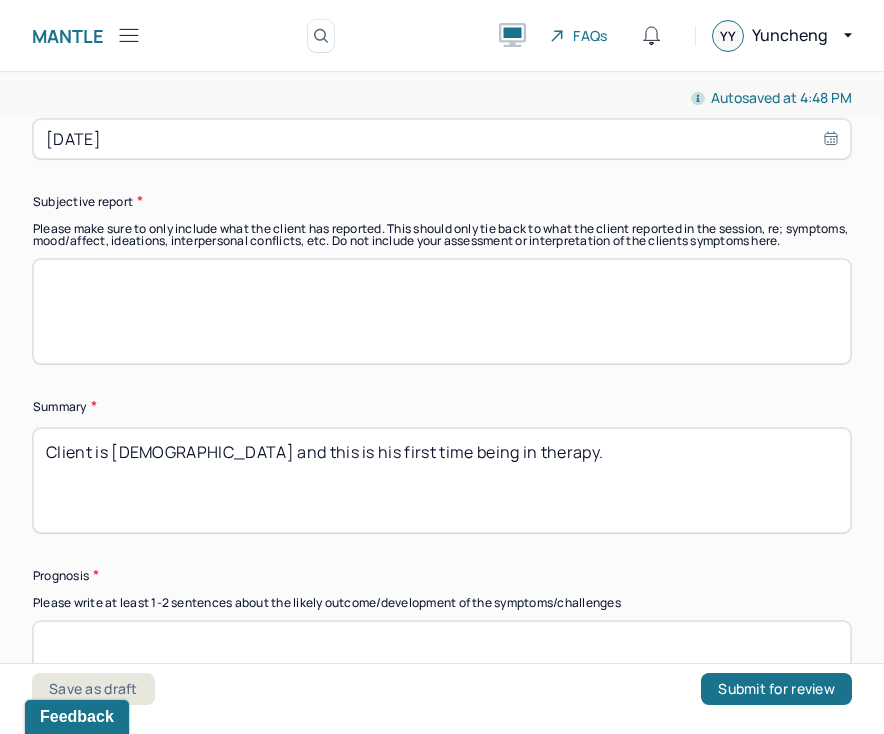 type on "Client is [DEMOGRAPHIC_DATA] and this is his first time being in therapy." 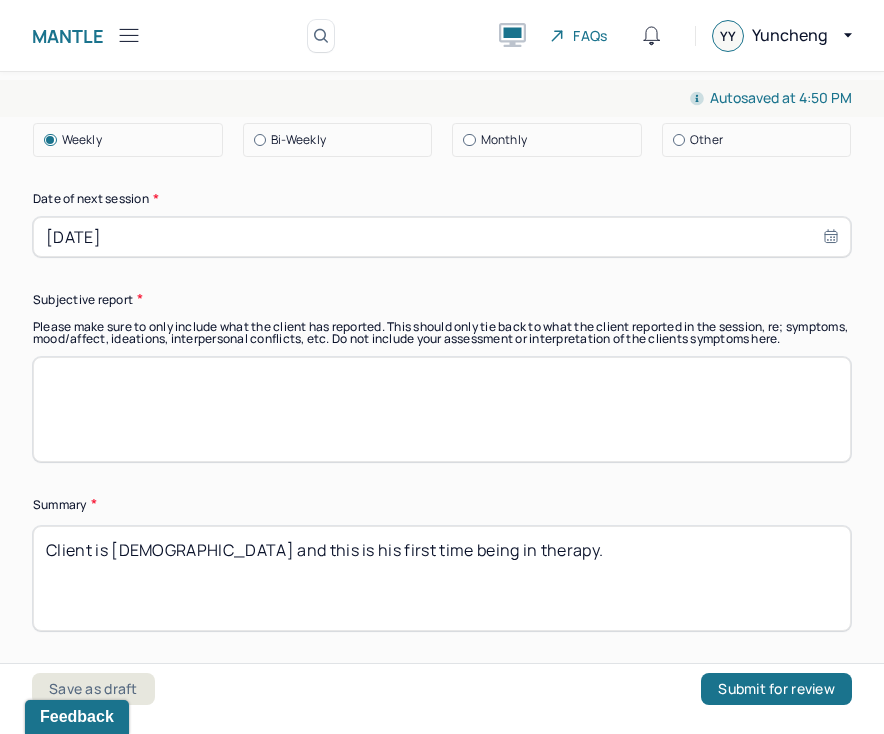 scroll, scrollTop: 10581, scrollLeft: 0, axis: vertical 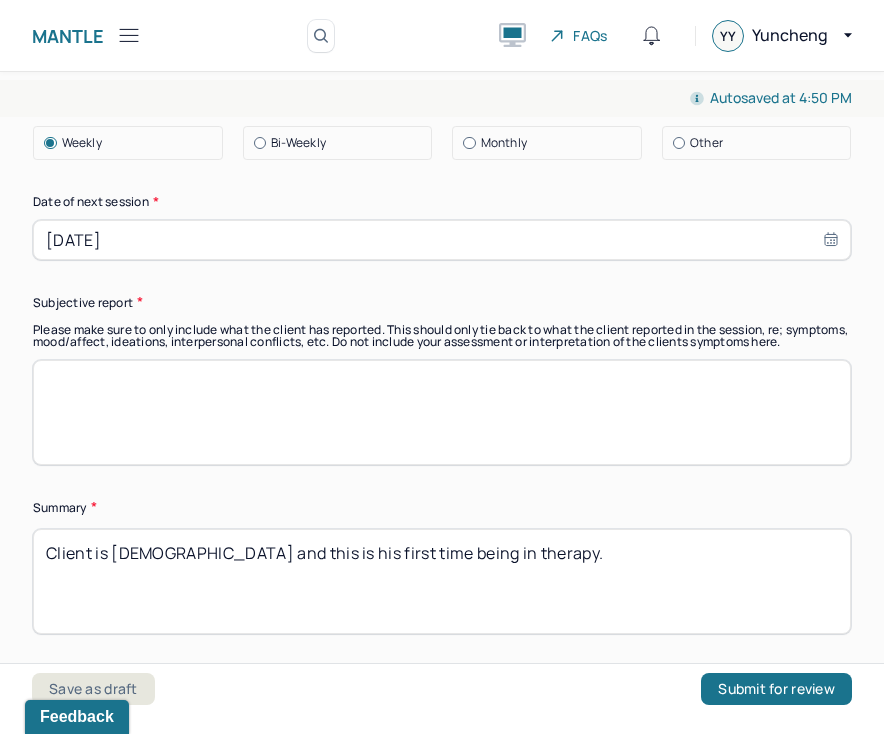 type on "Client has fair prognosis as he's engaged and ready for therapy." 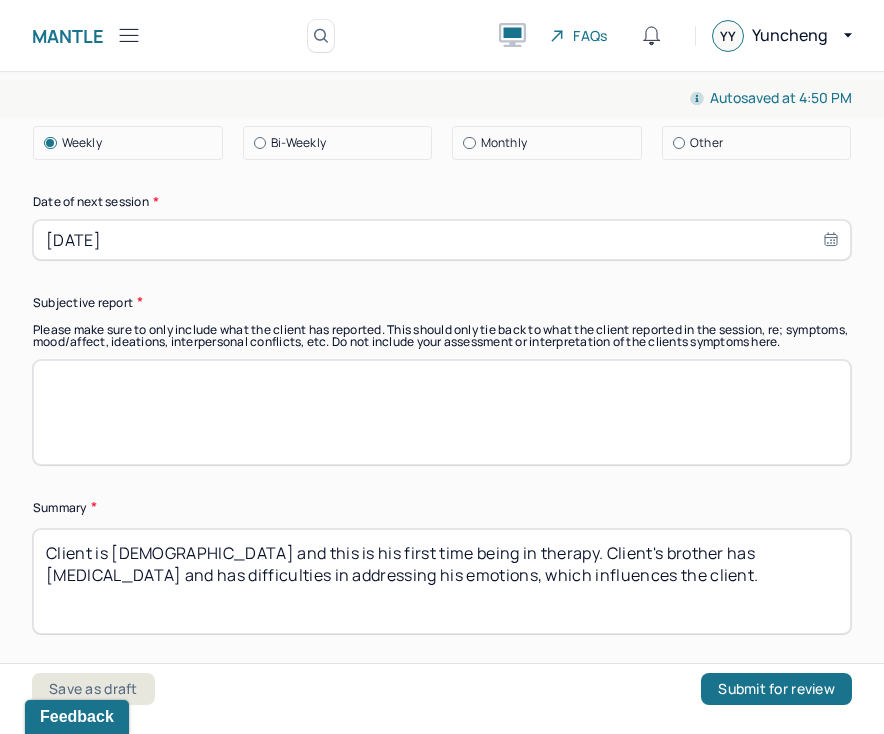 click on "Client is [DEMOGRAPHIC_DATA] and this is his first time being in therapy. Client's brother has" at bounding box center (442, 581) 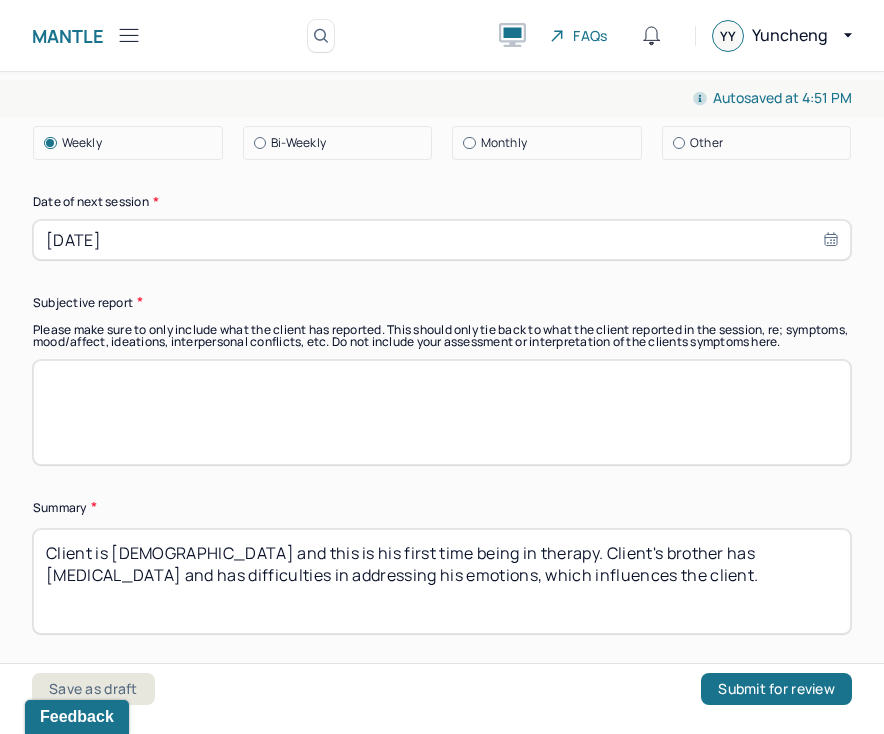 click on "Client is [DEMOGRAPHIC_DATA] and this is his first time being in therapy. Client's brother has [MEDICAL_DATA] and has difficulties in addressing his emotions, which influences the client." at bounding box center (442, 581) 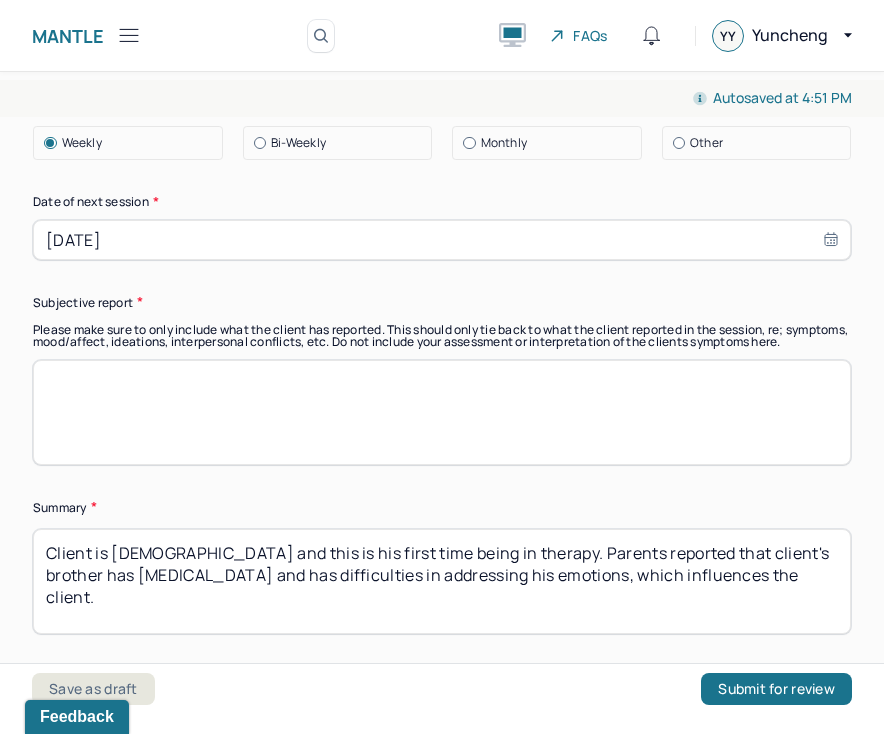 click on "Client is [DEMOGRAPHIC_DATA] and this is his first time being in therapy. Parents reported client's brother has [MEDICAL_DATA] and has difficulties in addressing his emotions, which influences the client." at bounding box center (442, 581) 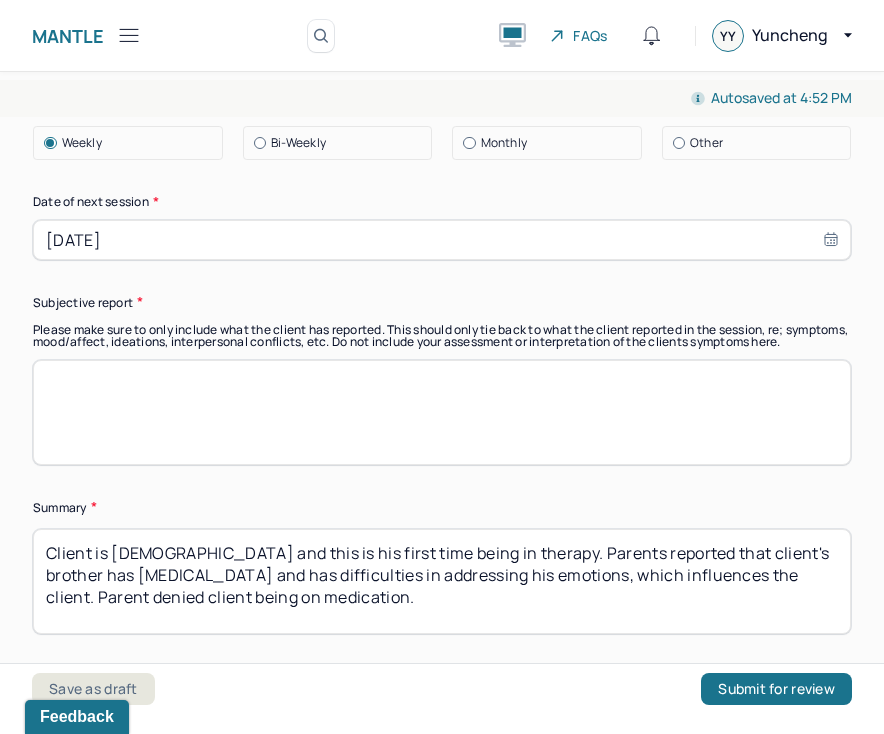 click on "Client is [DEMOGRAPHIC_DATA] and this is his first time being in therapy. Parents reported that client's brother has [MEDICAL_DATA] and has difficulties in addressing his emotions, which influences the client. Parent denied client being on medication." at bounding box center [442, 581] 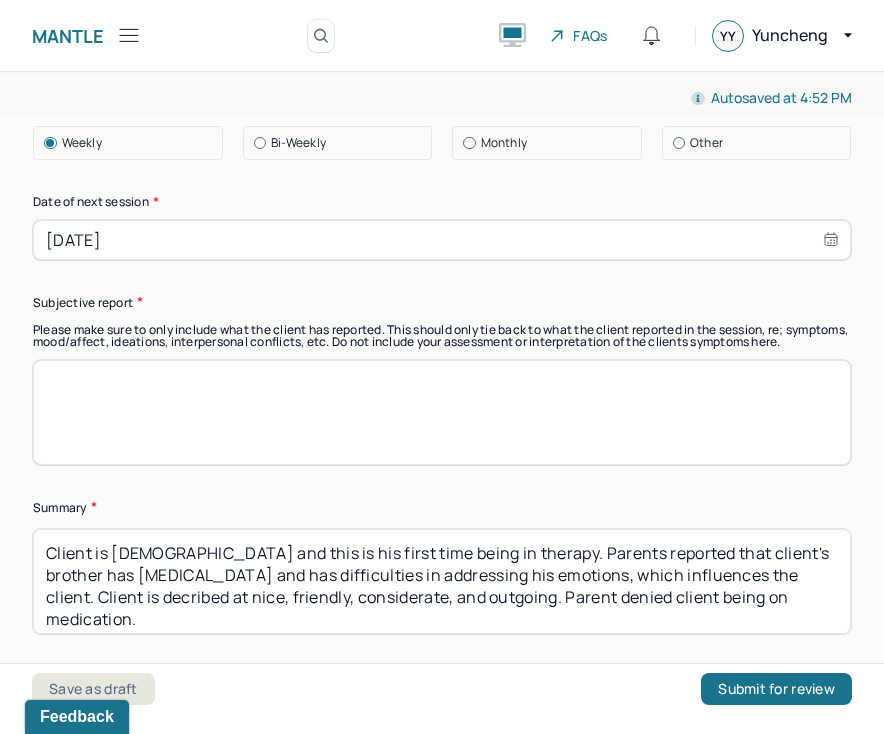 click on "Client is [DEMOGRAPHIC_DATA] and this is his first time being in therapy. Parents reported that client's brother has [MEDICAL_DATA] and has difficulties in addressing his emotions, which influences the client. Parent denied client being on medication." at bounding box center (442, 581) 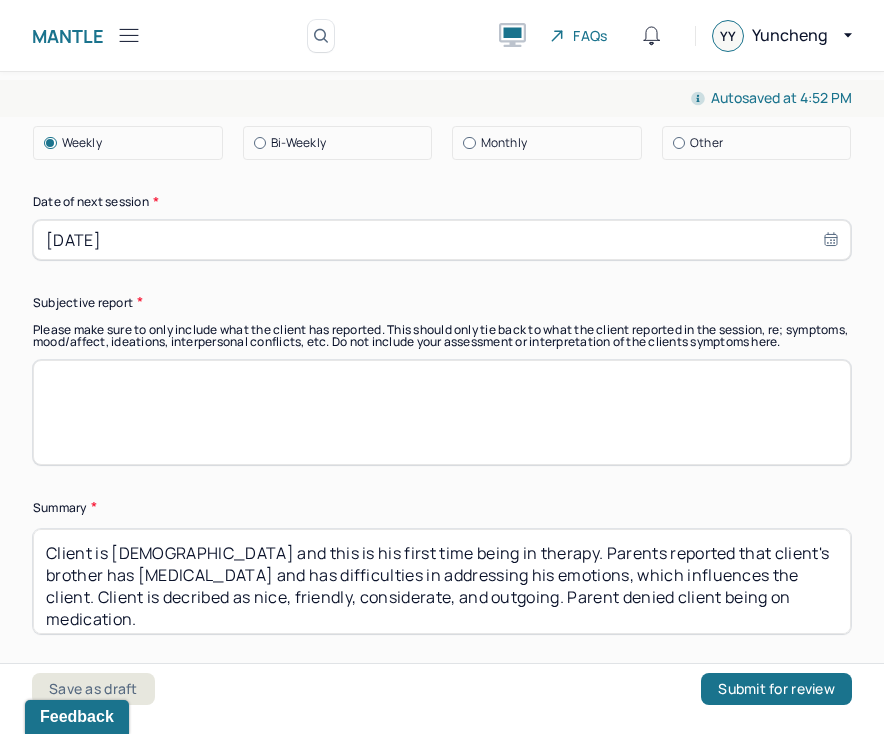 click on "Client is [DEMOGRAPHIC_DATA] and this is his first time being in therapy. Parents reported that client's brother has [MEDICAL_DATA] and has difficulties in addressing his emotions, which influences the client. Client is decribed at nice, friendly, considerate, and outgoing. Parent denied client being on medication." at bounding box center (442, 581) 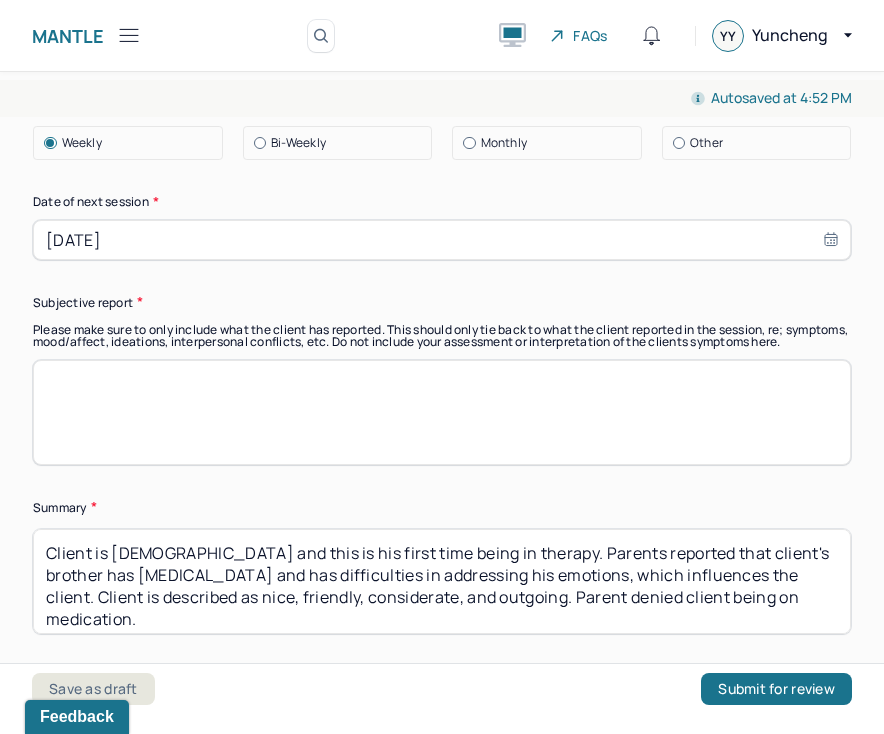 click on "Client is [DEMOGRAPHIC_DATA] and this is his first time being in therapy. Parents reported that client's brother has [MEDICAL_DATA] and has difficulties in addressing his emotions, which influences the client. Client is described as nice, friendly, considerate, and outgoing. Parent denied client being on medication." at bounding box center [442, 581] 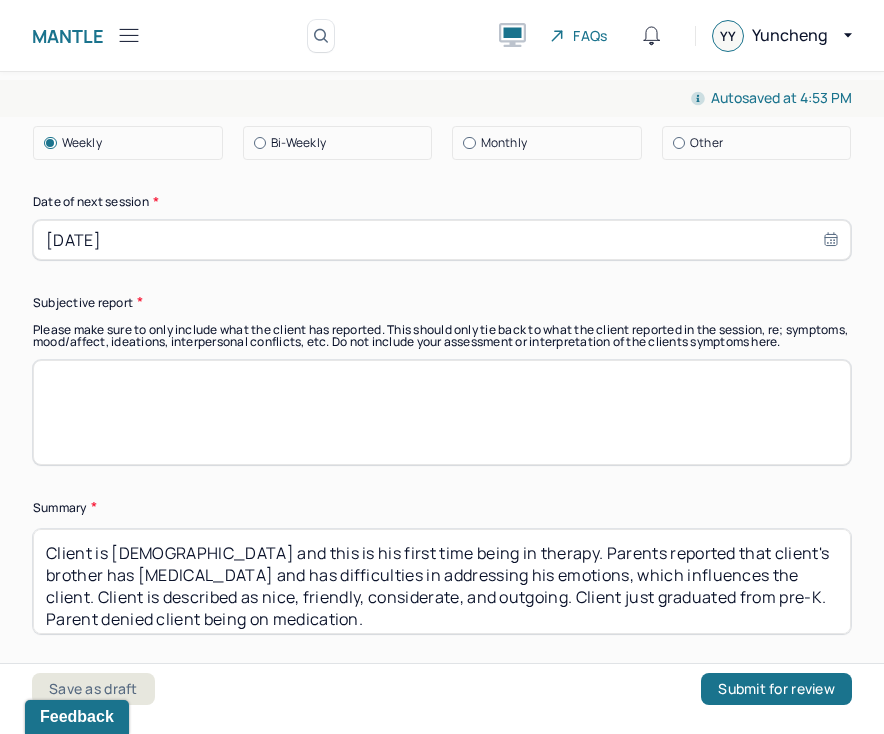 scroll, scrollTop: 8, scrollLeft: 0, axis: vertical 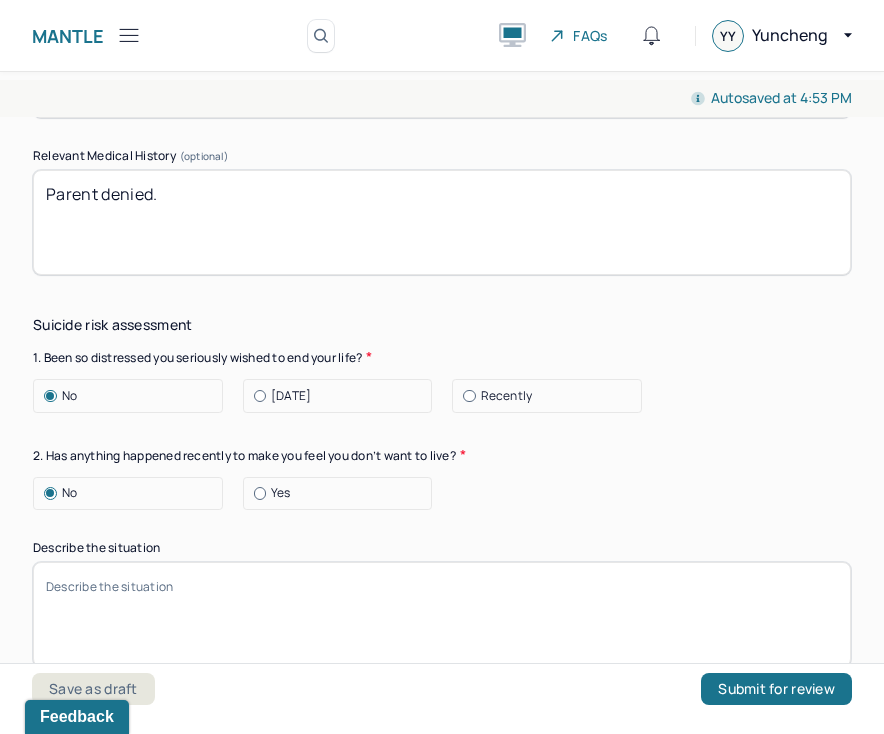 type on "Client is [DEMOGRAPHIC_DATA] and this is his first time being in therapy. Parents reported that client's brother has [MEDICAL_DATA] and has difficulties in addressing his emotions, which influences the client. Client is described as nice, friendly, considerate, and outgoing. Client just graduated from pre-K. Parent denied client being on medication." 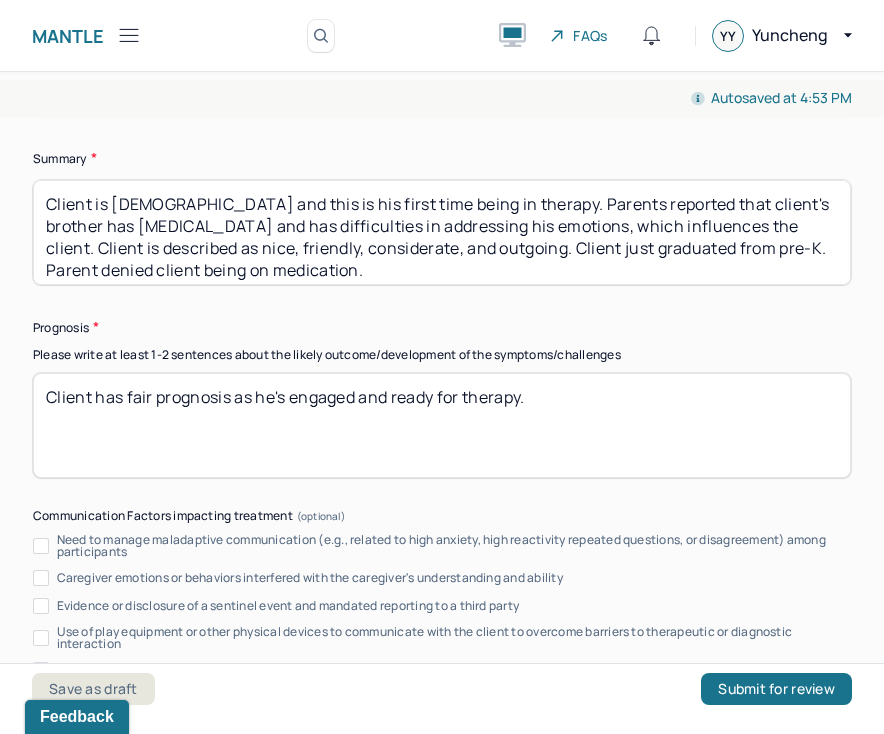 scroll, scrollTop: 10903, scrollLeft: 0, axis: vertical 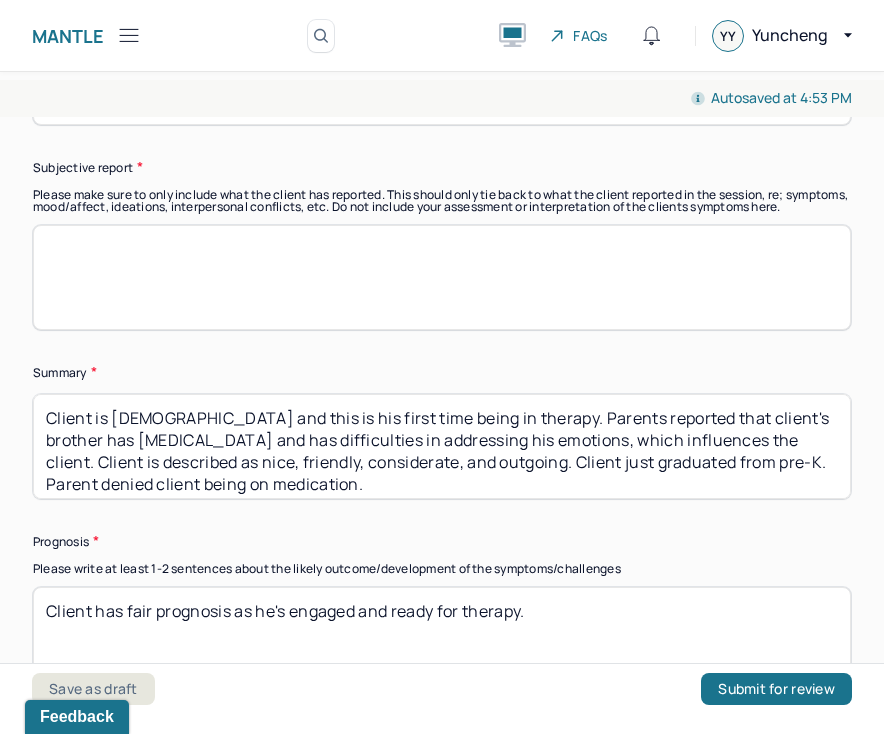 click at bounding box center [442, 277] 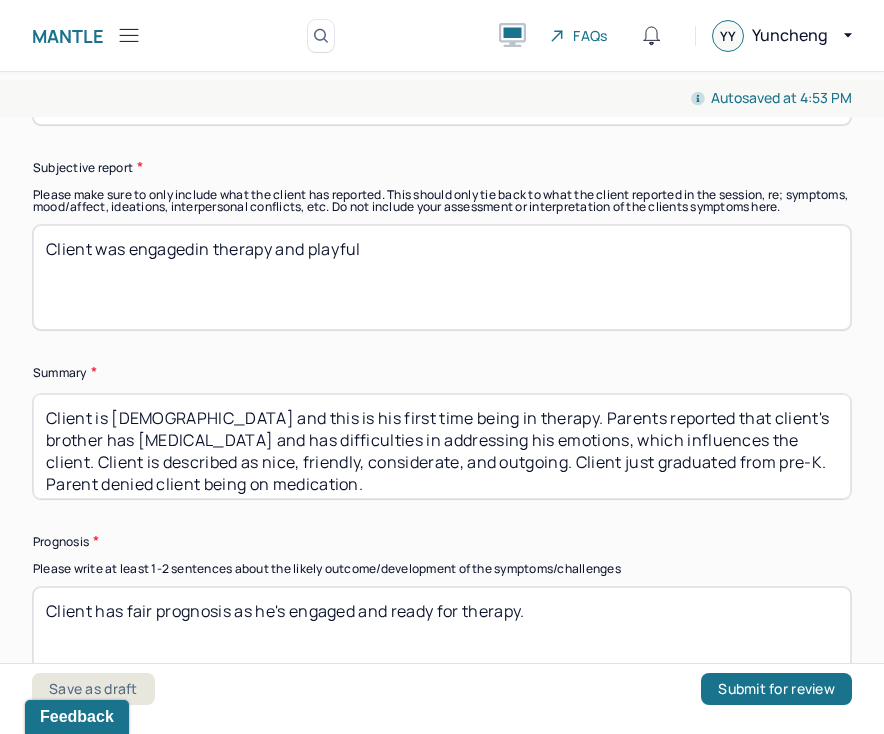 click on "Client was engagedin therapy and playful" at bounding box center (442, 277) 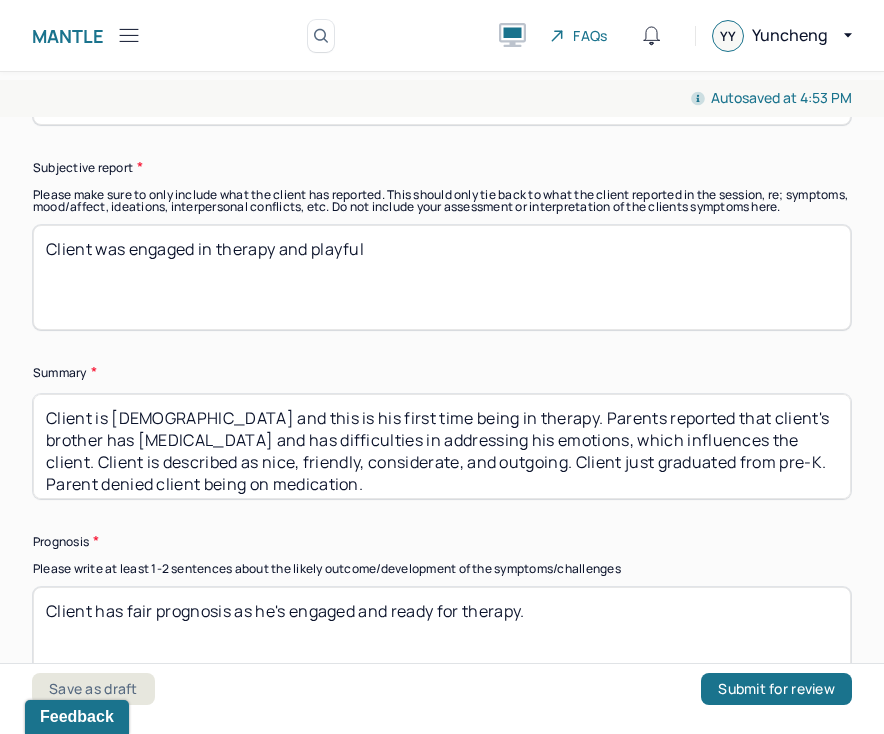 click on "Client was engaged in therapy and playful" at bounding box center (442, 277) 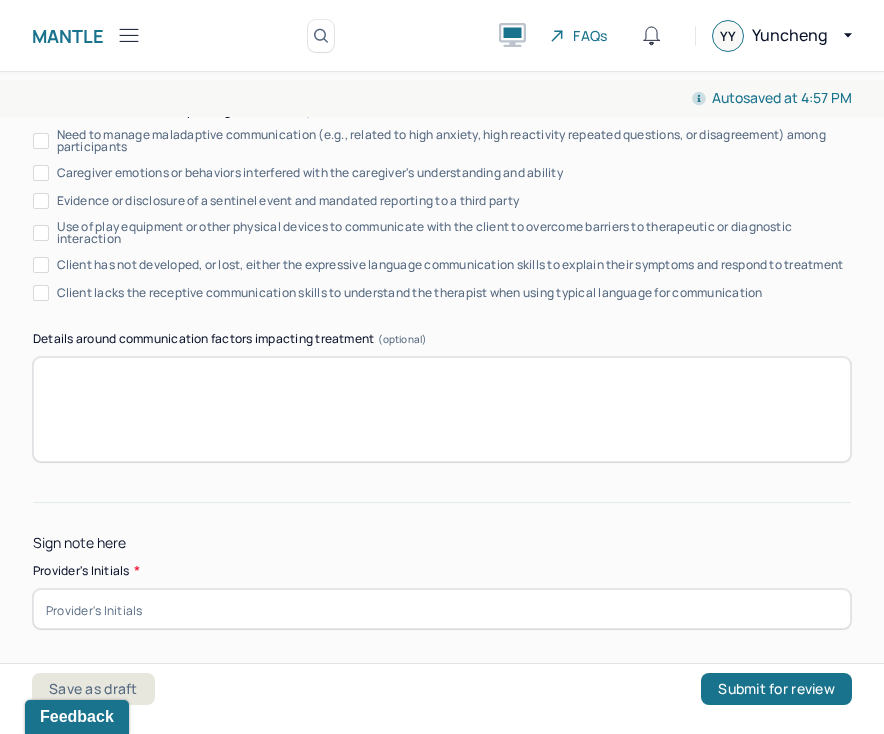 scroll, scrollTop: 11413, scrollLeft: 0, axis: vertical 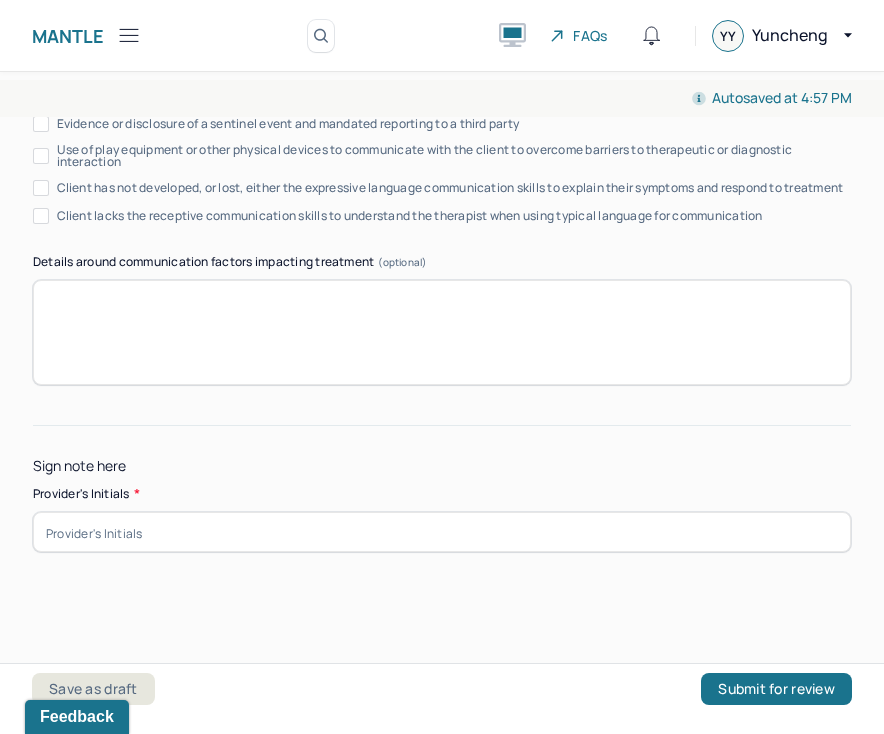 type on "Client was engaged in therapy and playful. He introduced himself and his hobbies and things he likes to do. Rapport was built with client." 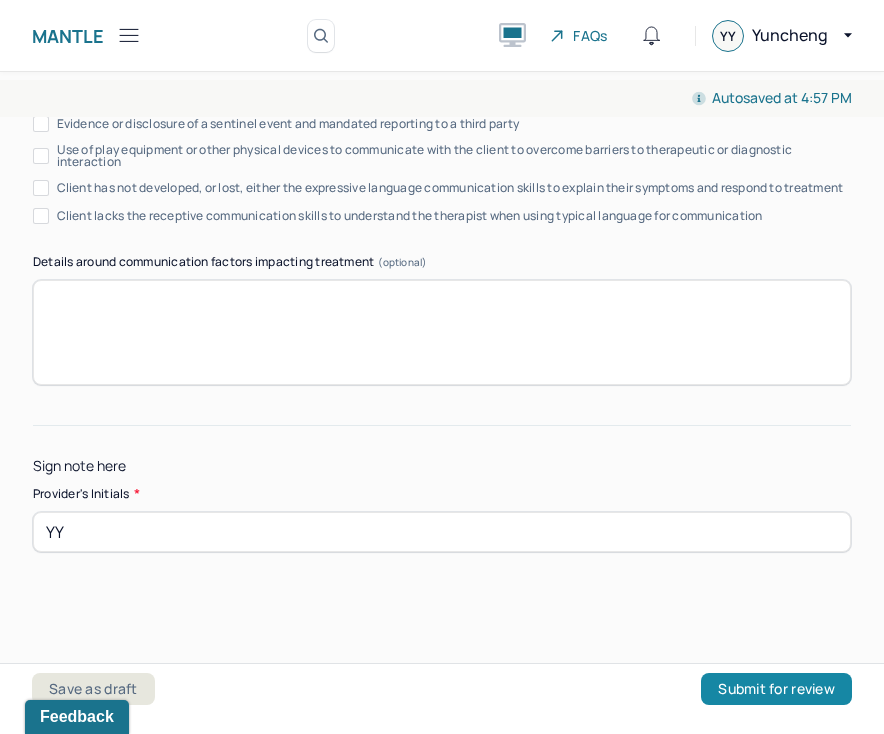 type on "YY" 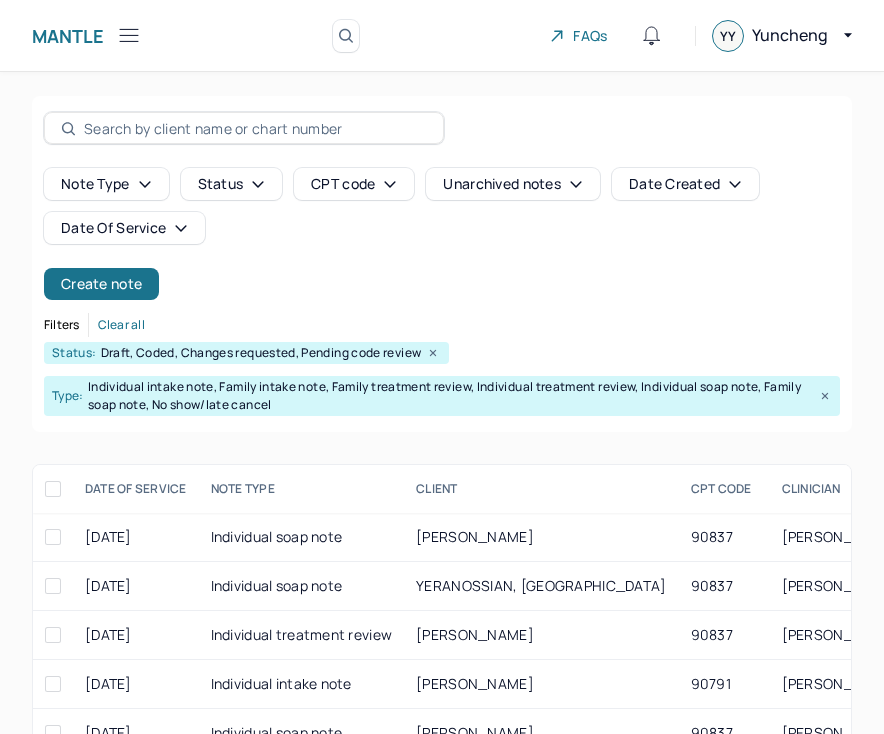 scroll, scrollTop: 89, scrollLeft: 0, axis: vertical 